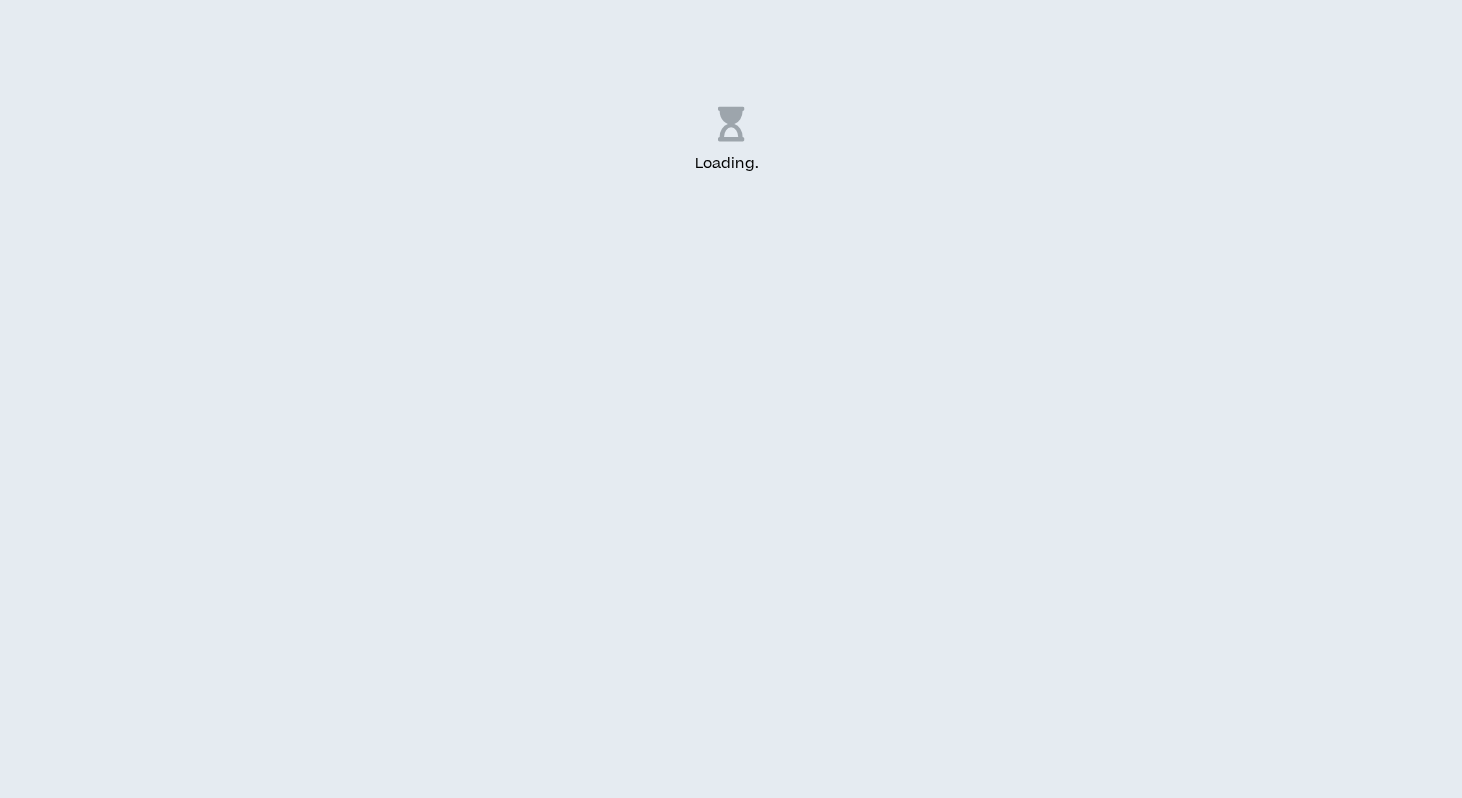 scroll, scrollTop: 0, scrollLeft: 0, axis: both 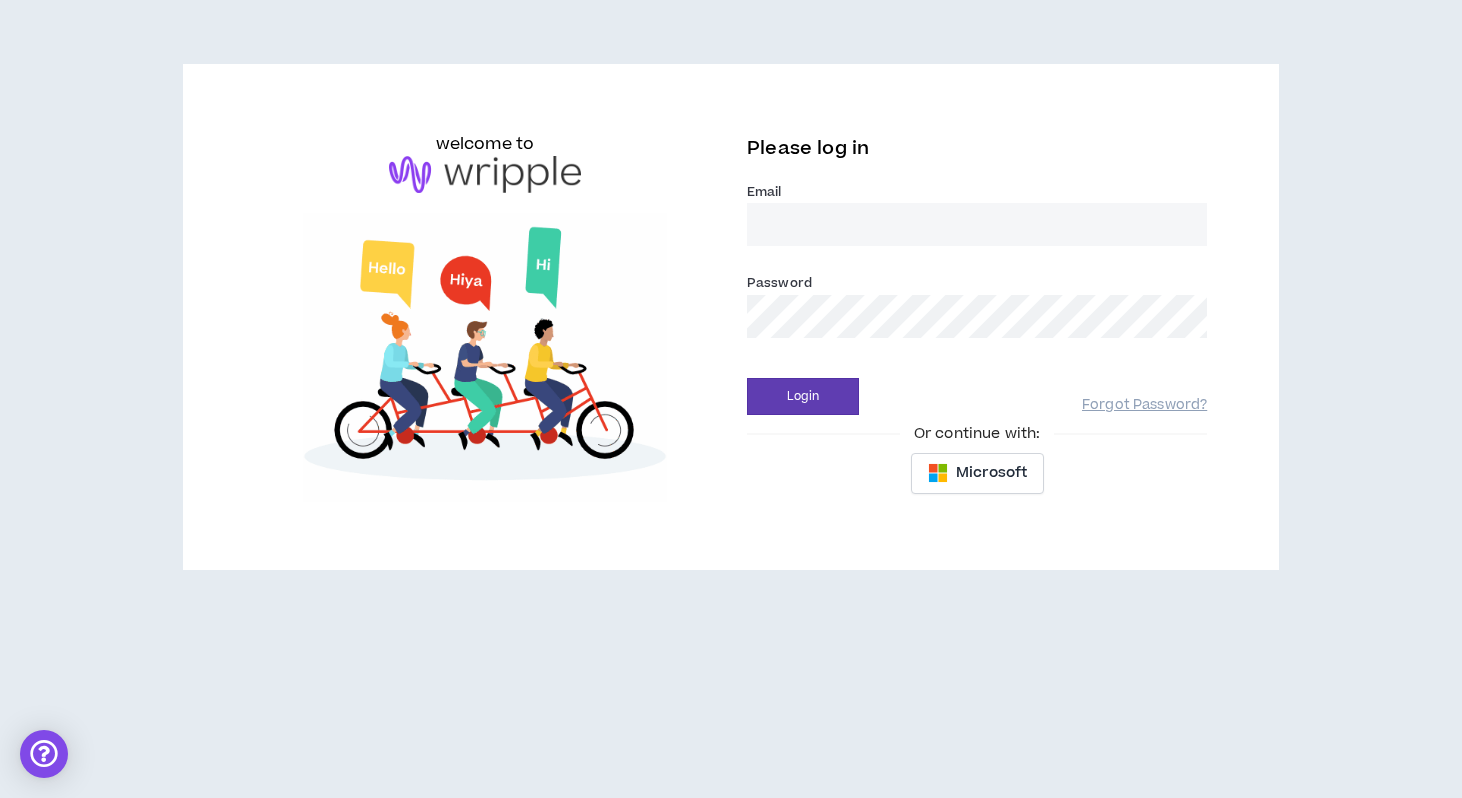 click on "Email  *" at bounding box center (977, 224) 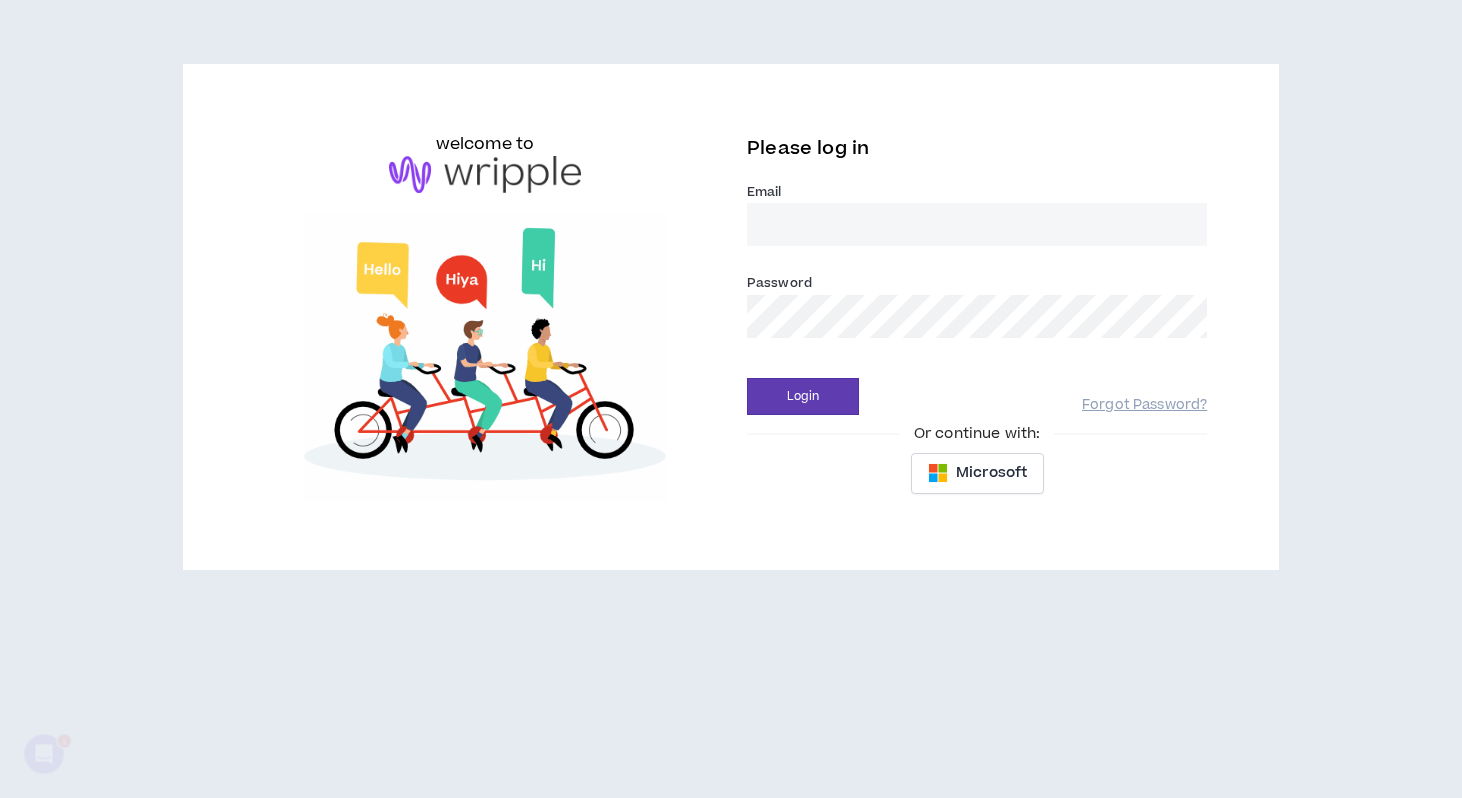 scroll, scrollTop: 0, scrollLeft: 0, axis: both 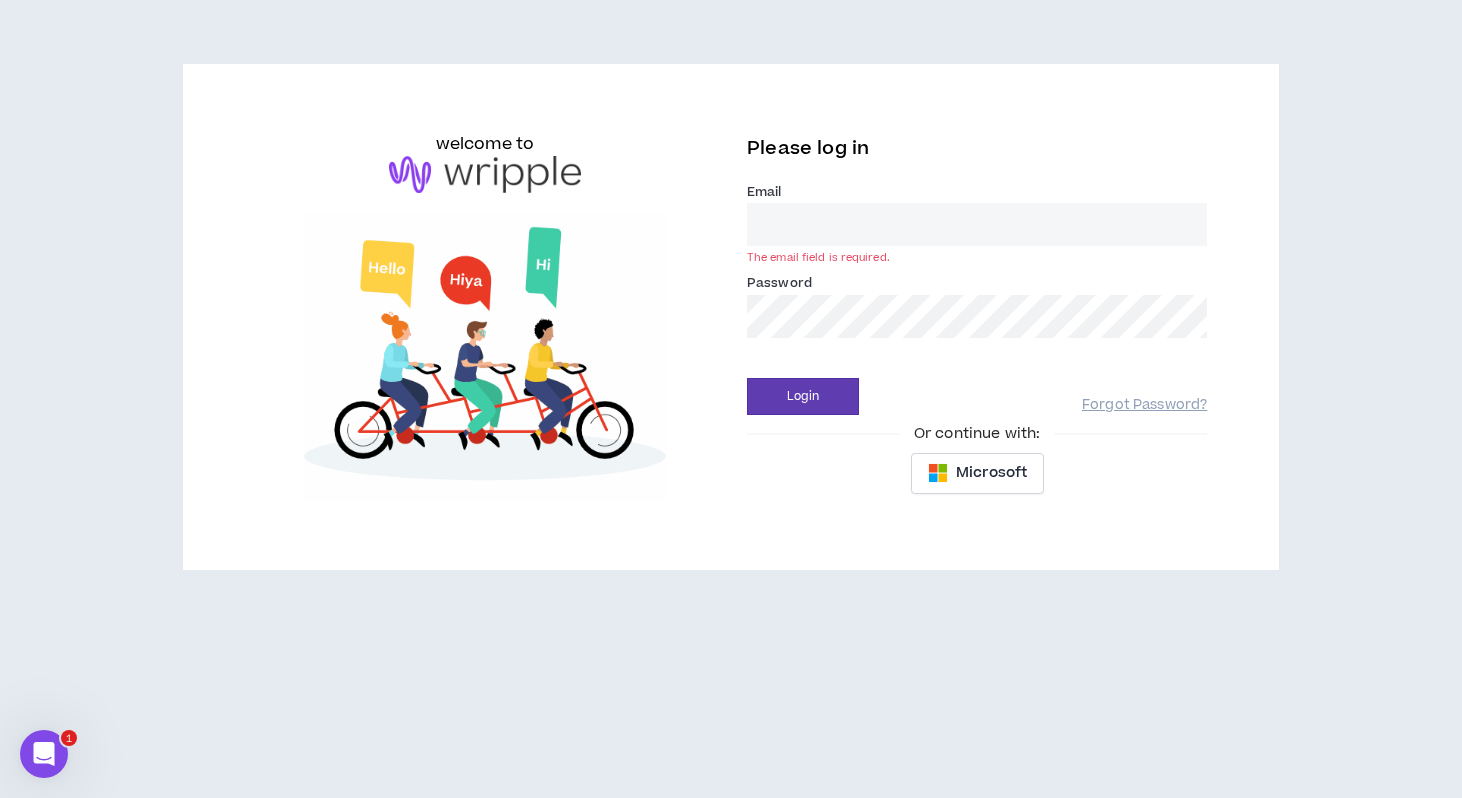type on "[EMAIL]" 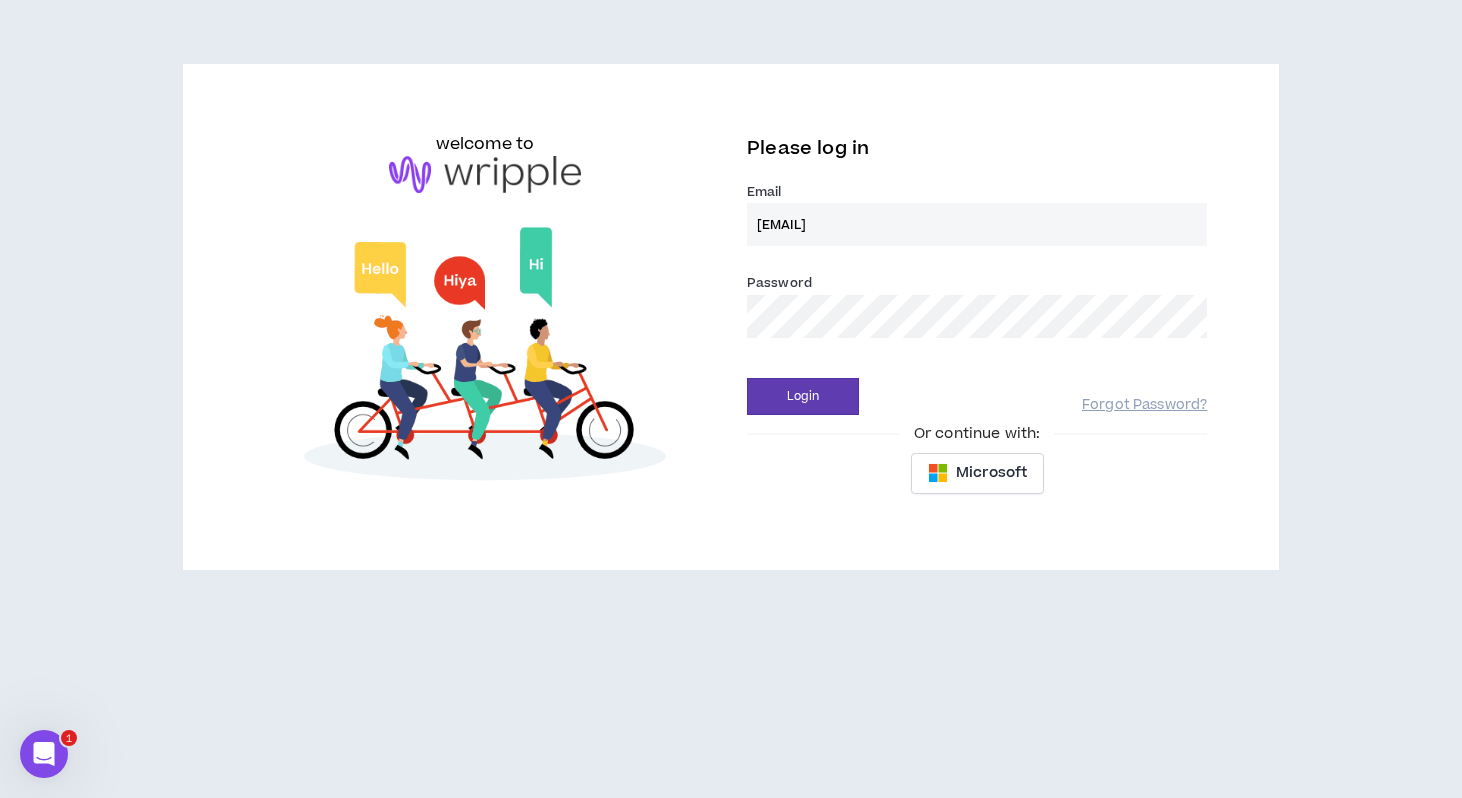 click on "Please log in   Email  * [EMAIL] Password  * Login Forgot Password? Or continue with: Microsoft" at bounding box center (977, 317) 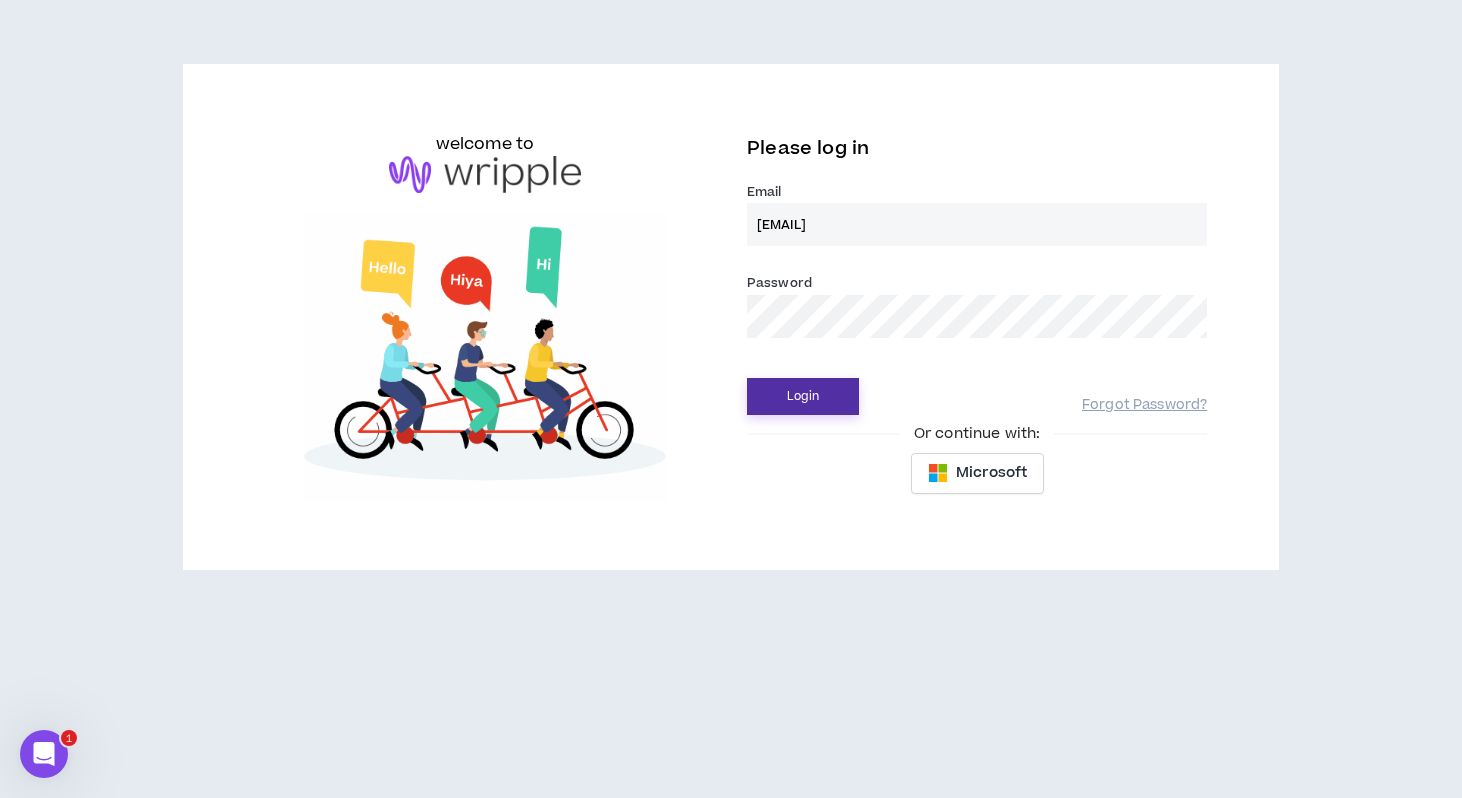 click on "Login" at bounding box center [803, 396] 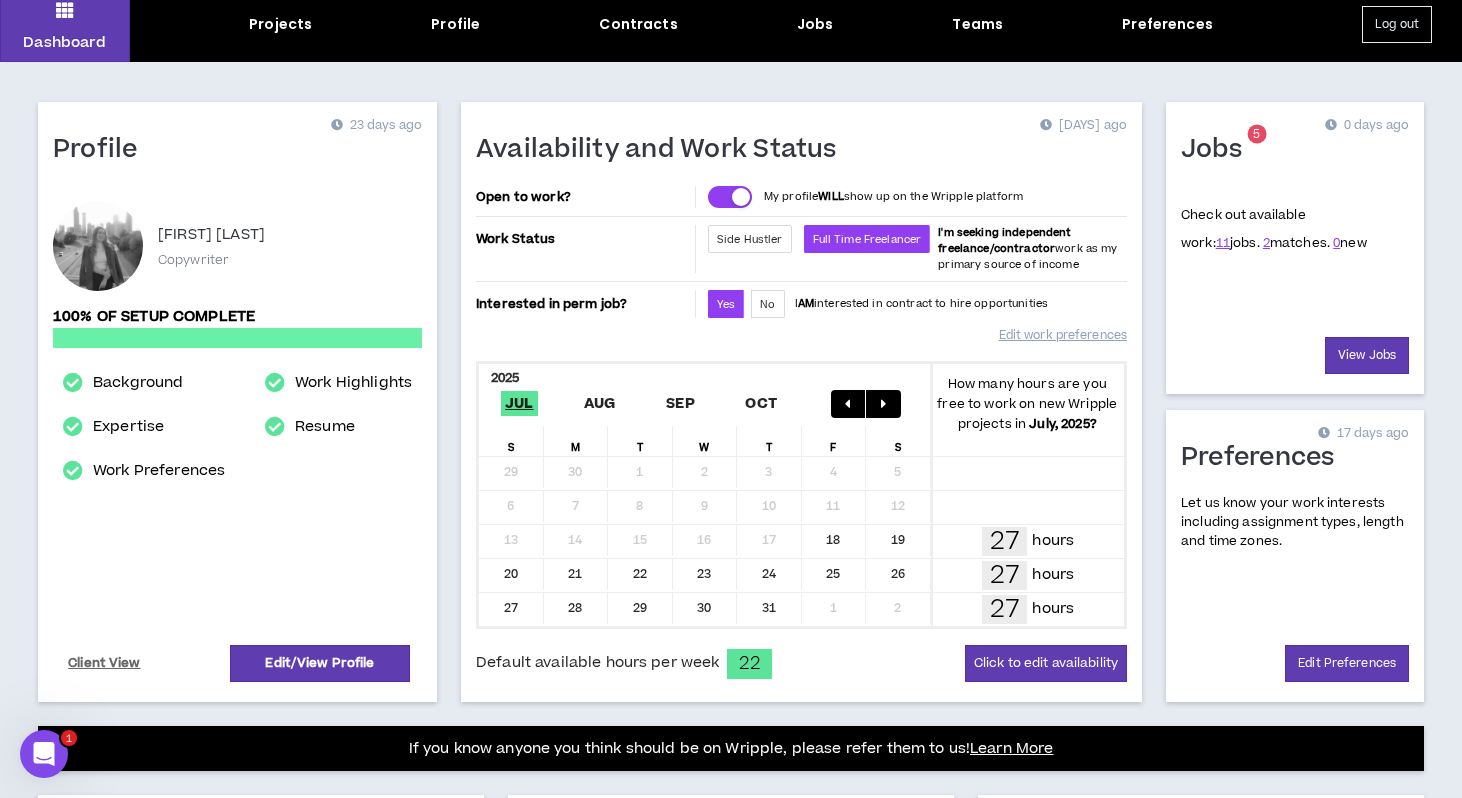 scroll, scrollTop: 168, scrollLeft: 0, axis: vertical 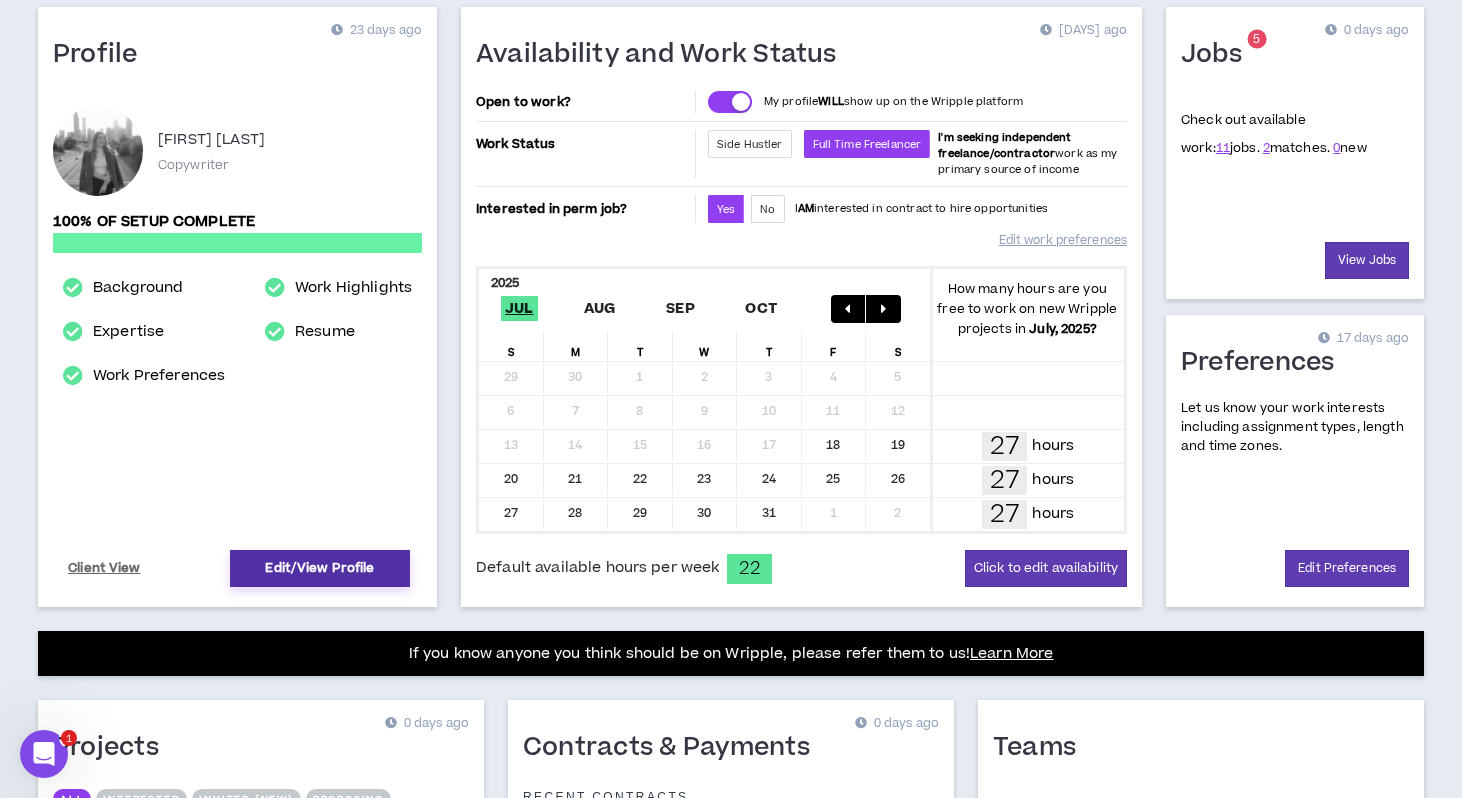 click on "Edit/View Profile" at bounding box center (320, 568) 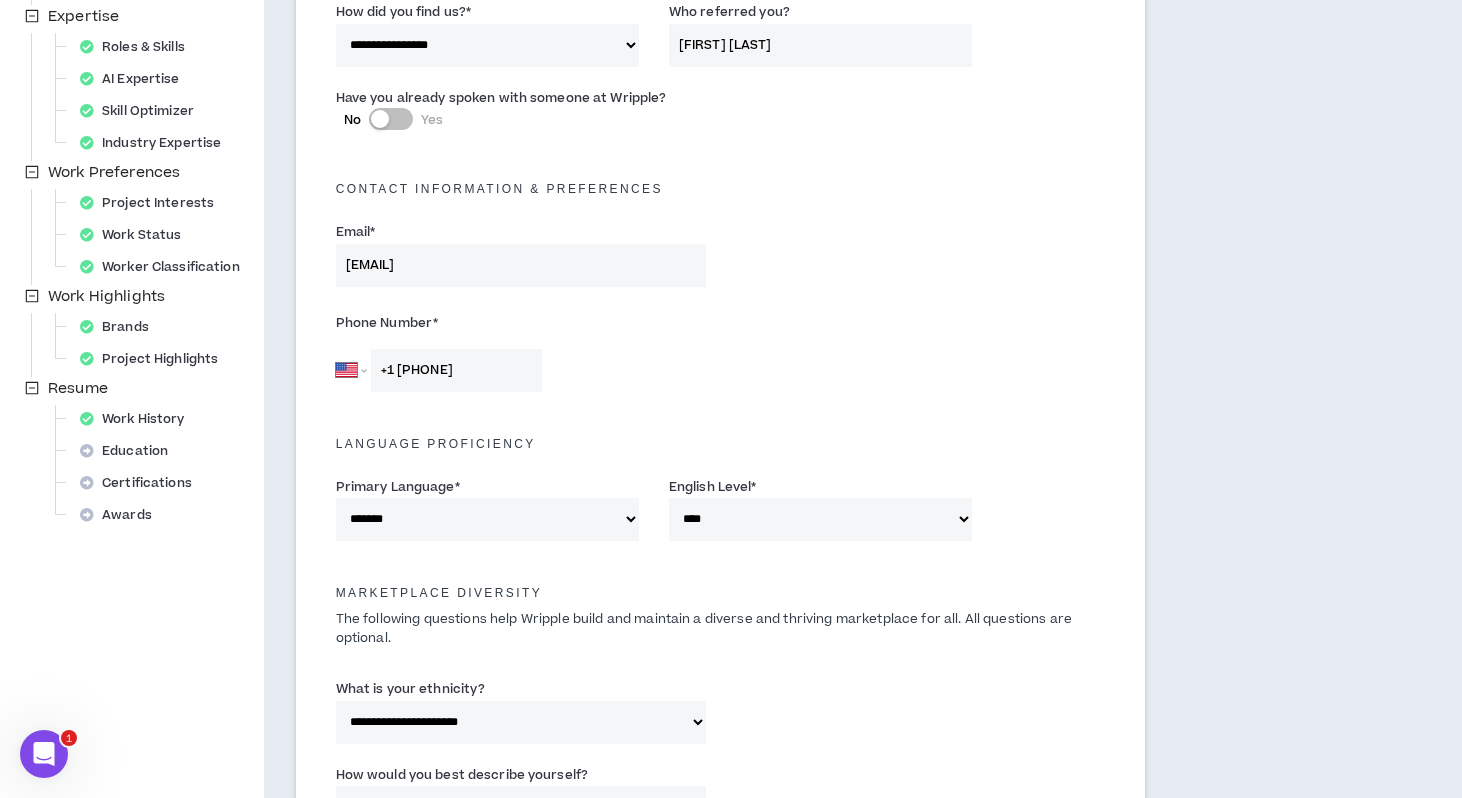 scroll, scrollTop: 323, scrollLeft: 0, axis: vertical 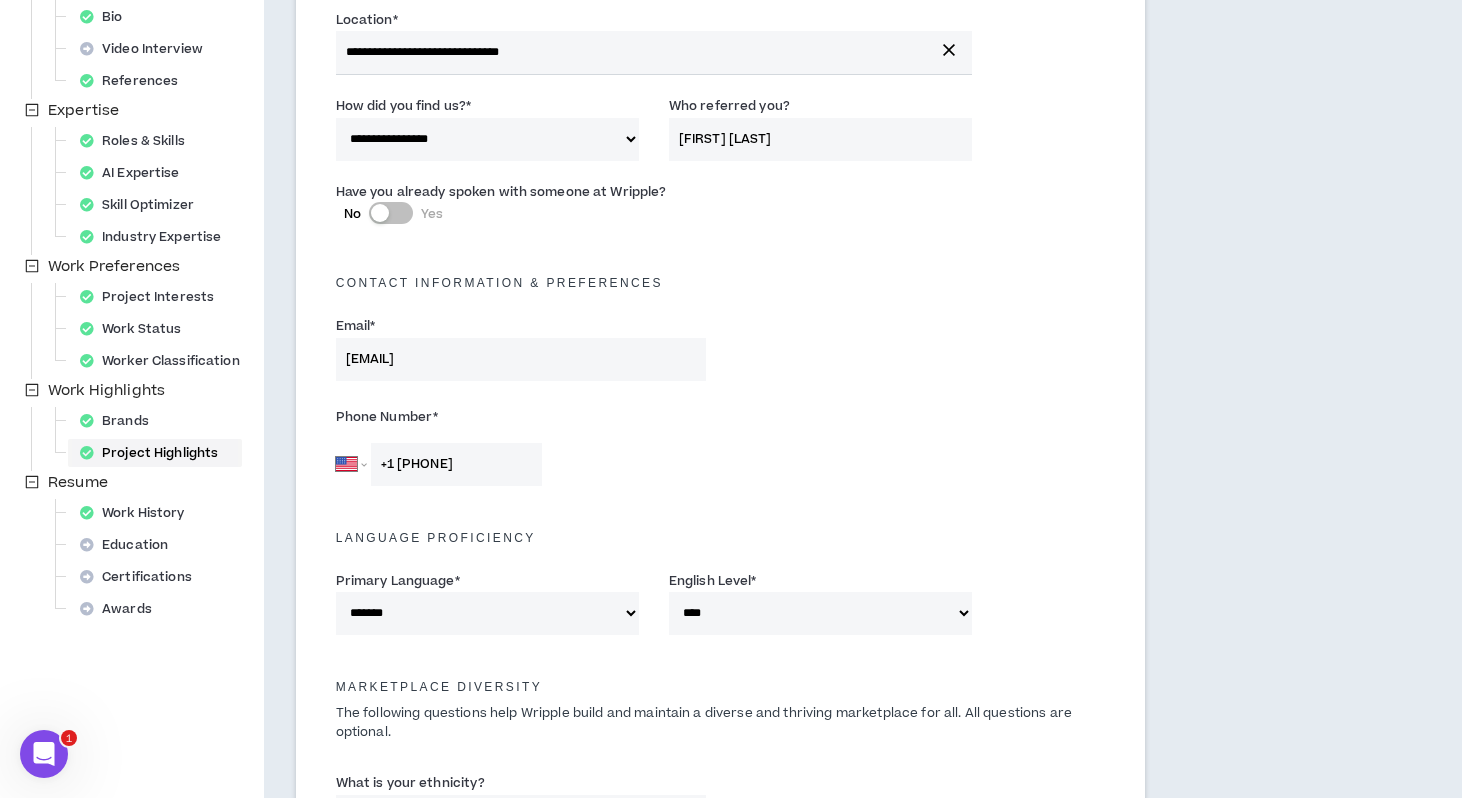 click on "Project Highlights" at bounding box center [155, 453] 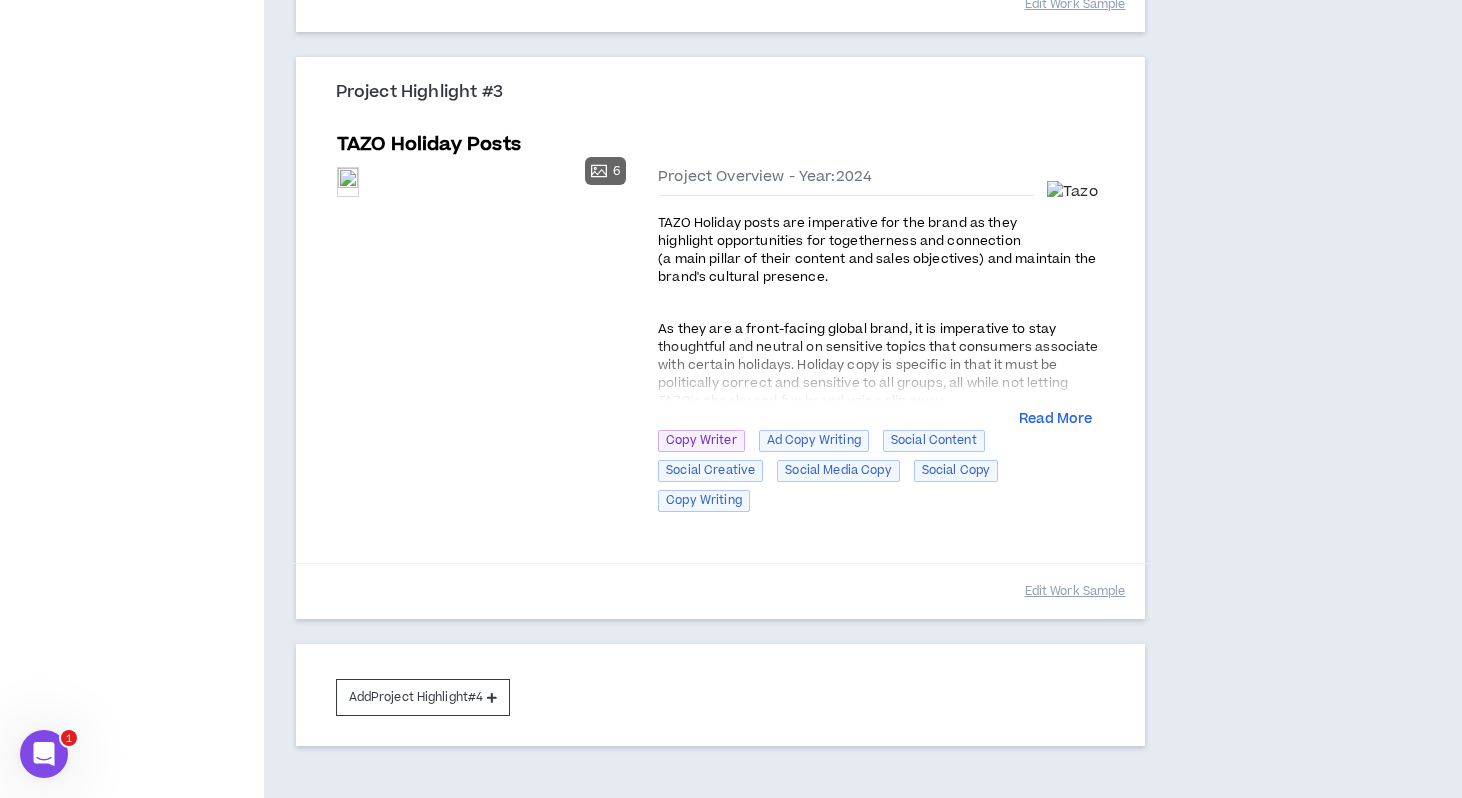 scroll, scrollTop: 1502, scrollLeft: 0, axis: vertical 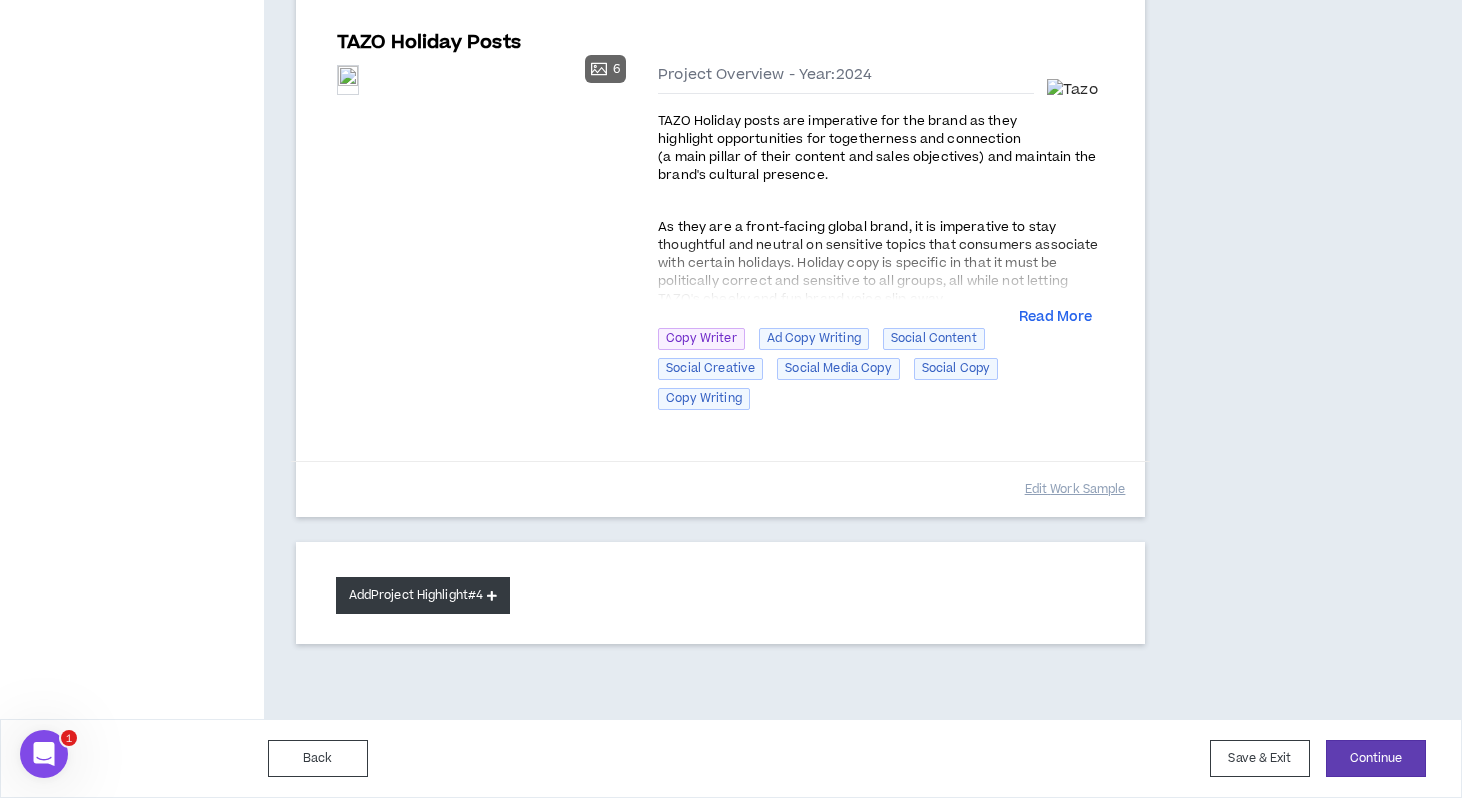 click on "Add  Project Highlight  #4" at bounding box center [423, 595] 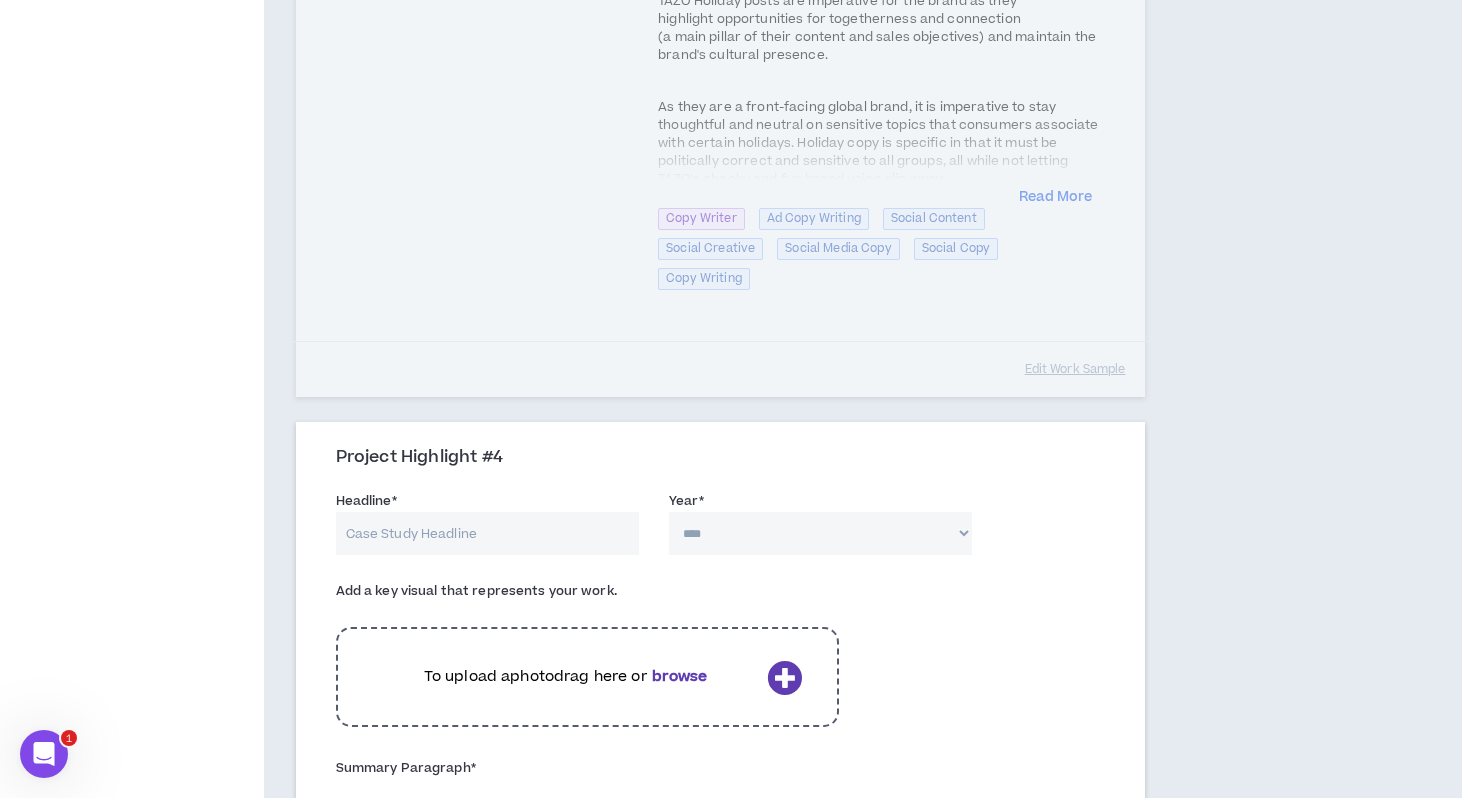 scroll, scrollTop: 1808, scrollLeft: 0, axis: vertical 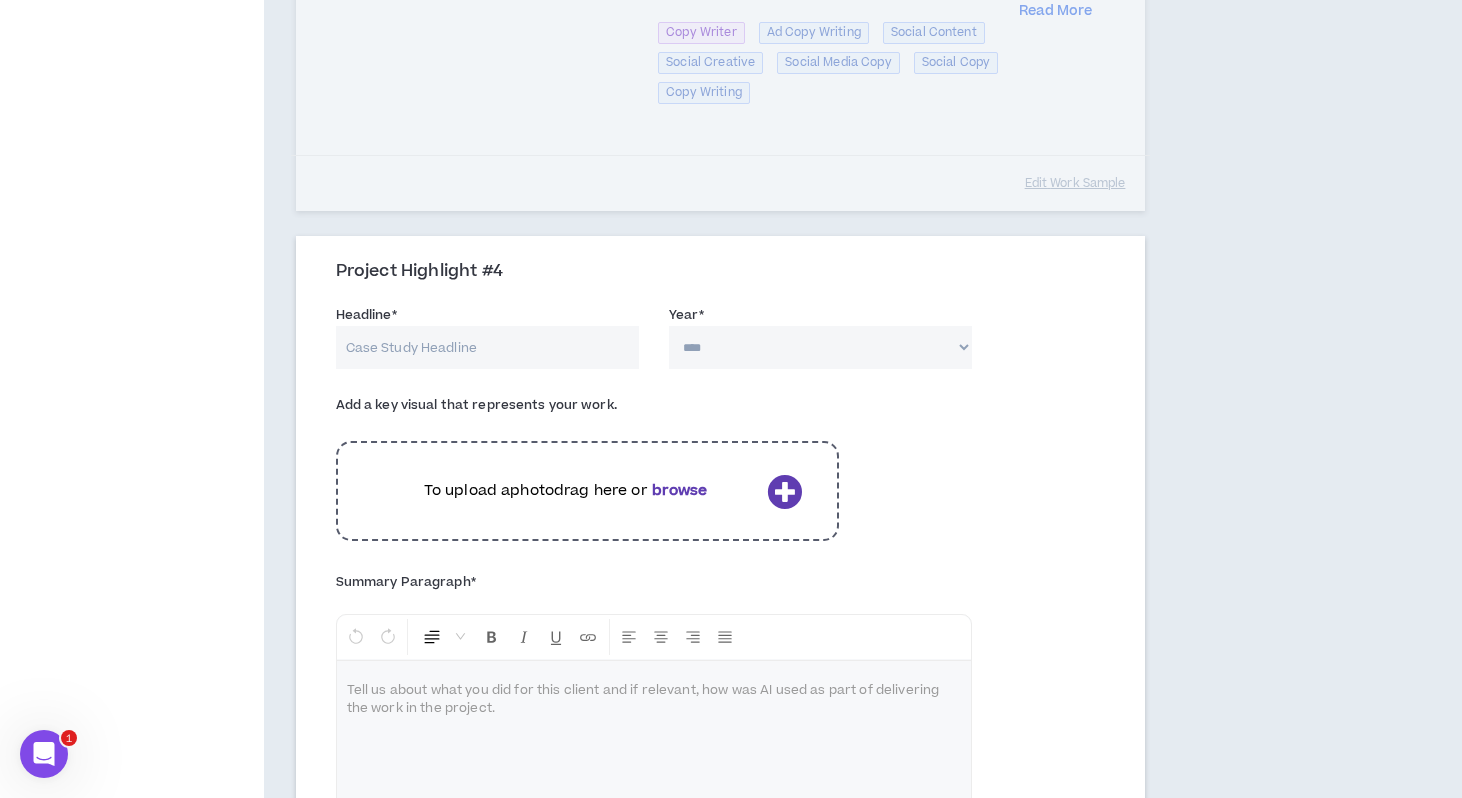 click on "Headline  * Year  * [CARD]" at bounding box center (721, 341) 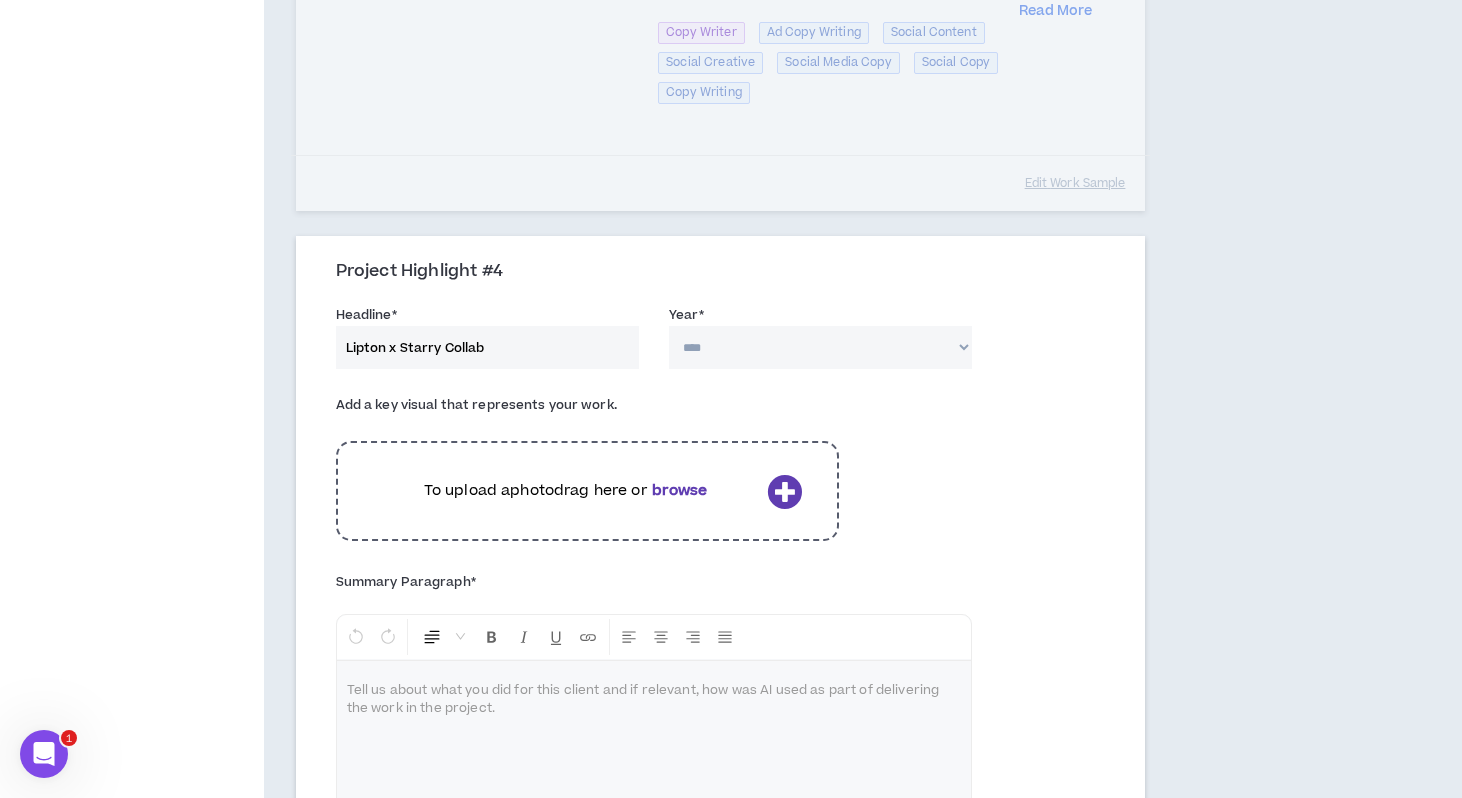 type on "Lipton x Starry Collab" 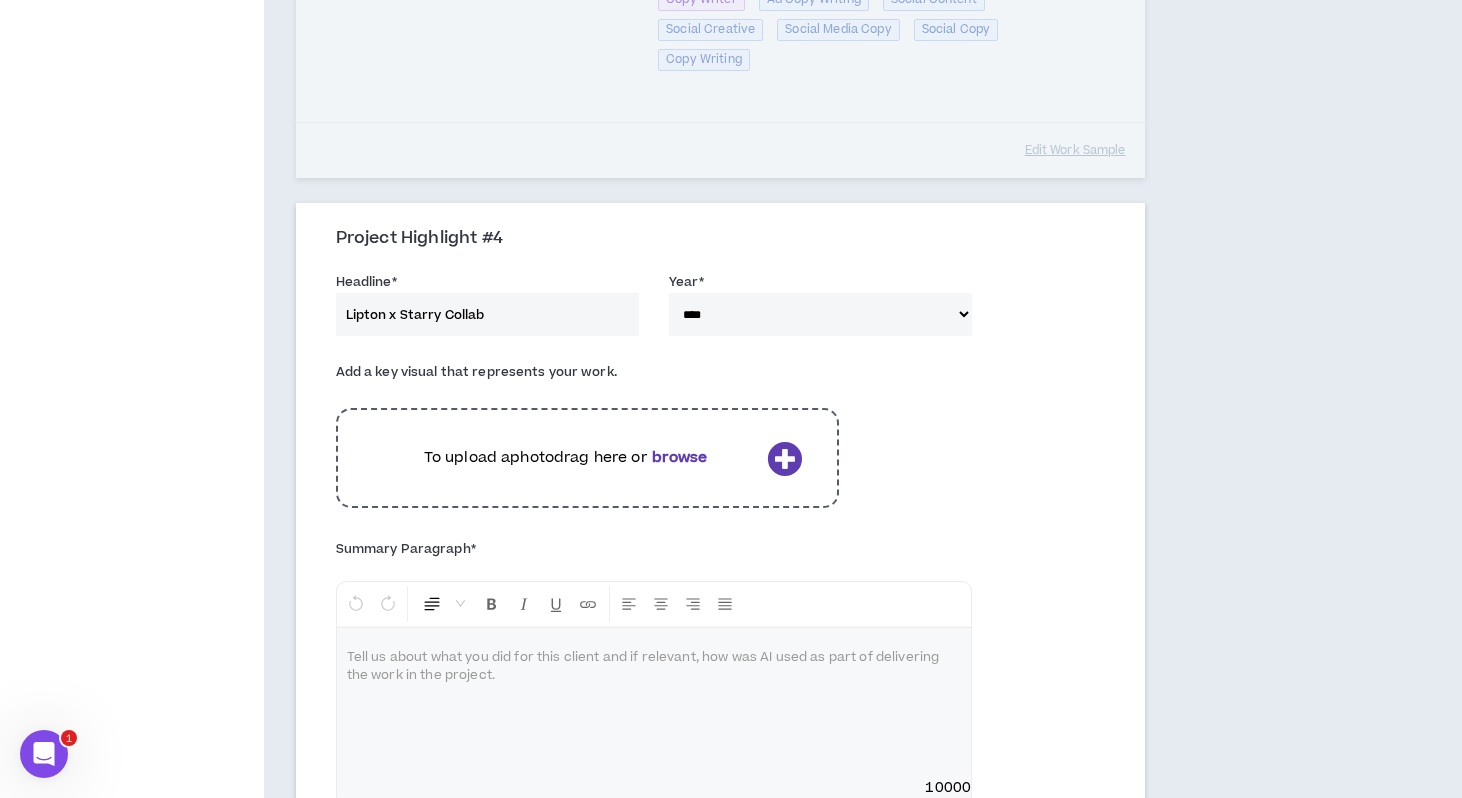 scroll, scrollTop: 1865, scrollLeft: 0, axis: vertical 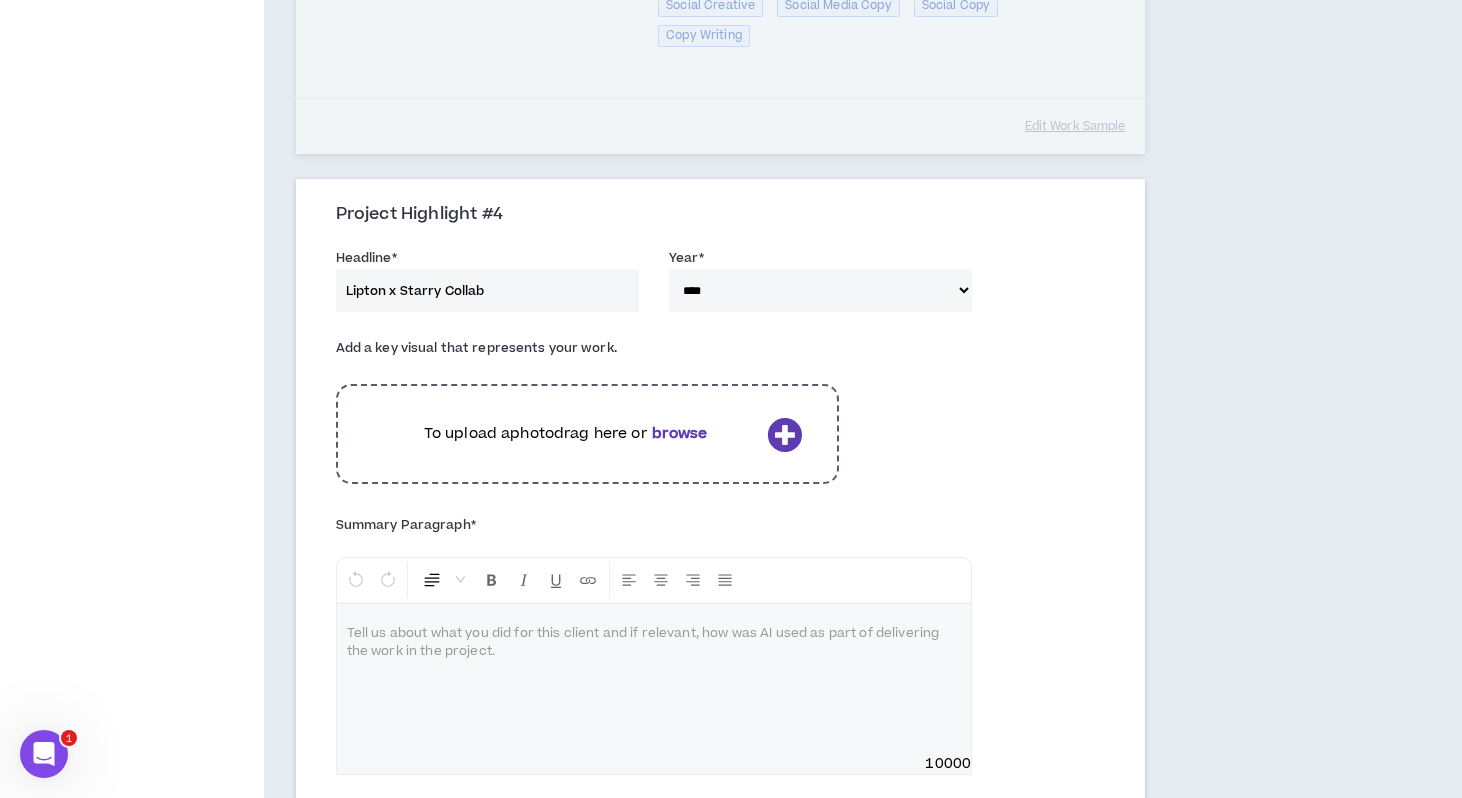 click at bounding box center [784, 434] 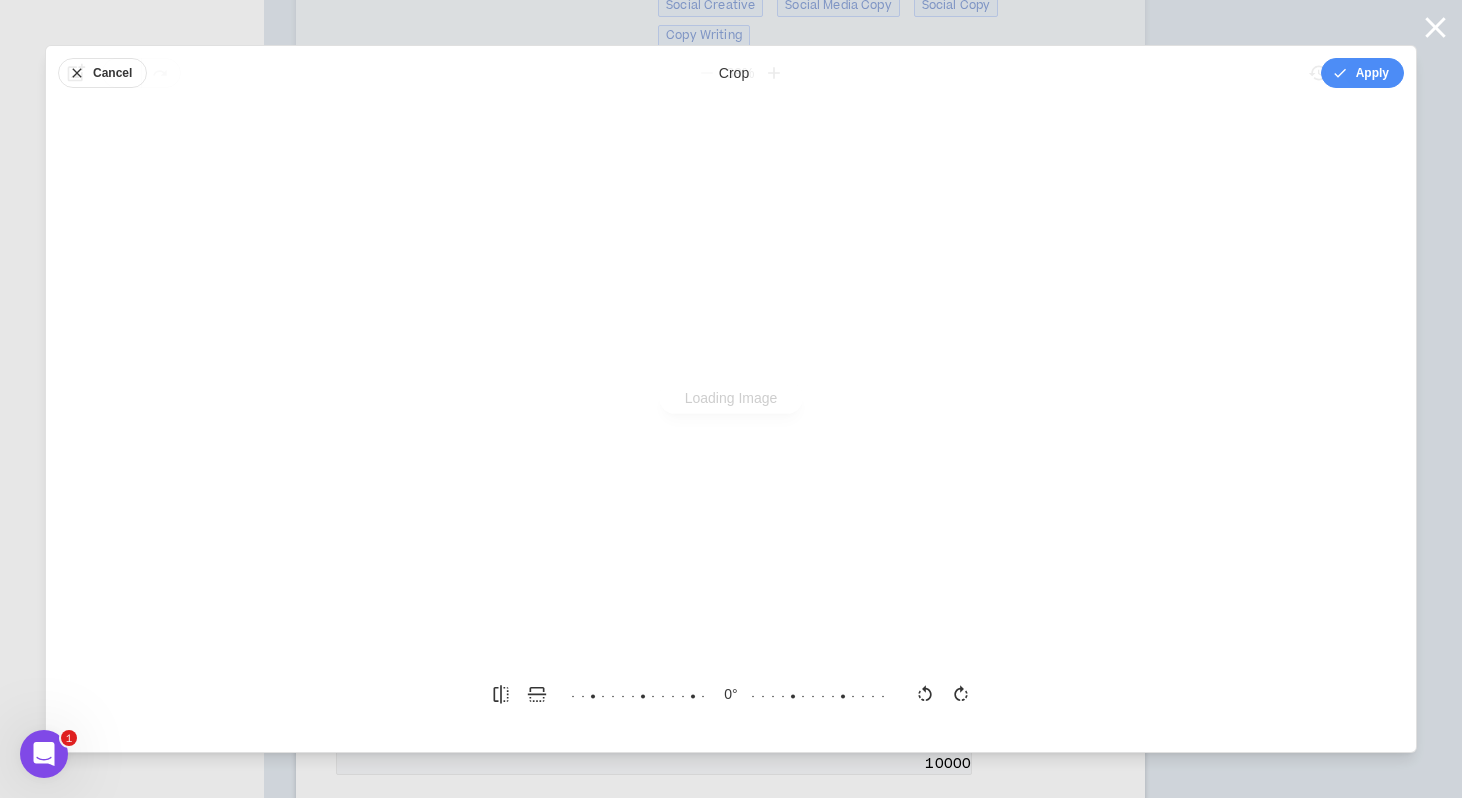scroll, scrollTop: 0, scrollLeft: 0, axis: both 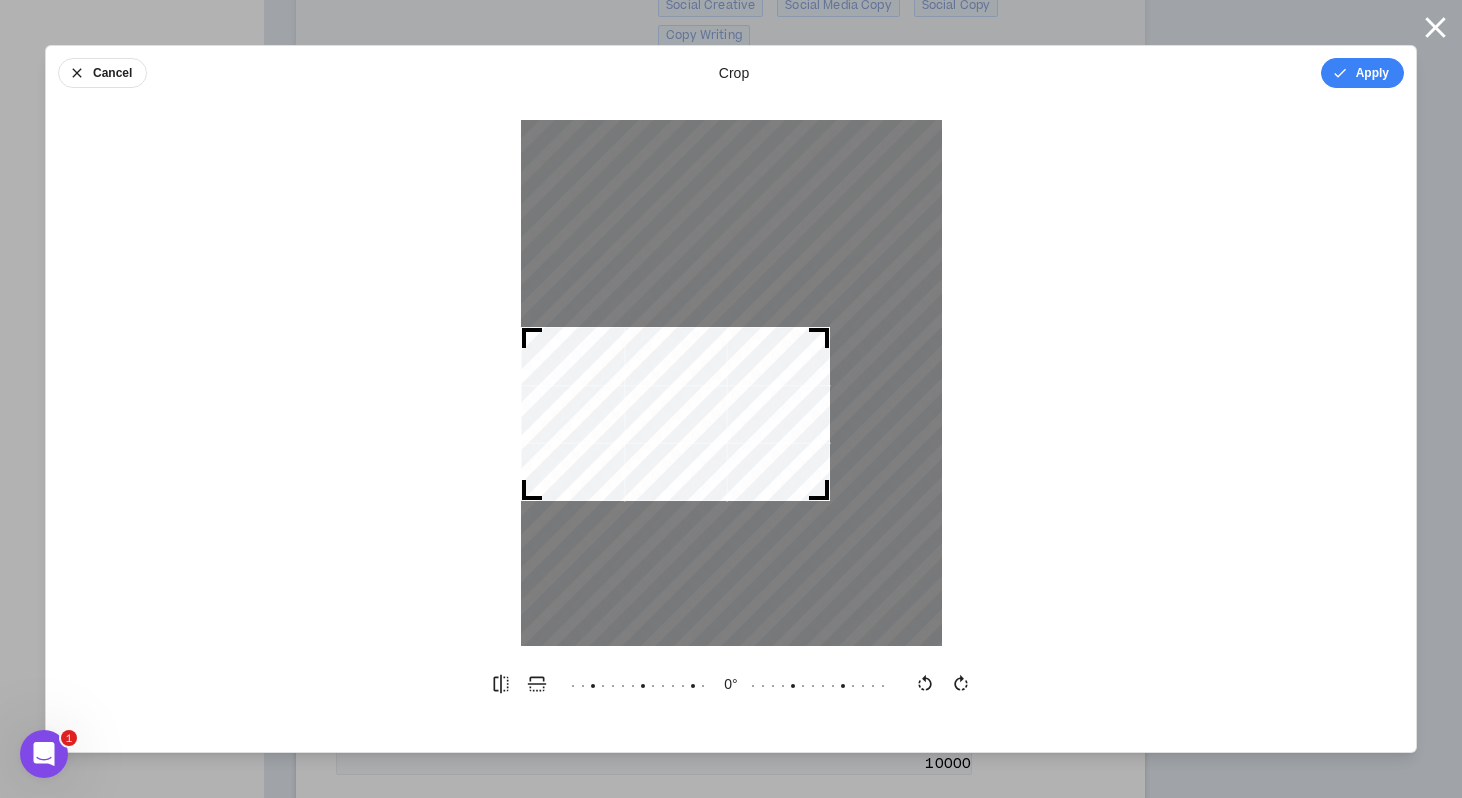 drag, startPoint x: 929, startPoint y: 272, endPoint x: 850, endPoint y: 312, distance: 88.54942 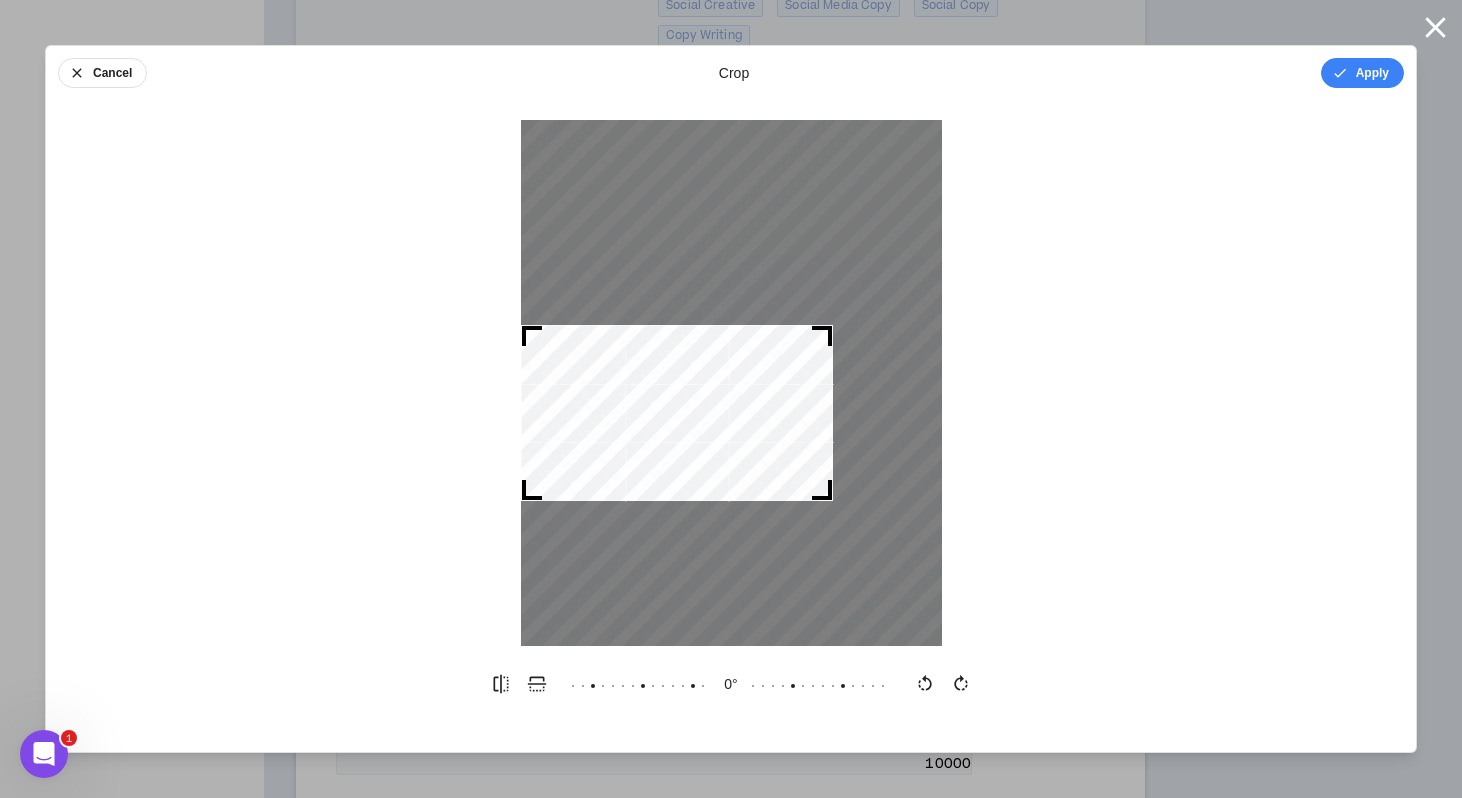 drag, startPoint x: 823, startPoint y: 335, endPoint x: 841, endPoint y: 334, distance: 18.027756 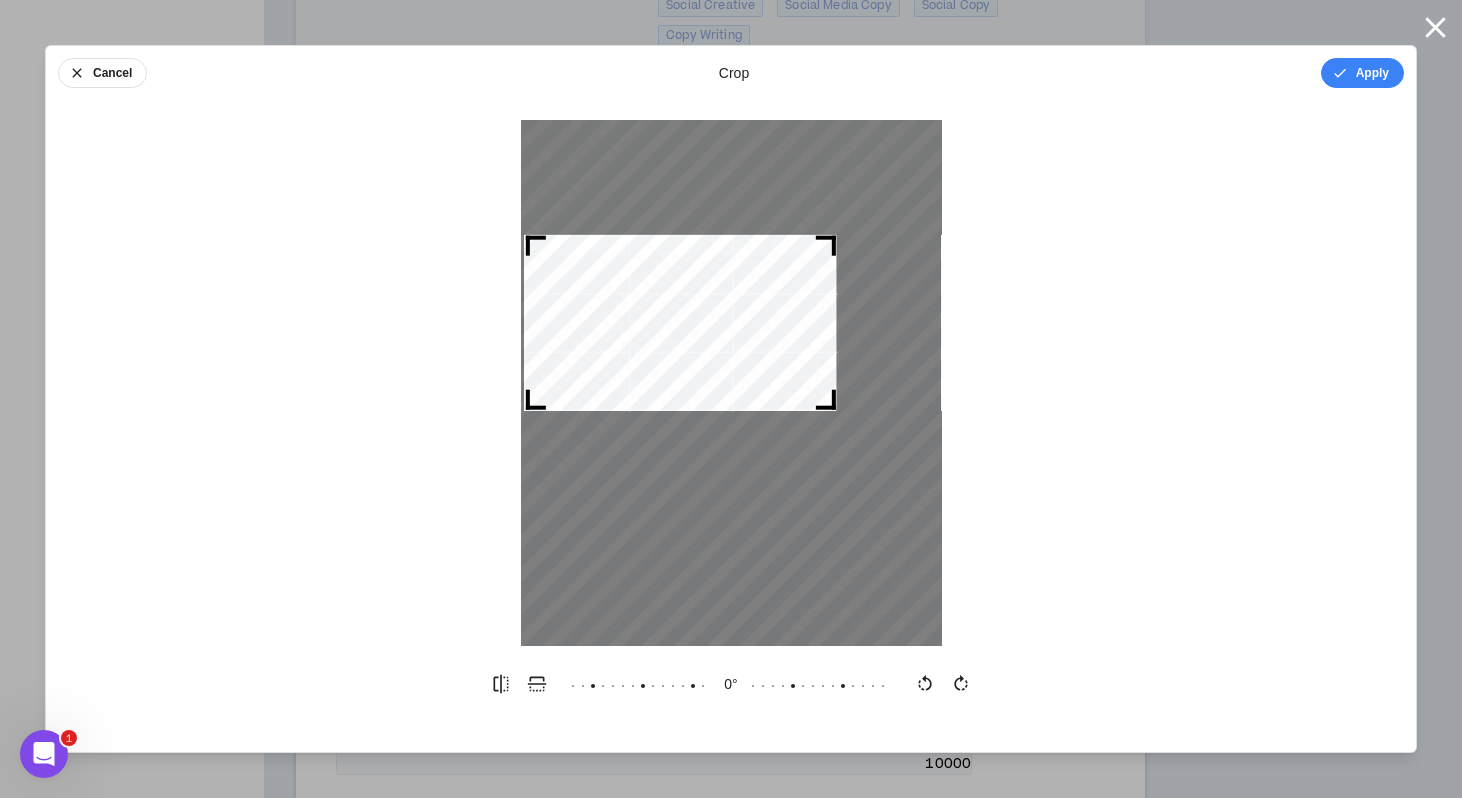 drag, startPoint x: 672, startPoint y: 327, endPoint x: 673, endPoint y: 201, distance: 126.00397 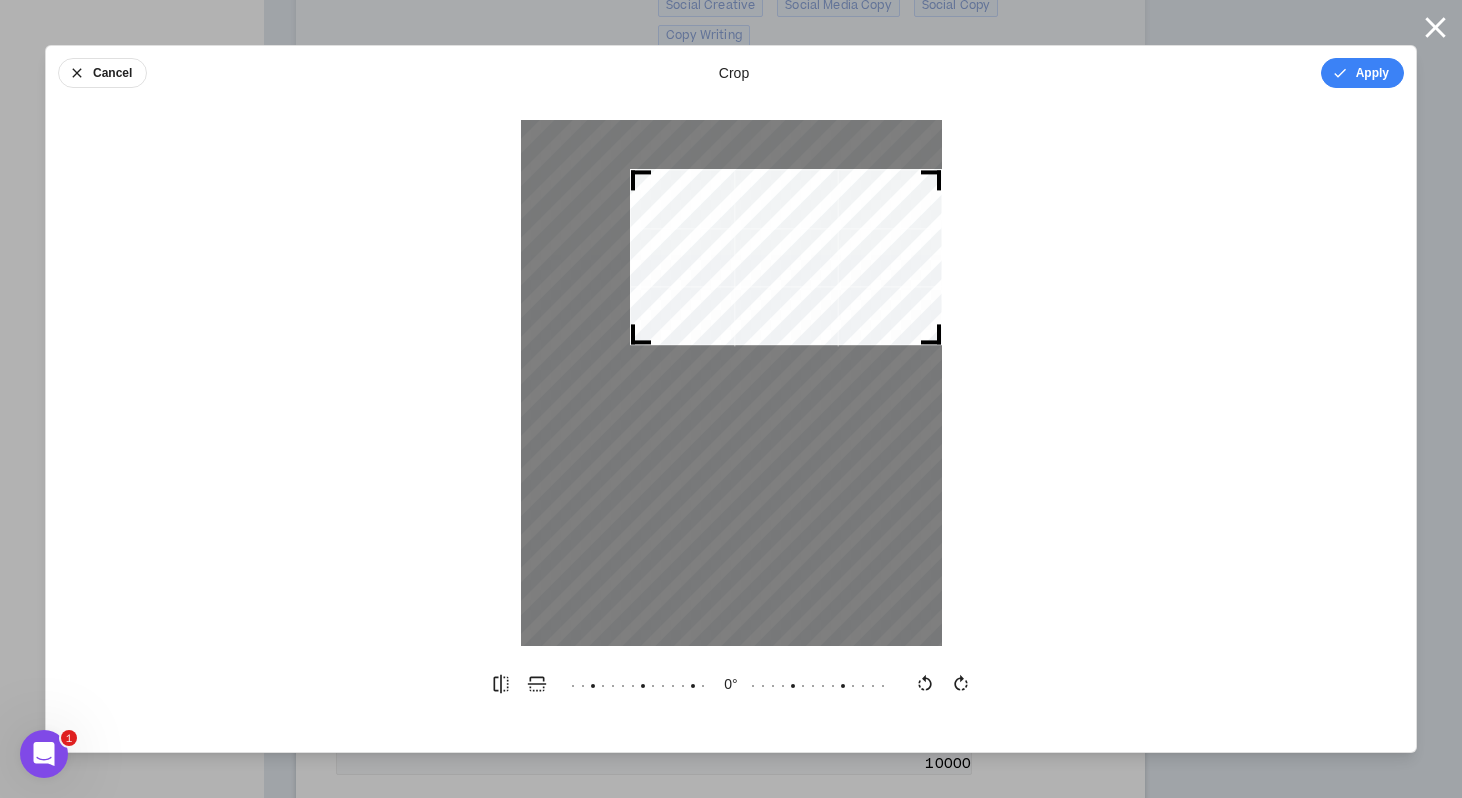 drag, startPoint x: 684, startPoint y: 303, endPoint x: 811, endPoint y: 271, distance: 130.96947 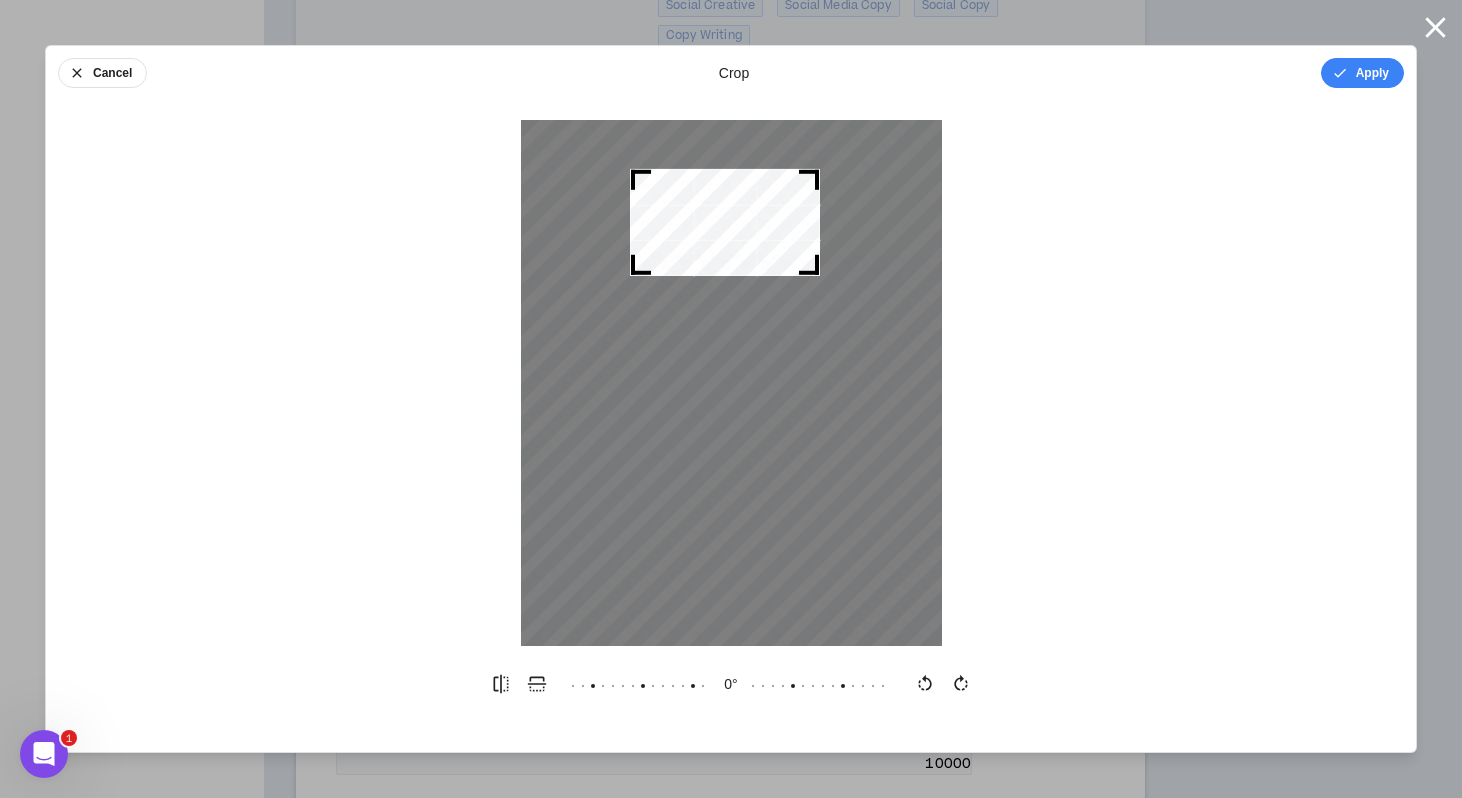 drag, startPoint x: 931, startPoint y: 340, endPoint x: 851, endPoint y: 330, distance: 80.622574 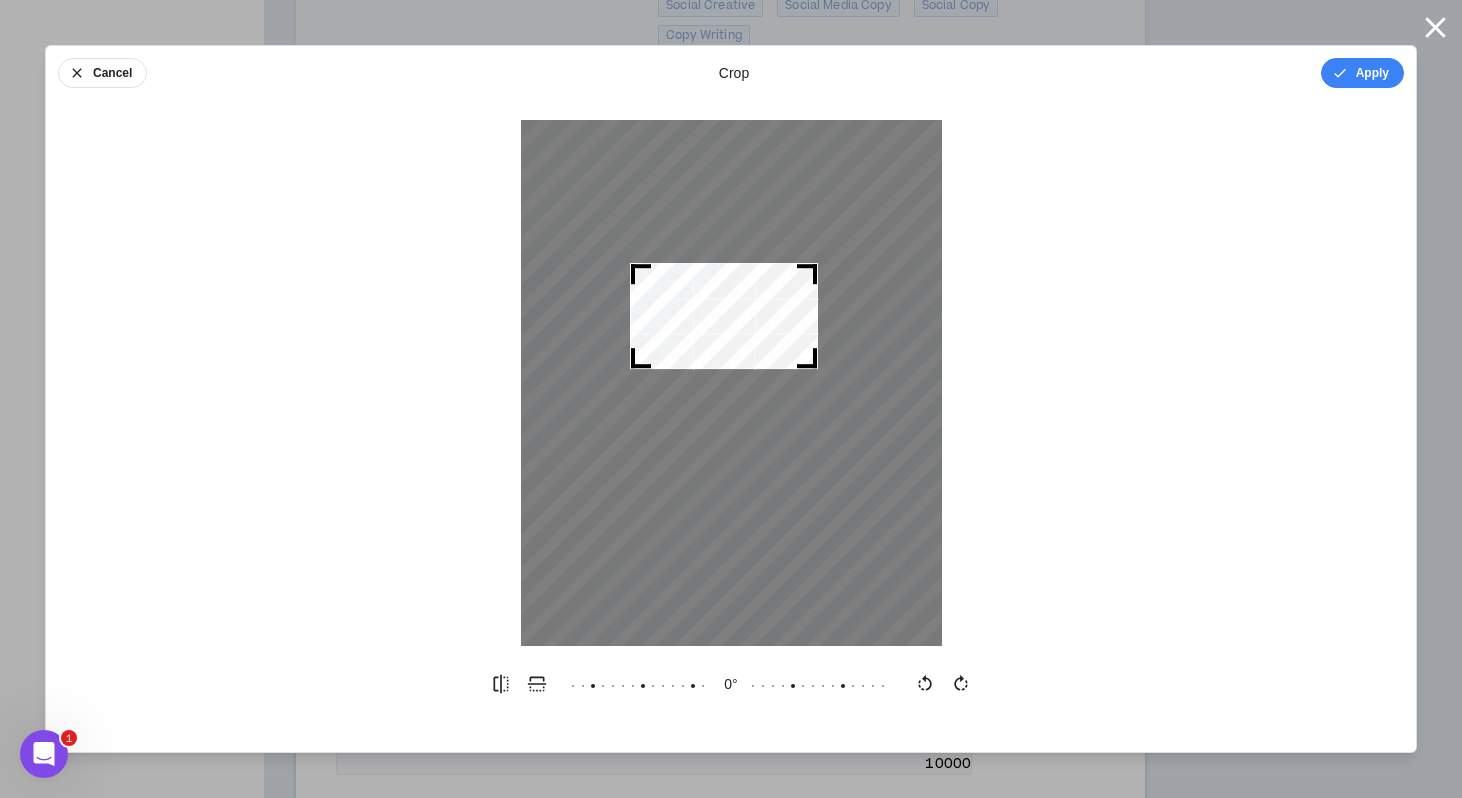 drag, startPoint x: 762, startPoint y: 257, endPoint x: 762, endPoint y: 350, distance: 93 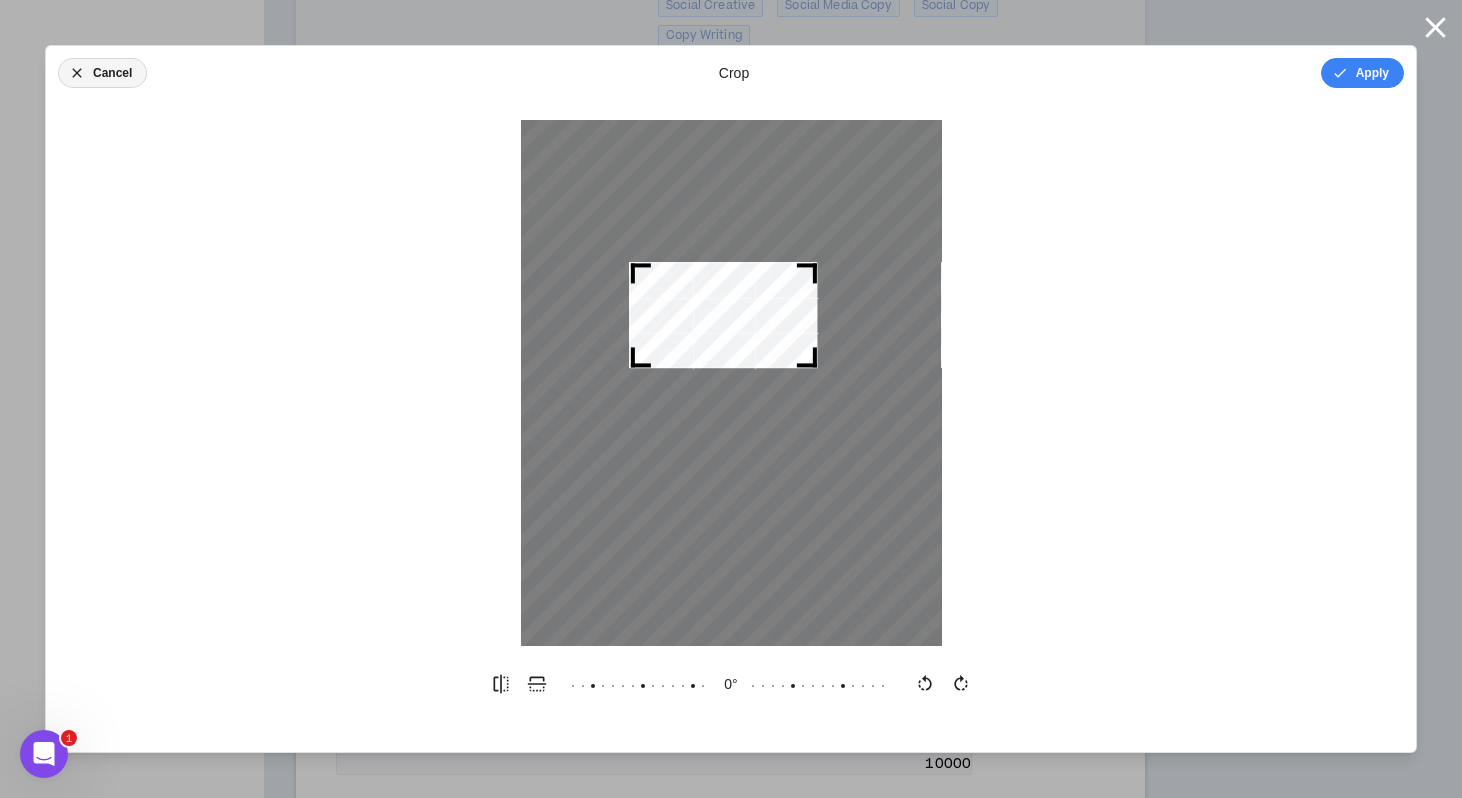 click on "Cancel" at bounding box center [102, 73] 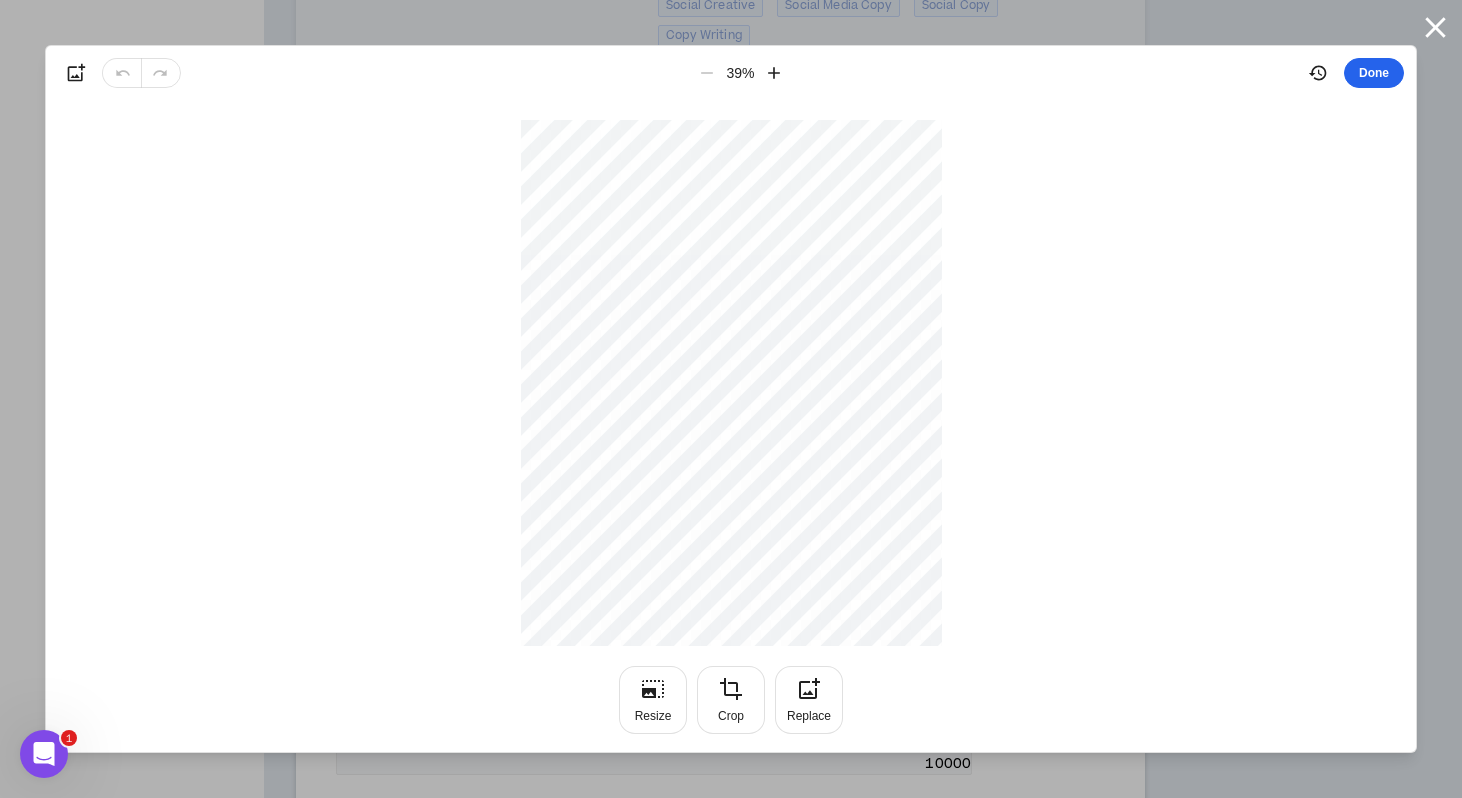 click on "Done" at bounding box center (1374, 73) 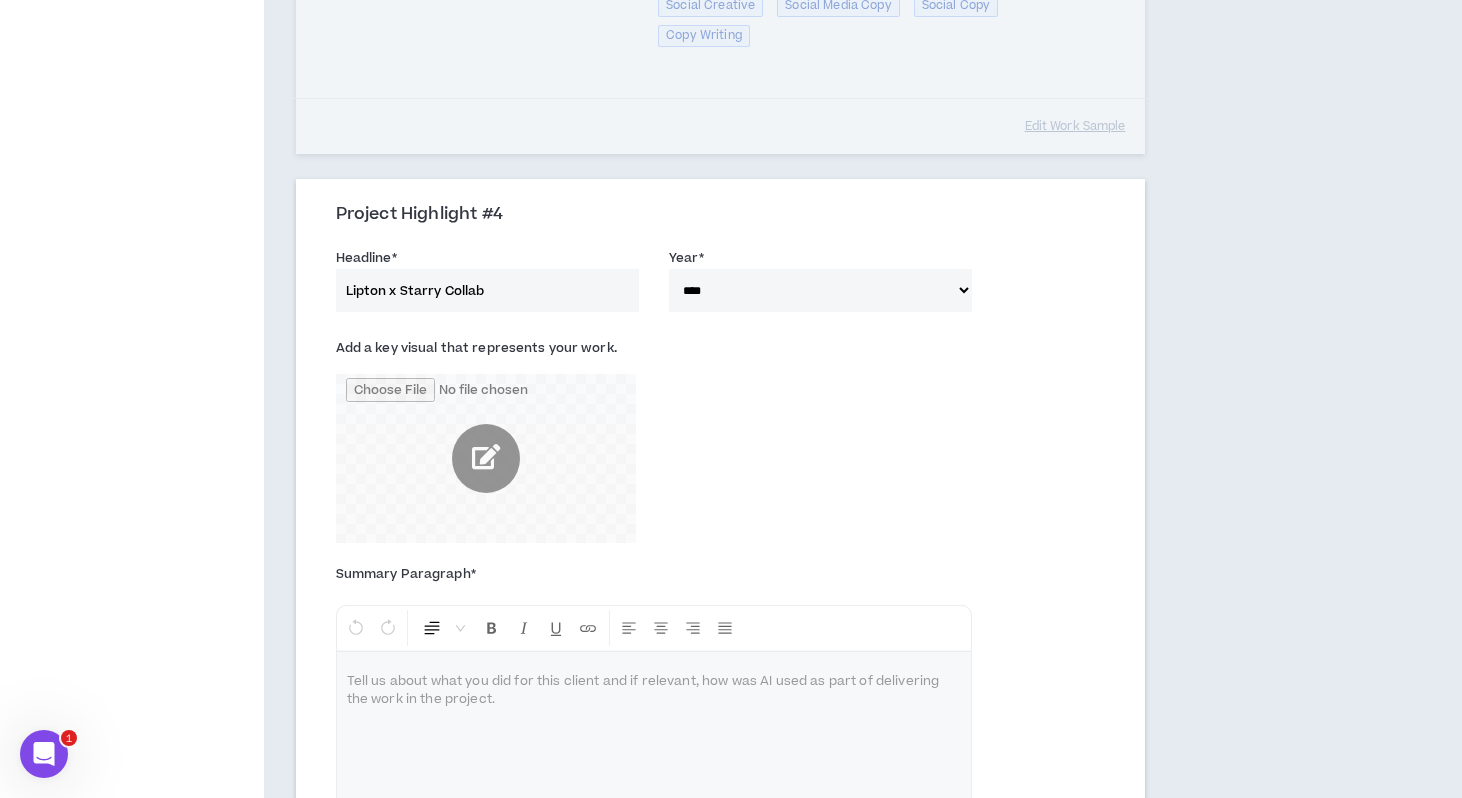 click at bounding box center [486, 458] 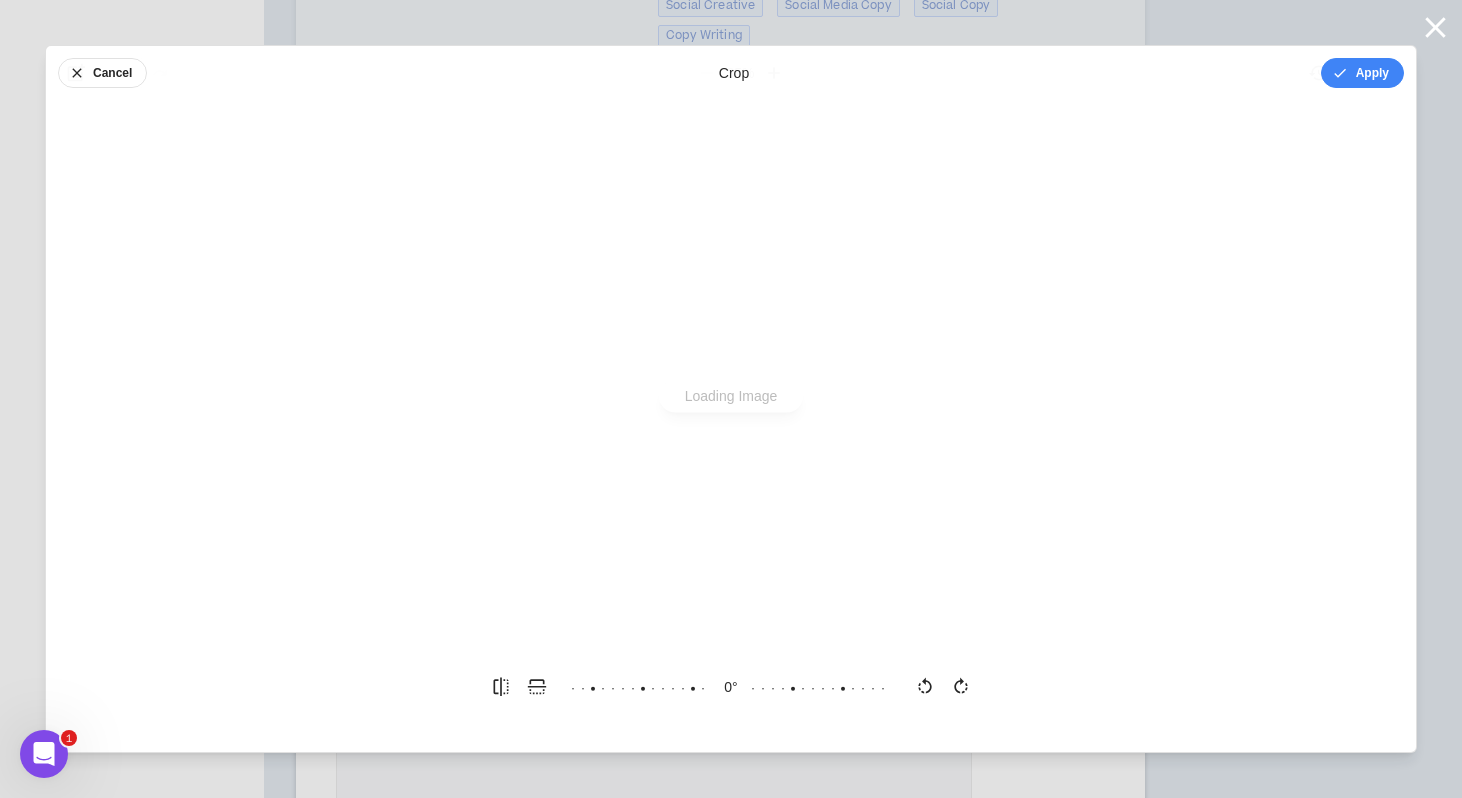 scroll, scrollTop: 0, scrollLeft: 0, axis: both 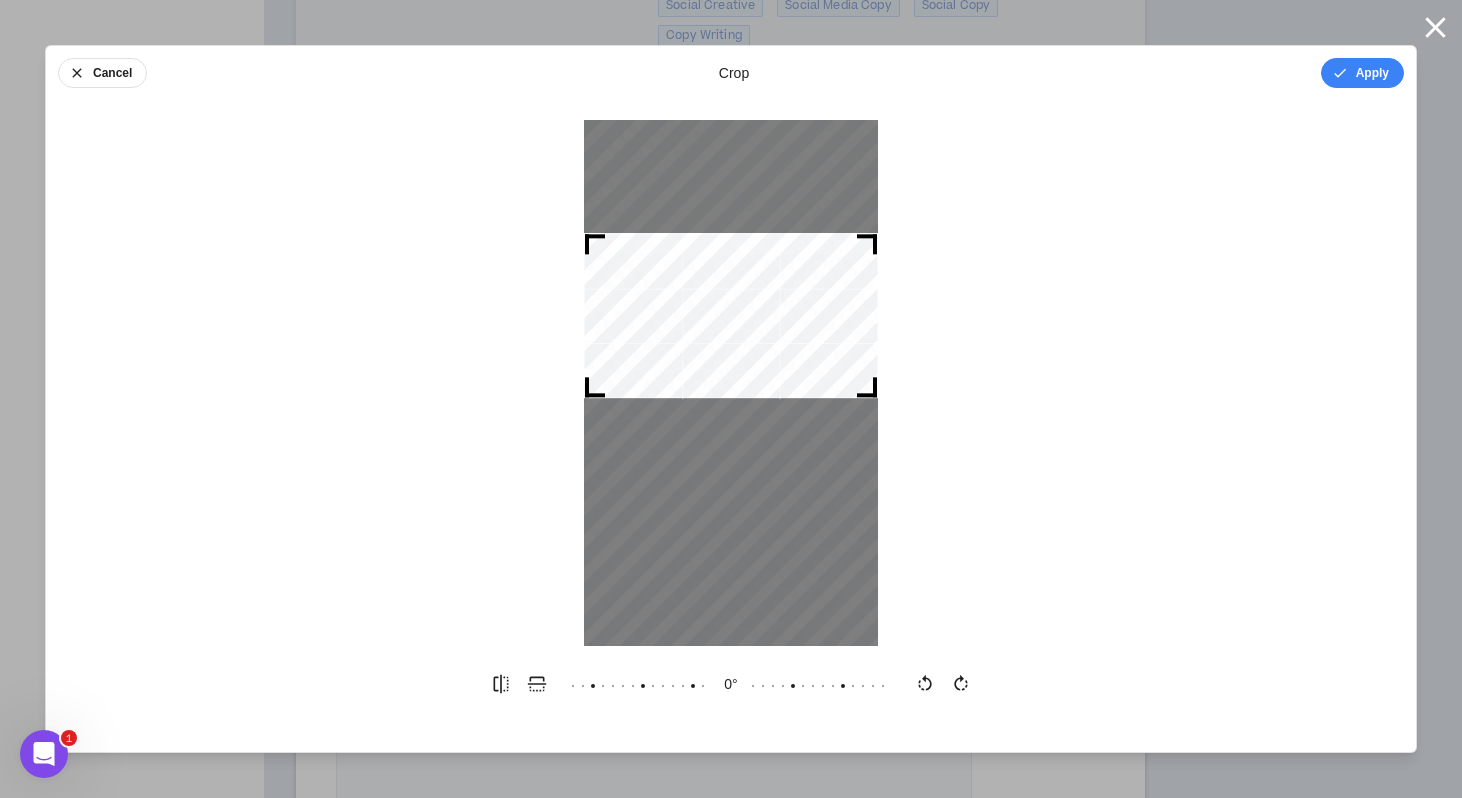 drag, startPoint x: 807, startPoint y: 442, endPoint x: 807, endPoint y: 375, distance: 67 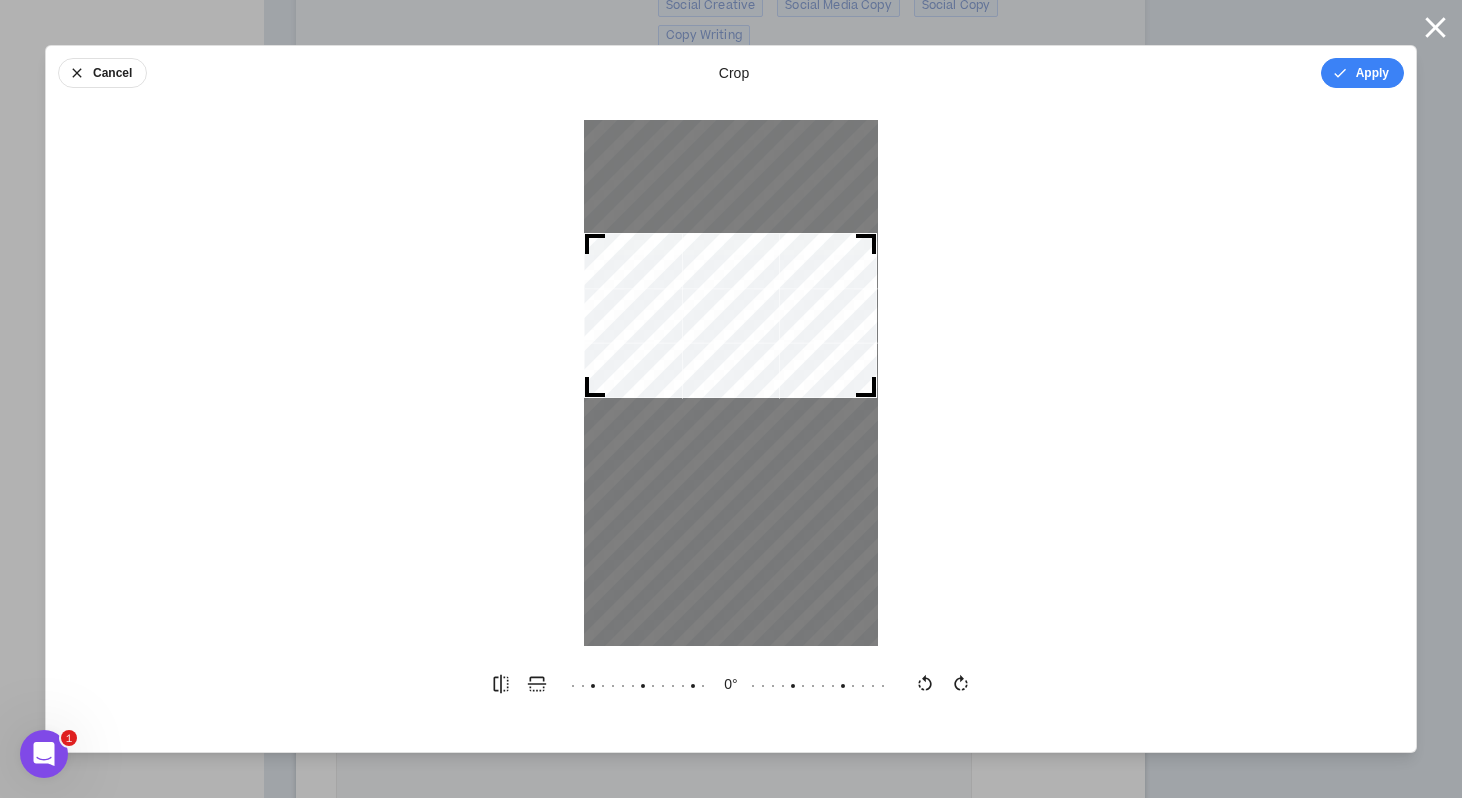 drag, startPoint x: 866, startPoint y: 234, endPoint x: 868, endPoint y: 175, distance: 59.03389 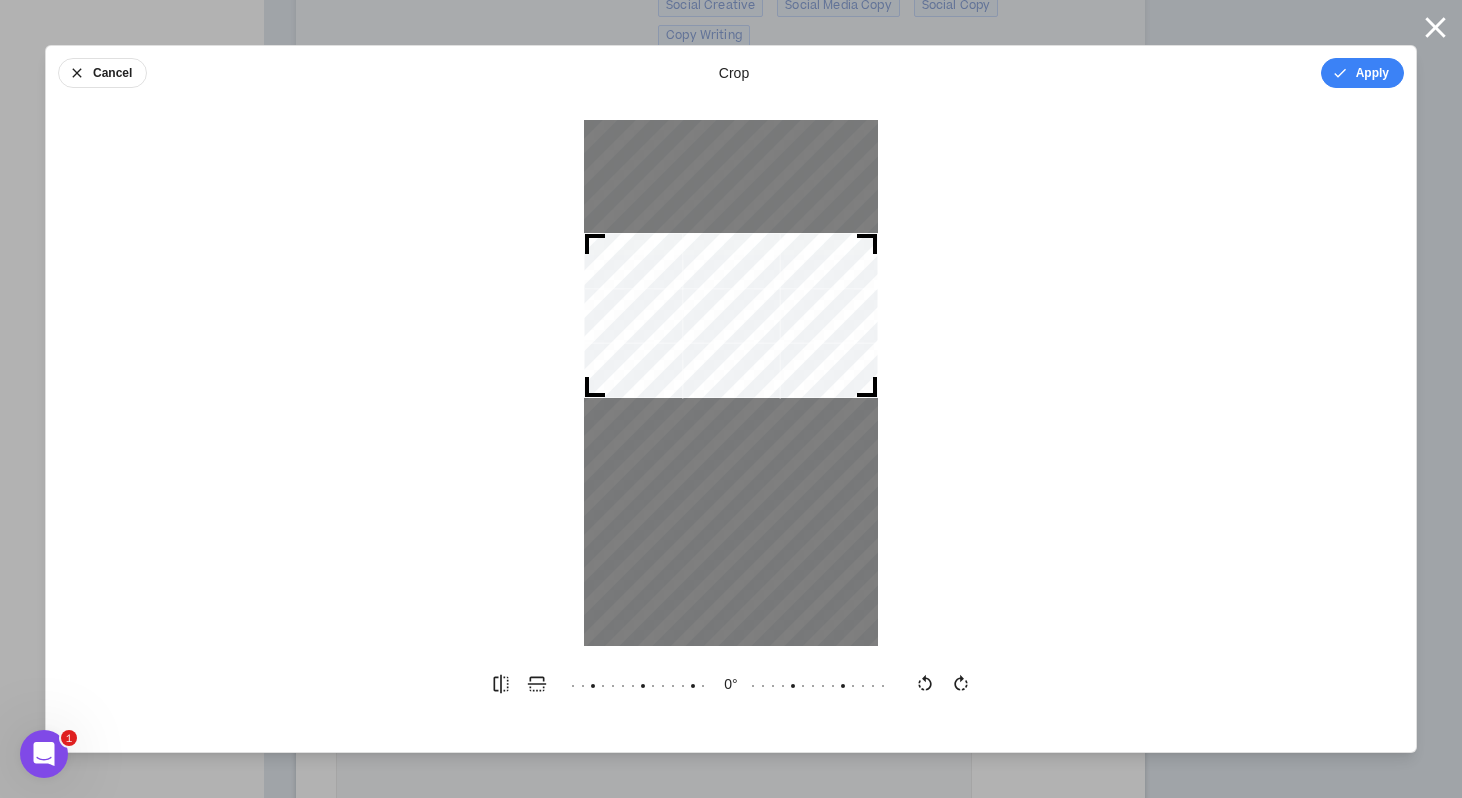 drag, startPoint x: 867, startPoint y: 387, endPoint x: 900, endPoint y: 504, distance: 121.5648 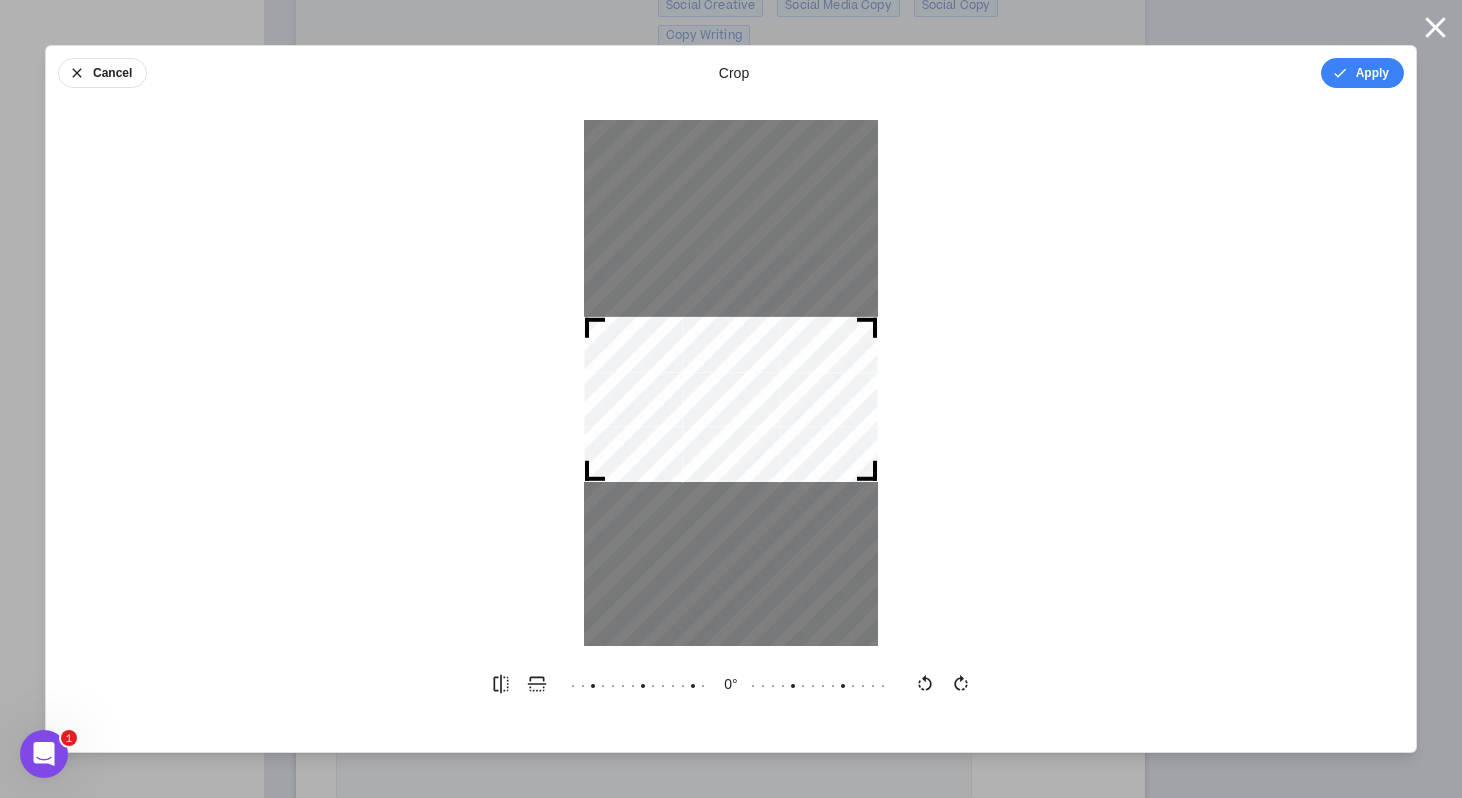 drag, startPoint x: 827, startPoint y: 340, endPoint x: 818, endPoint y: 425, distance: 85.47514 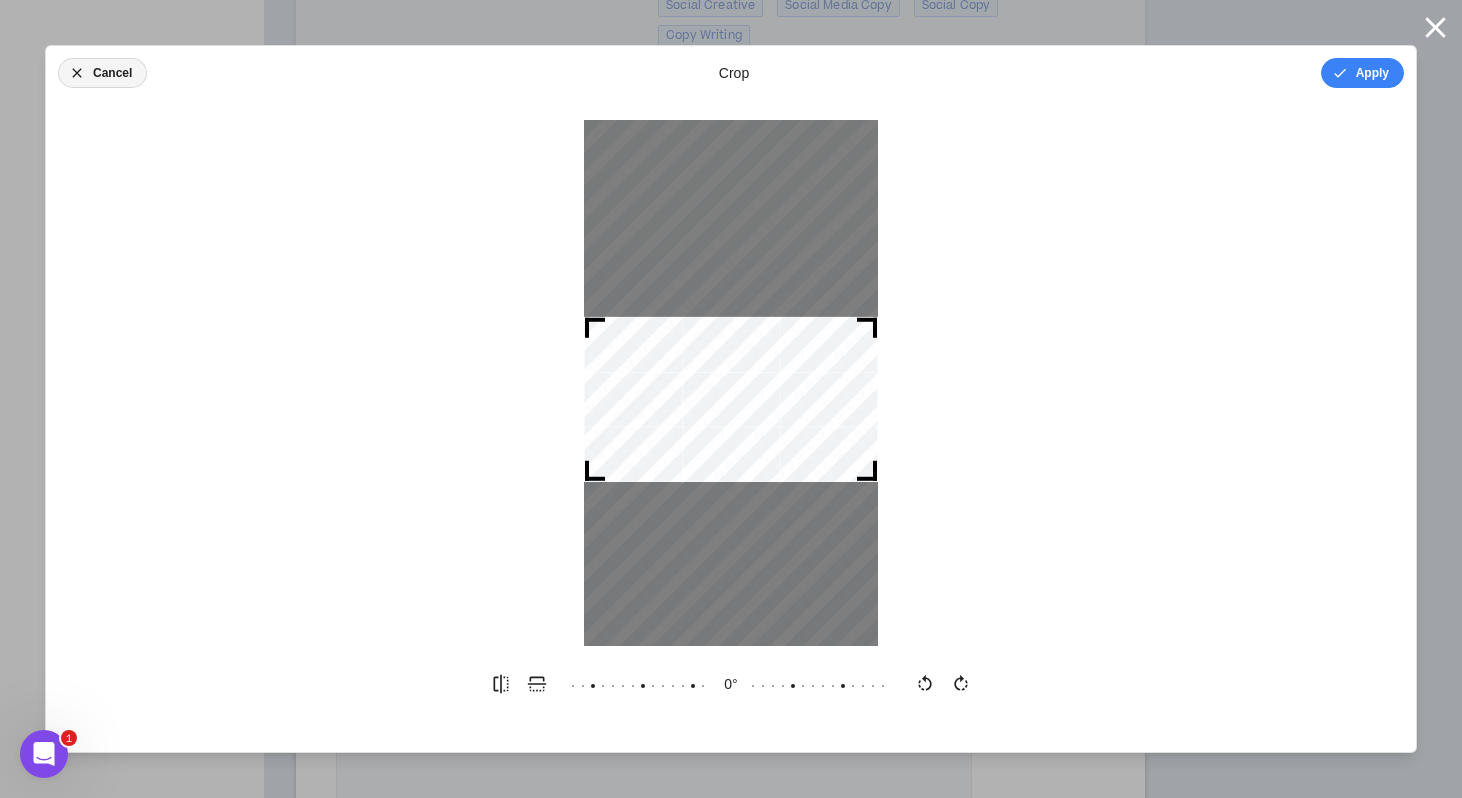 click on "Cancel" at bounding box center (102, 73) 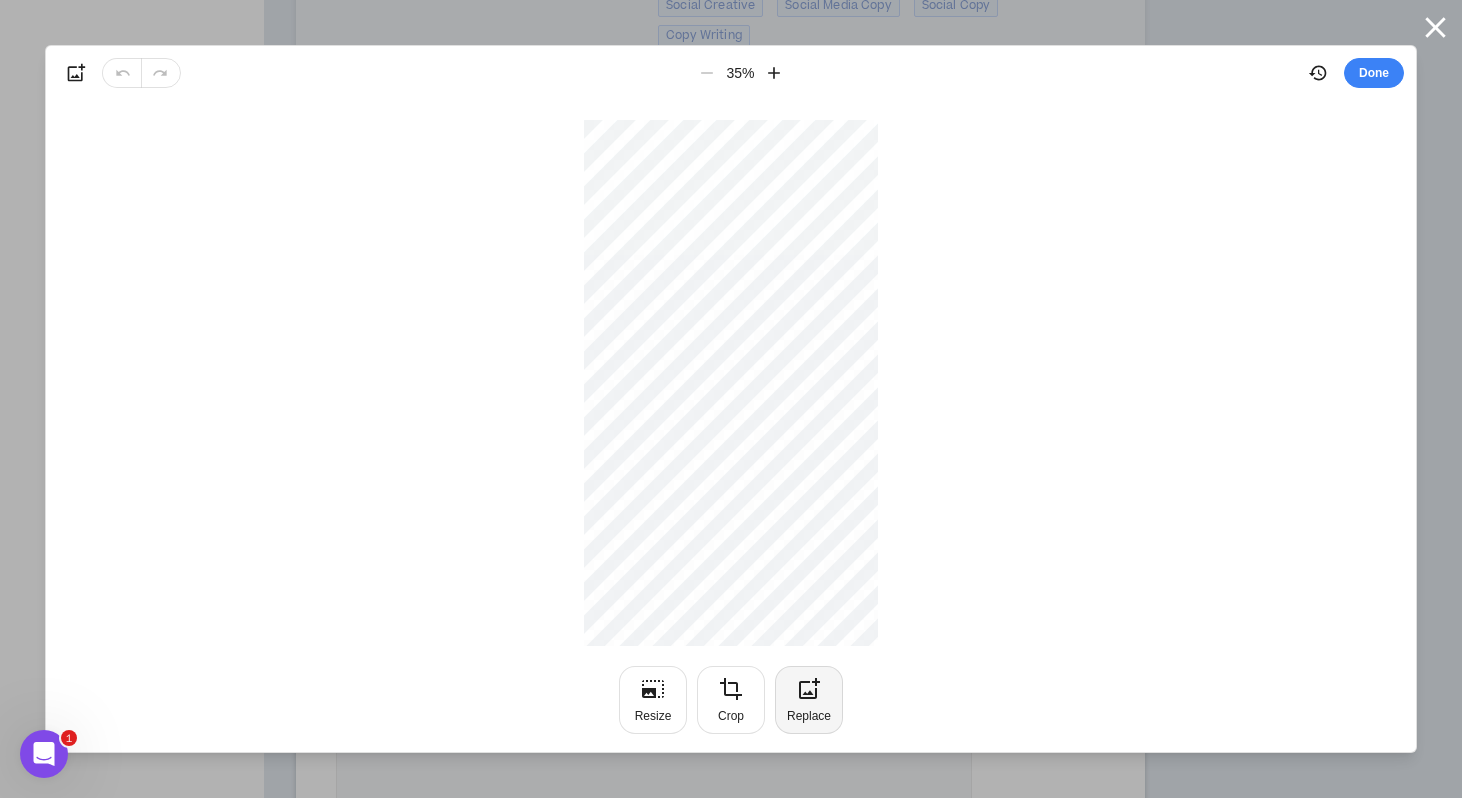 click on "Replace" at bounding box center [809, 716] 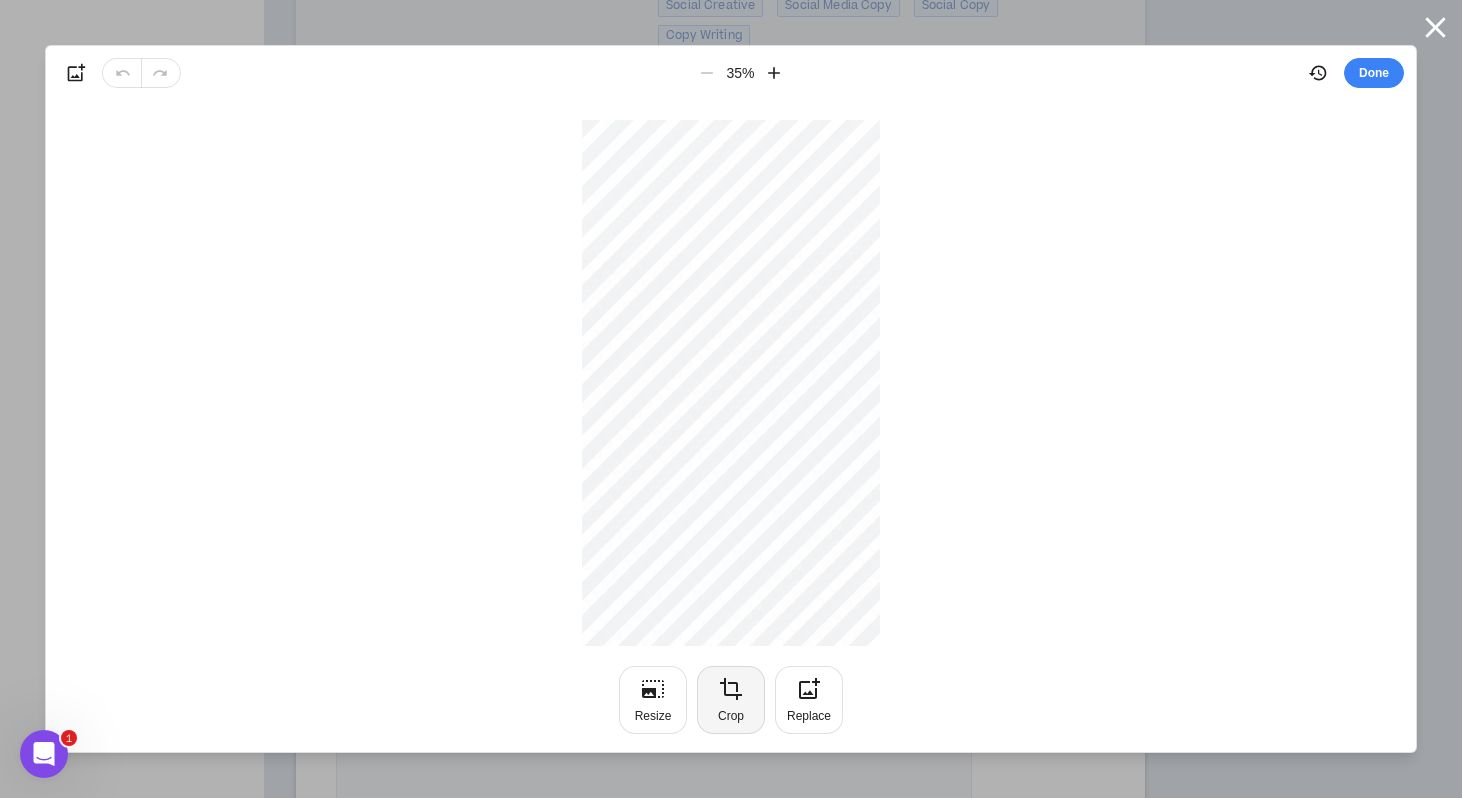 click on "Crop" at bounding box center (731, 700) 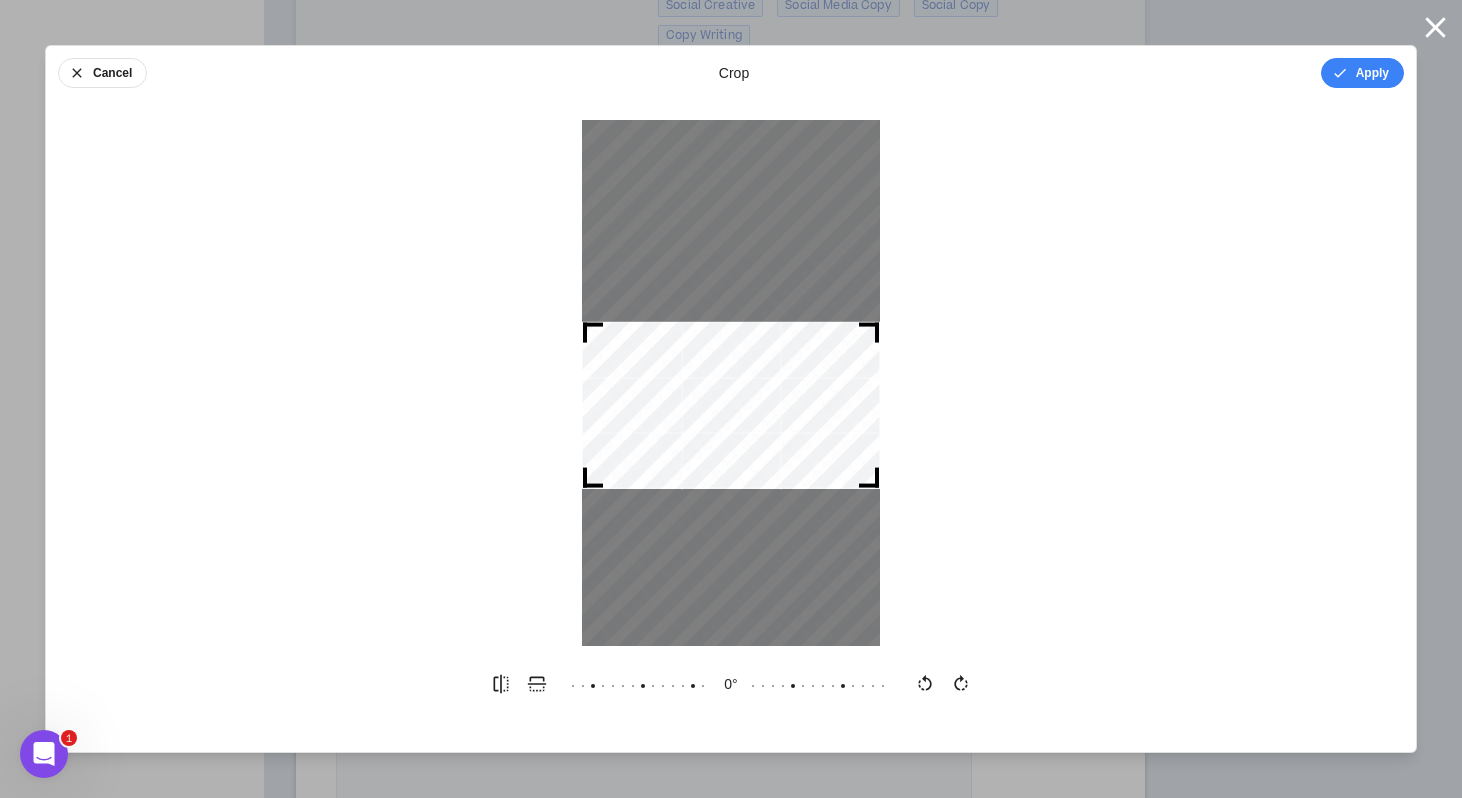drag, startPoint x: 770, startPoint y: 410, endPoint x: 782, endPoint y: 432, distance: 25.059929 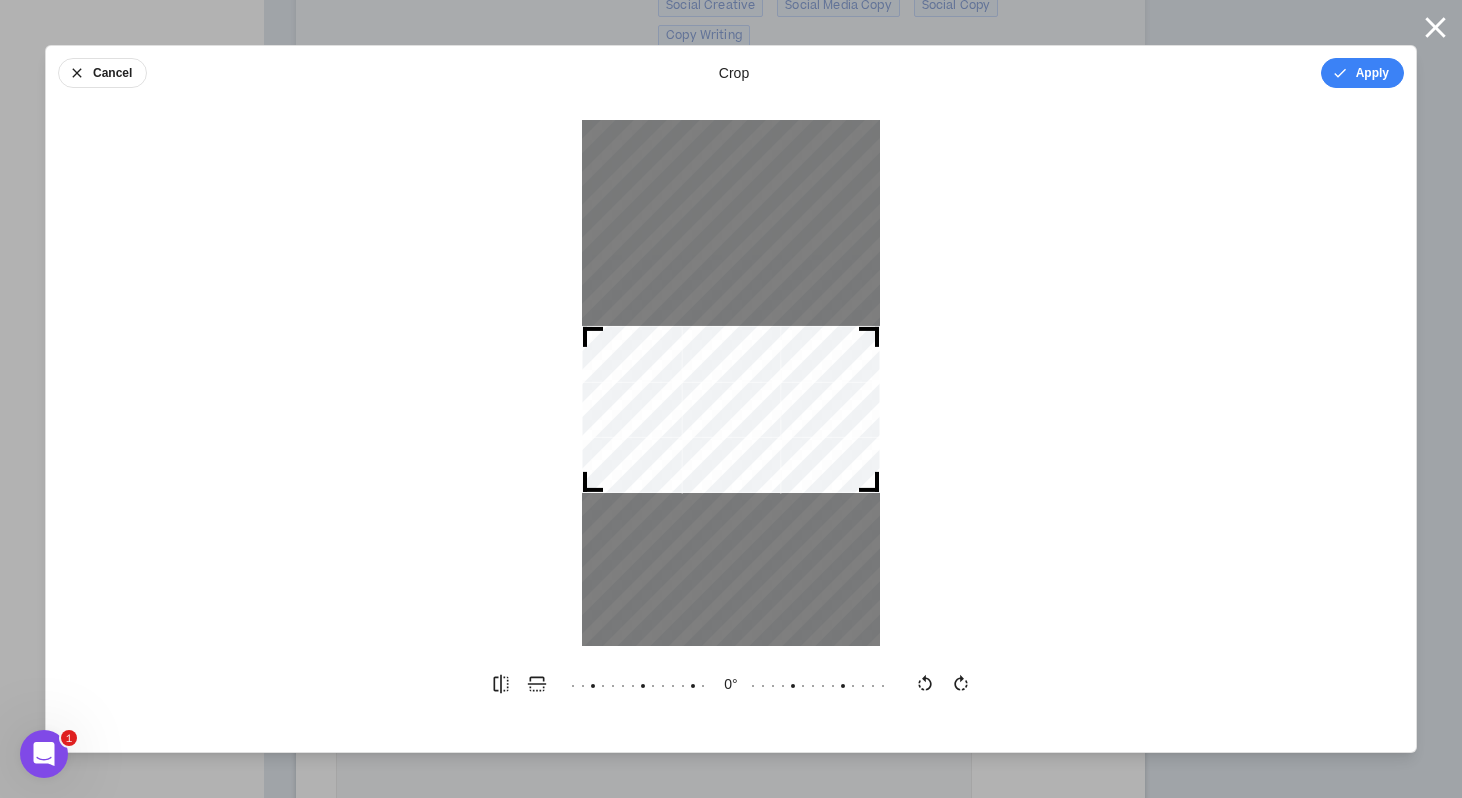 click at bounding box center (731, 409) 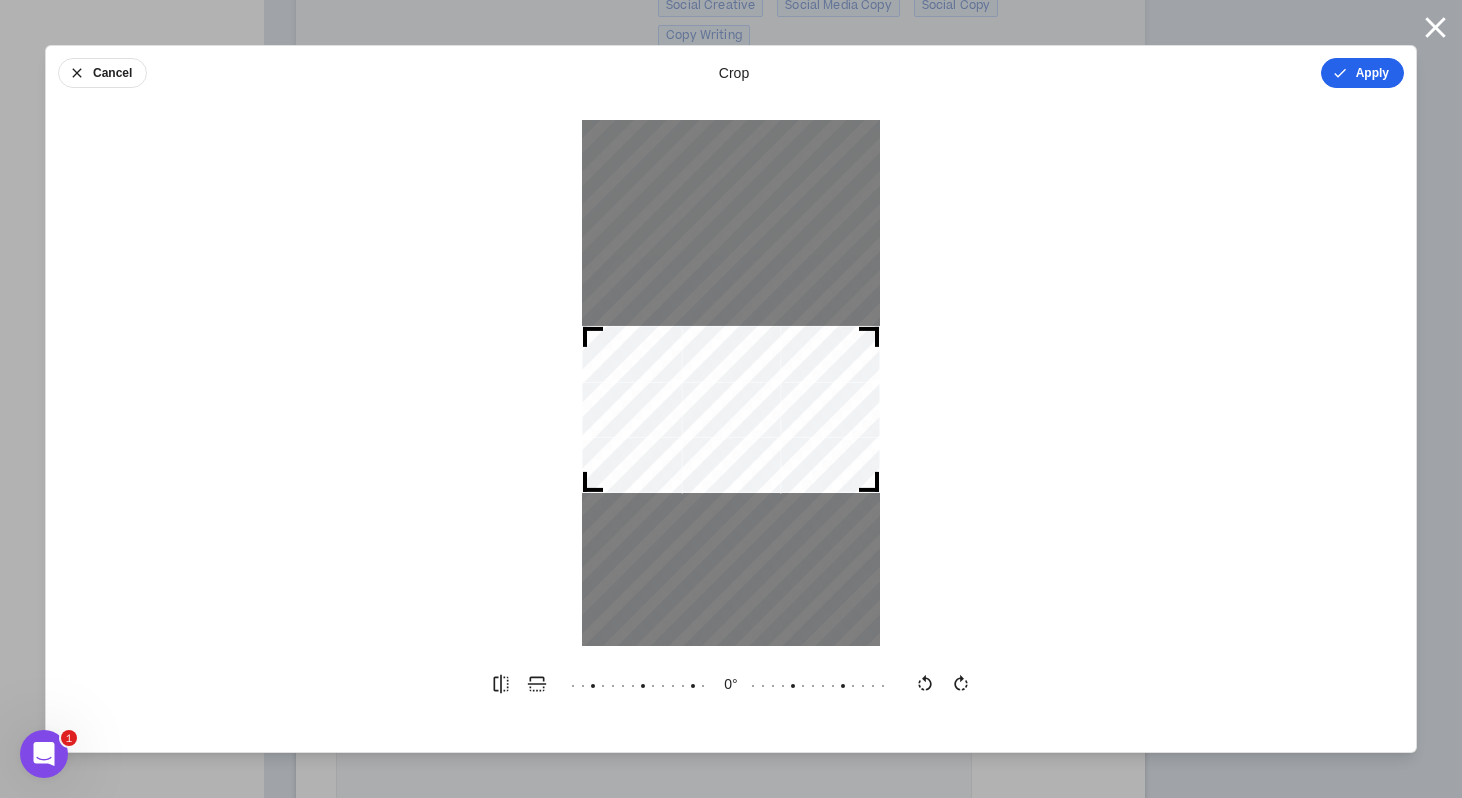 click 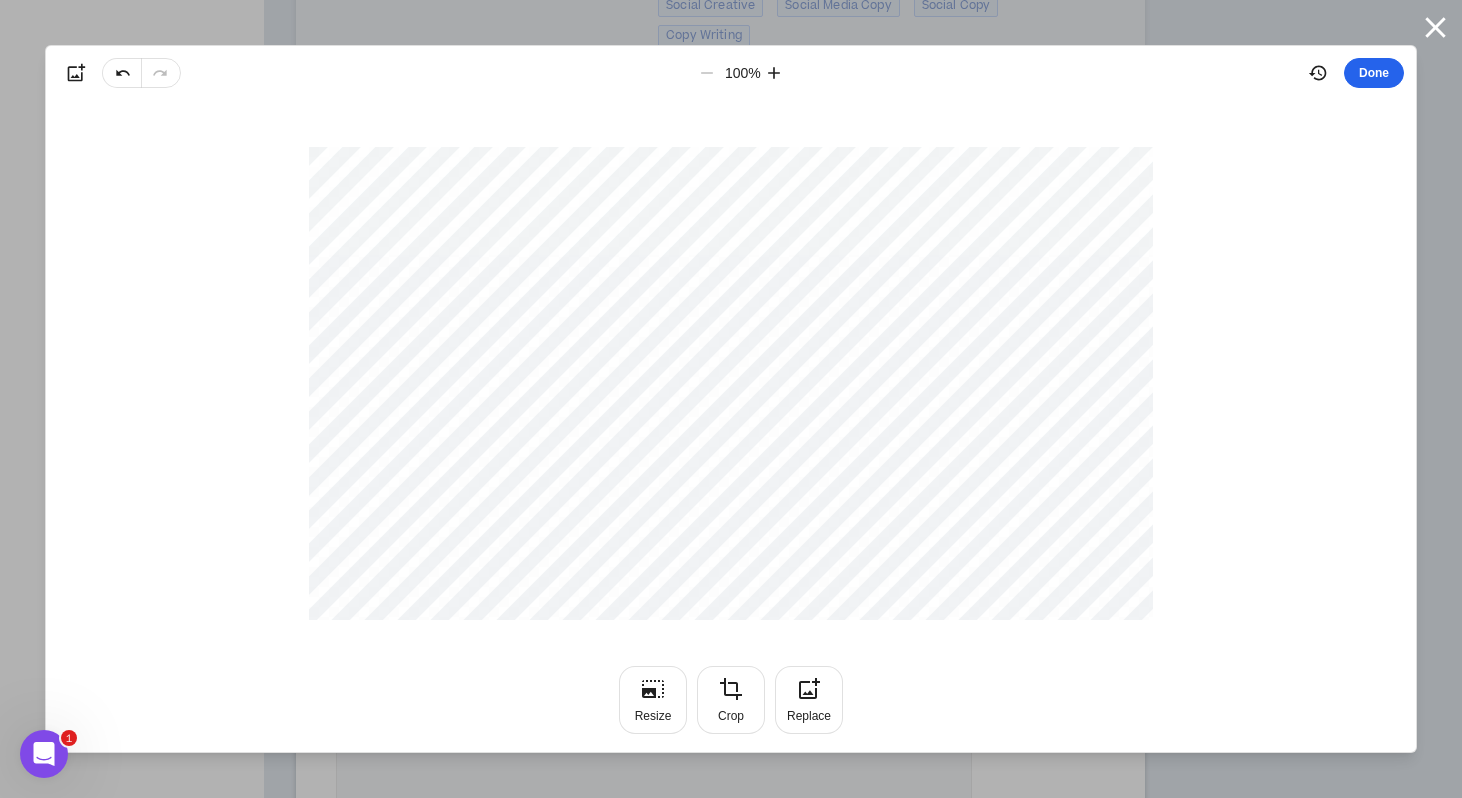 click on "Done" at bounding box center (1374, 73) 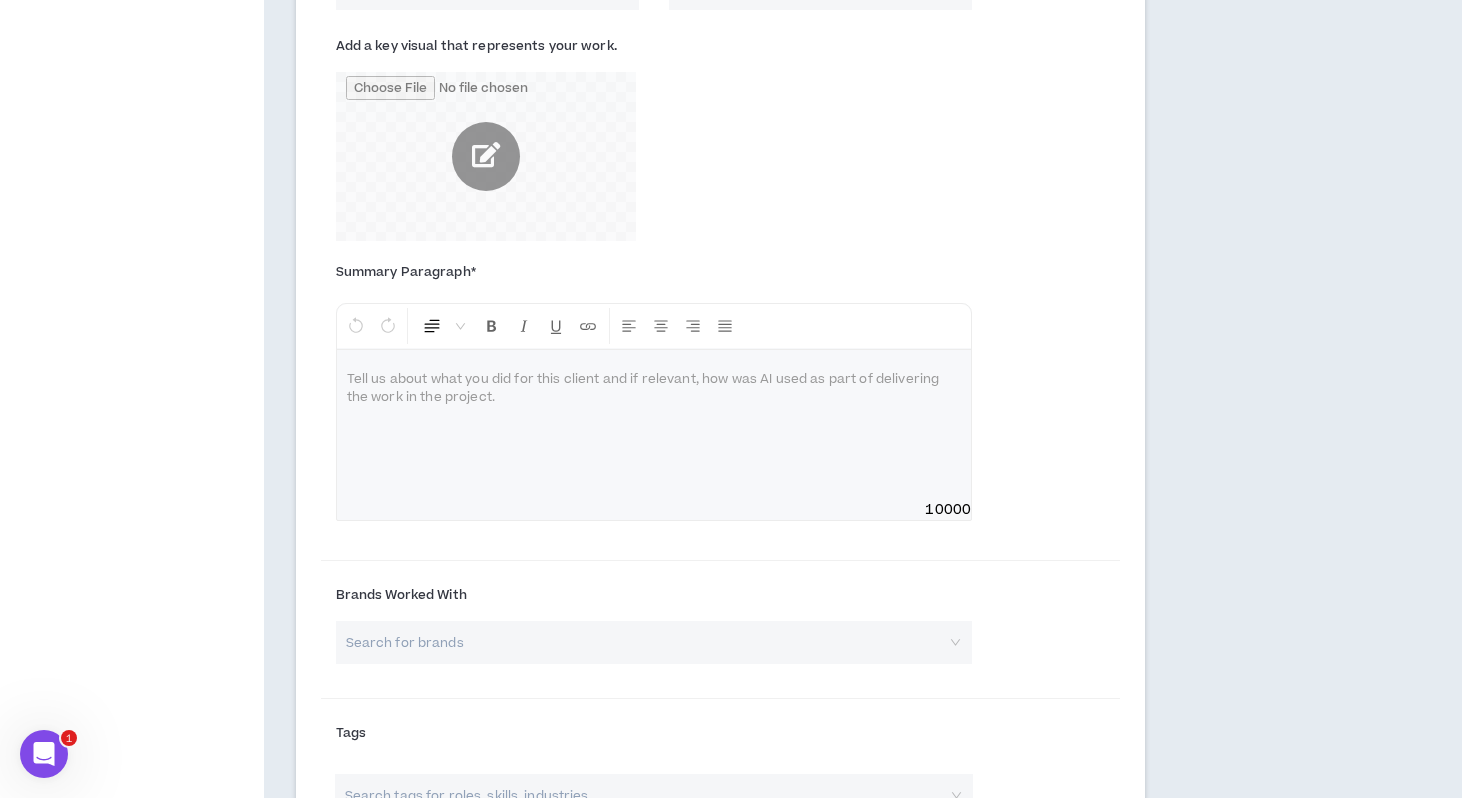 scroll, scrollTop: 2353, scrollLeft: 0, axis: vertical 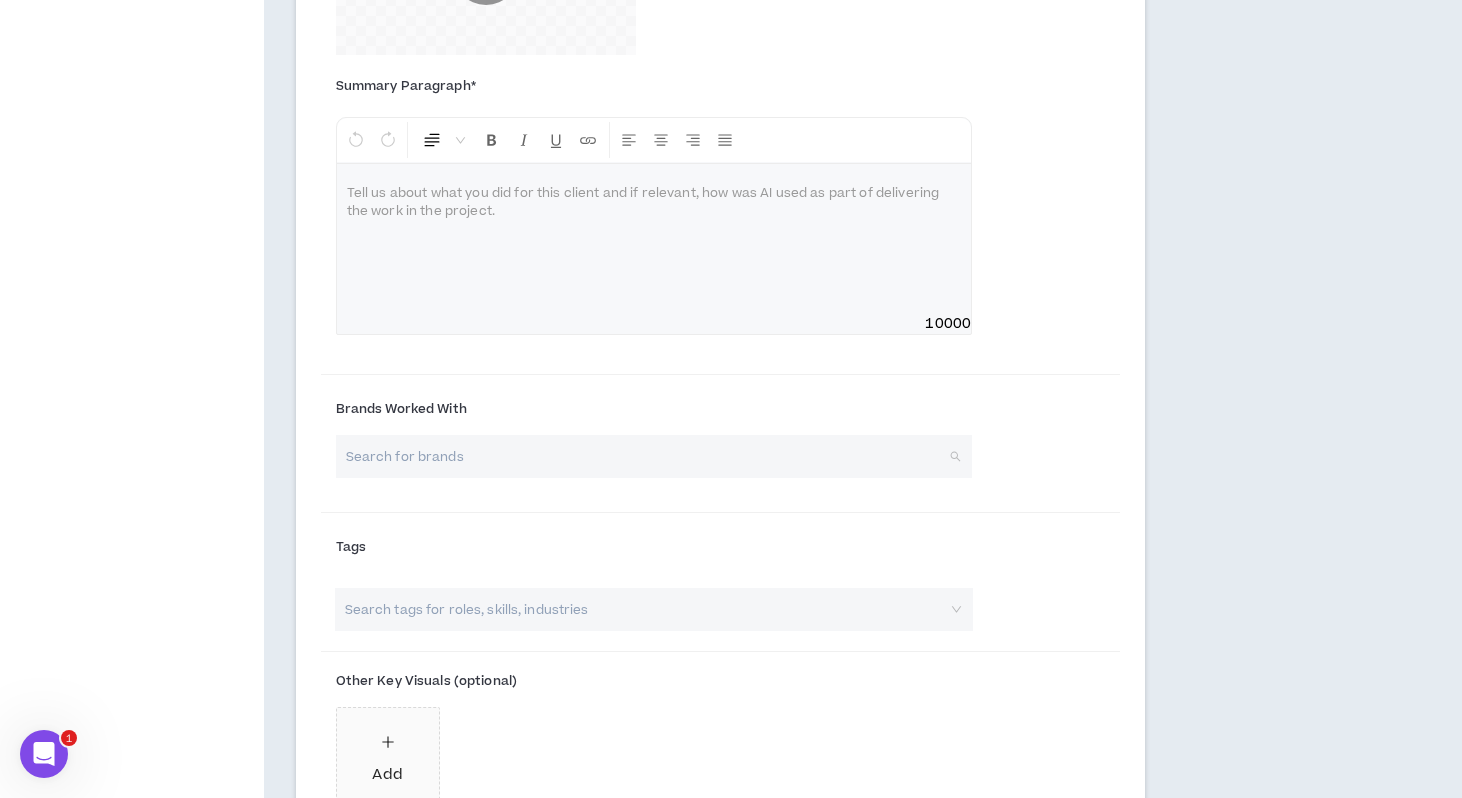 click at bounding box center [647, 456] 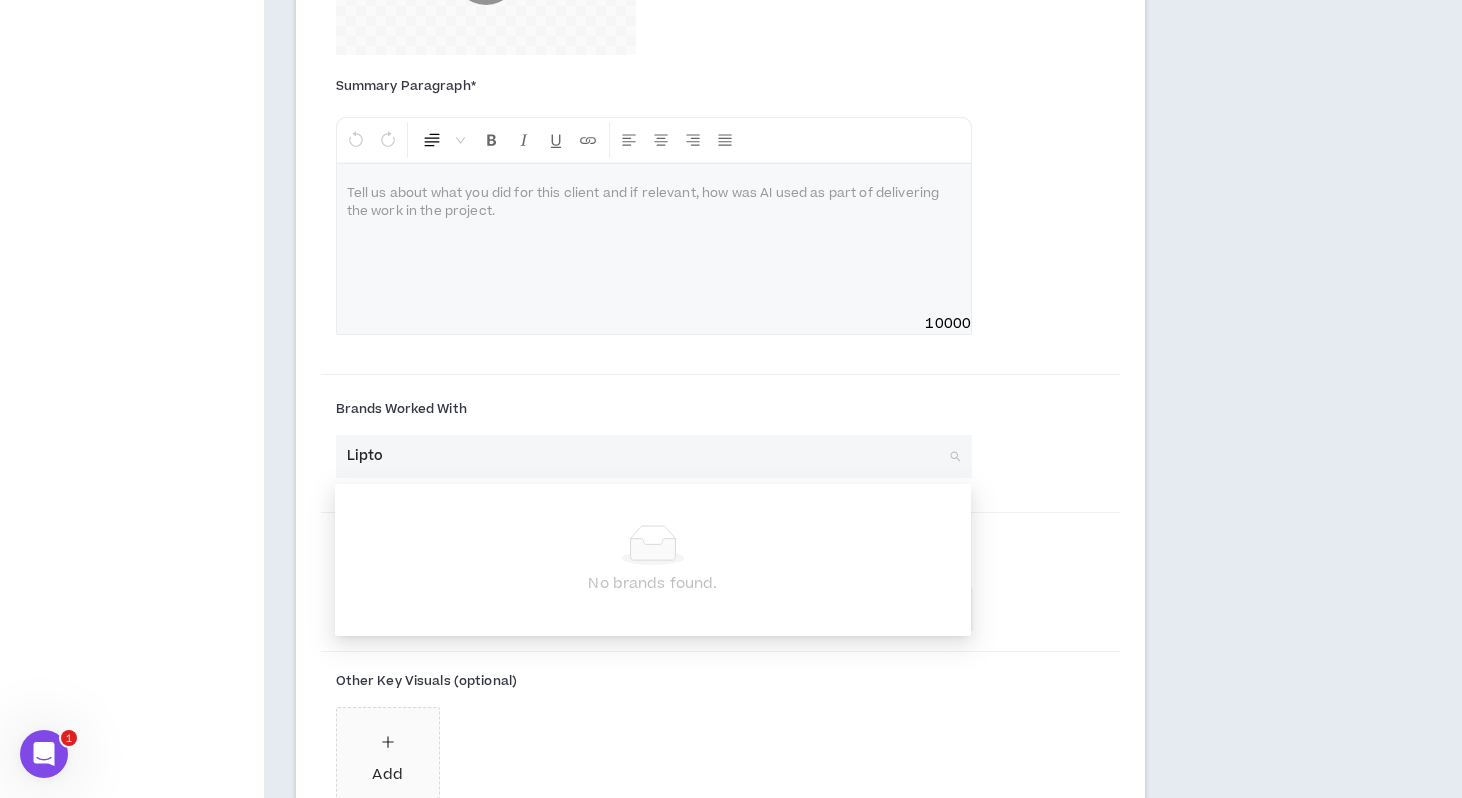 type on "Lipton" 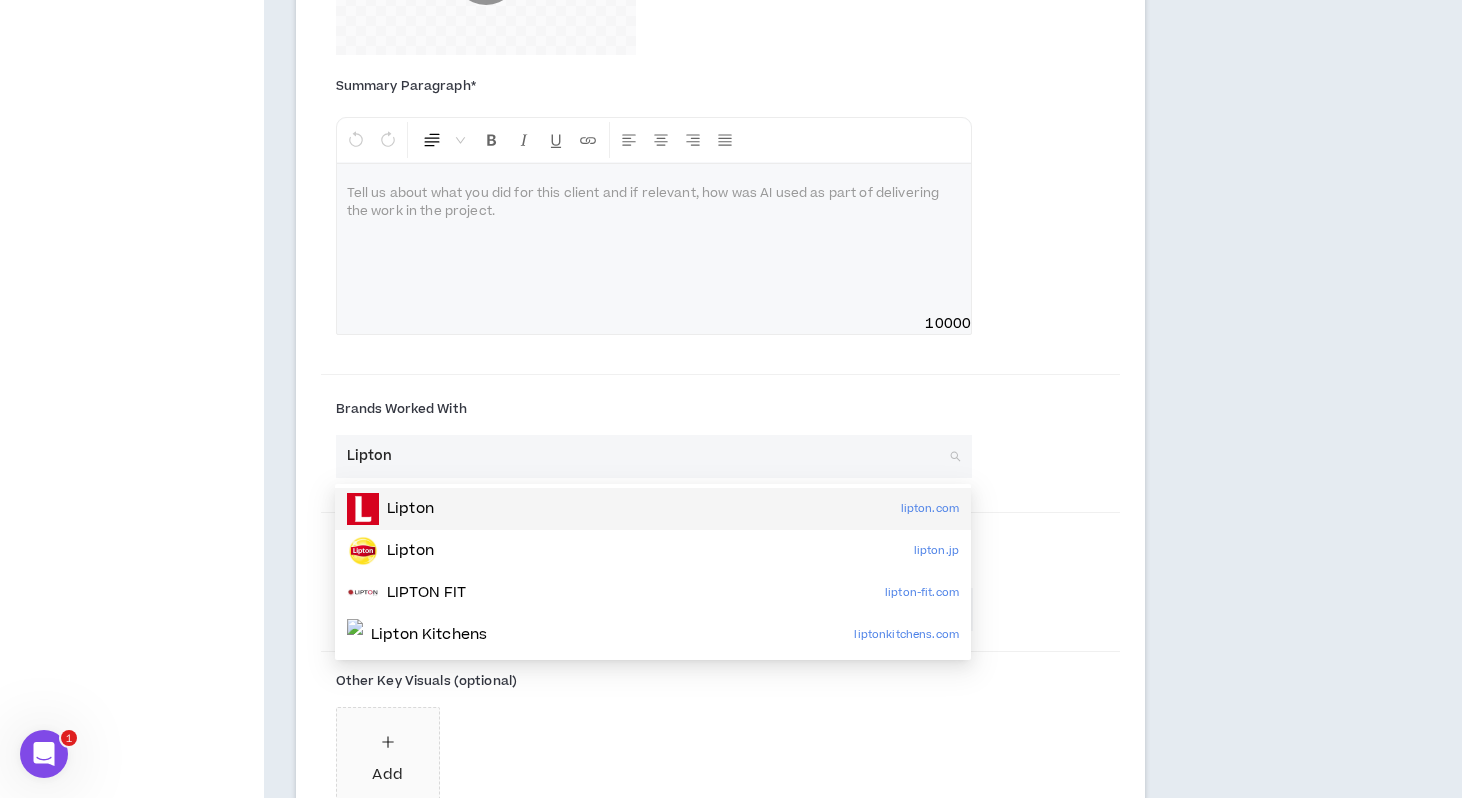 click on "Lipton lipton.com" at bounding box center [653, 509] 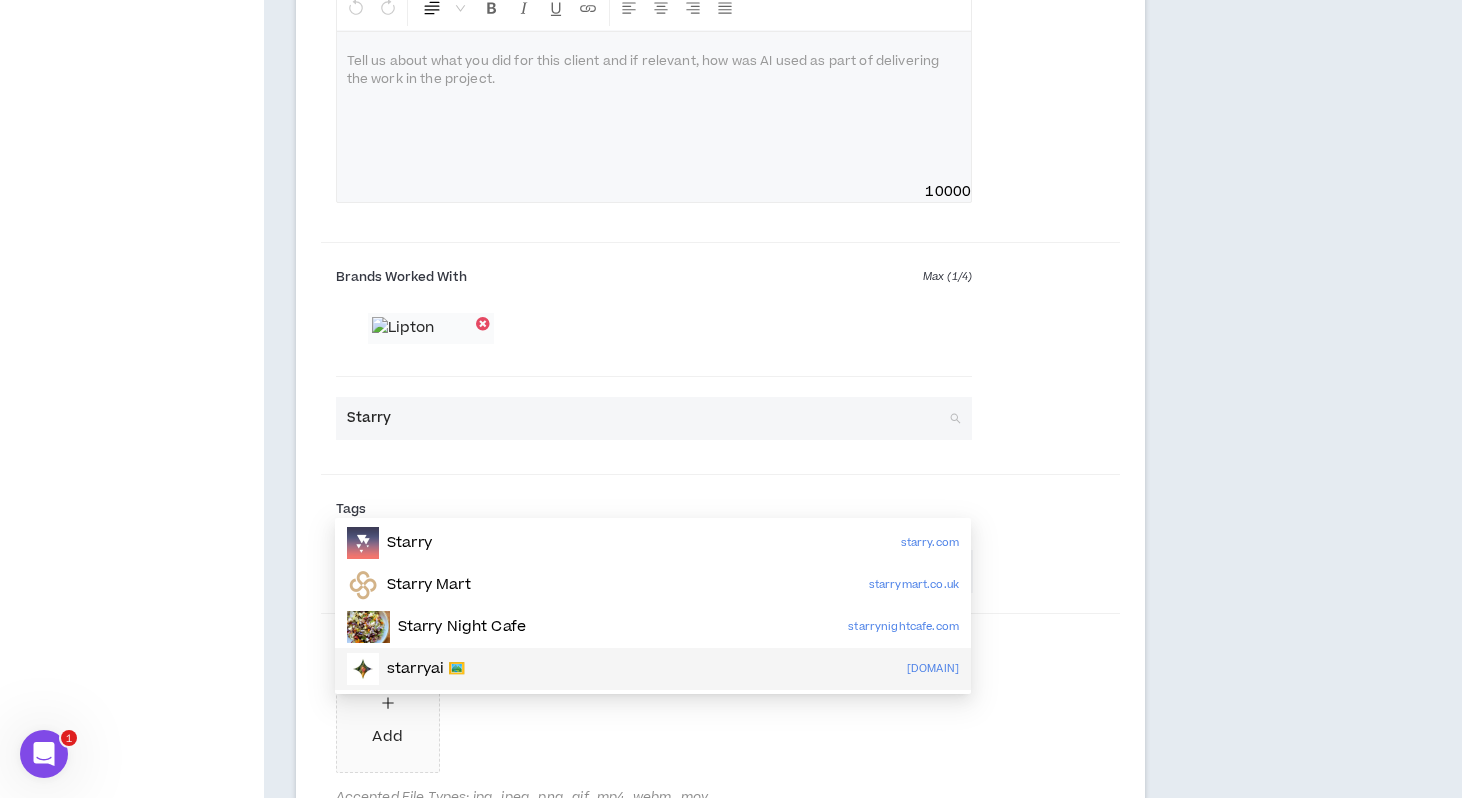 scroll, scrollTop: 2488, scrollLeft: 0, axis: vertical 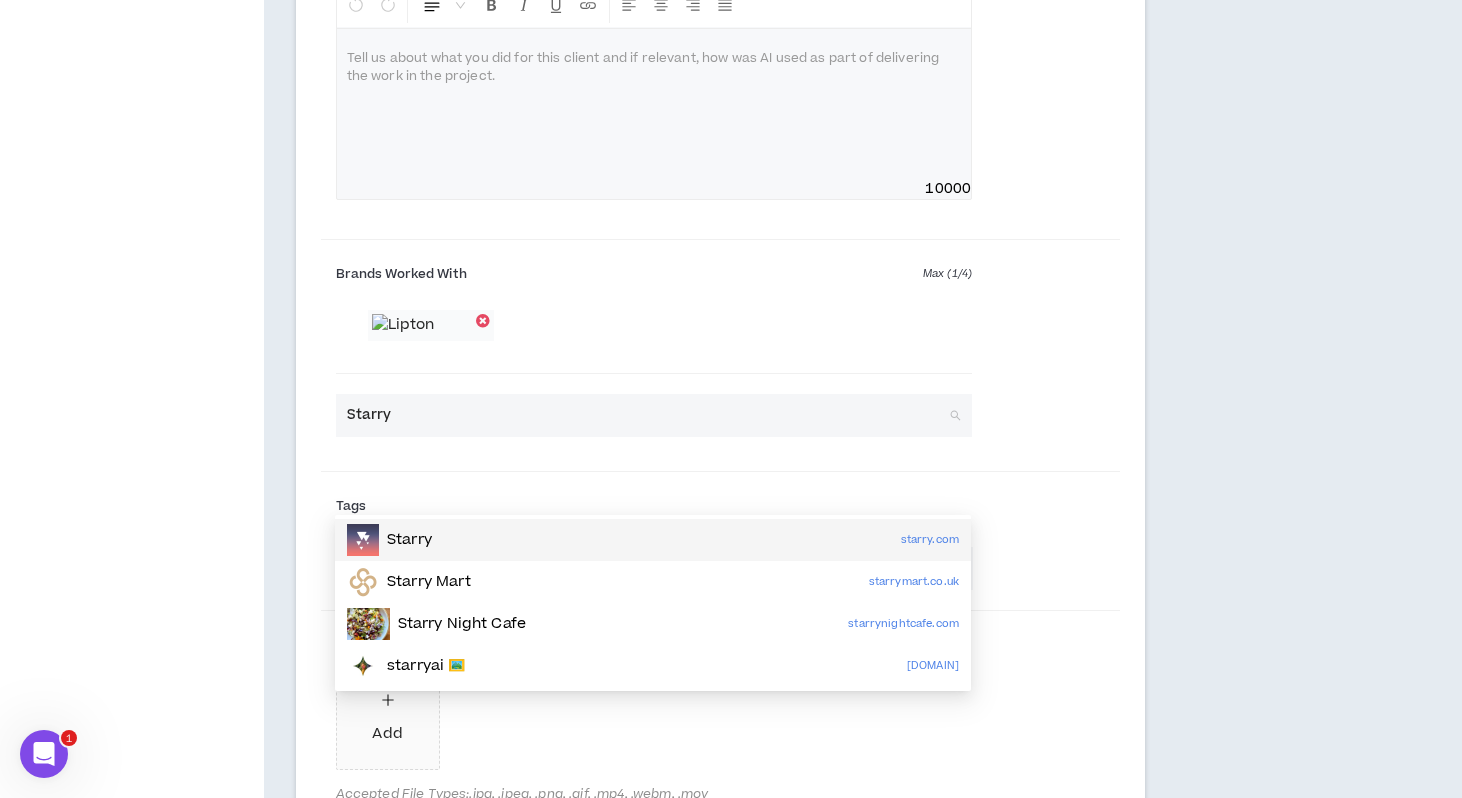 type on "Starry" 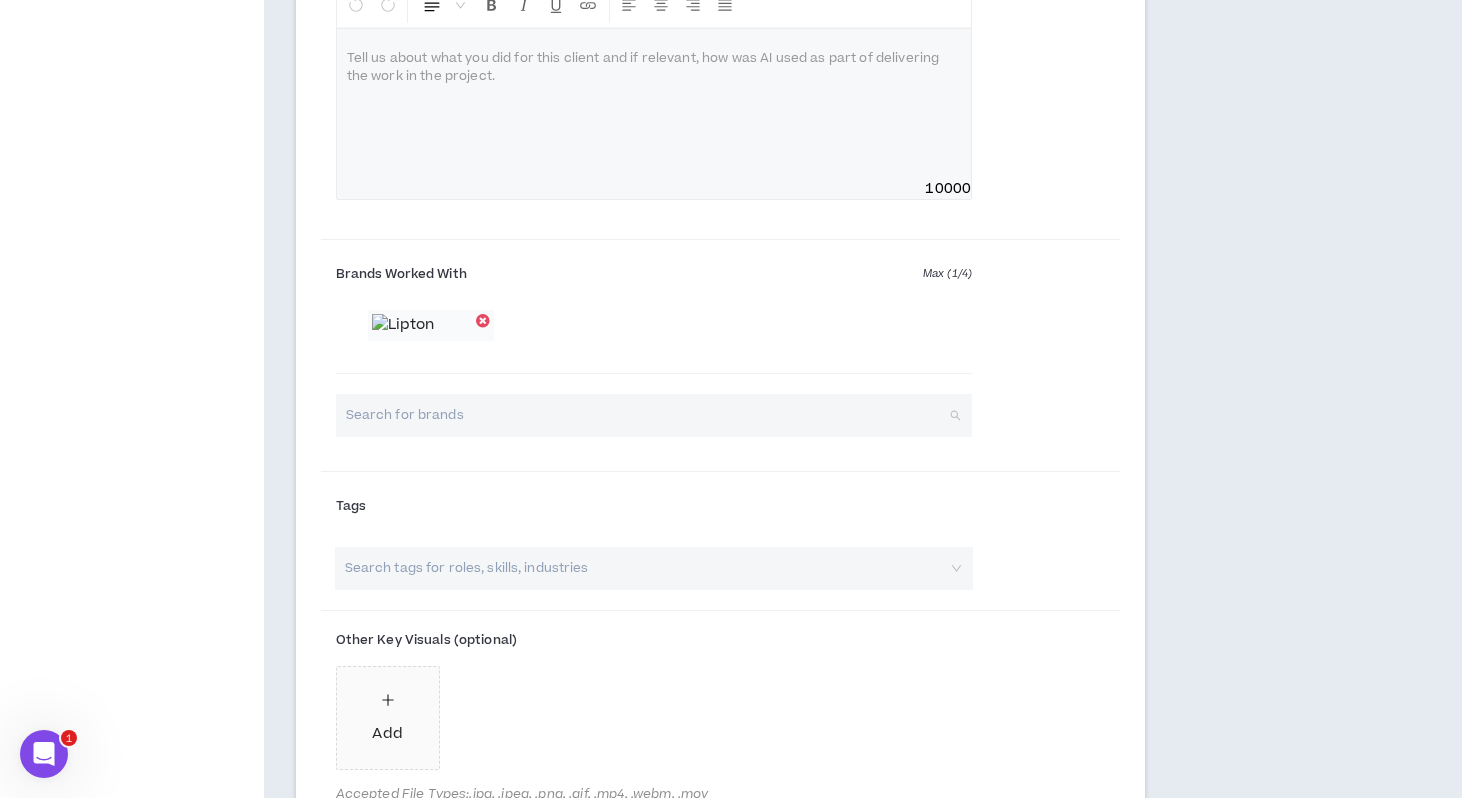 click at bounding box center (647, 415) 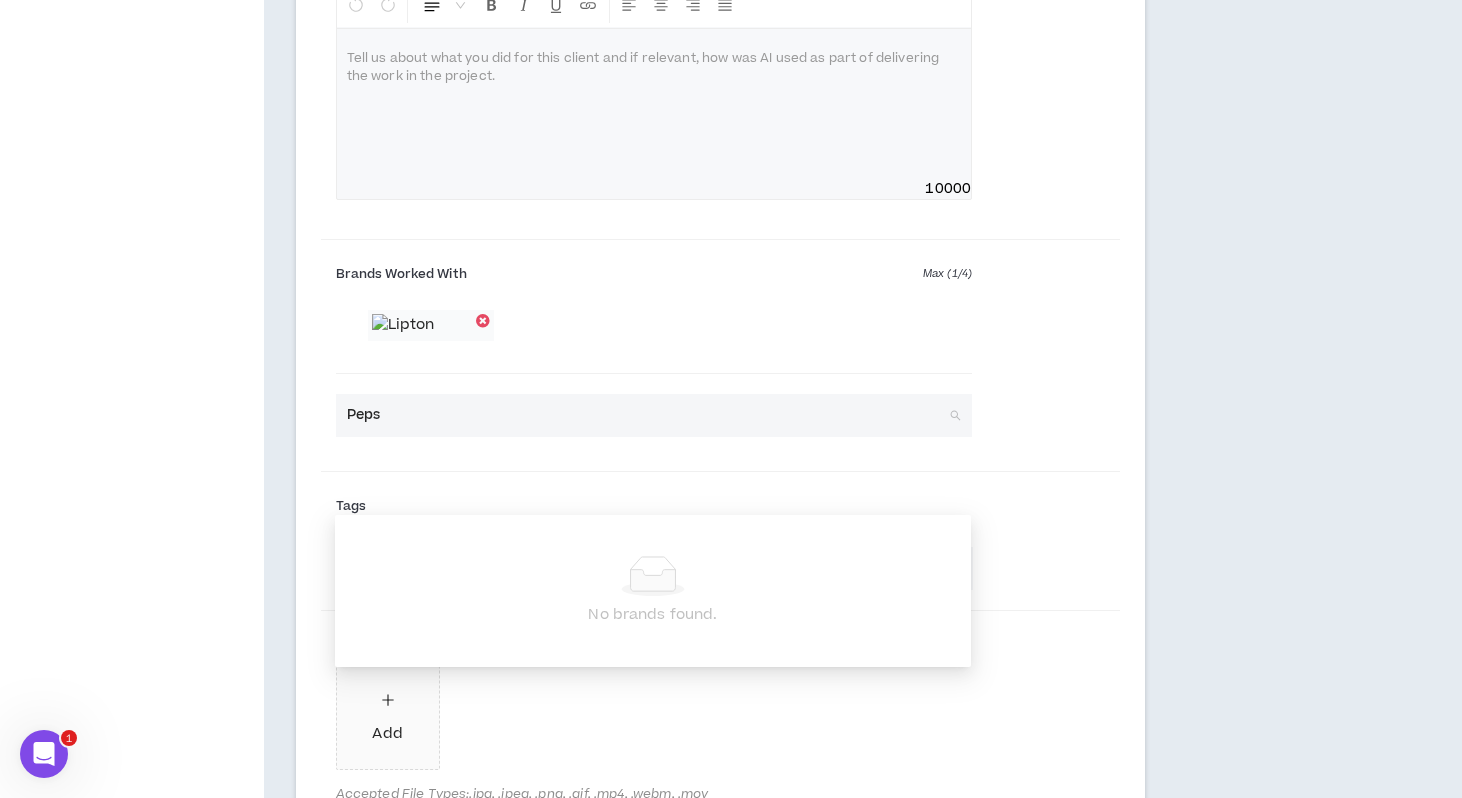type on "Pepsi" 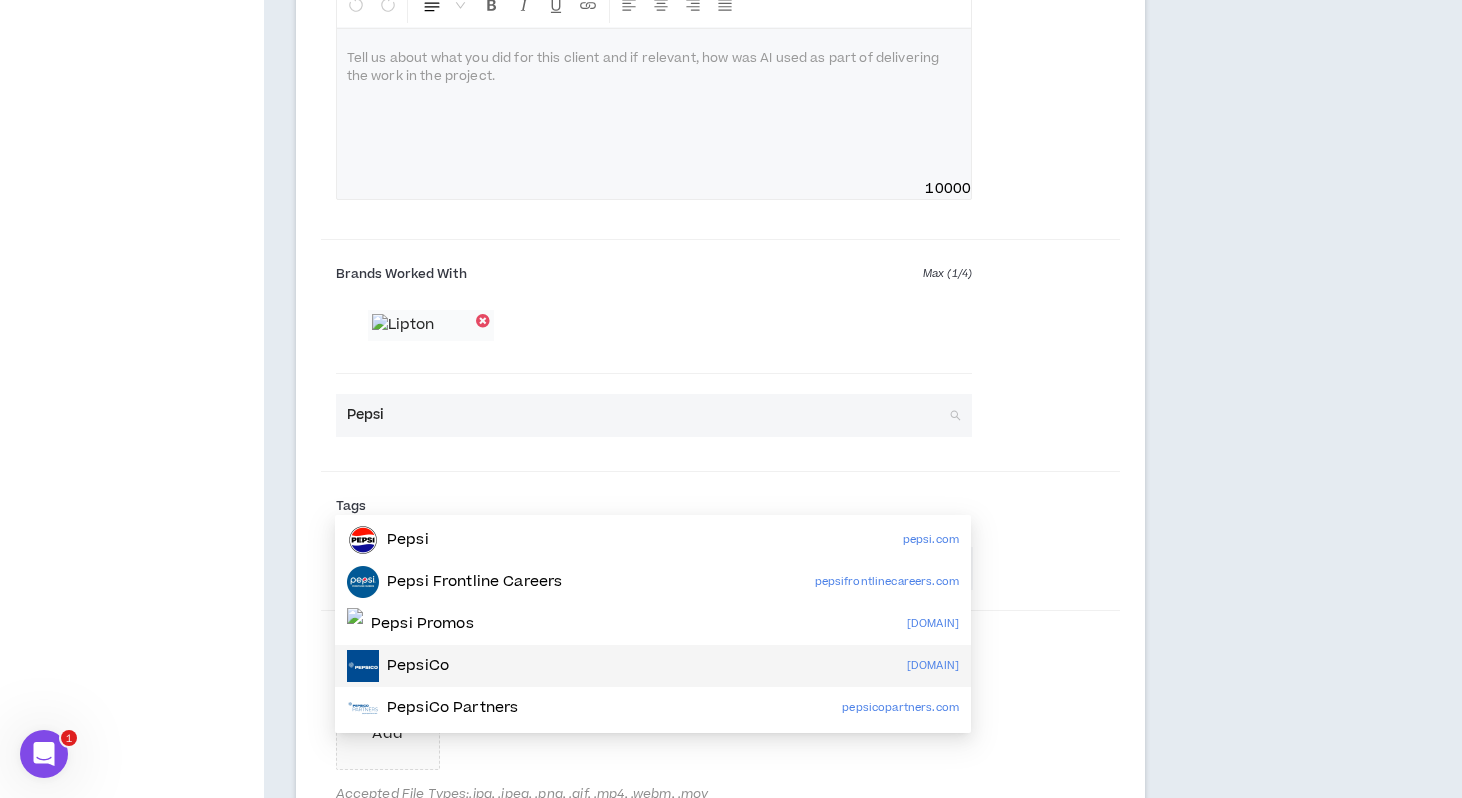 click on "PepsiCo [DOMAIN]" at bounding box center [653, 666] 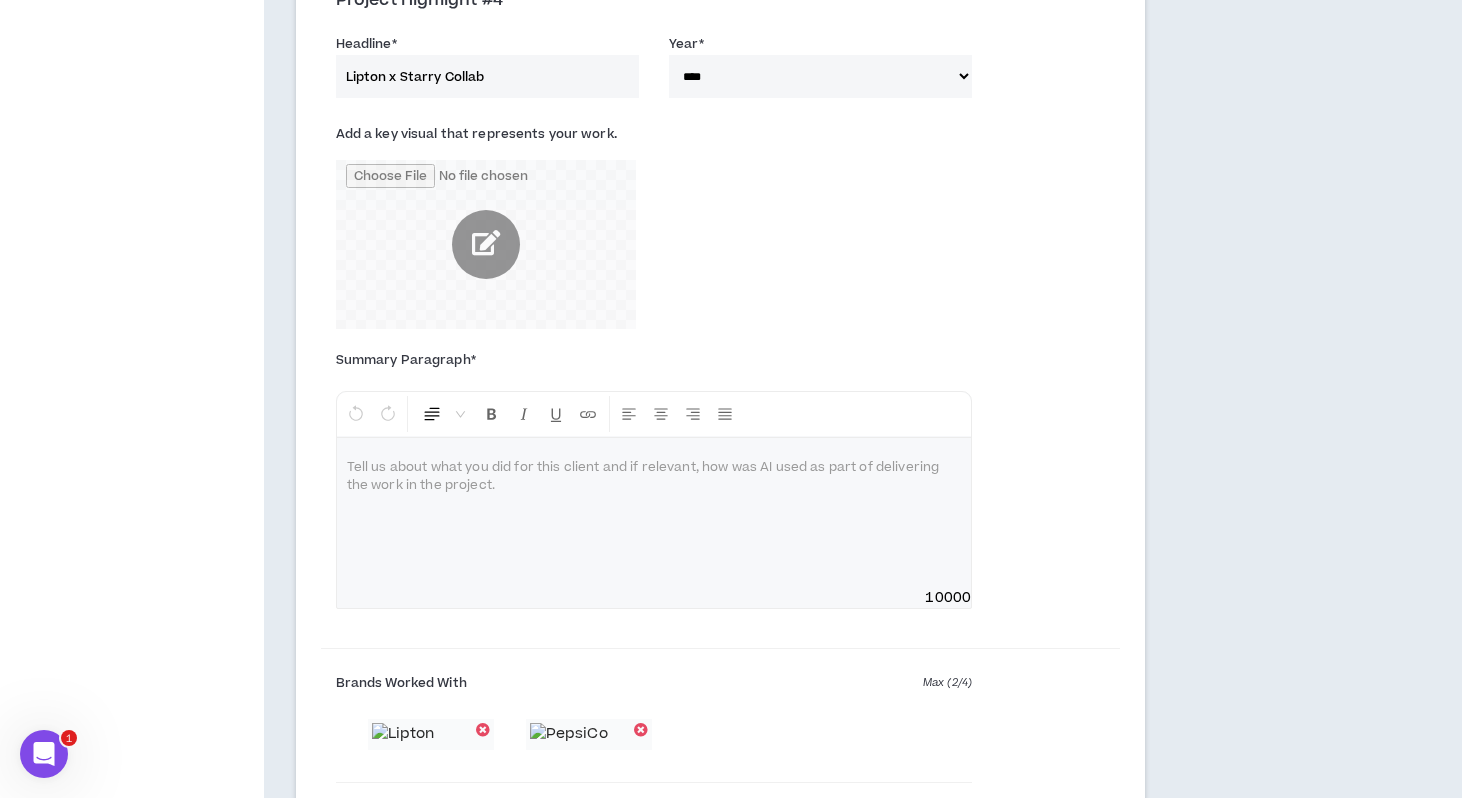 scroll, scrollTop: 2026, scrollLeft: 0, axis: vertical 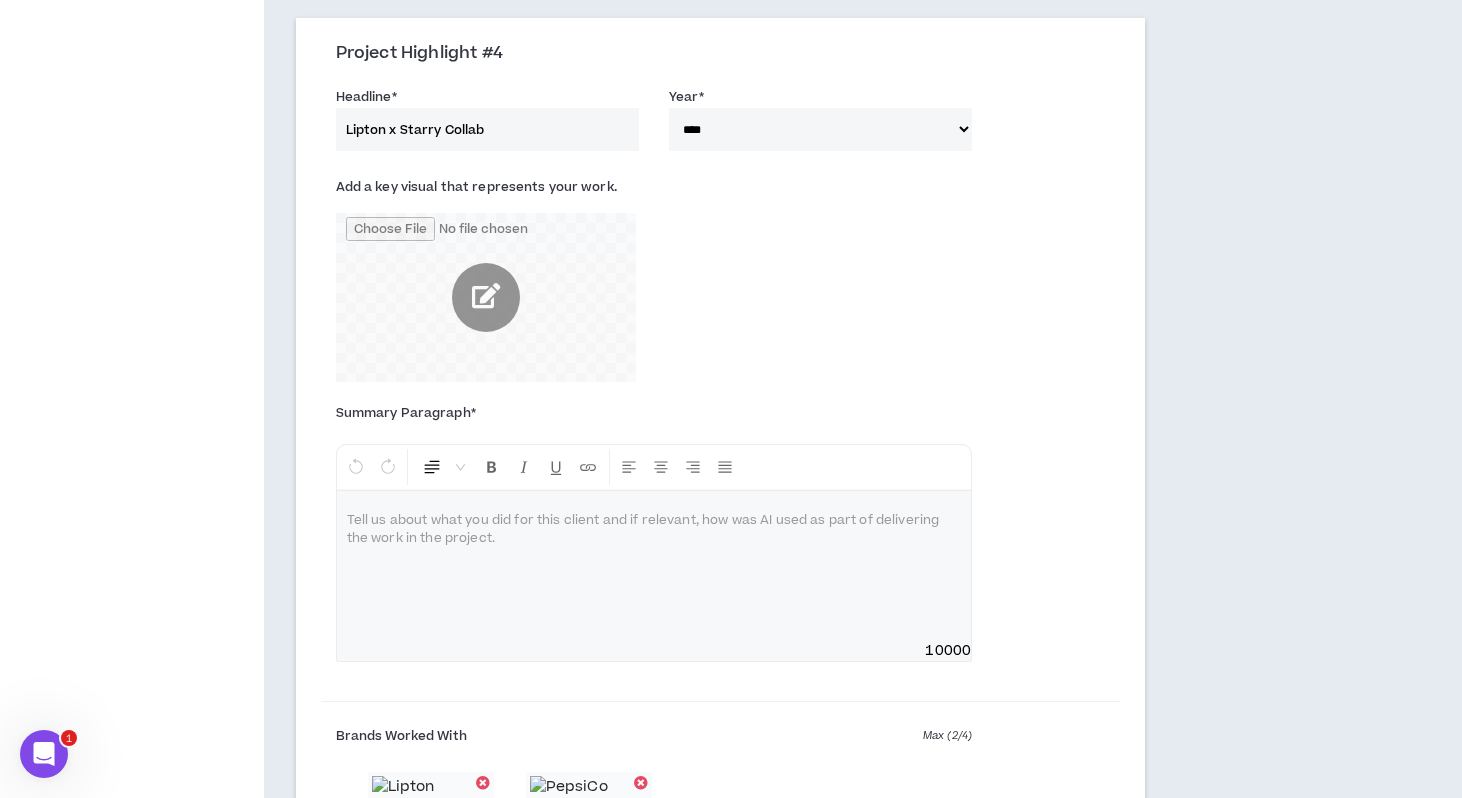click at bounding box center [654, 521] 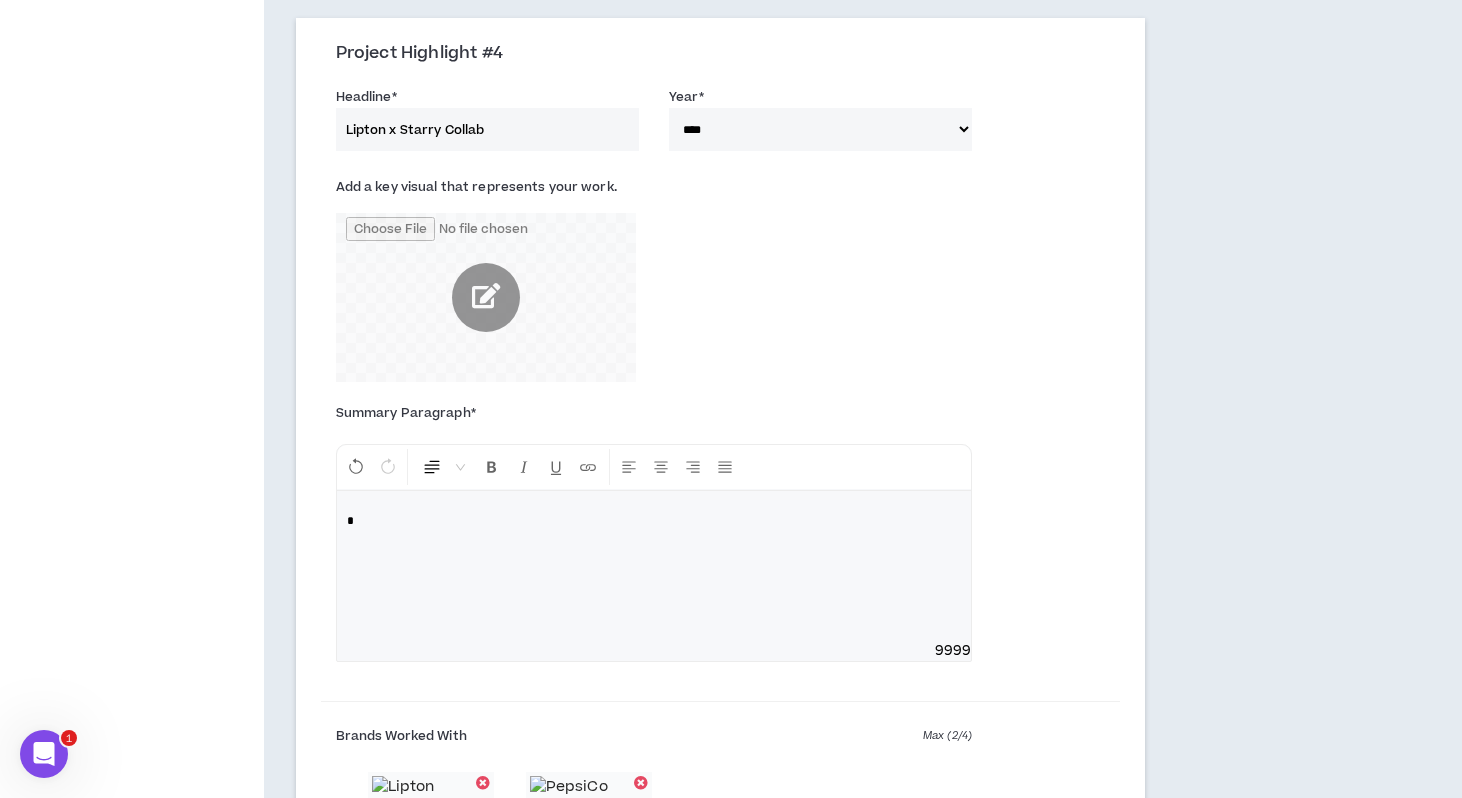 type 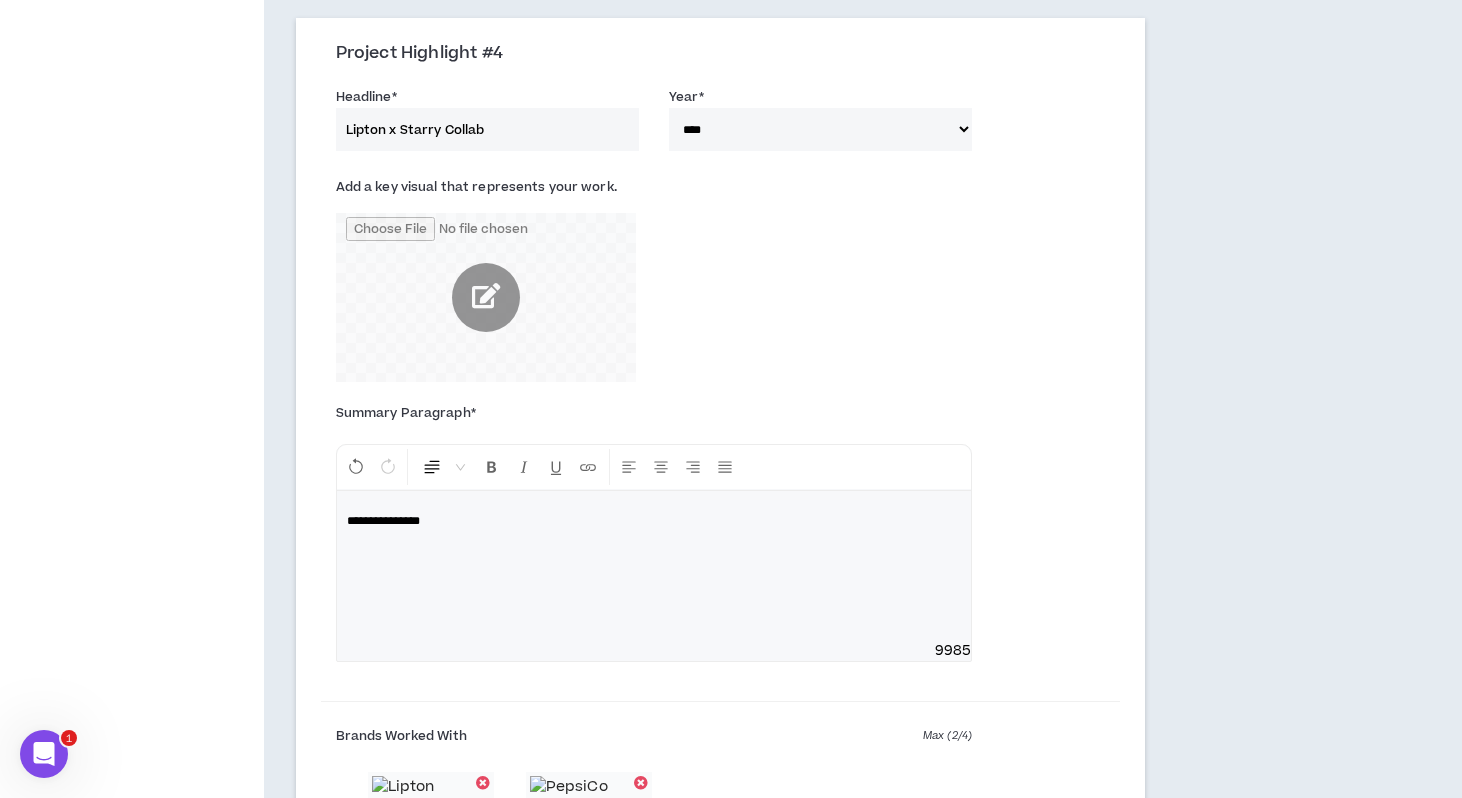 click on "**********" at bounding box center (383, 521) 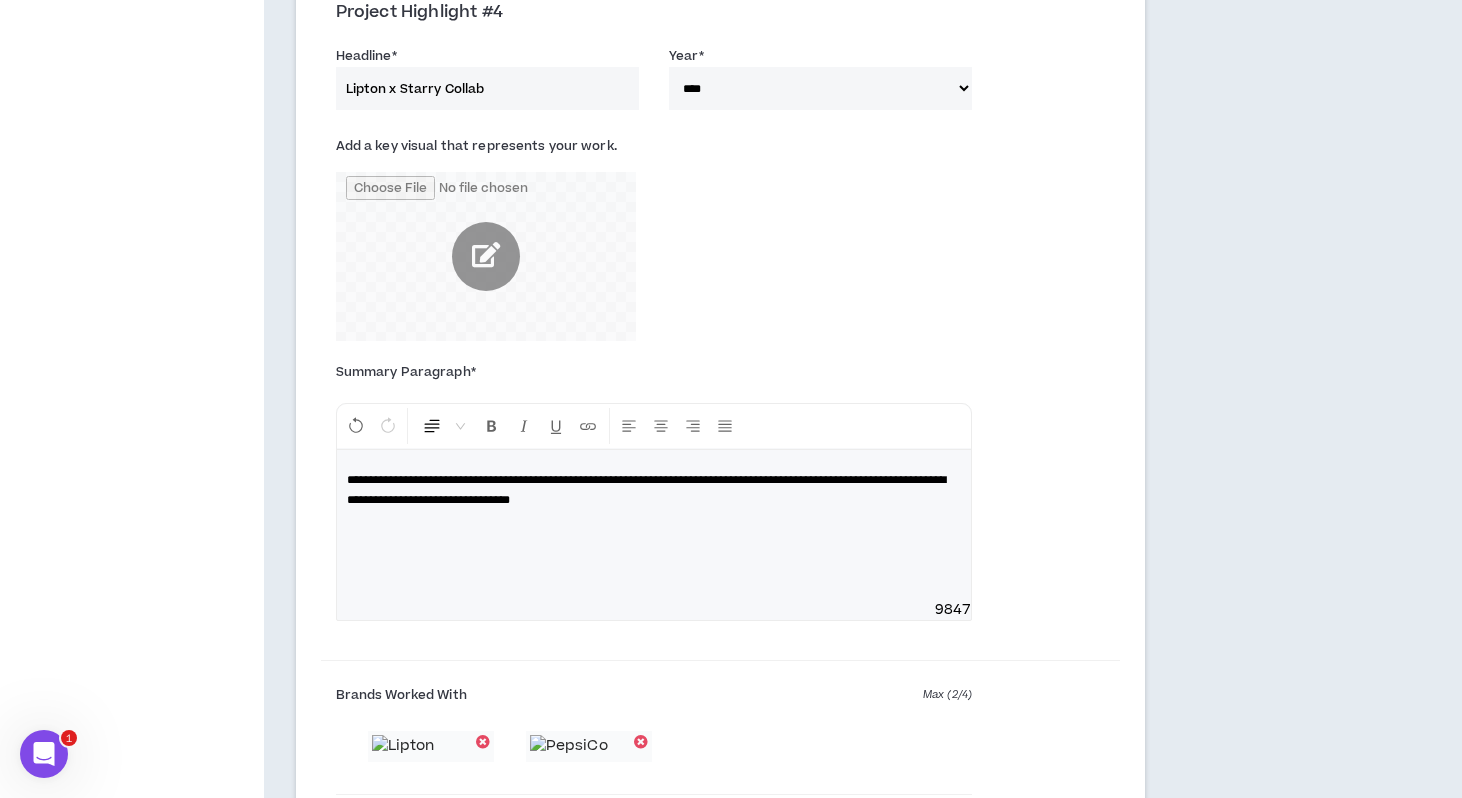 scroll, scrollTop: 2070, scrollLeft: 0, axis: vertical 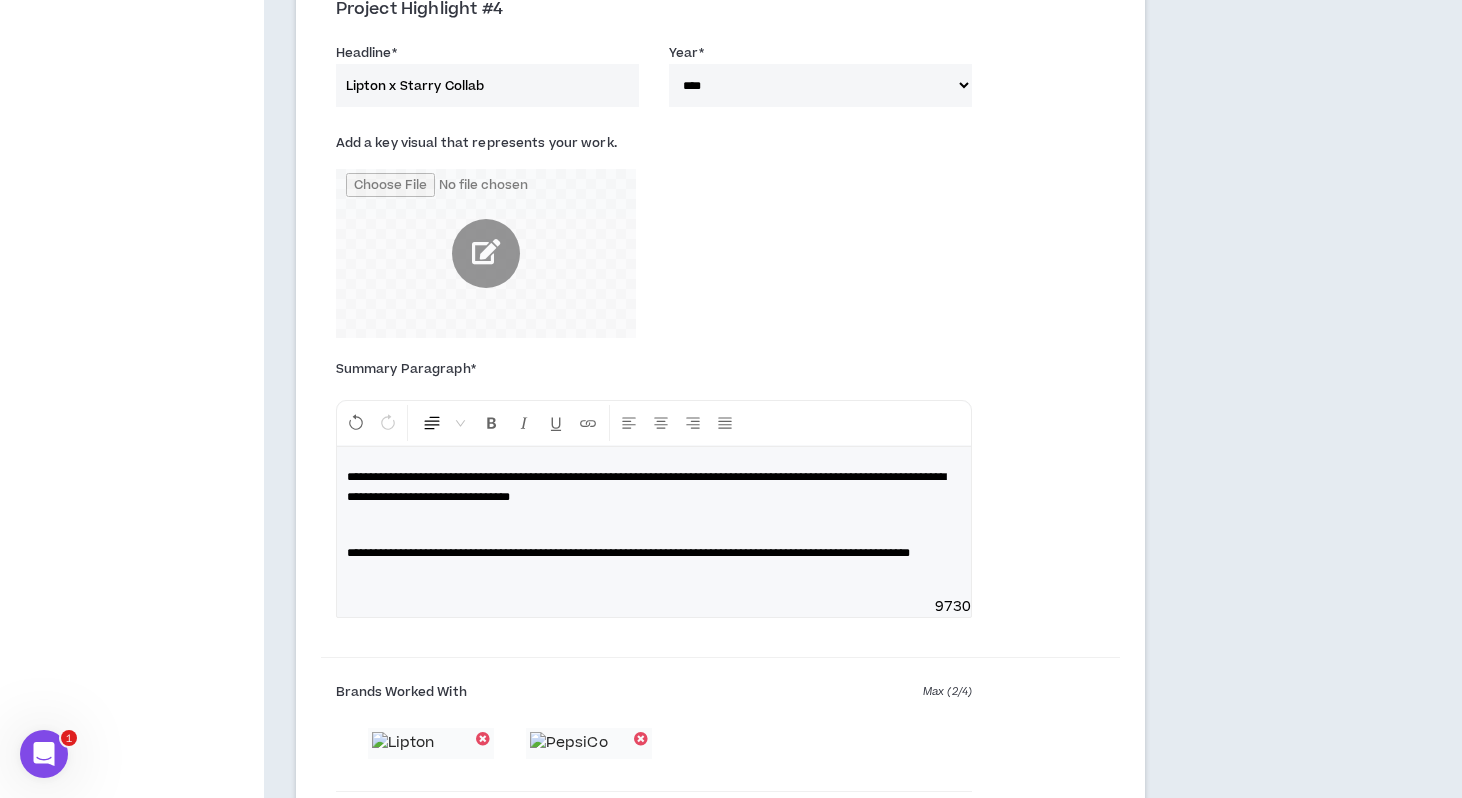 click on "**********" at bounding box center [628, 553] 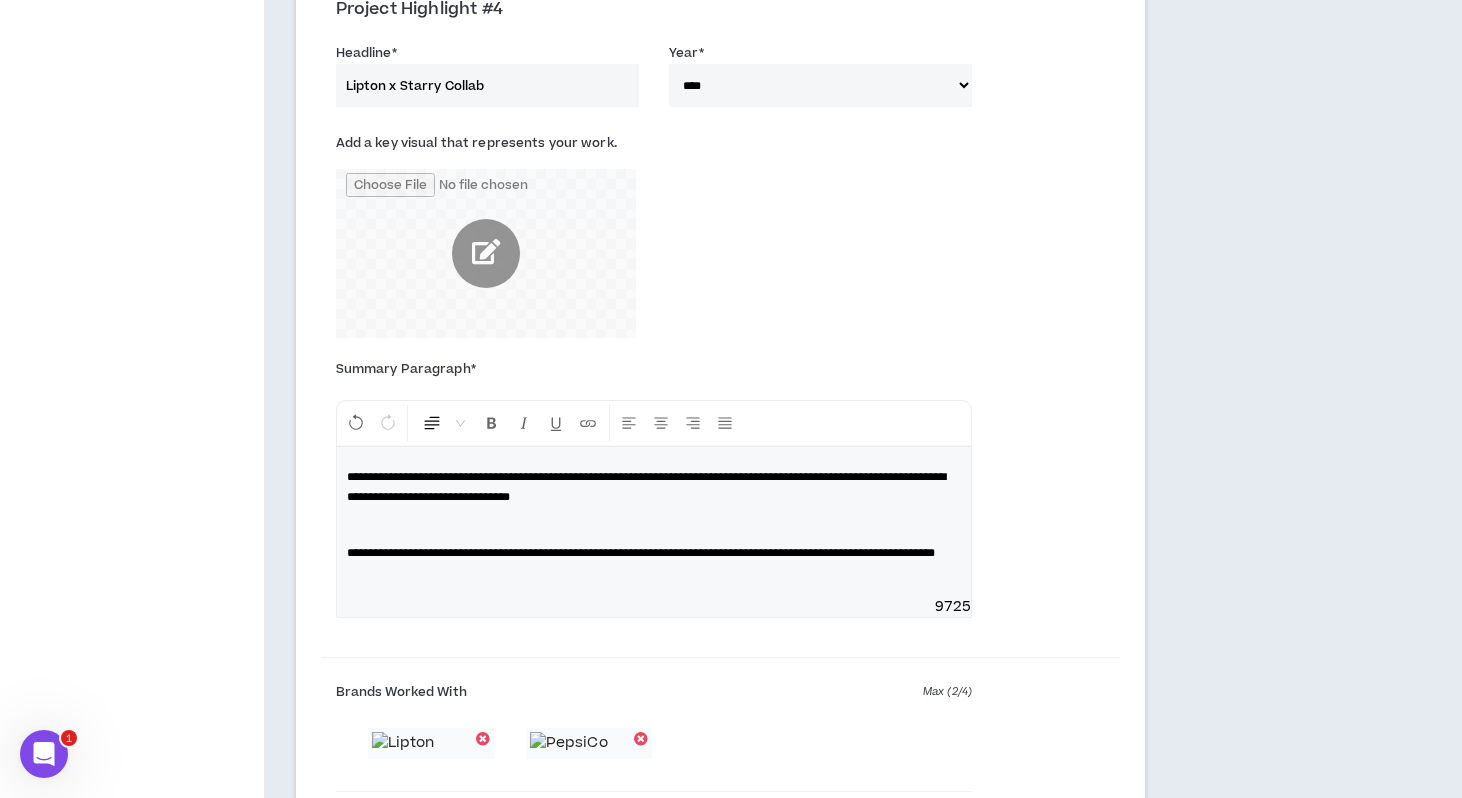 click on "**********" at bounding box center (654, 553) 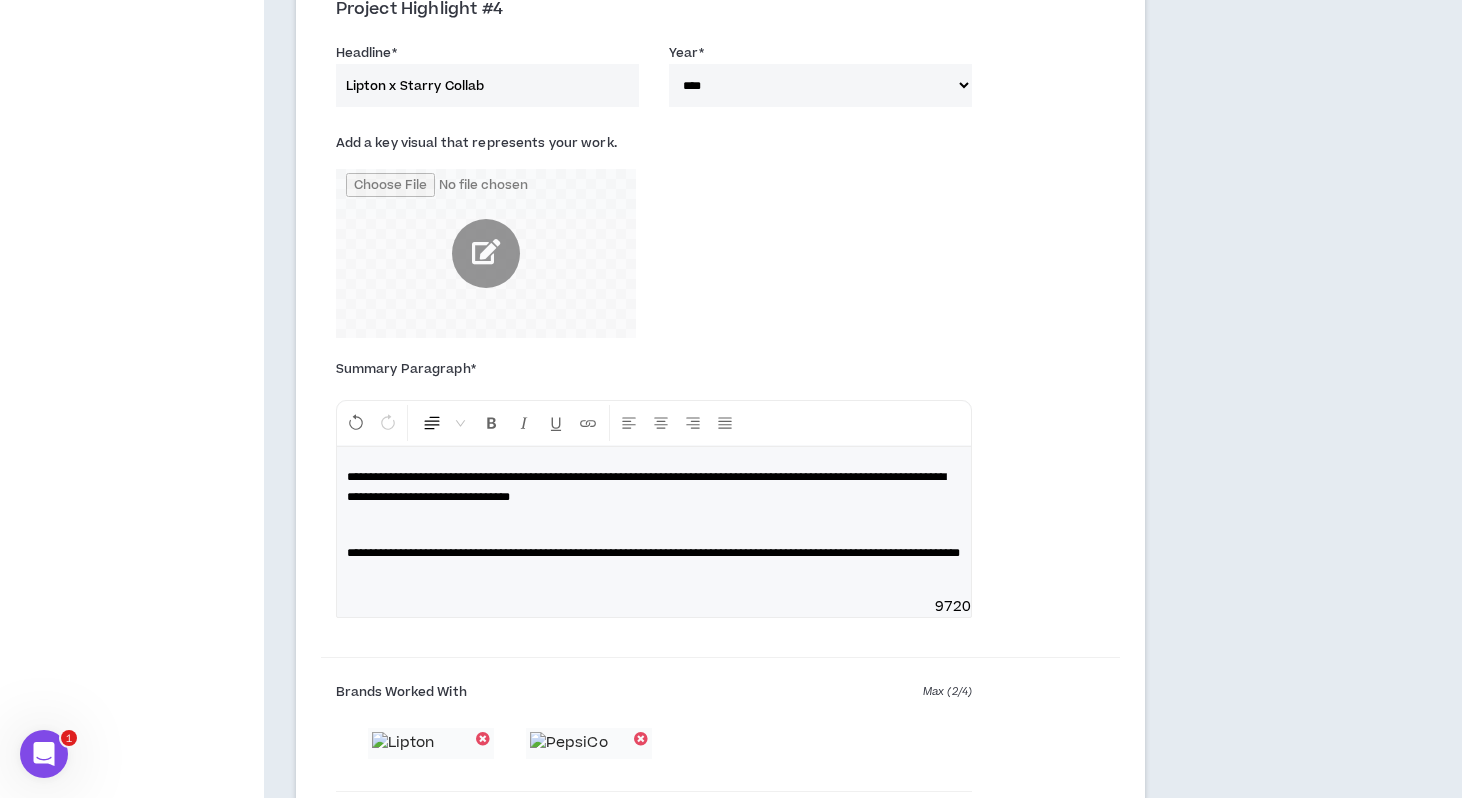 click on "**********" at bounding box center (654, 522) 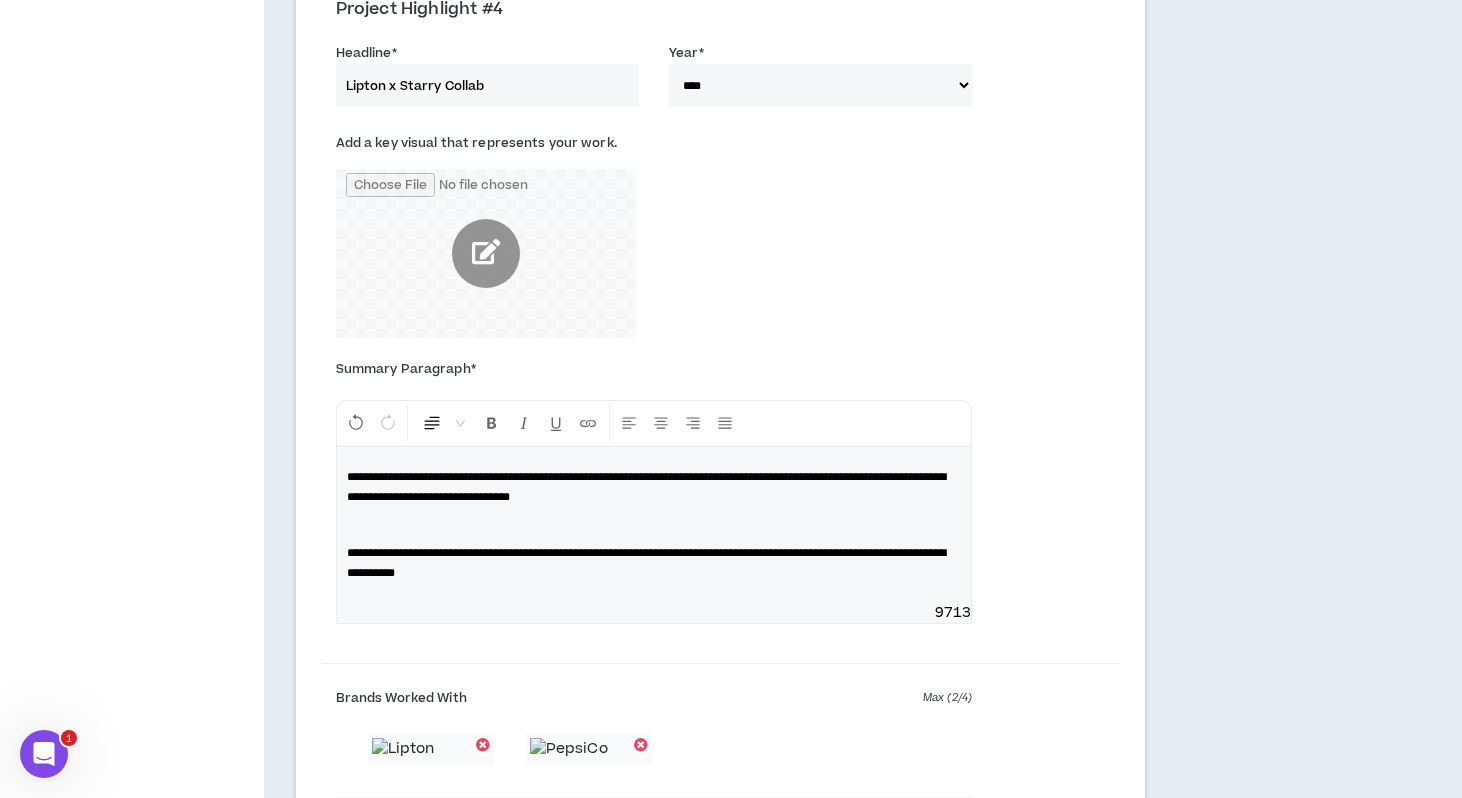 click on "**********" at bounding box center [654, 563] 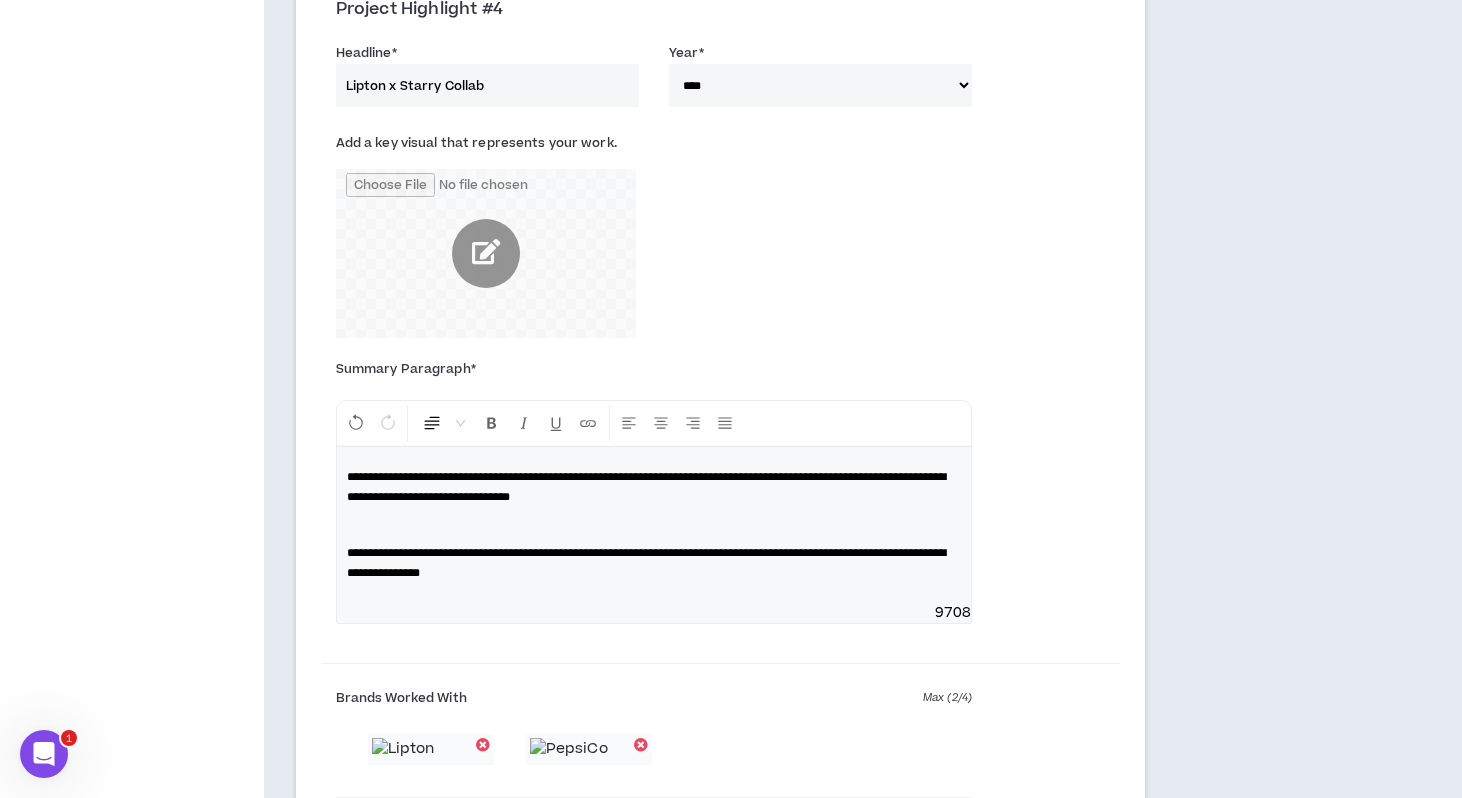 click on "**********" at bounding box center [654, 563] 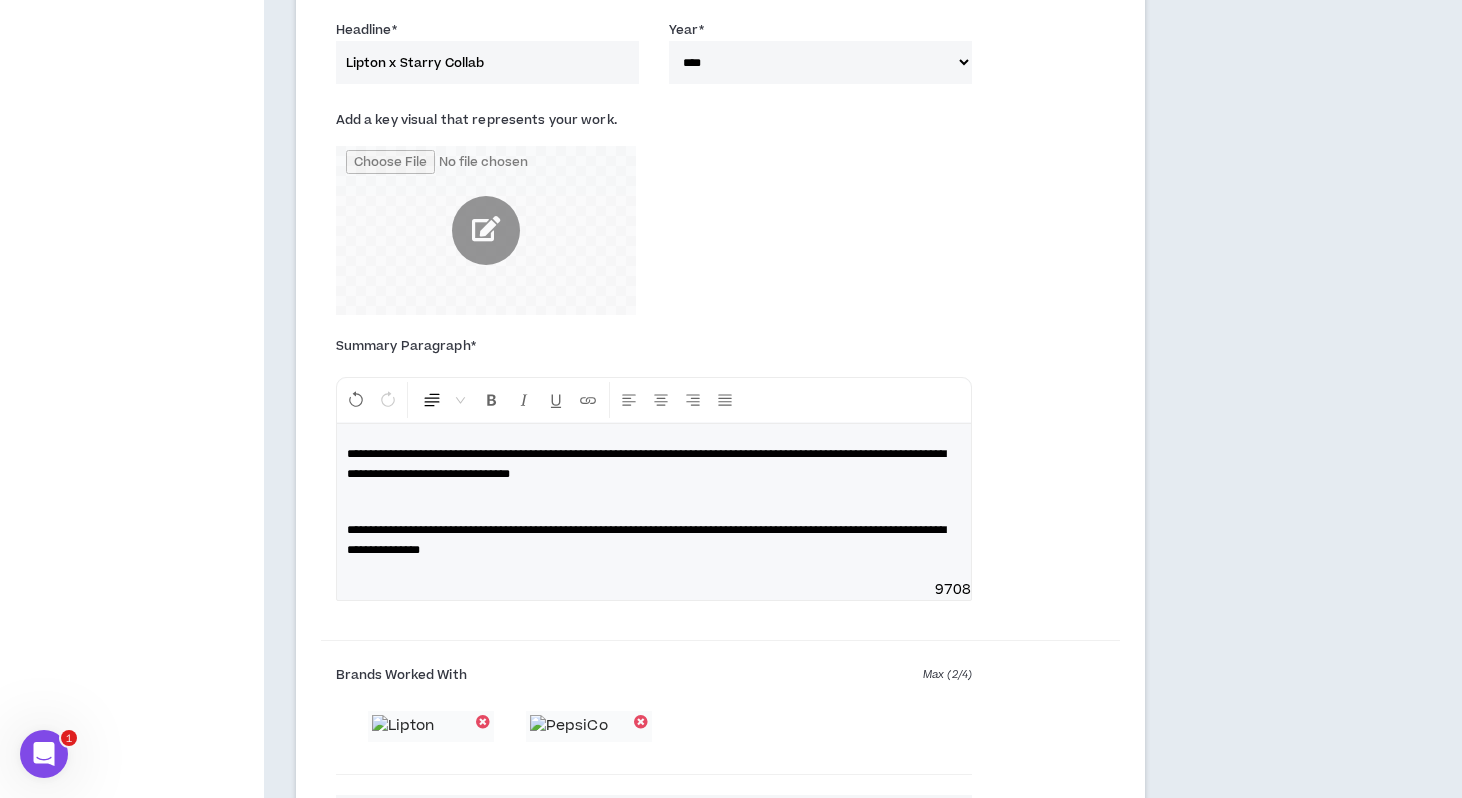 scroll, scrollTop: 2108, scrollLeft: 0, axis: vertical 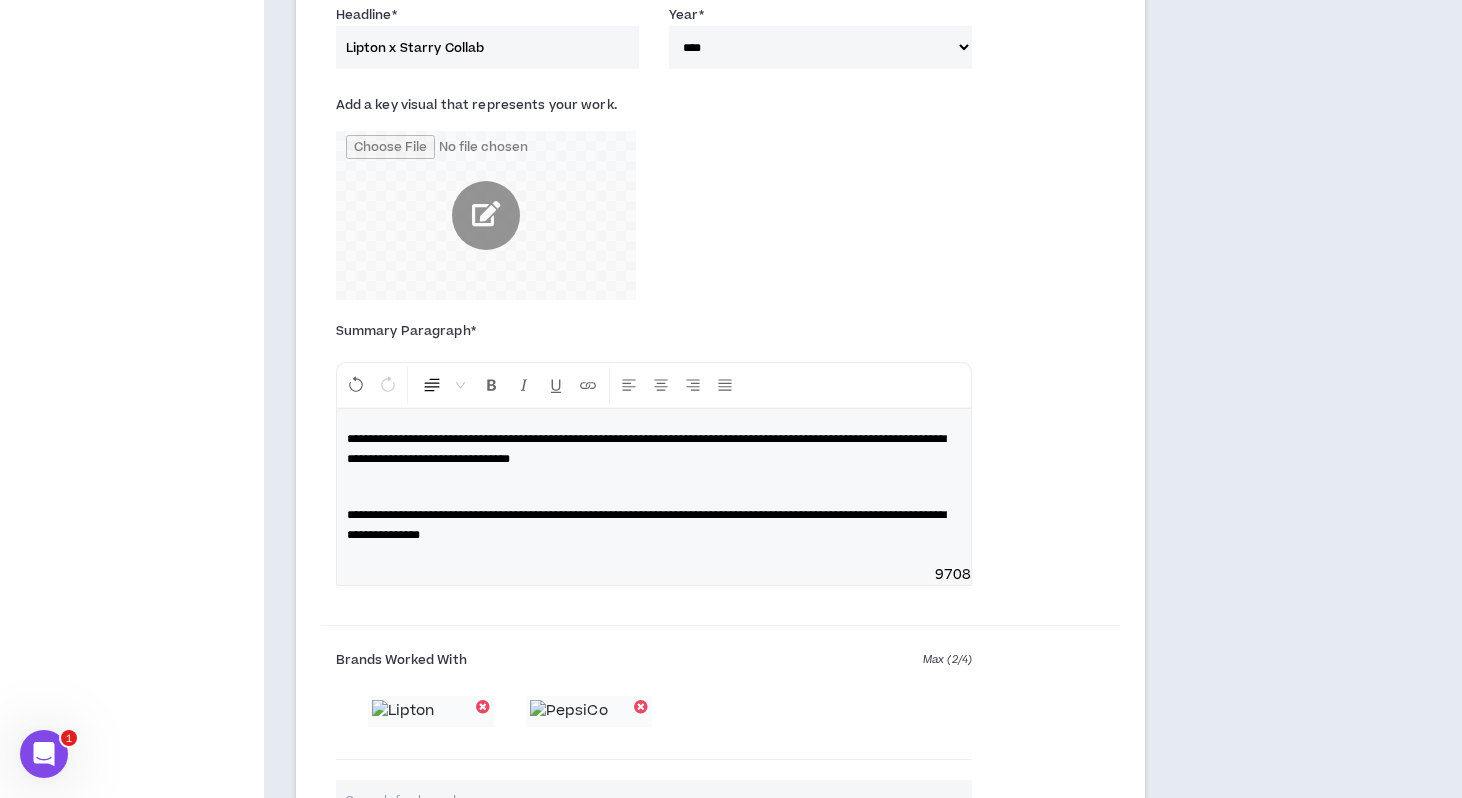 click on "**********" at bounding box center (646, 525) 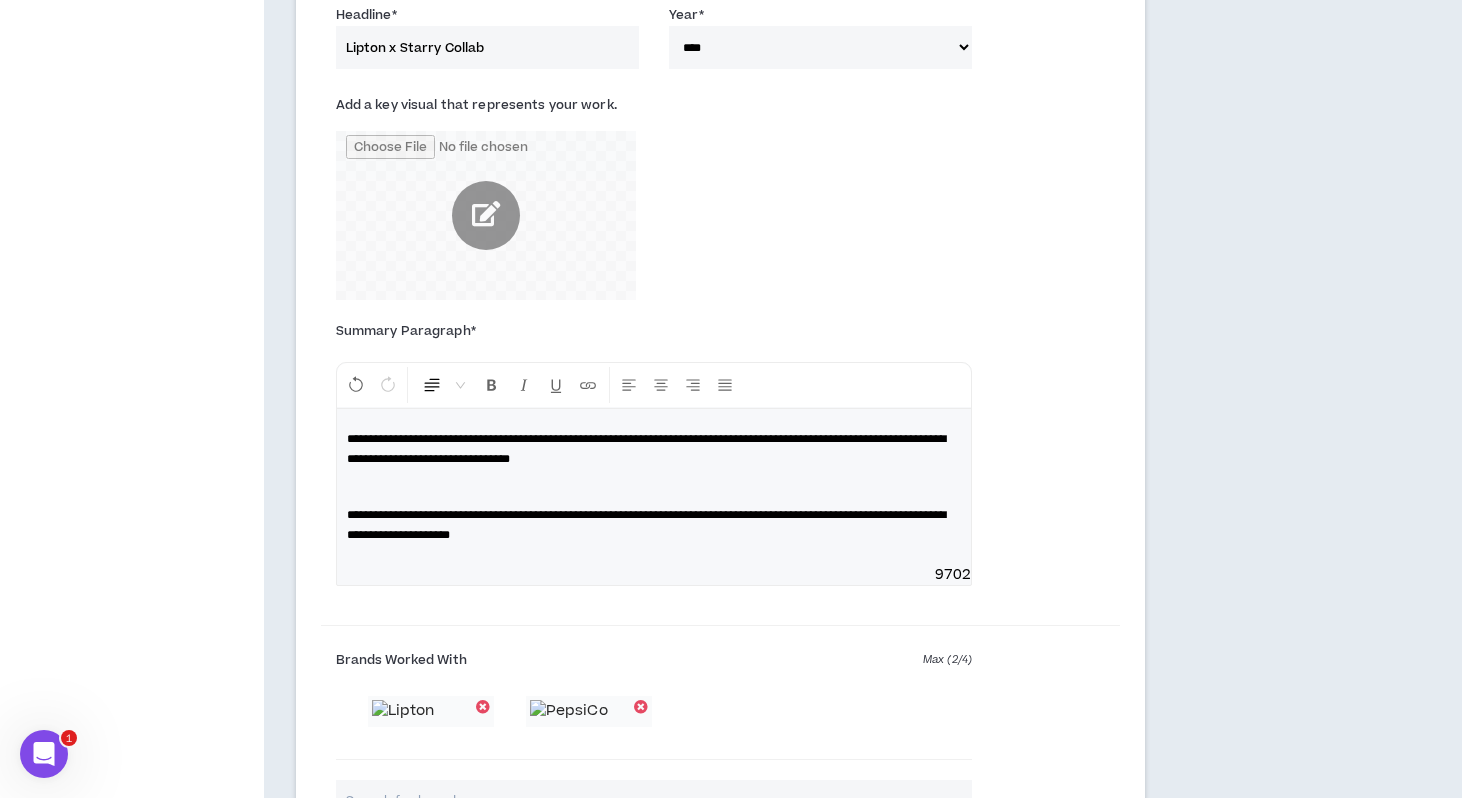 click on "**********" at bounding box center [646, 525] 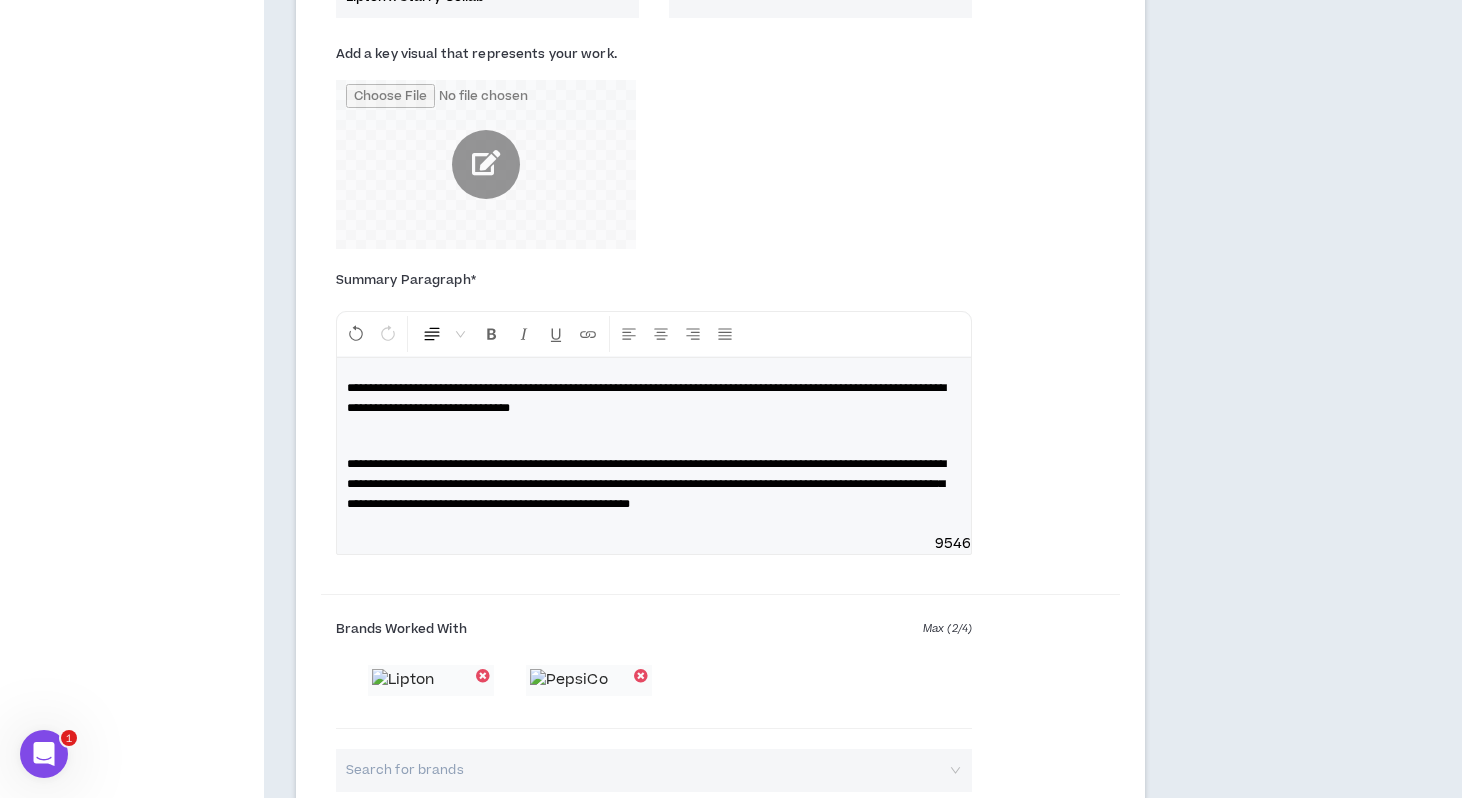 scroll, scrollTop: 2161, scrollLeft: 0, axis: vertical 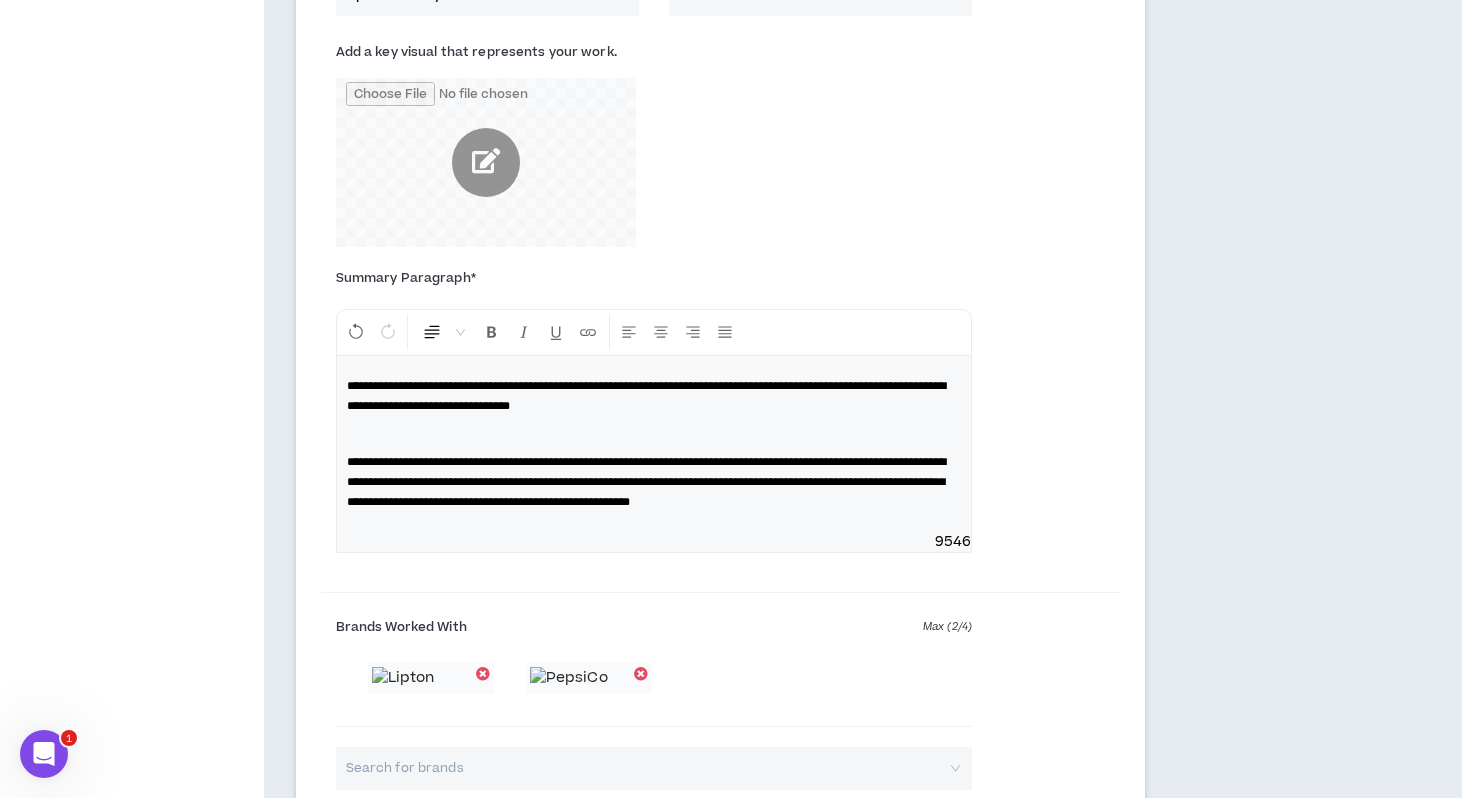click on "**********" at bounding box center (646, 482) 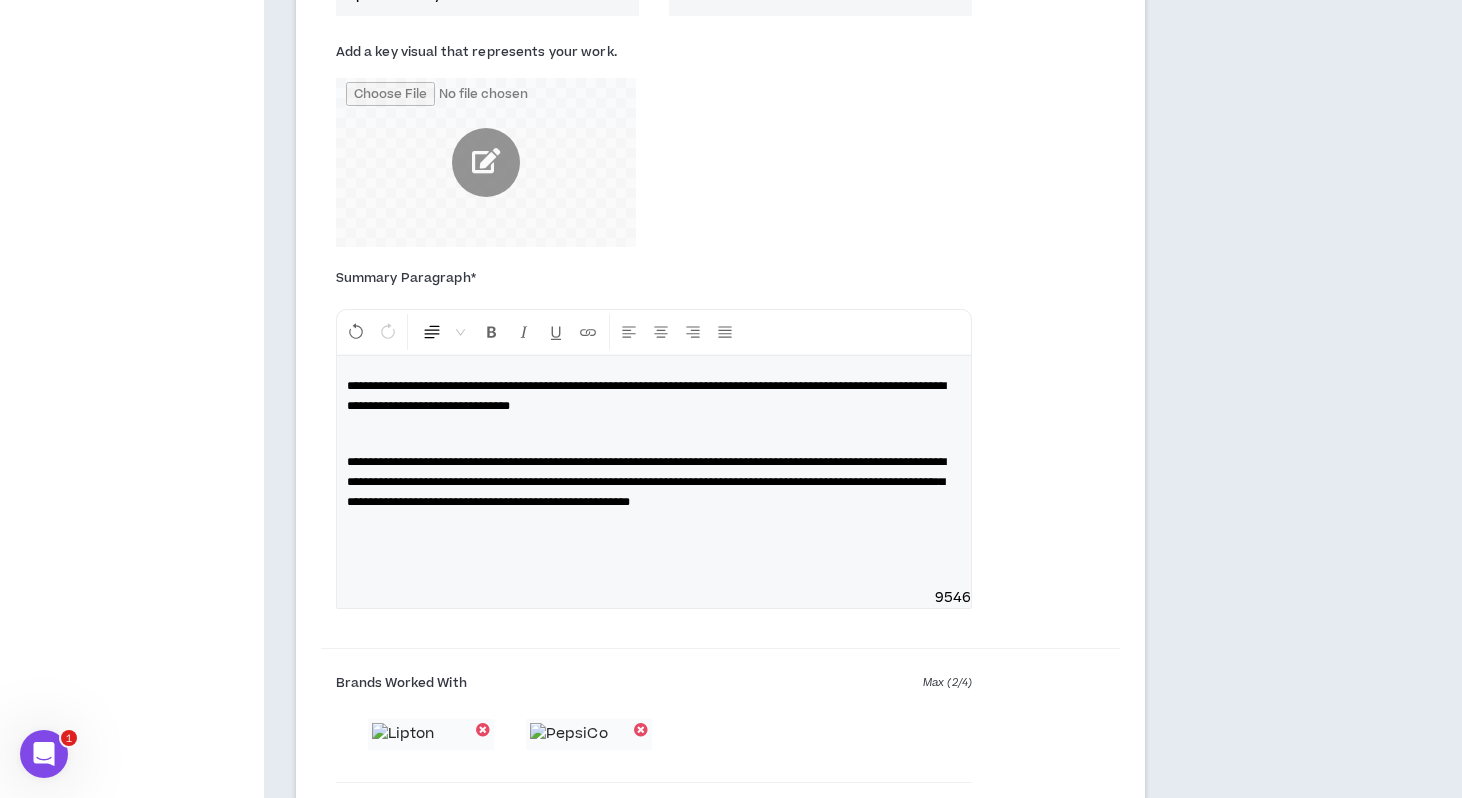 click at bounding box center (654, 434) 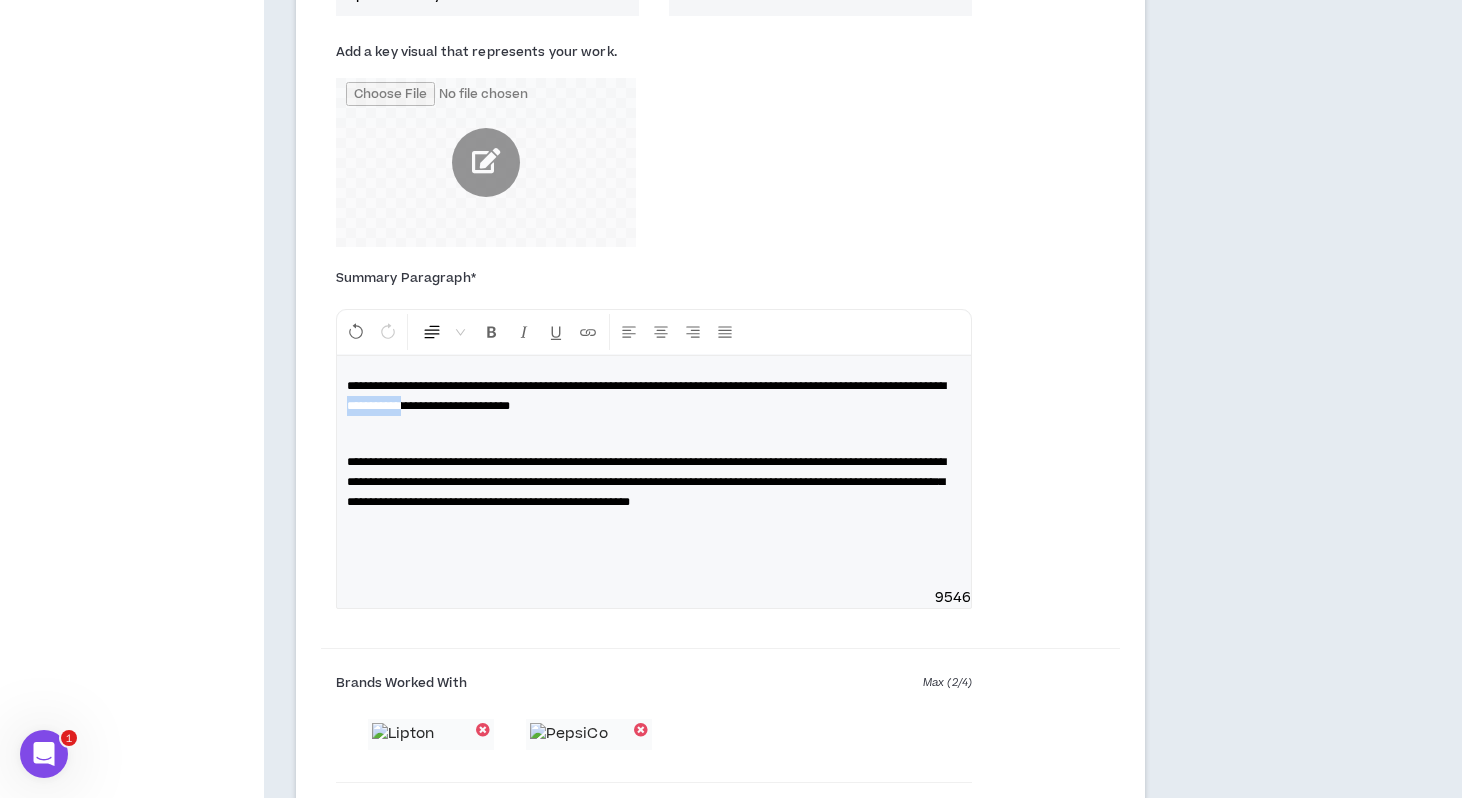 drag, startPoint x: 584, startPoint y: 408, endPoint x: 520, endPoint y: 408, distance: 64 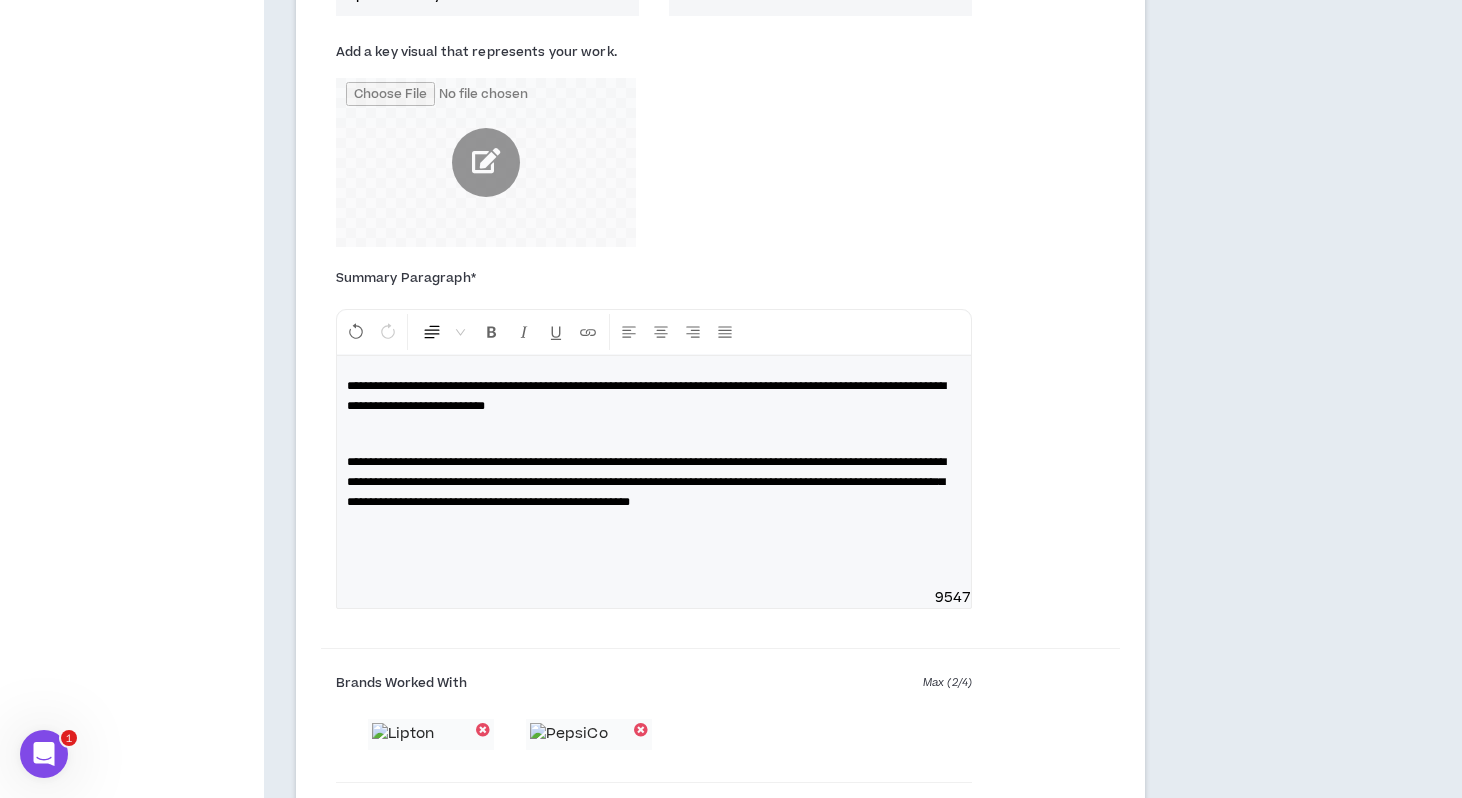 click at bounding box center [654, 530] 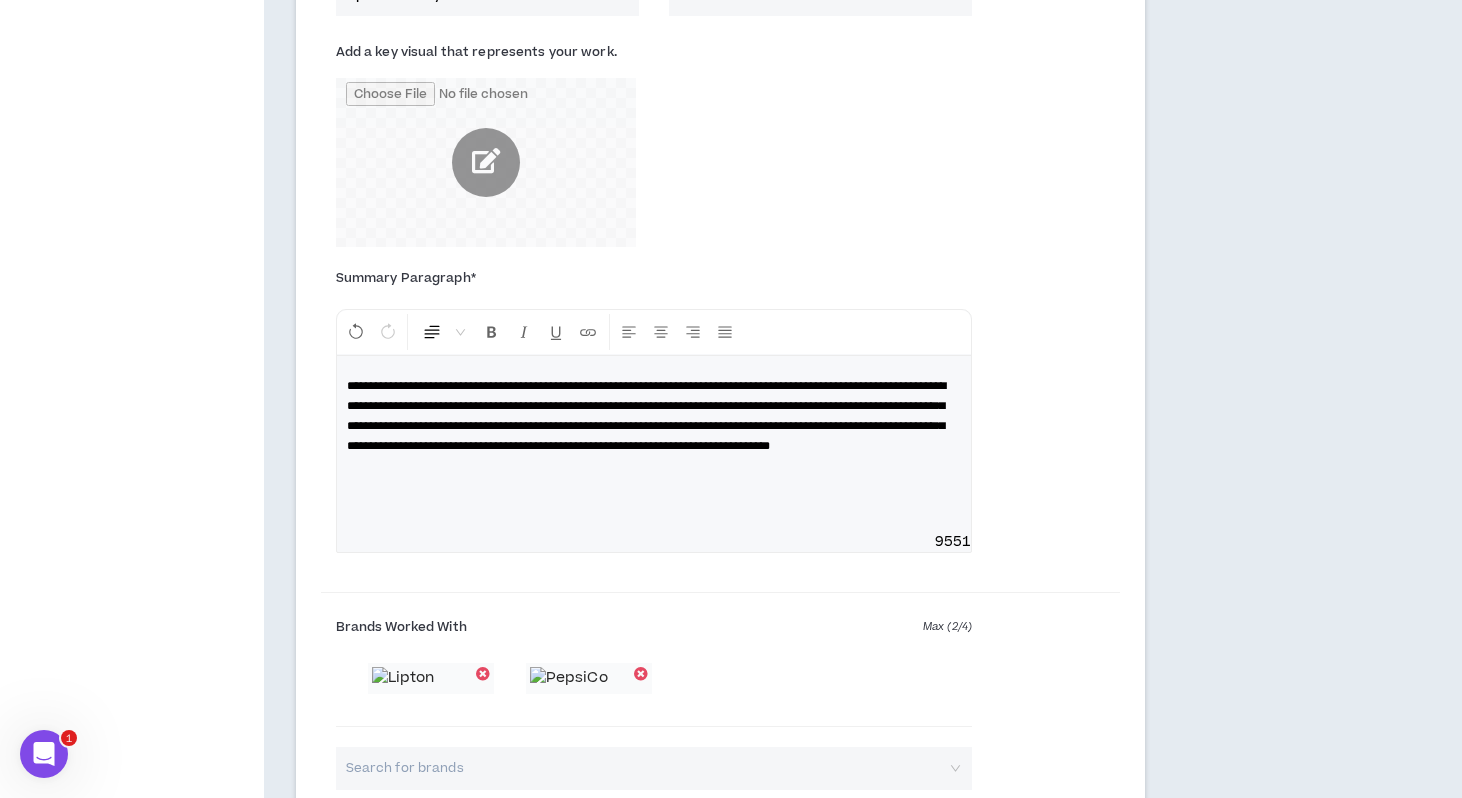 click on "**********" at bounding box center (646, 416) 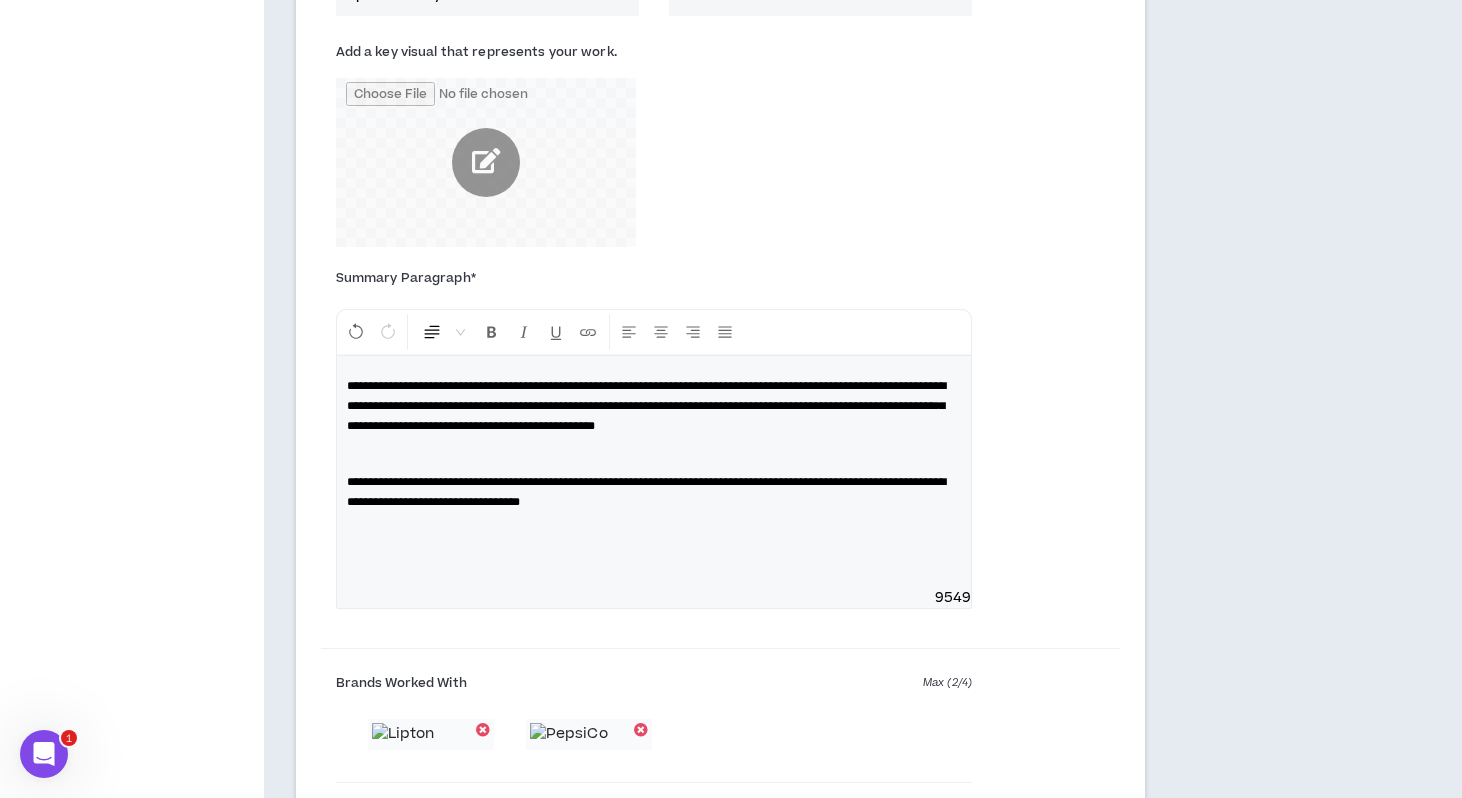 click on "**********" at bounding box center [646, 492] 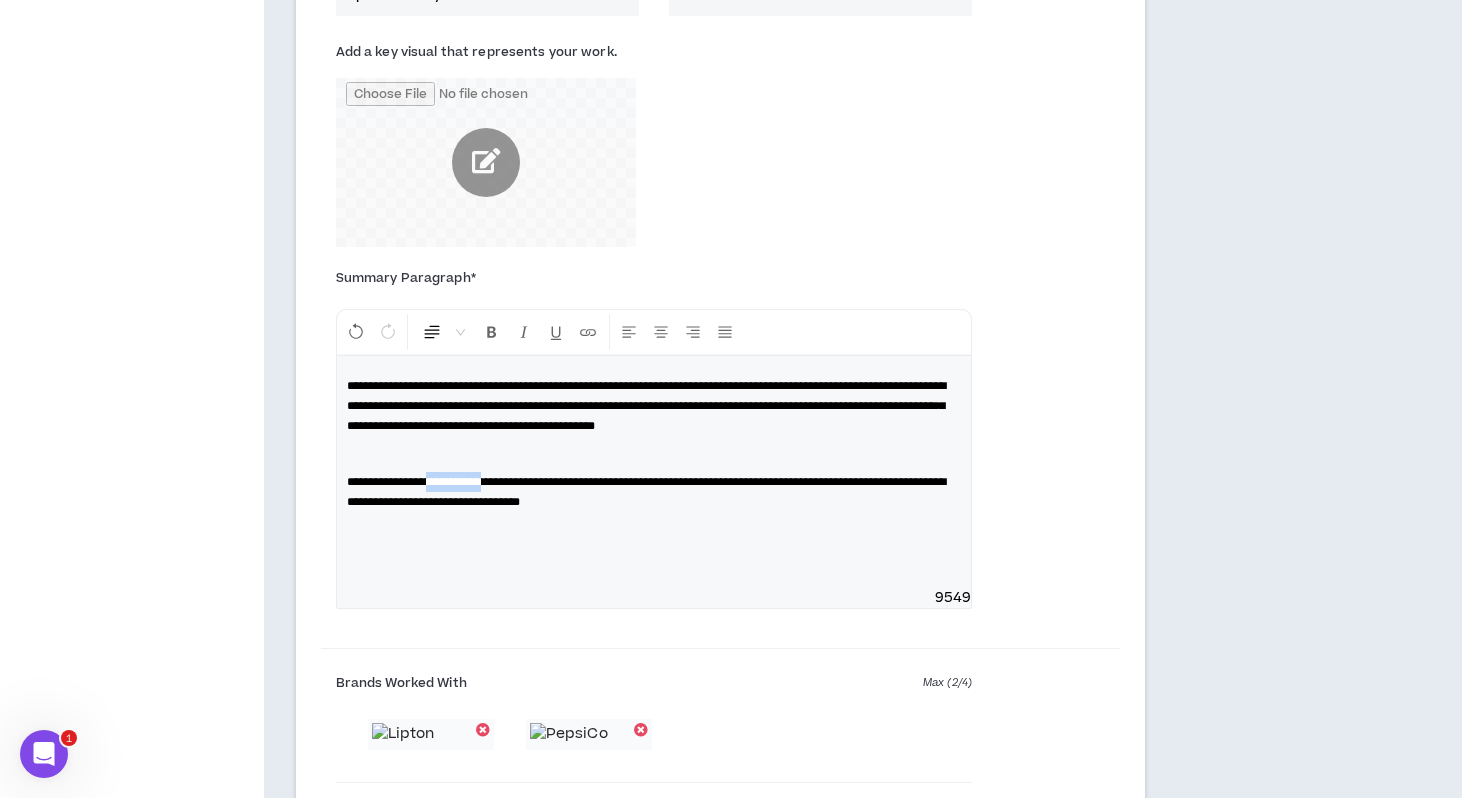 drag, startPoint x: 520, startPoint y: 505, endPoint x: 448, endPoint y: 506, distance: 72.00694 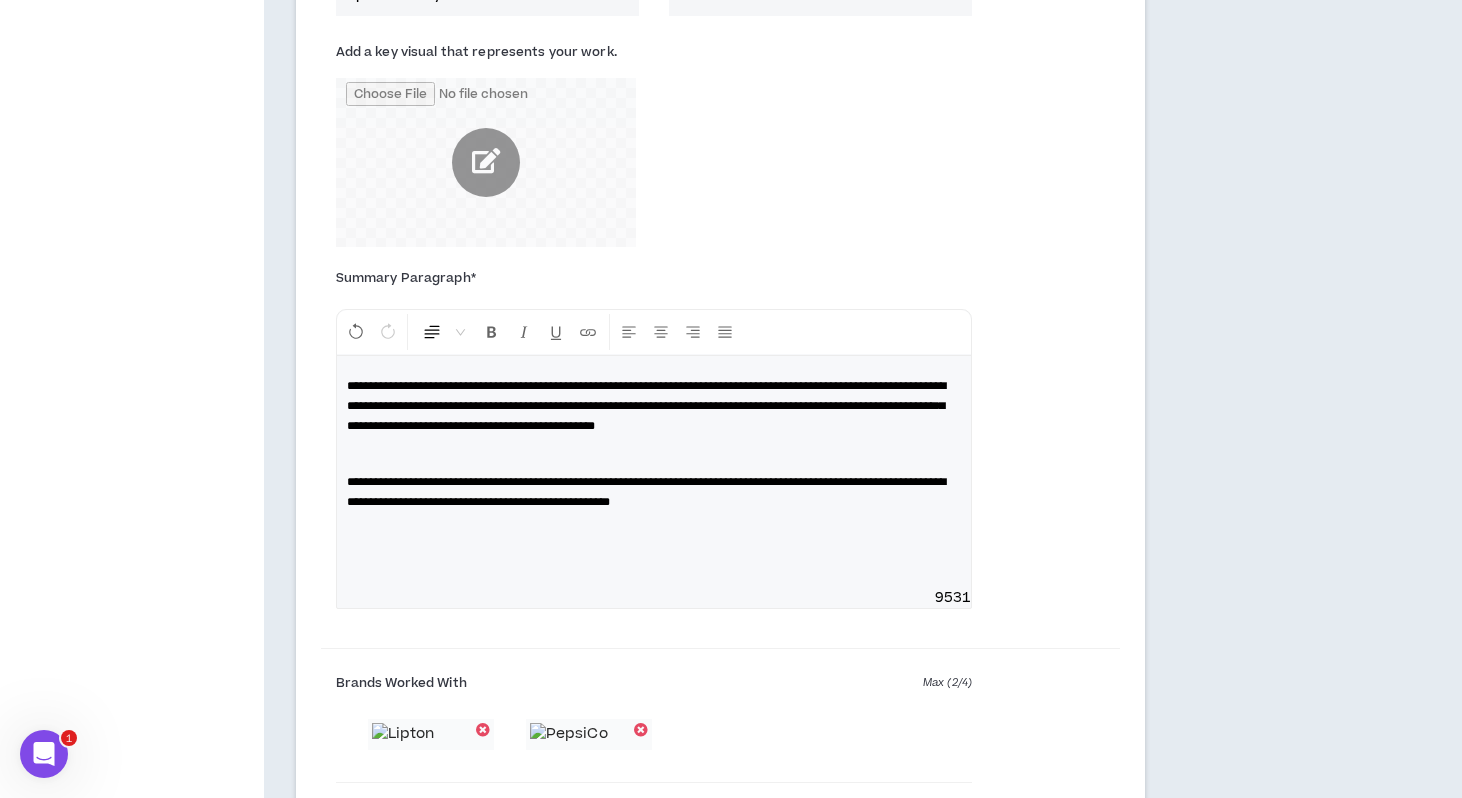 click on "**********" at bounding box center [654, 492] 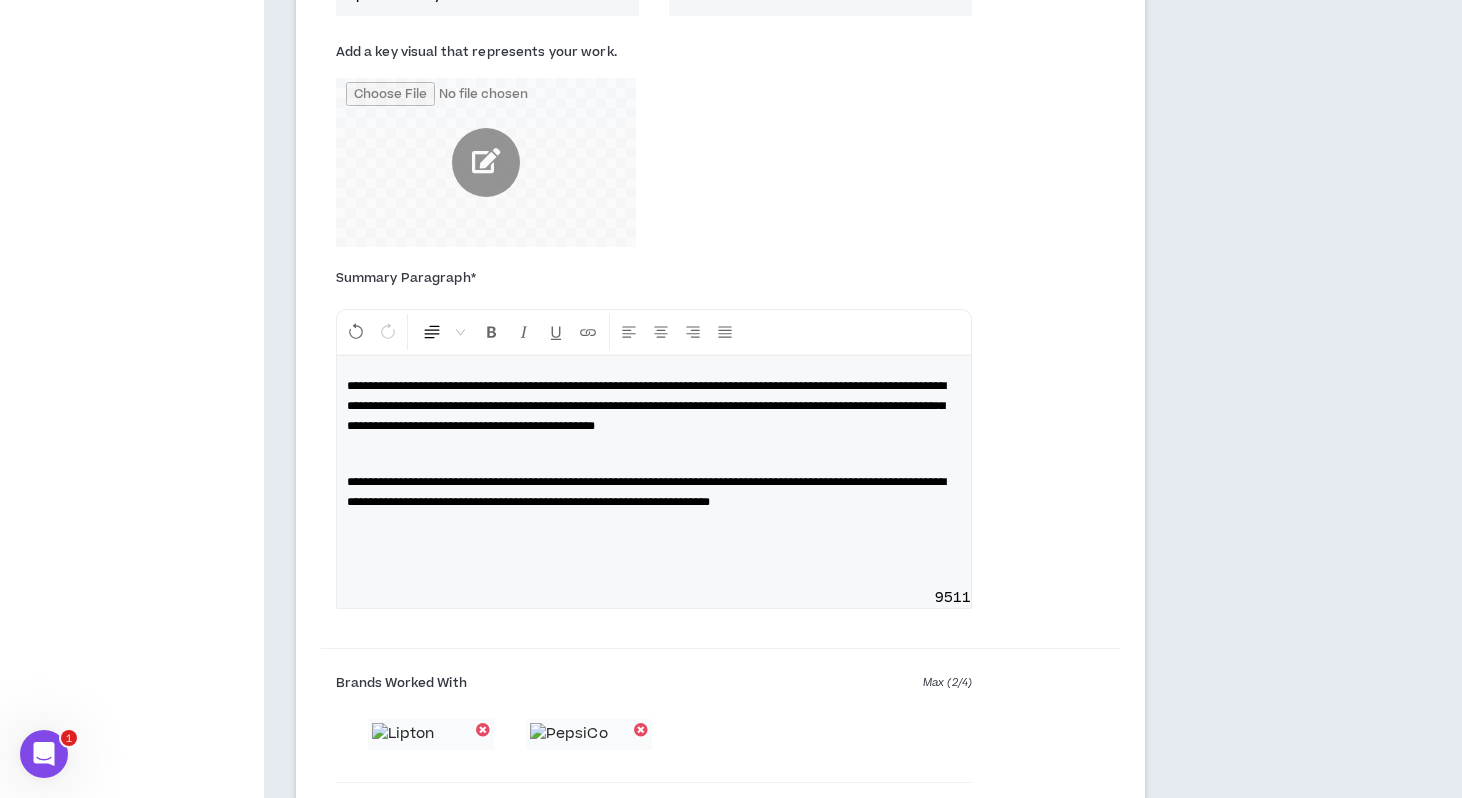 click on "**********" at bounding box center (646, 492) 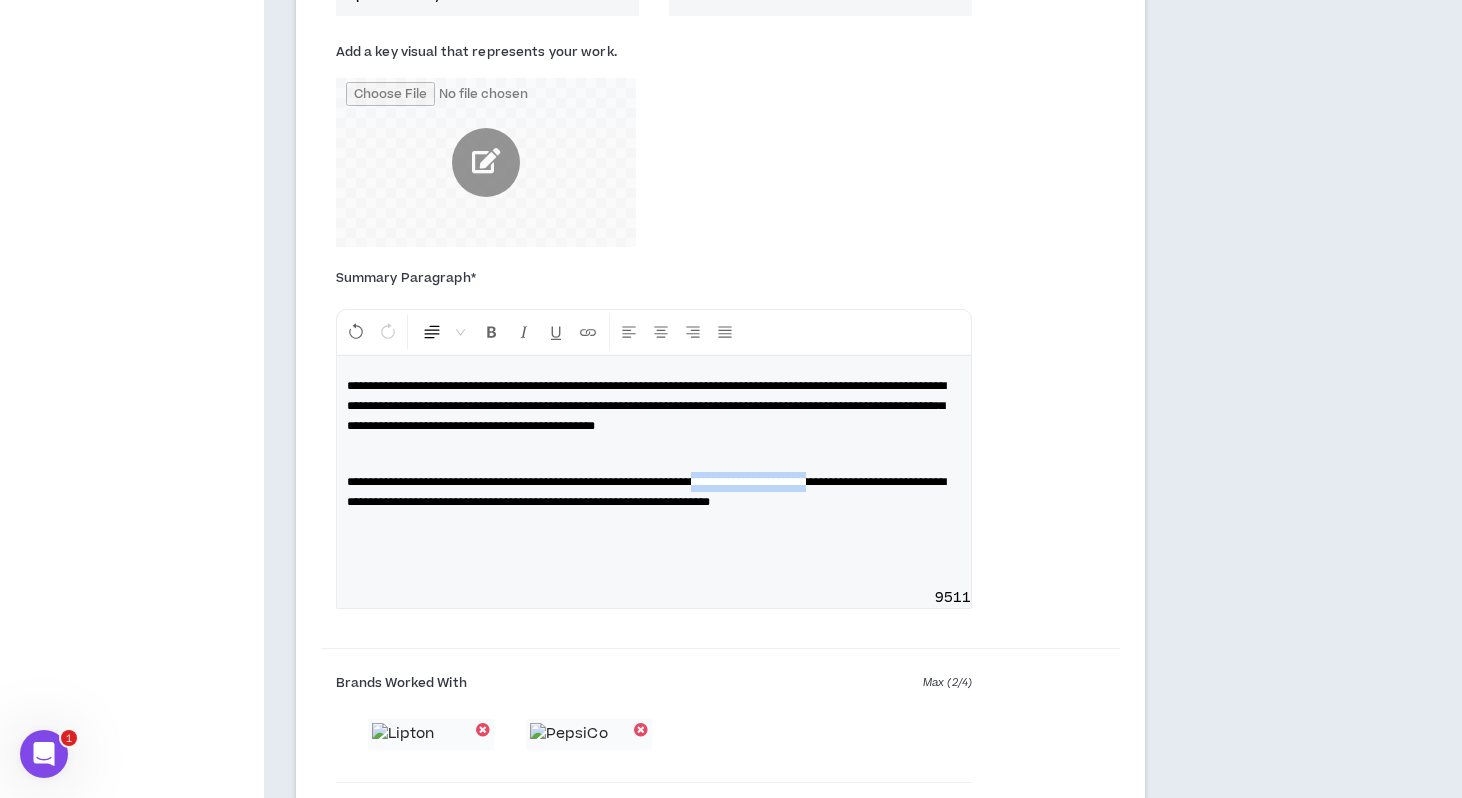 drag, startPoint x: 778, startPoint y: 501, endPoint x: 939, endPoint y: 502, distance: 161.00311 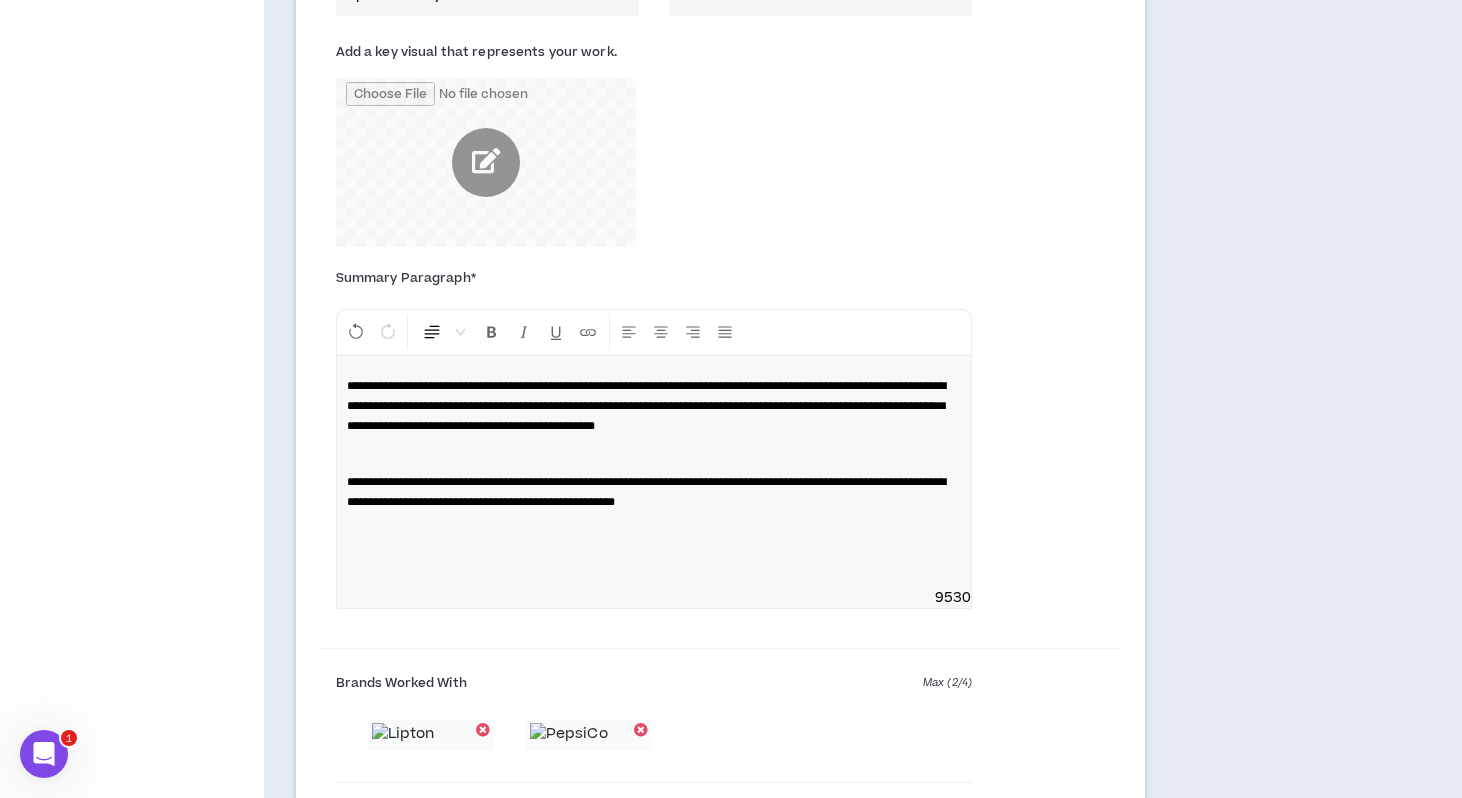 click on "**********" at bounding box center [654, 472] 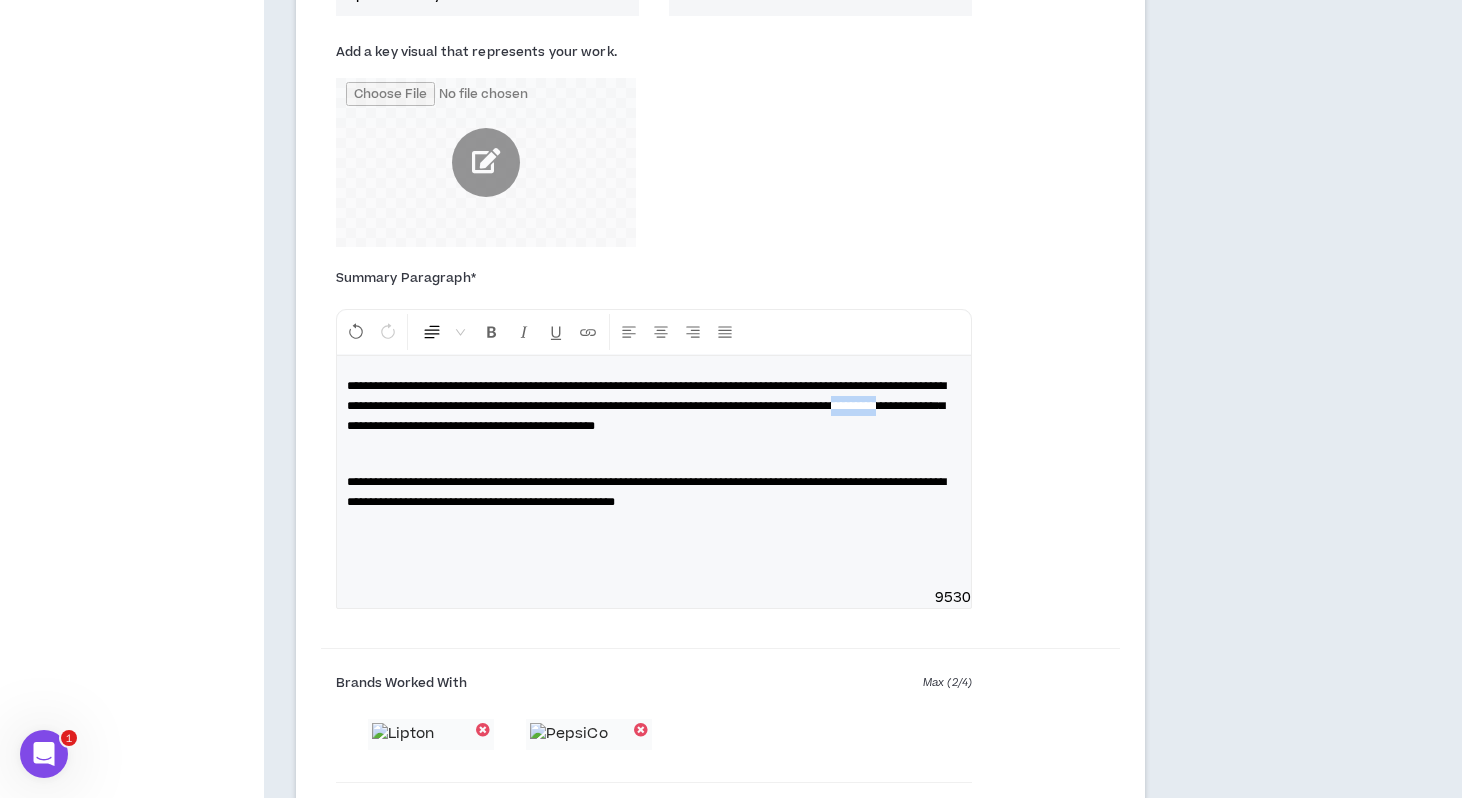 drag, startPoint x: 599, startPoint y: 430, endPoint x: 546, endPoint y: 431, distance: 53.009434 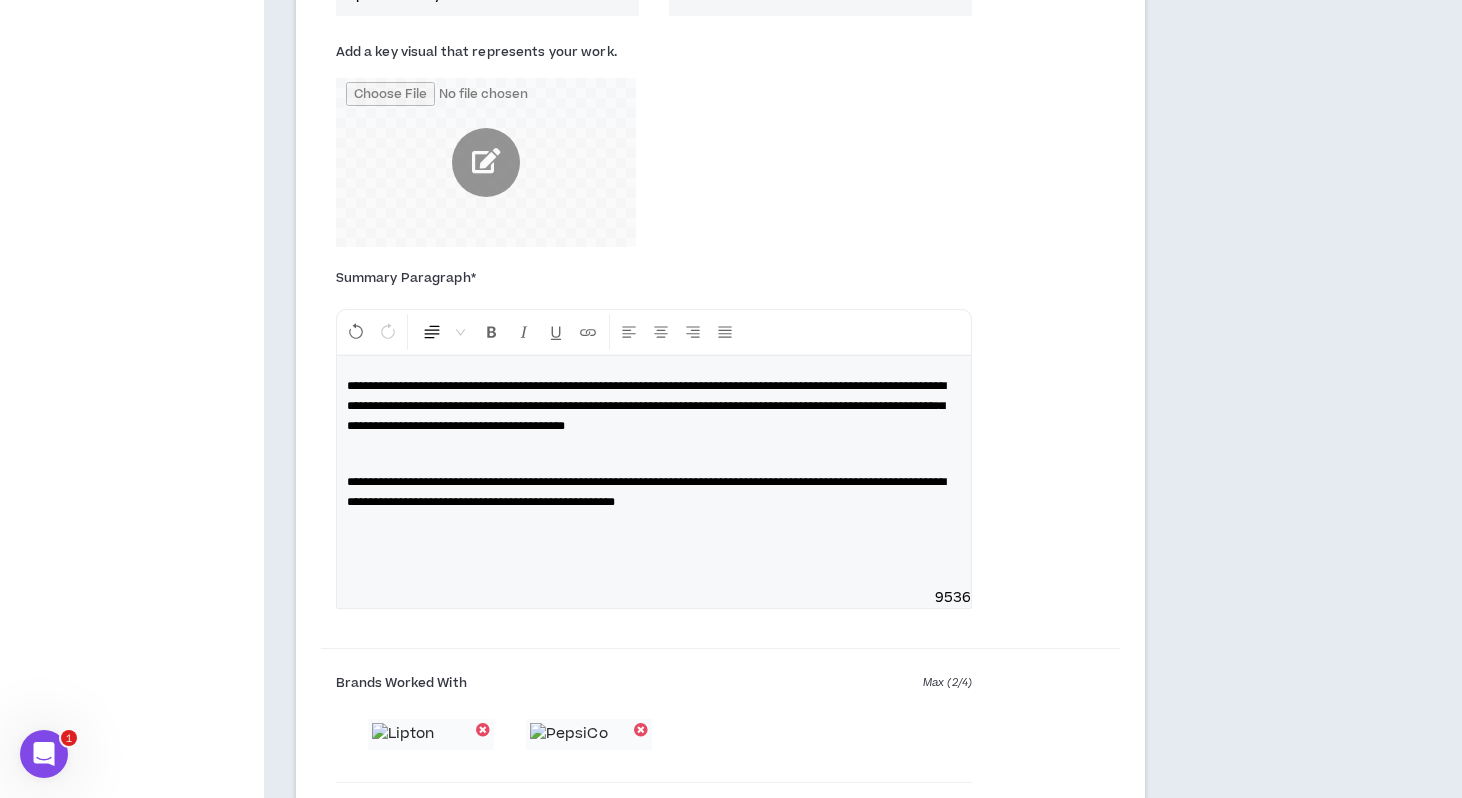 click on "**********" at bounding box center (646, 406) 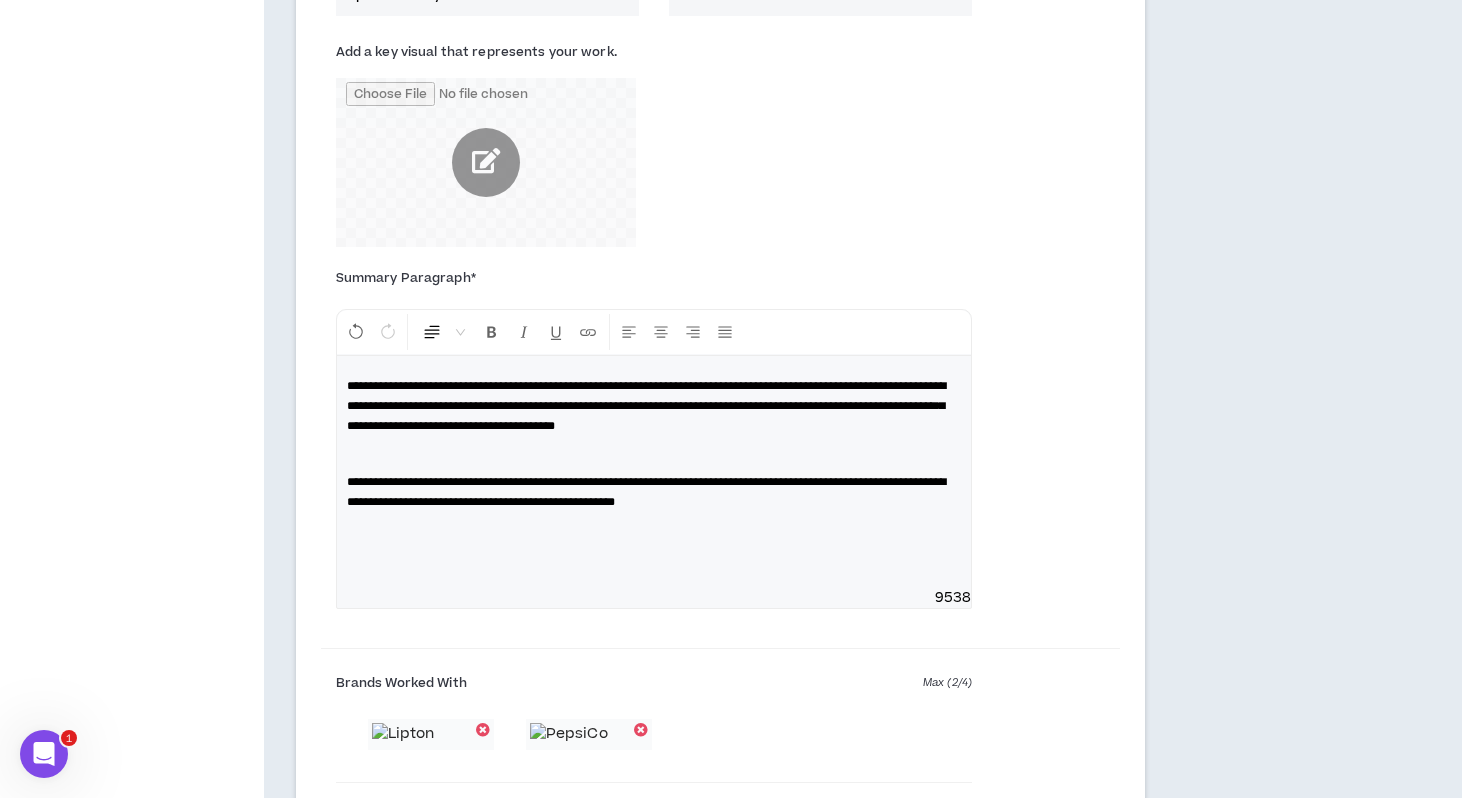click at bounding box center (654, 454) 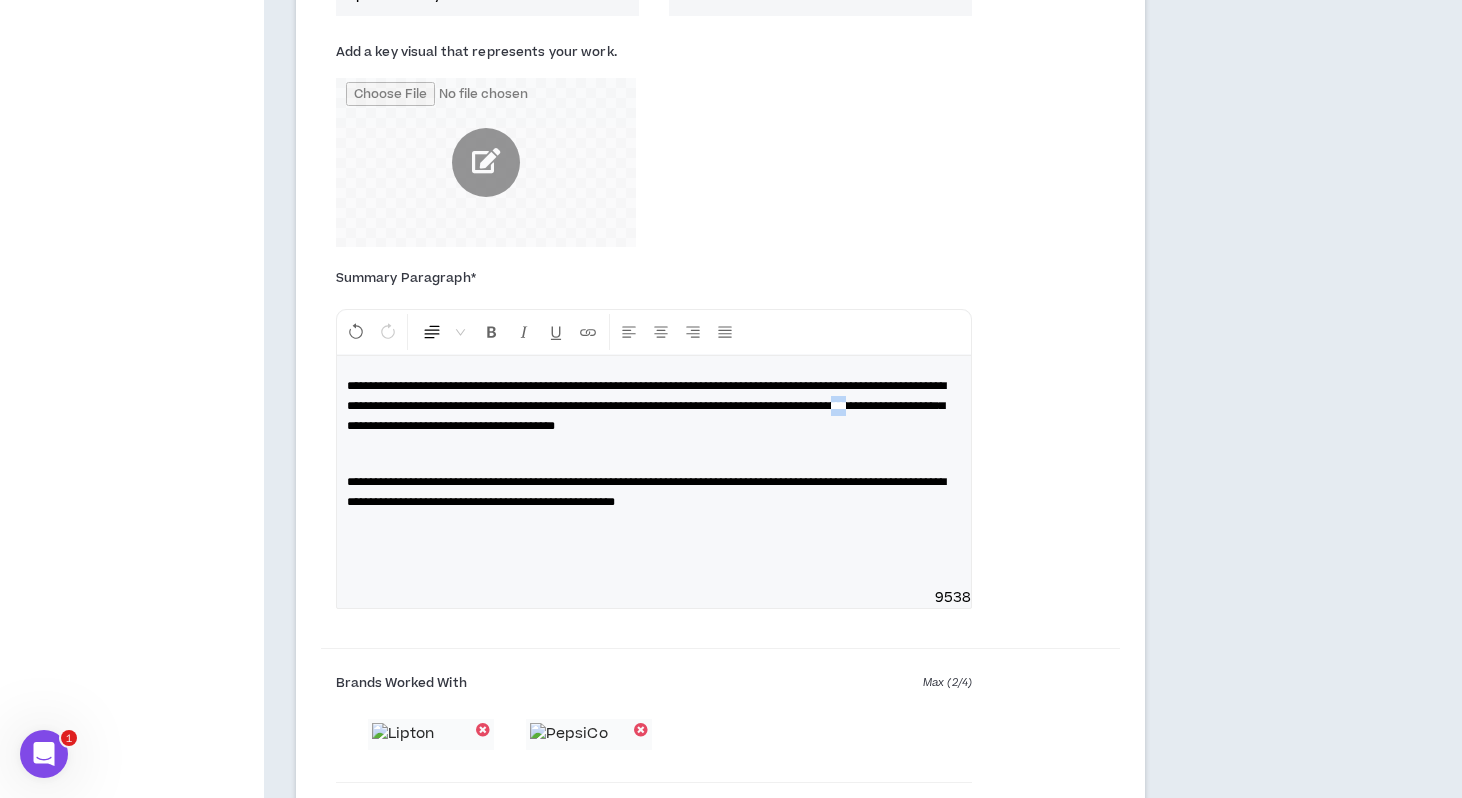 click on "**********" at bounding box center [646, 406] 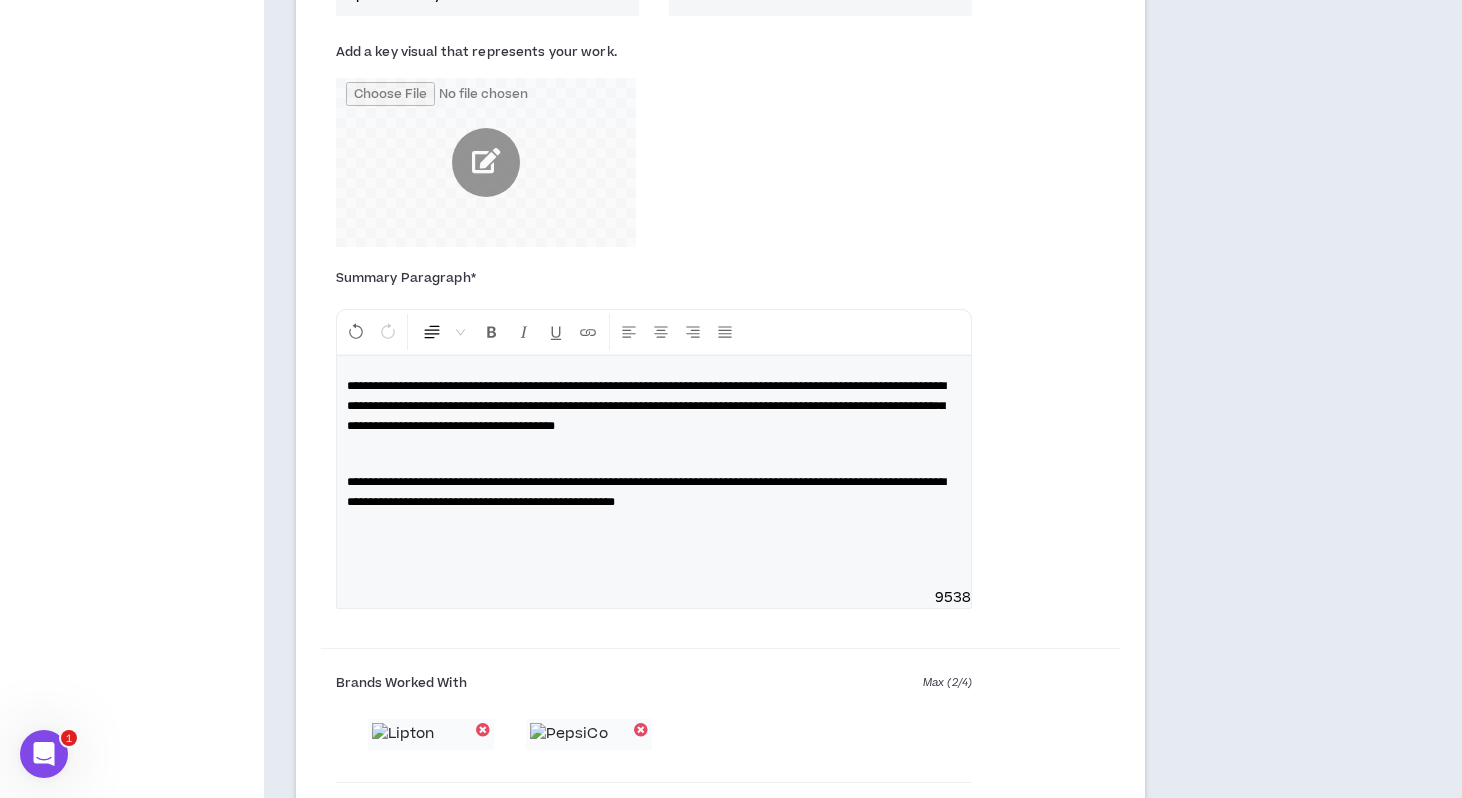 click on "**********" at bounding box center (646, 406) 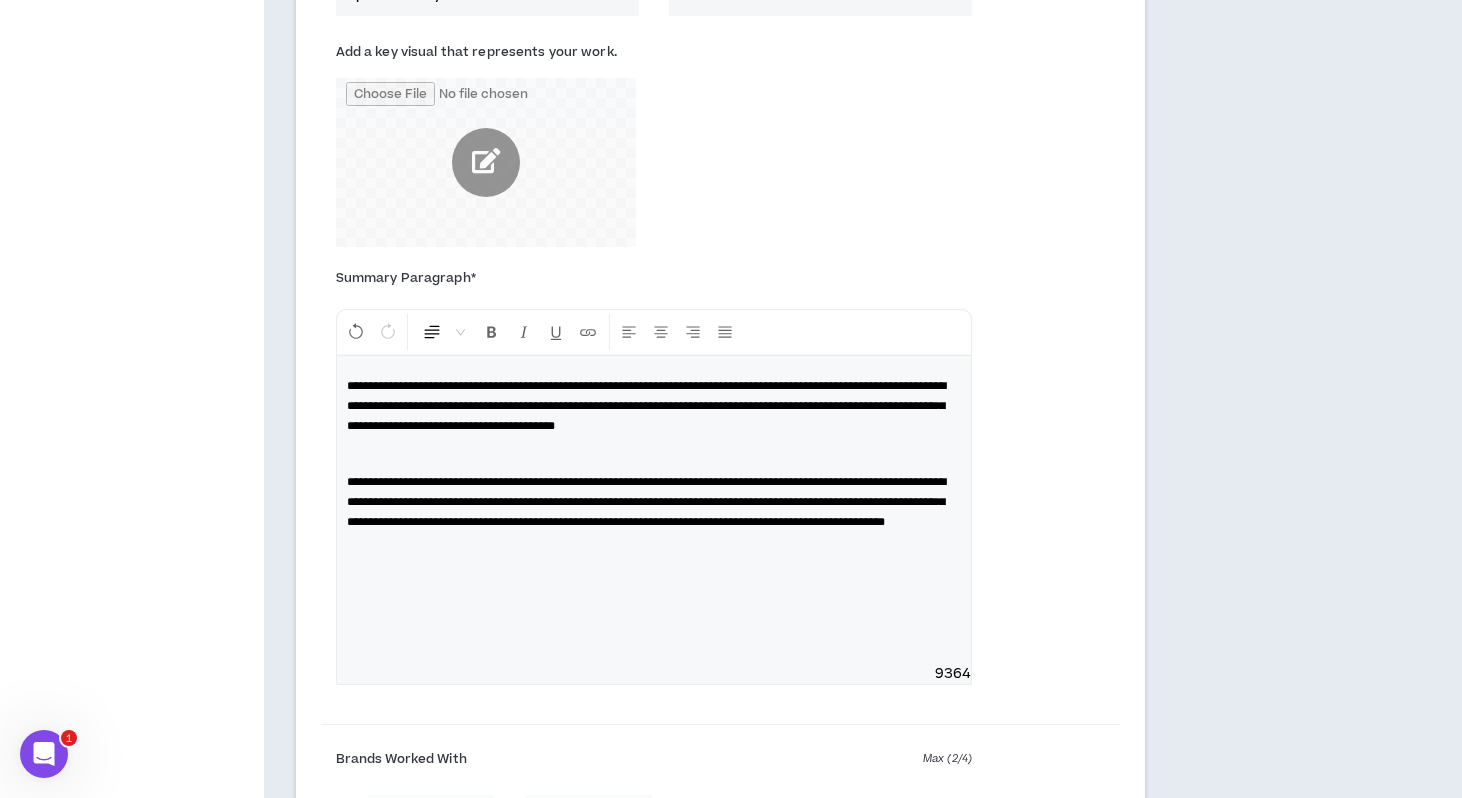 click at bounding box center (654, 550) 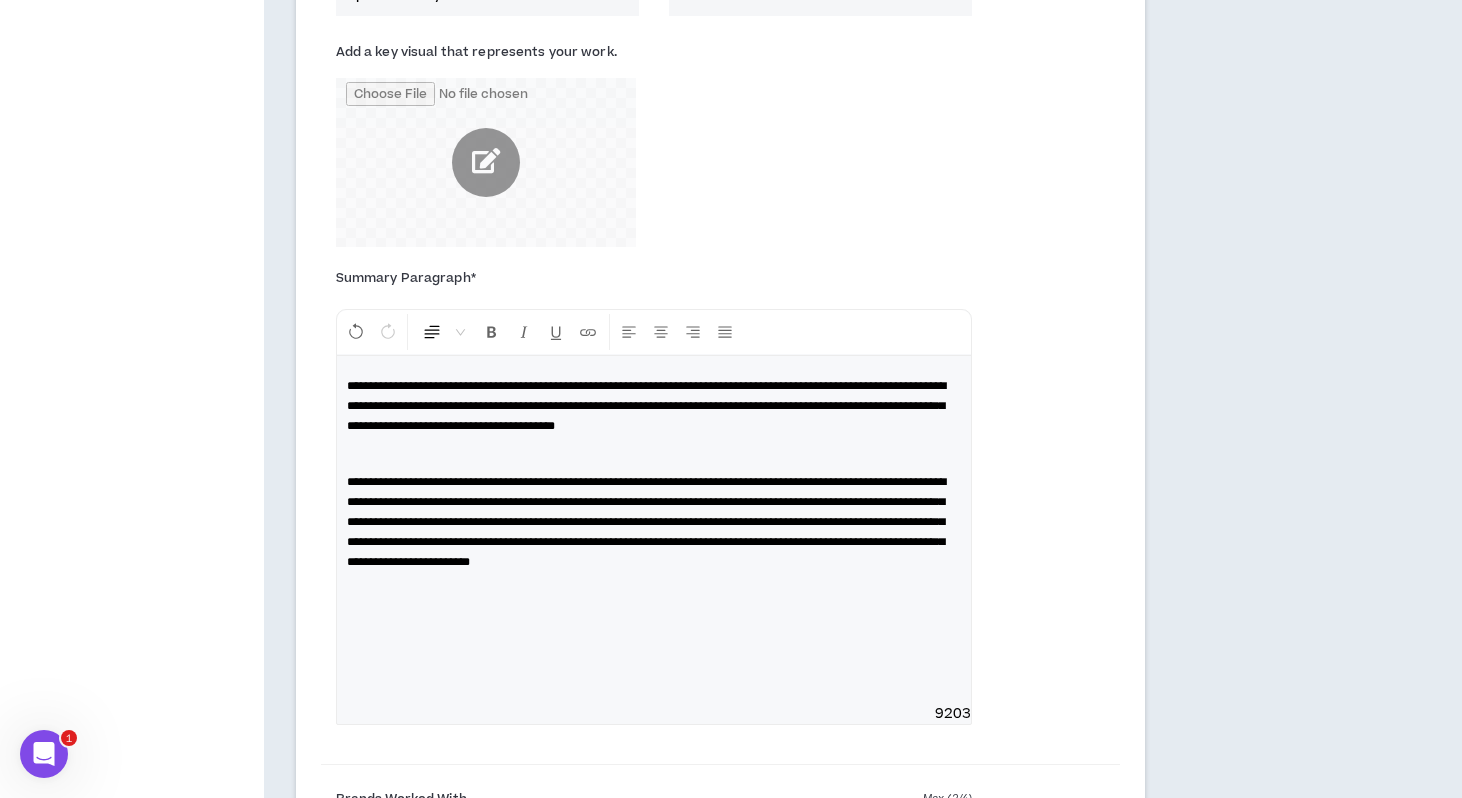click on "**********" at bounding box center (646, 522) 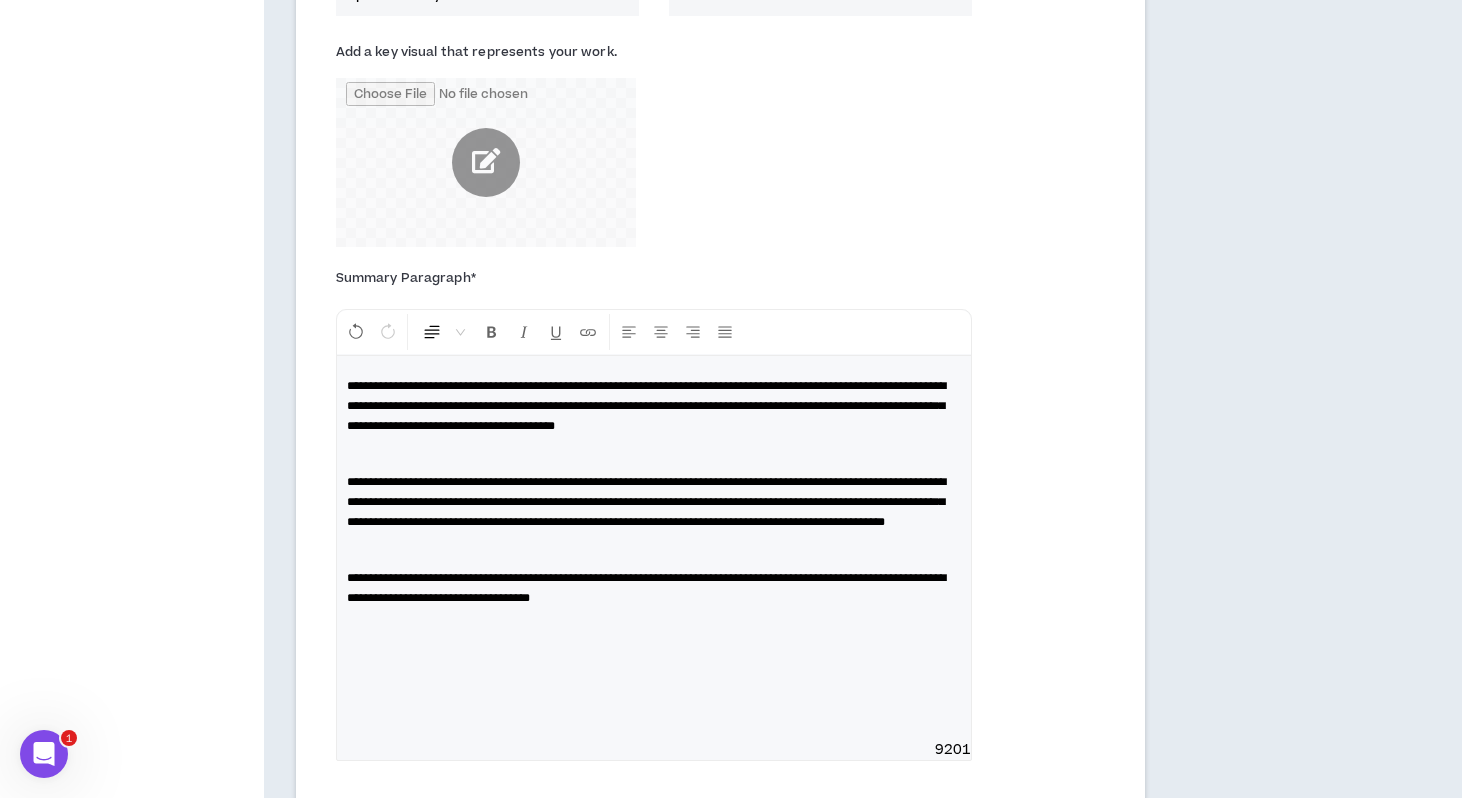 click on "**********" at bounding box center [654, 548] 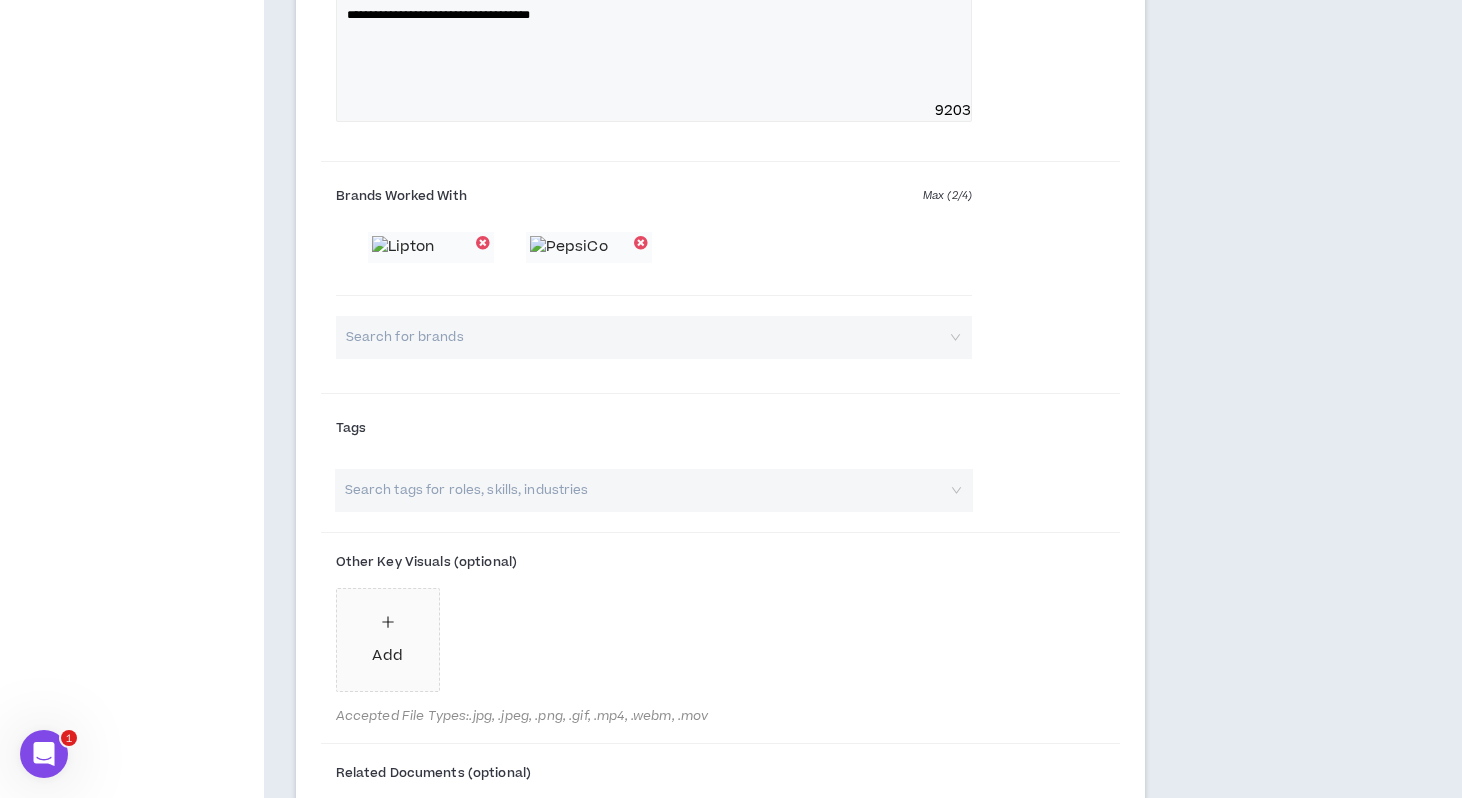 scroll, scrollTop: 2814, scrollLeft: 0, axis: vertical 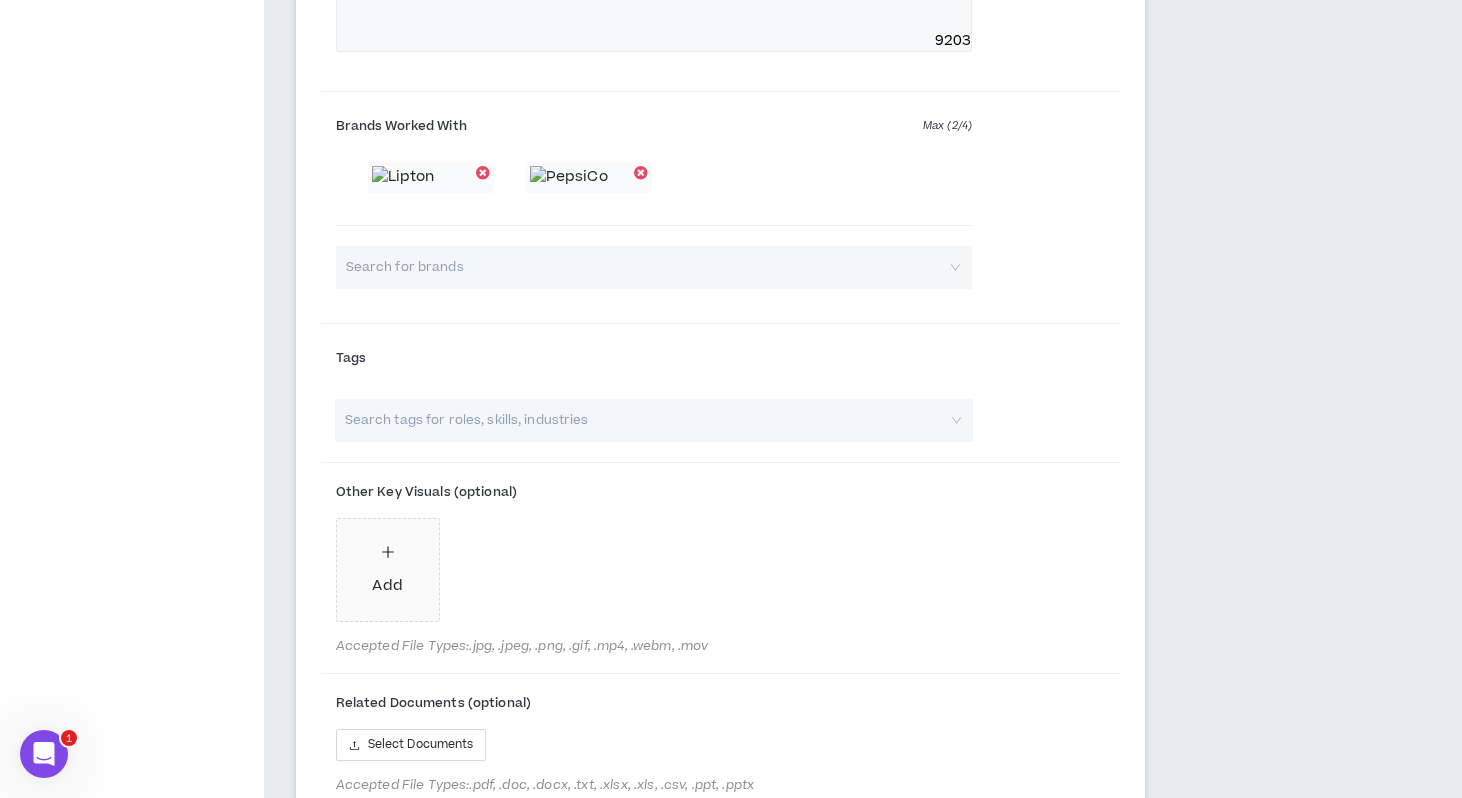 click at bounding box center [643, 420] 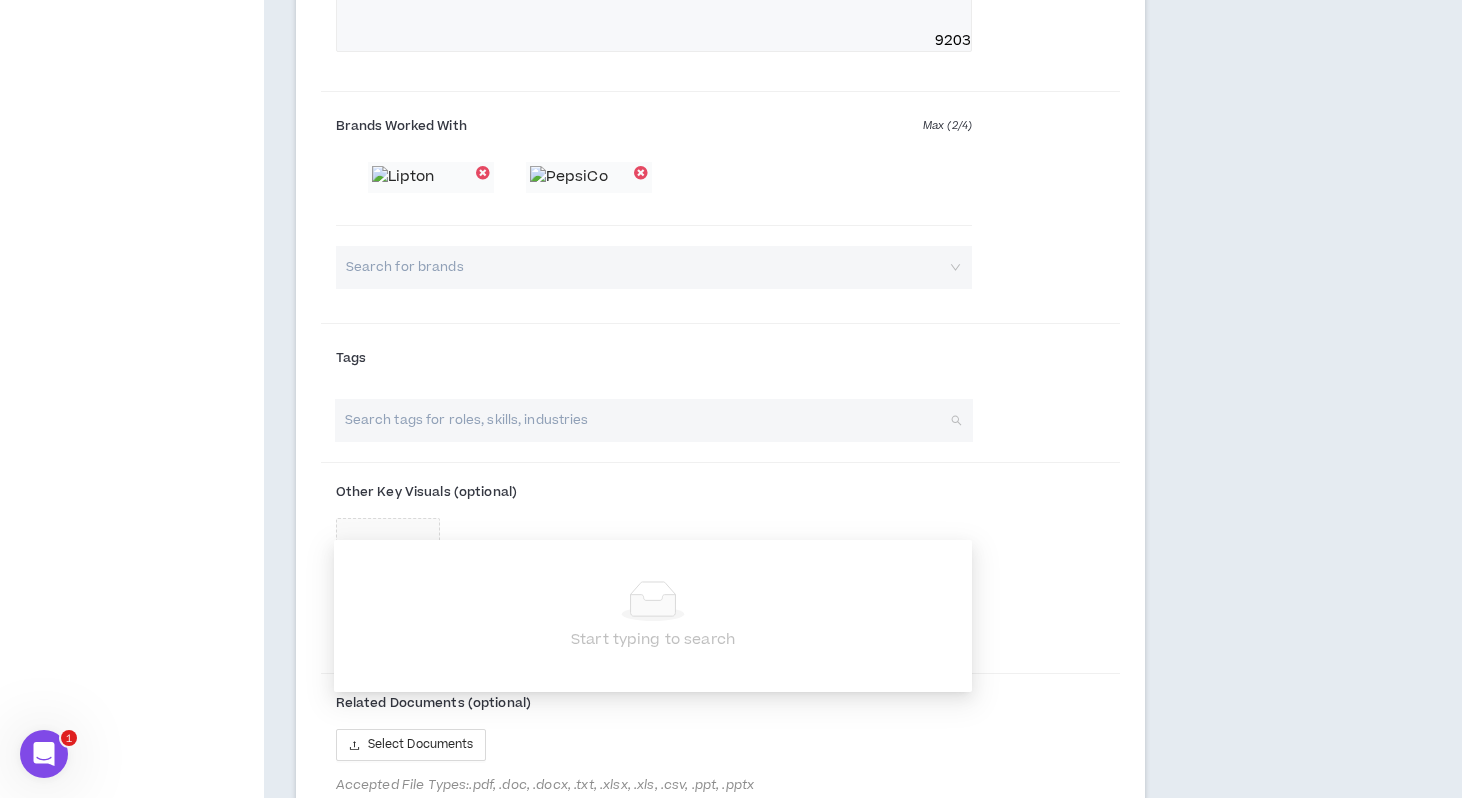 click on "Tags" at bounding box center [654, 358] 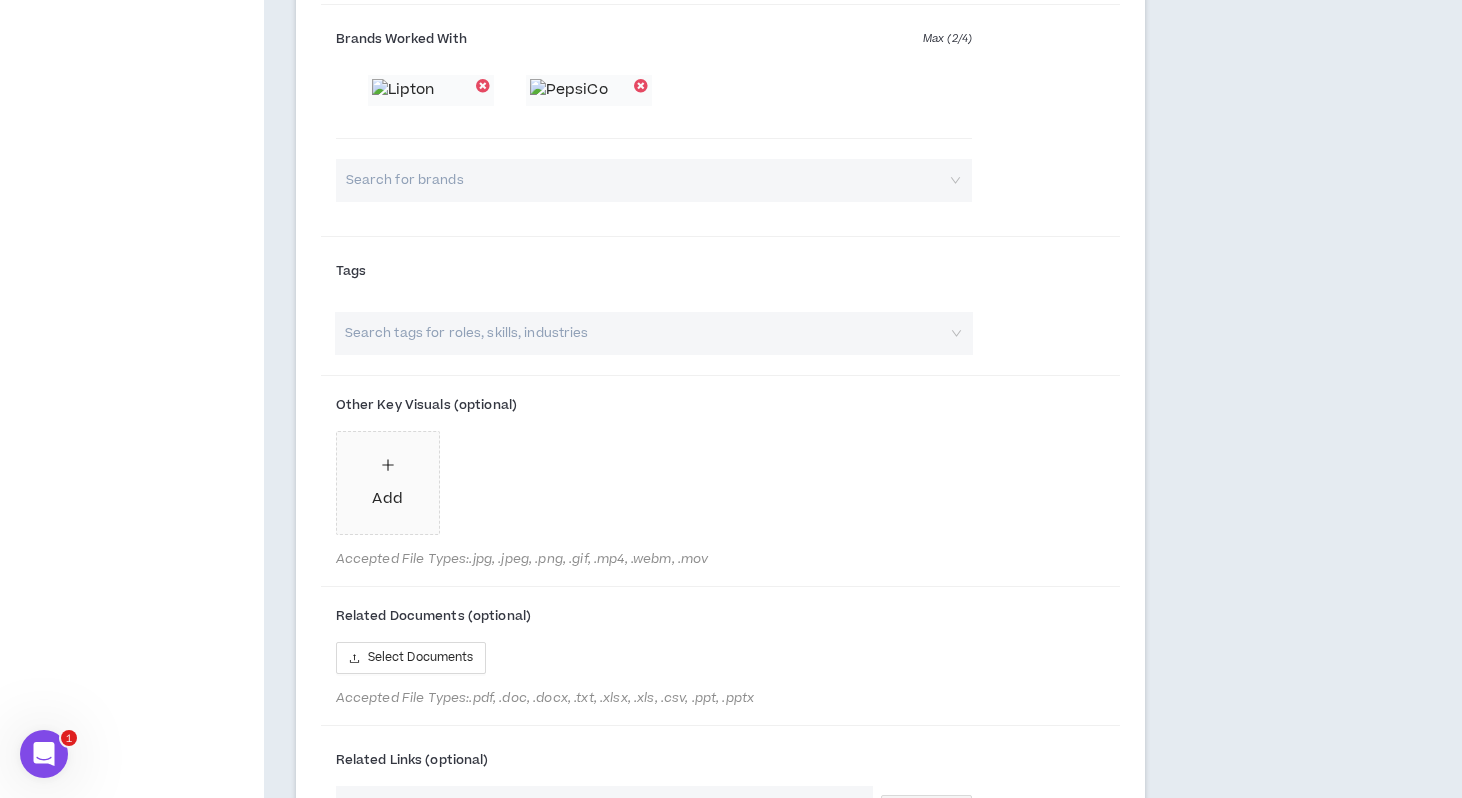 scroll, scrollTop: 2961, scrollLeft: 0, axis: vertical 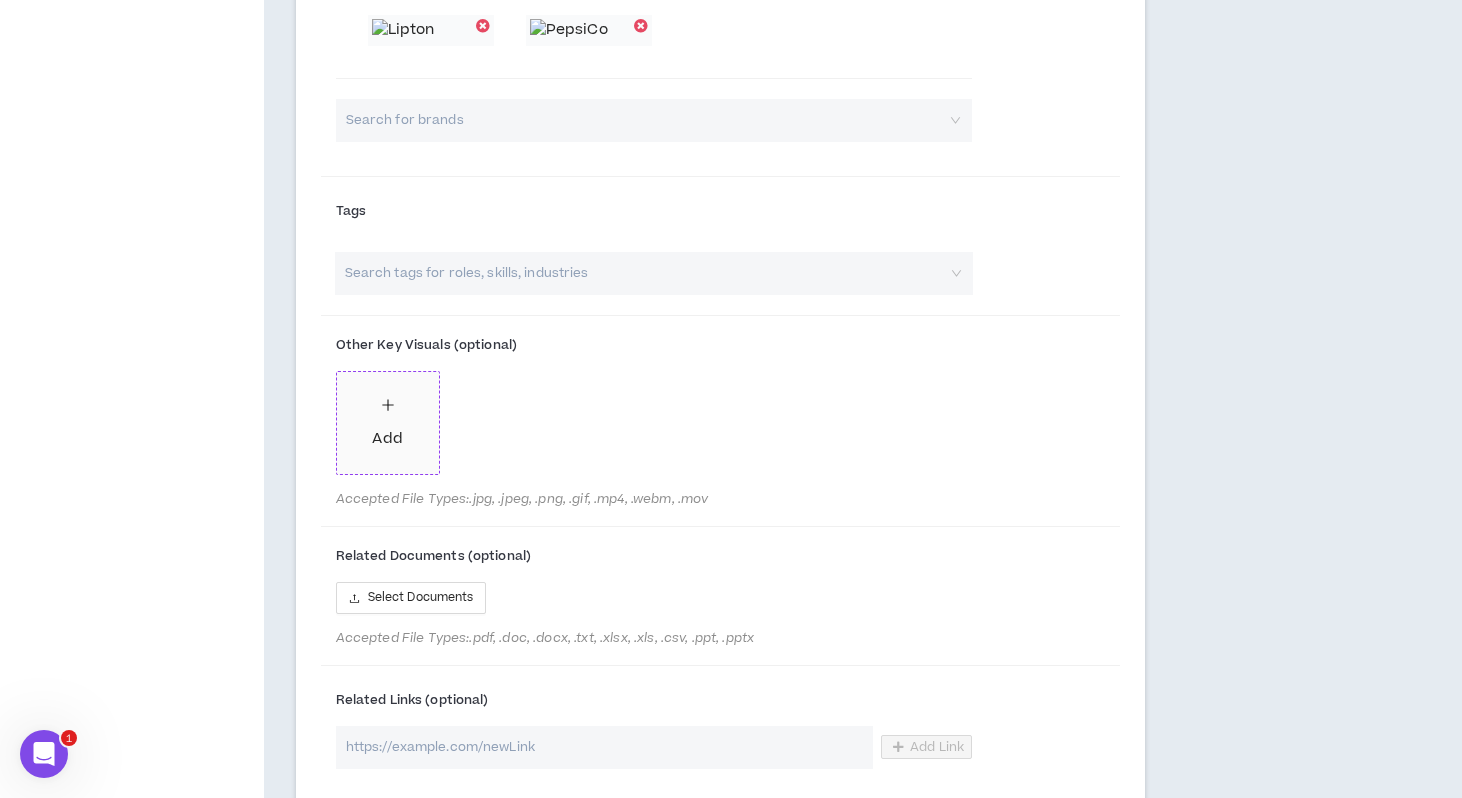 click on "Add" at bounding box center [387, 422] 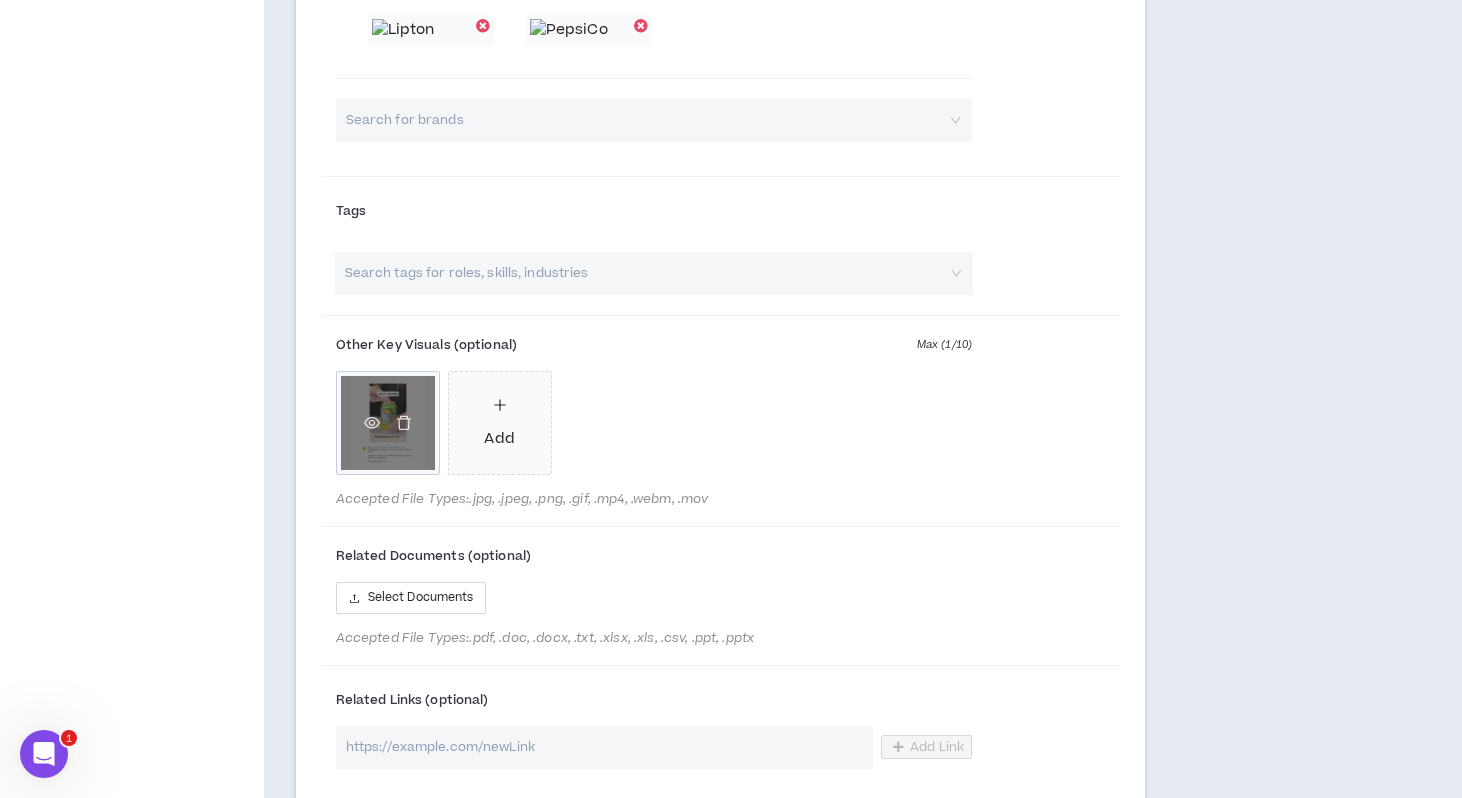 click on "lipton x starry.png" at bounding box center (388, 423) 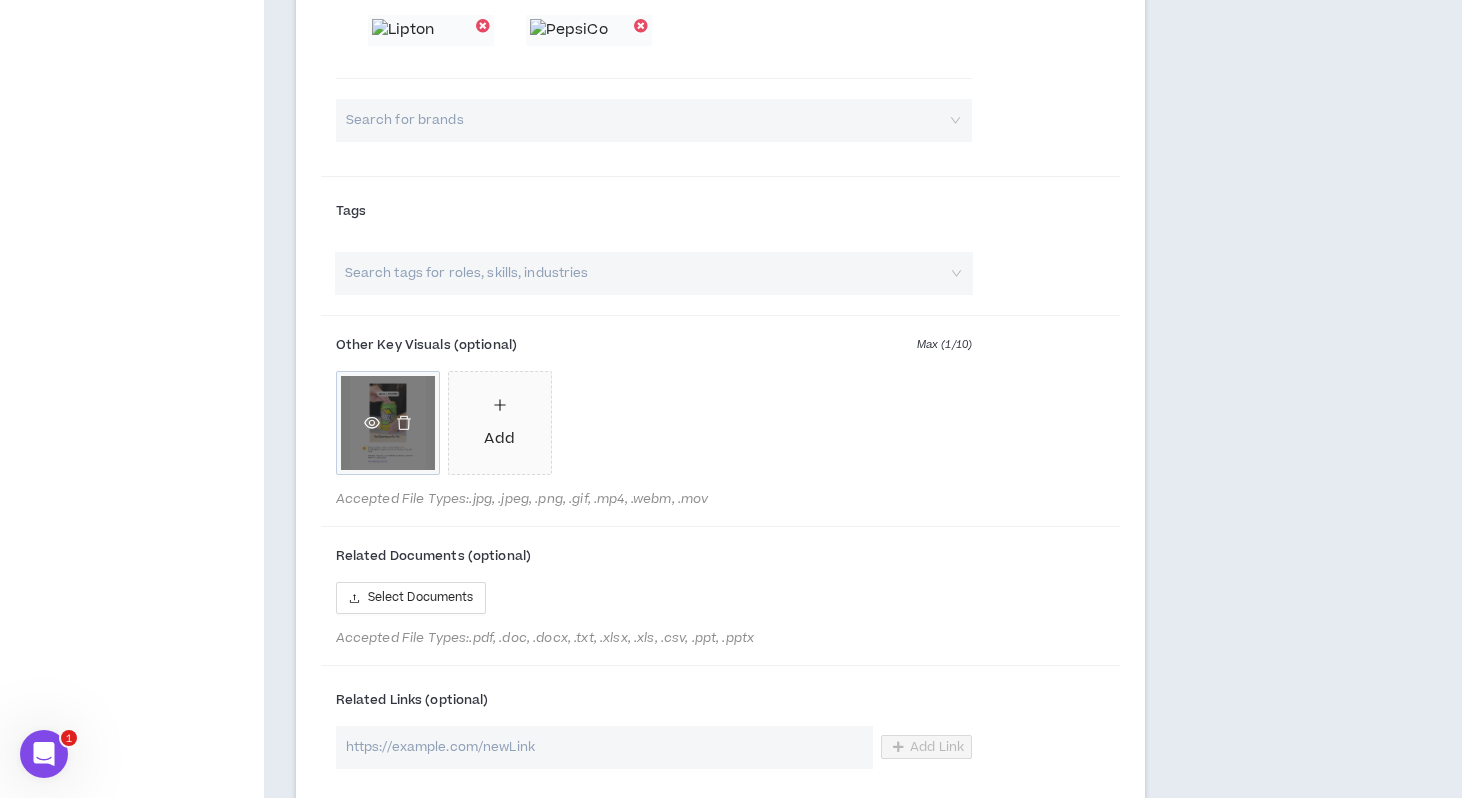 click 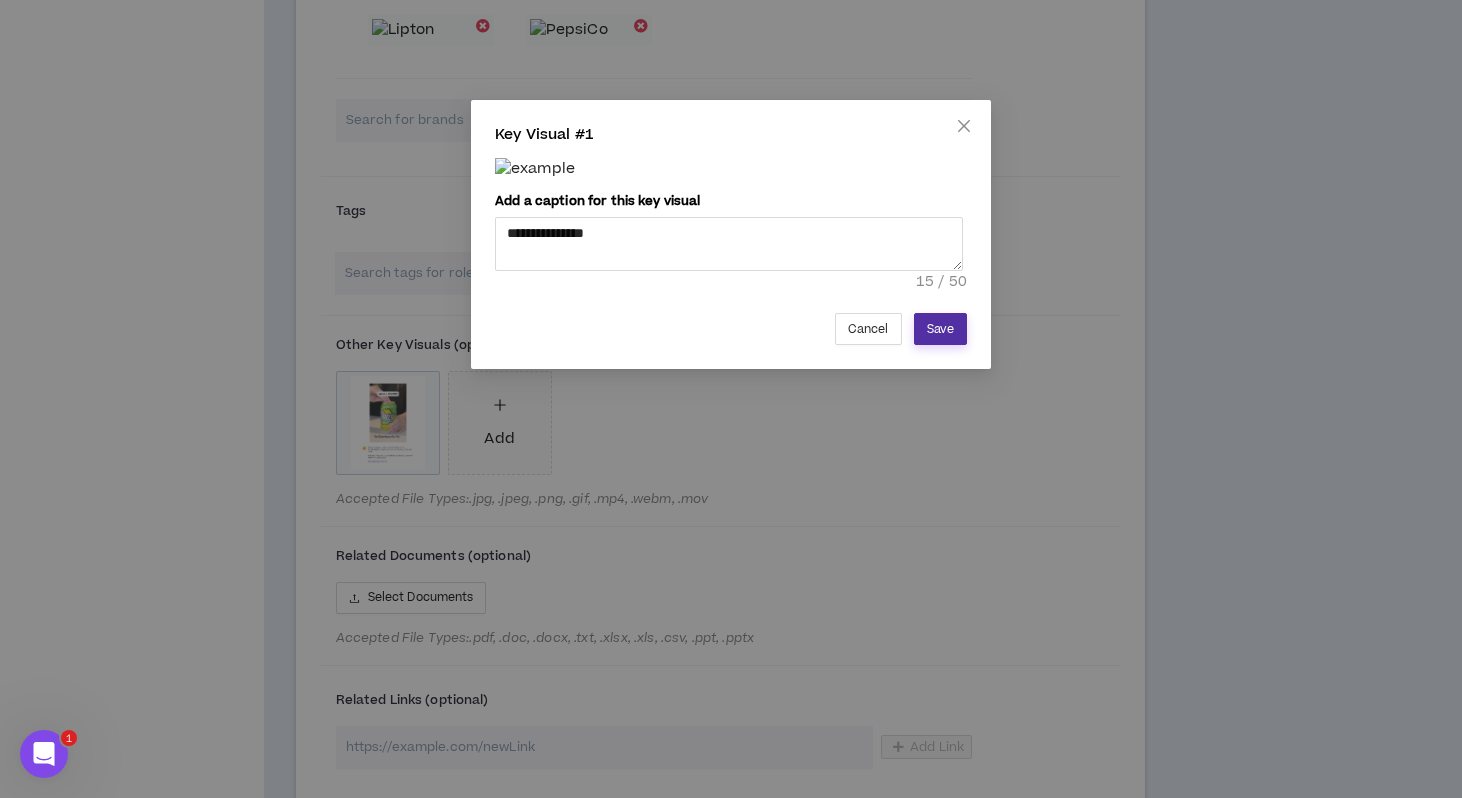 click on "Save" at bounding box center (940, 329) 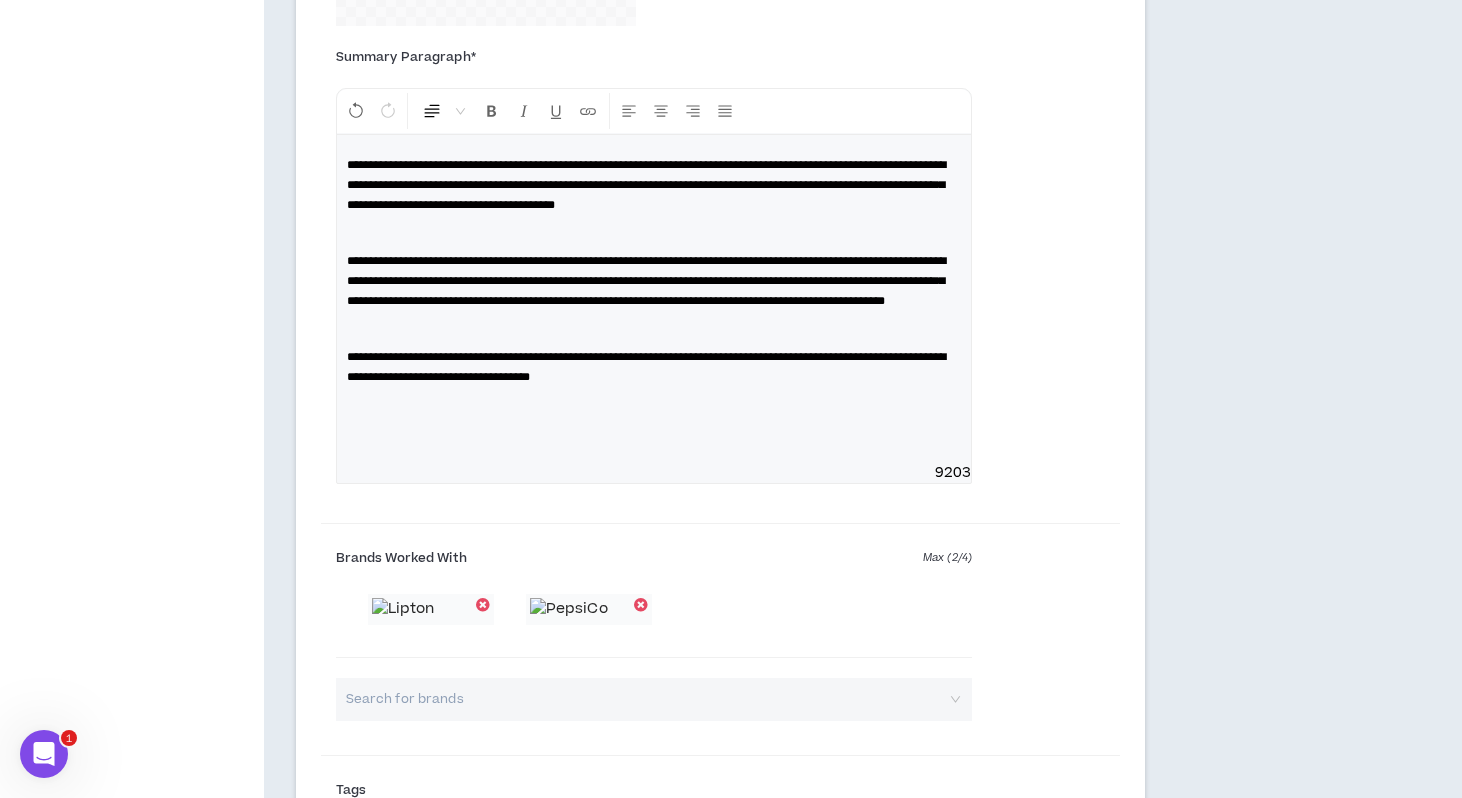 scroll, scrollTop: 2262, scrollLeft: 0, axis: vertical 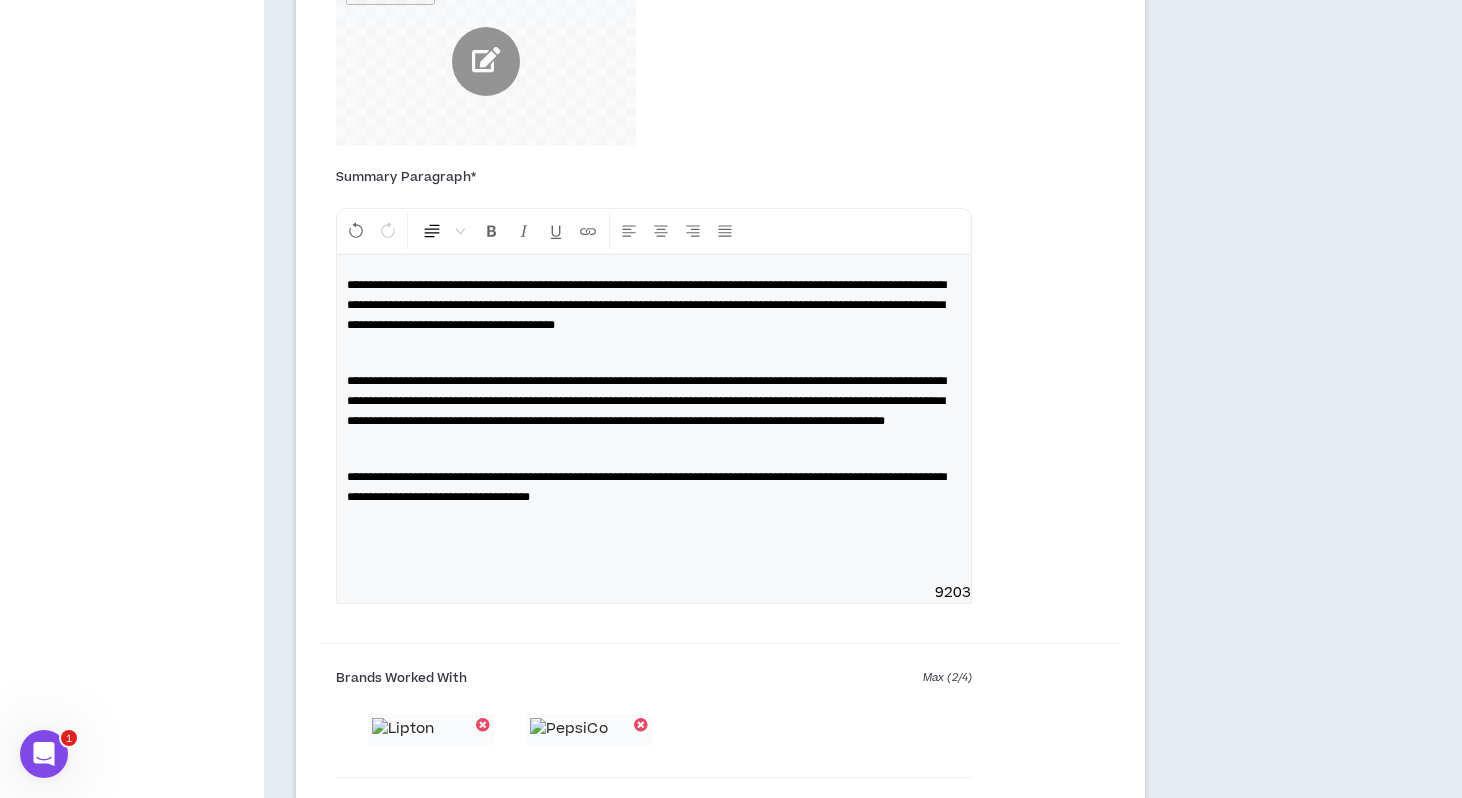 click on "**********" at bounding box center [654, 487] 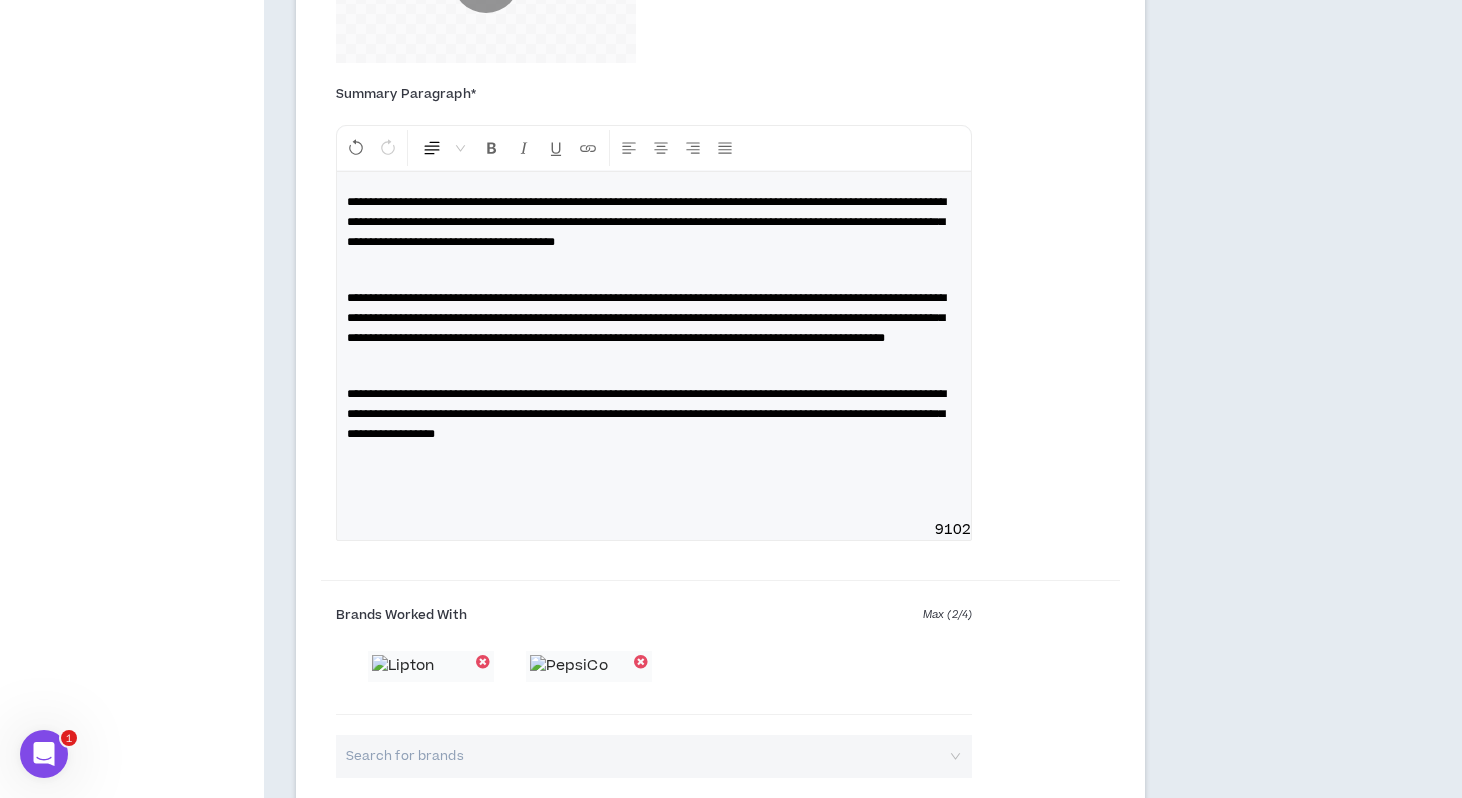 scroll, scrollTop: 2359, scrollLeft: 0, axis: vertical 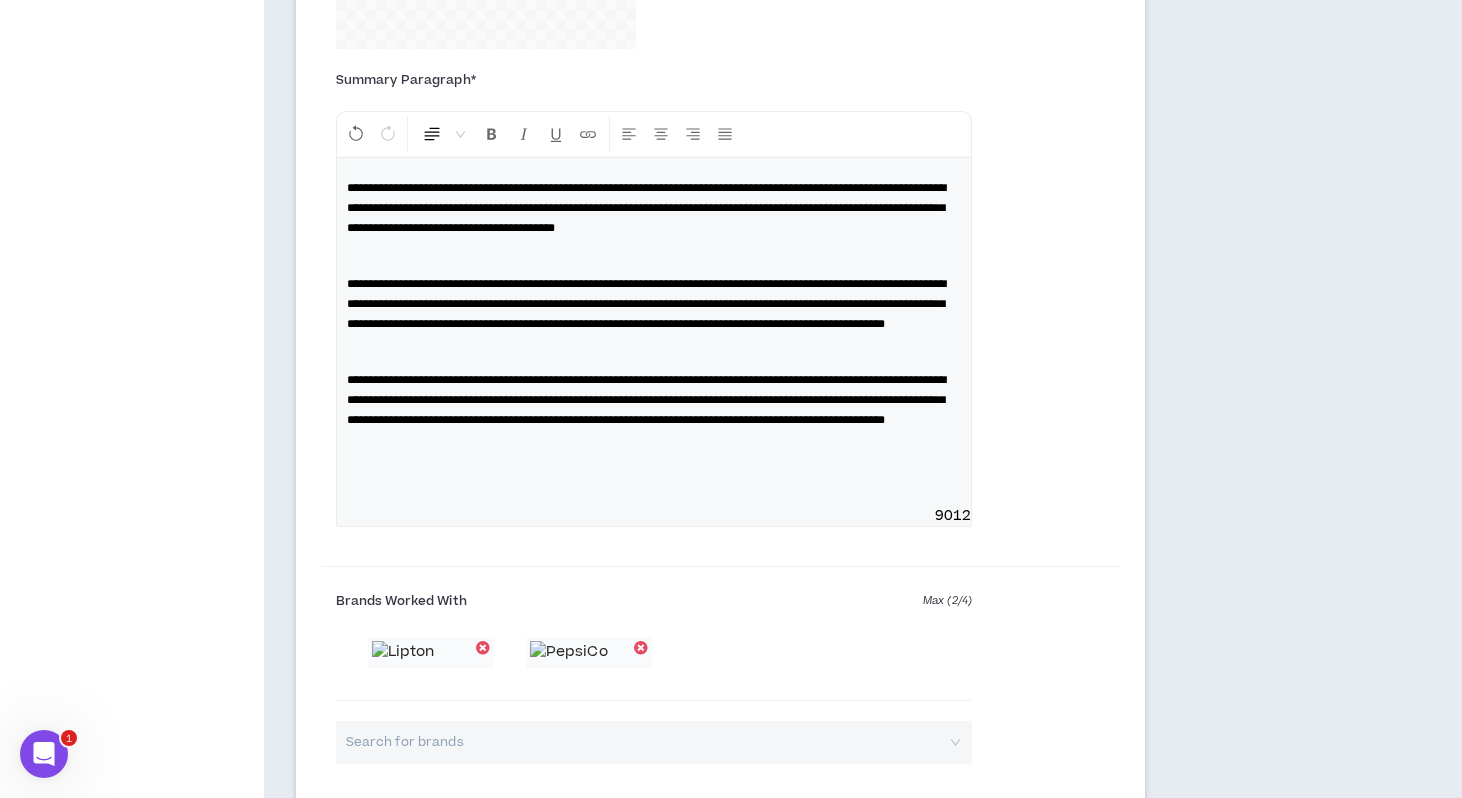 click on "**********" at bounding box center (646, 208) 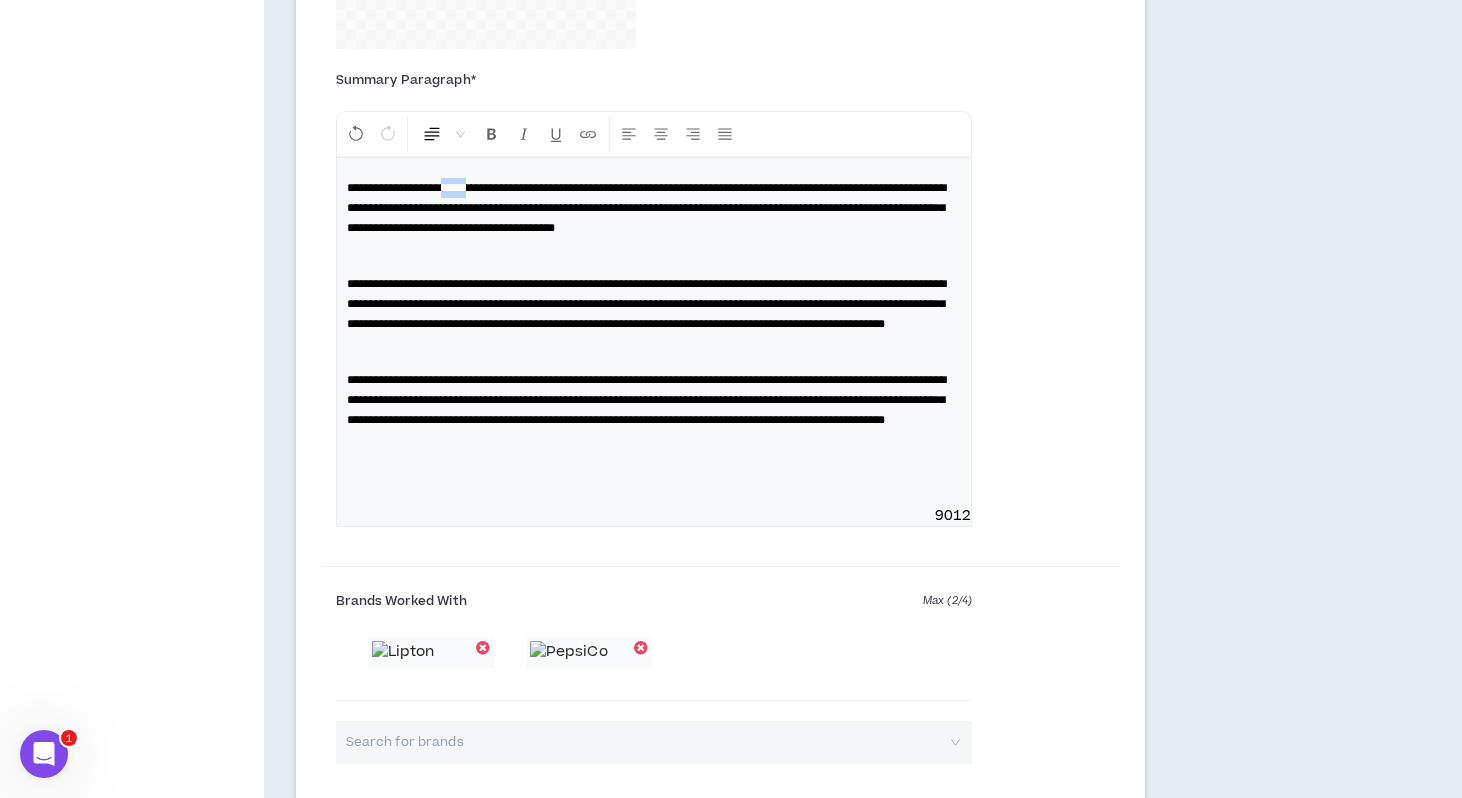 click on "**********" at bounding box center (646, 208) 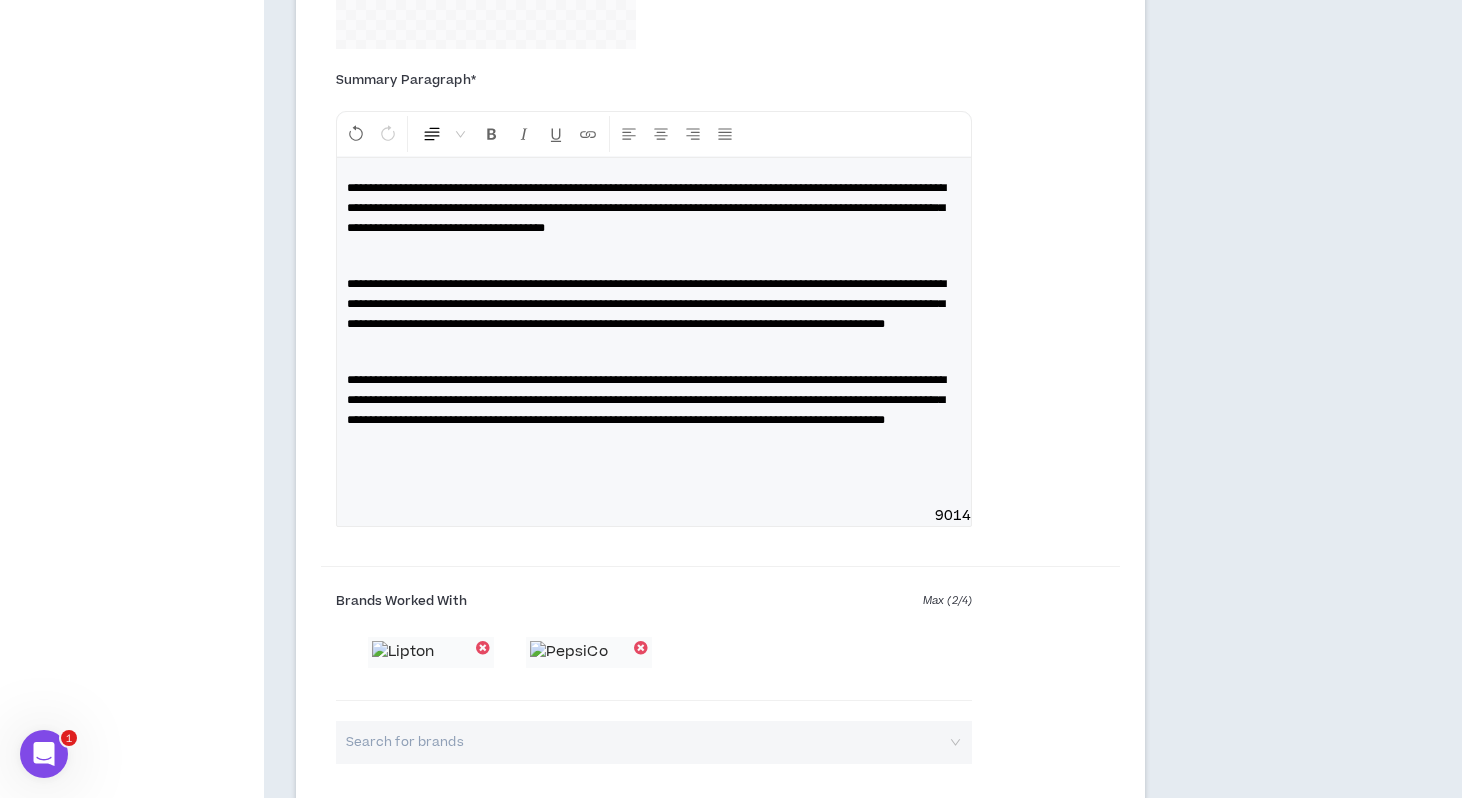 click on "**********" at bounding box center [646, 208] 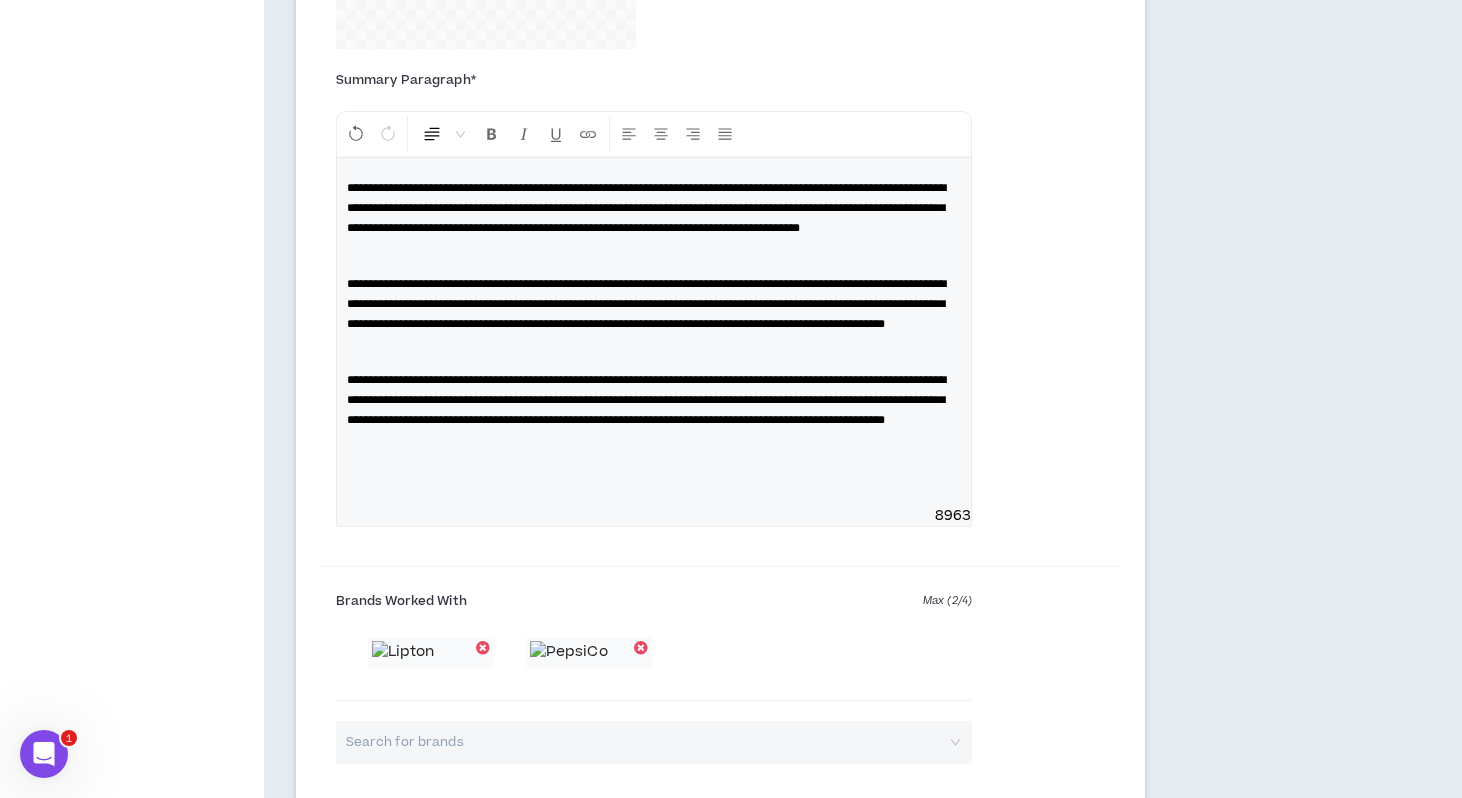 click on "**********" at bounding box center (654, 208) 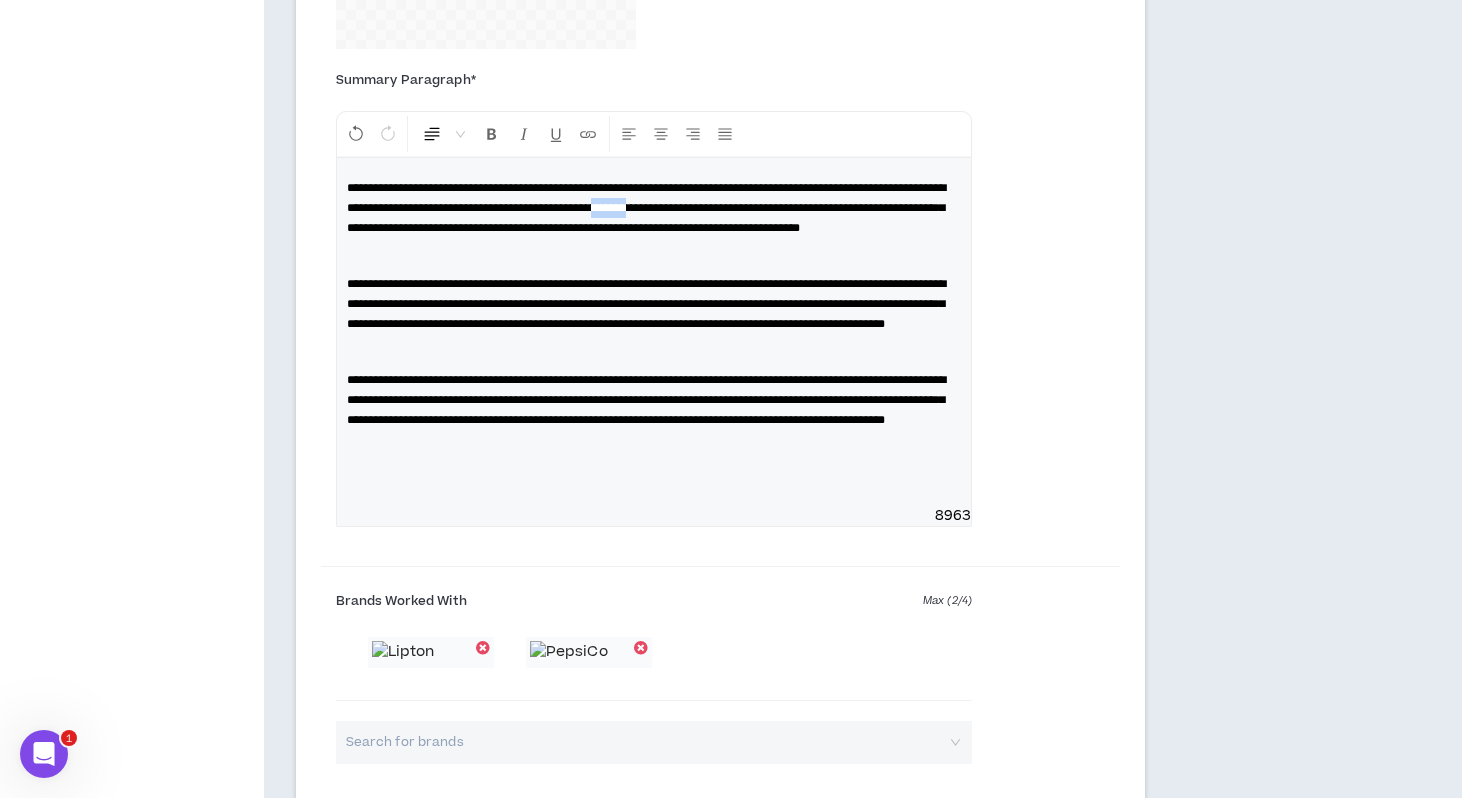 drag, startPoint x: 931, startPoint y: 211, endPoint x: 892, endPoint y: 211, distance: 39 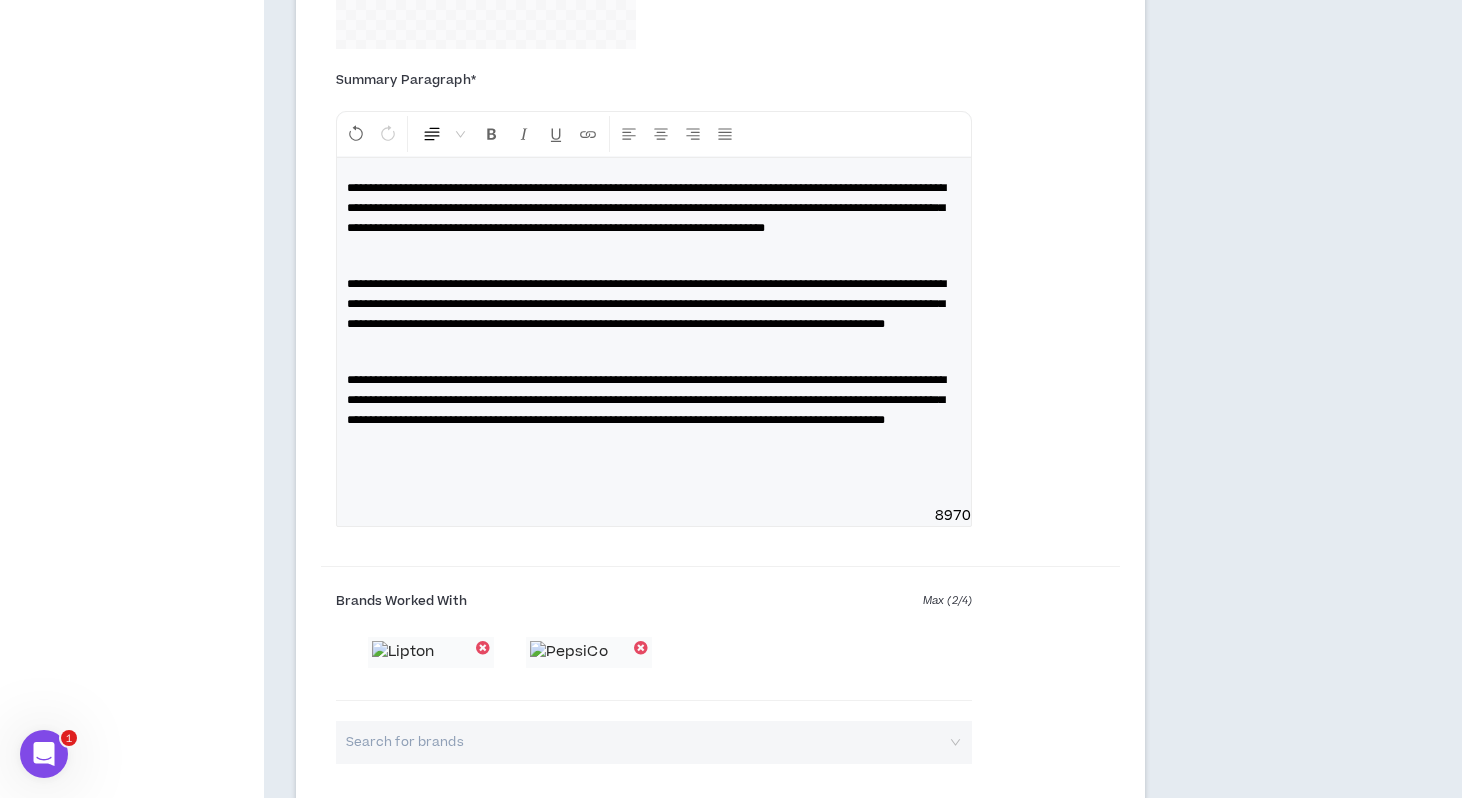 click on "**********" at bounding box center [646, 208] 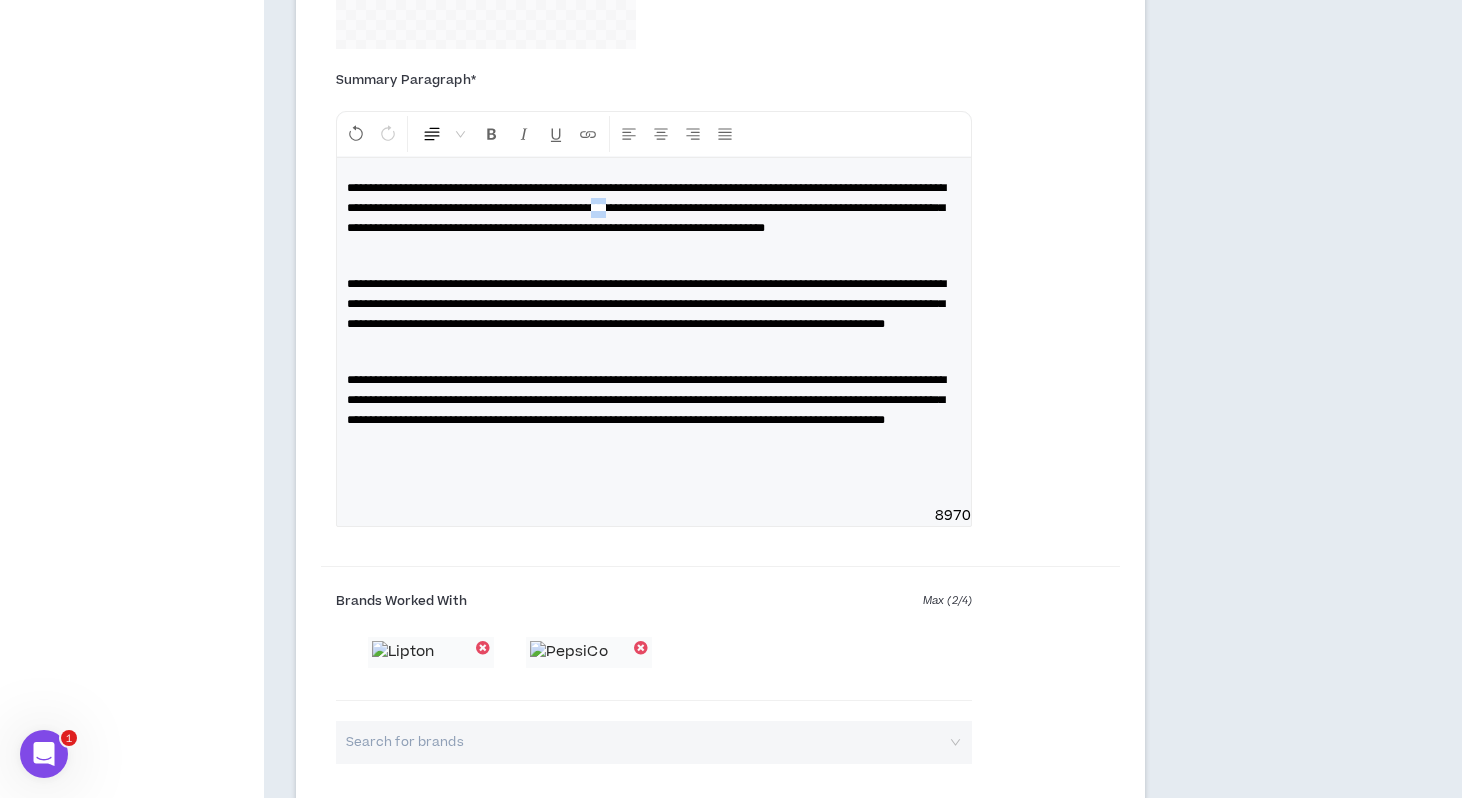click on "**********" at bounding box center (646, 208) 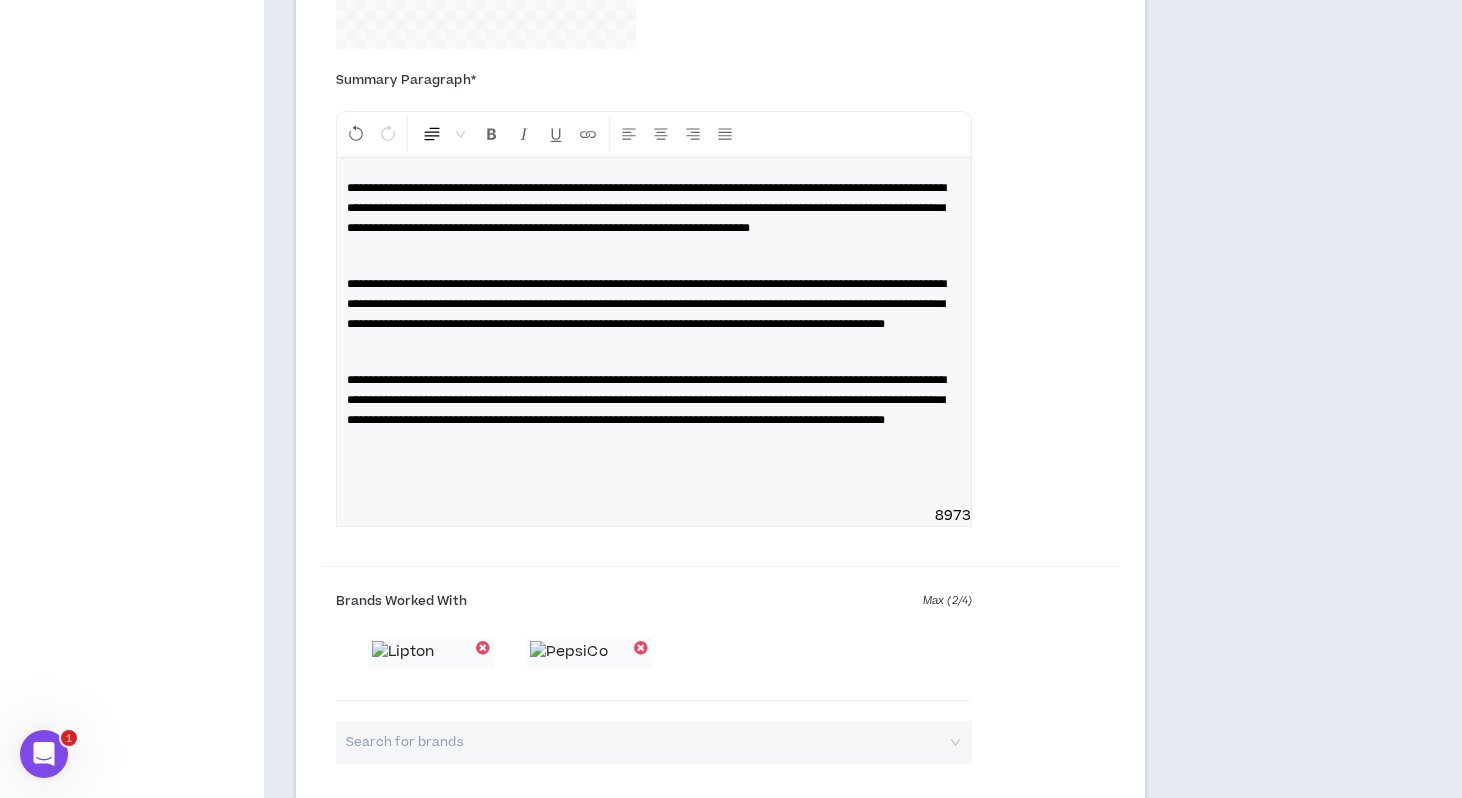 click on "**********" at bounding box center (646, 208) 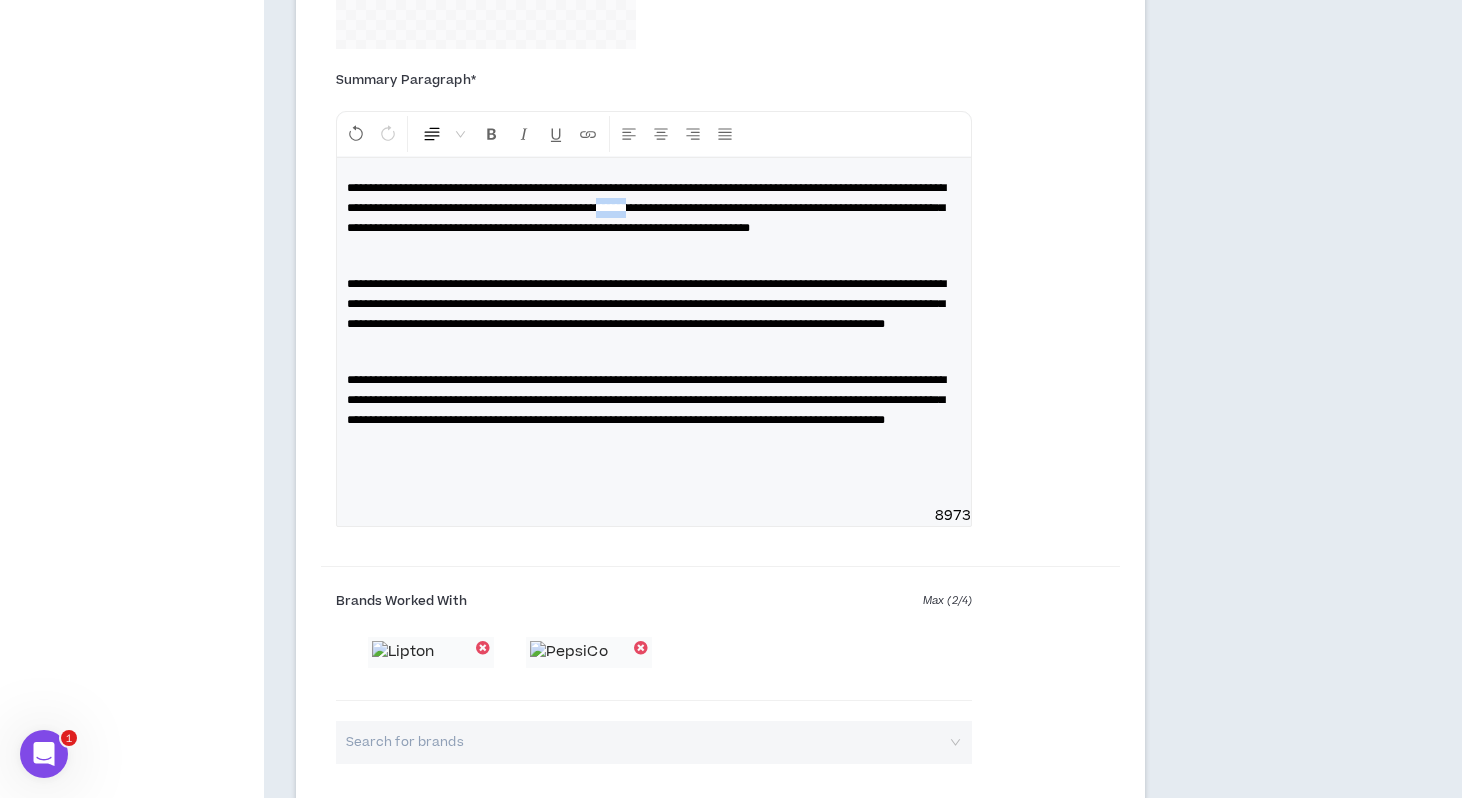 click on "**********" at bounding box center (646, 208) 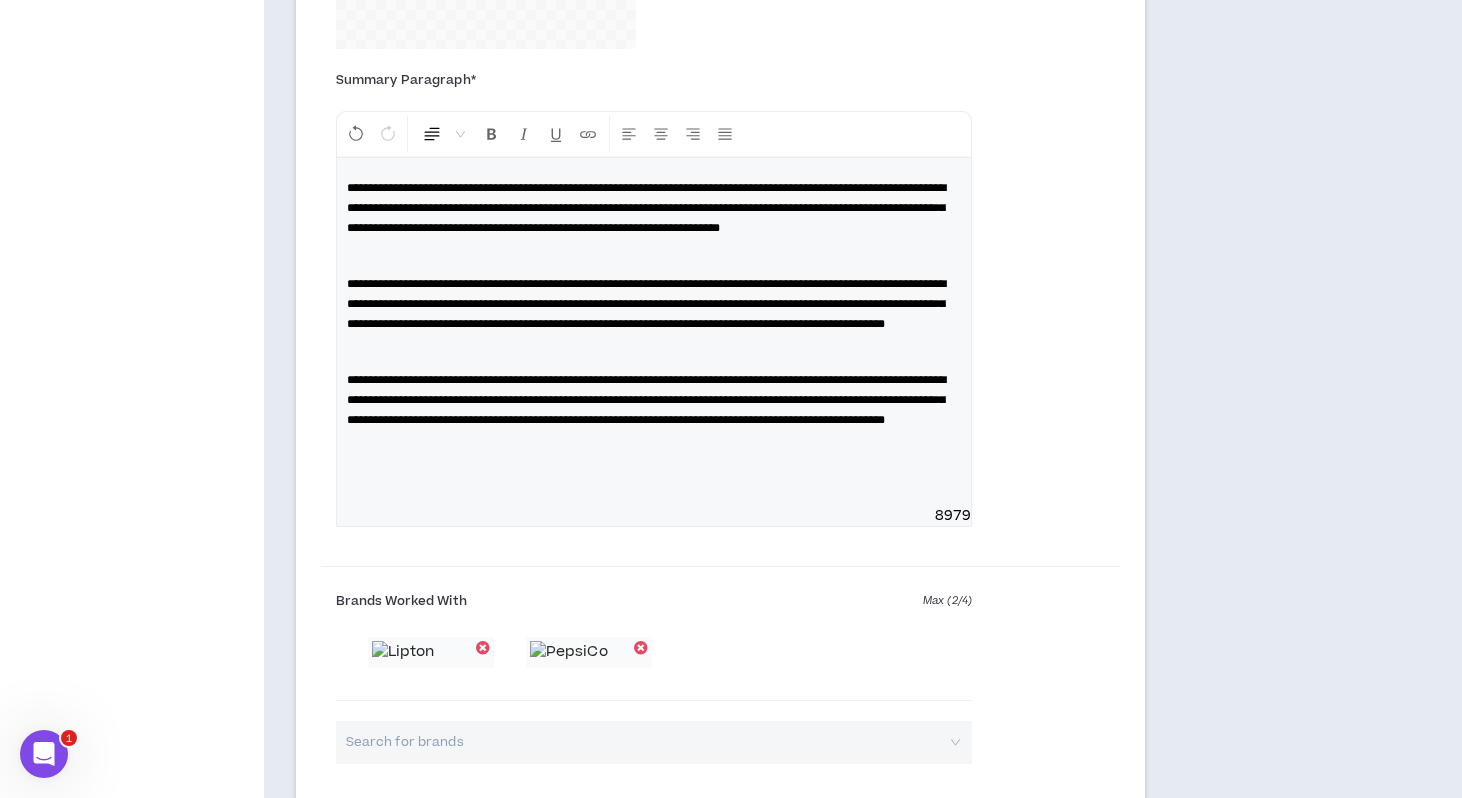 click on "**********" at bounding box center (646, 208) 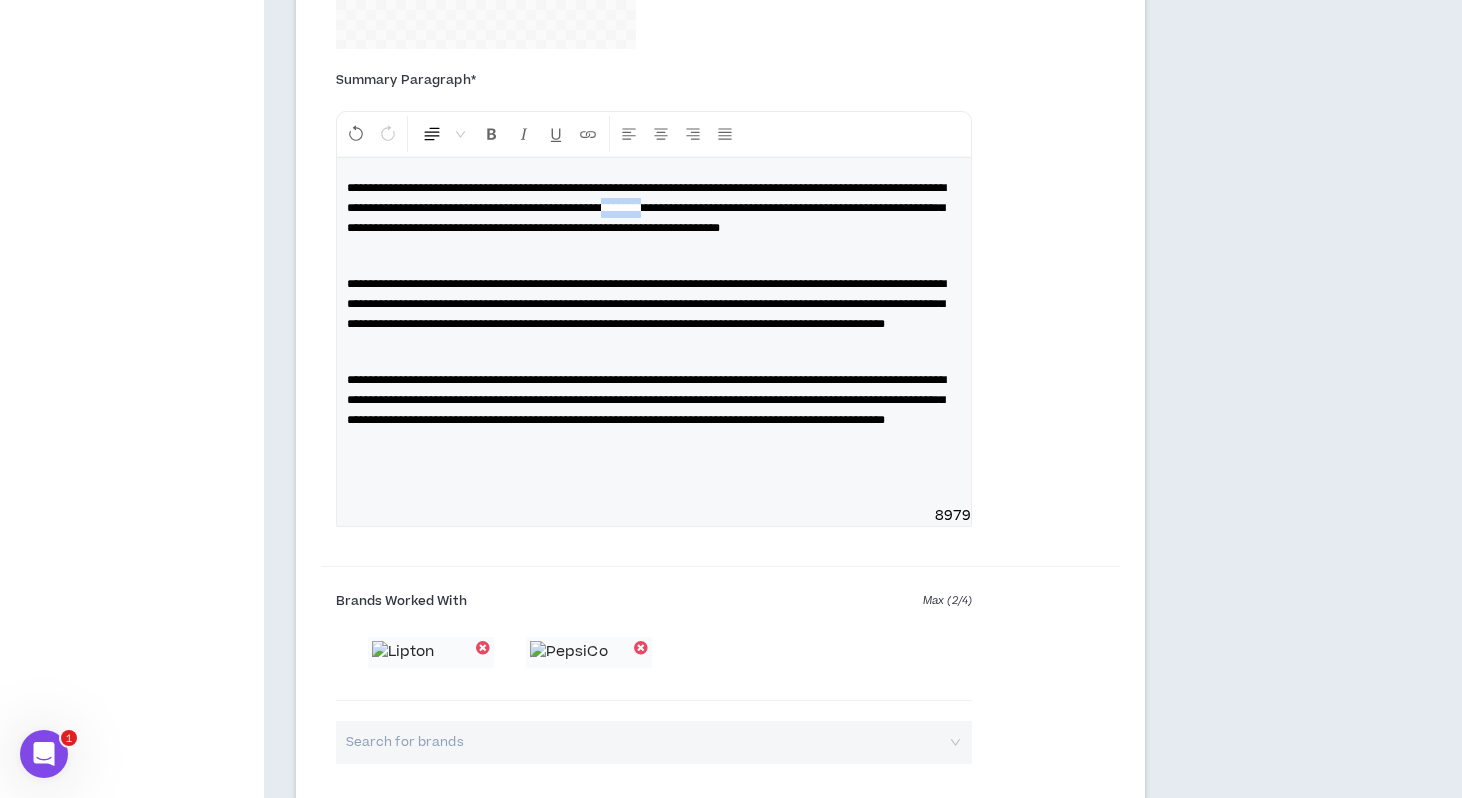 click on "**********" at bounding box center (646, 208) 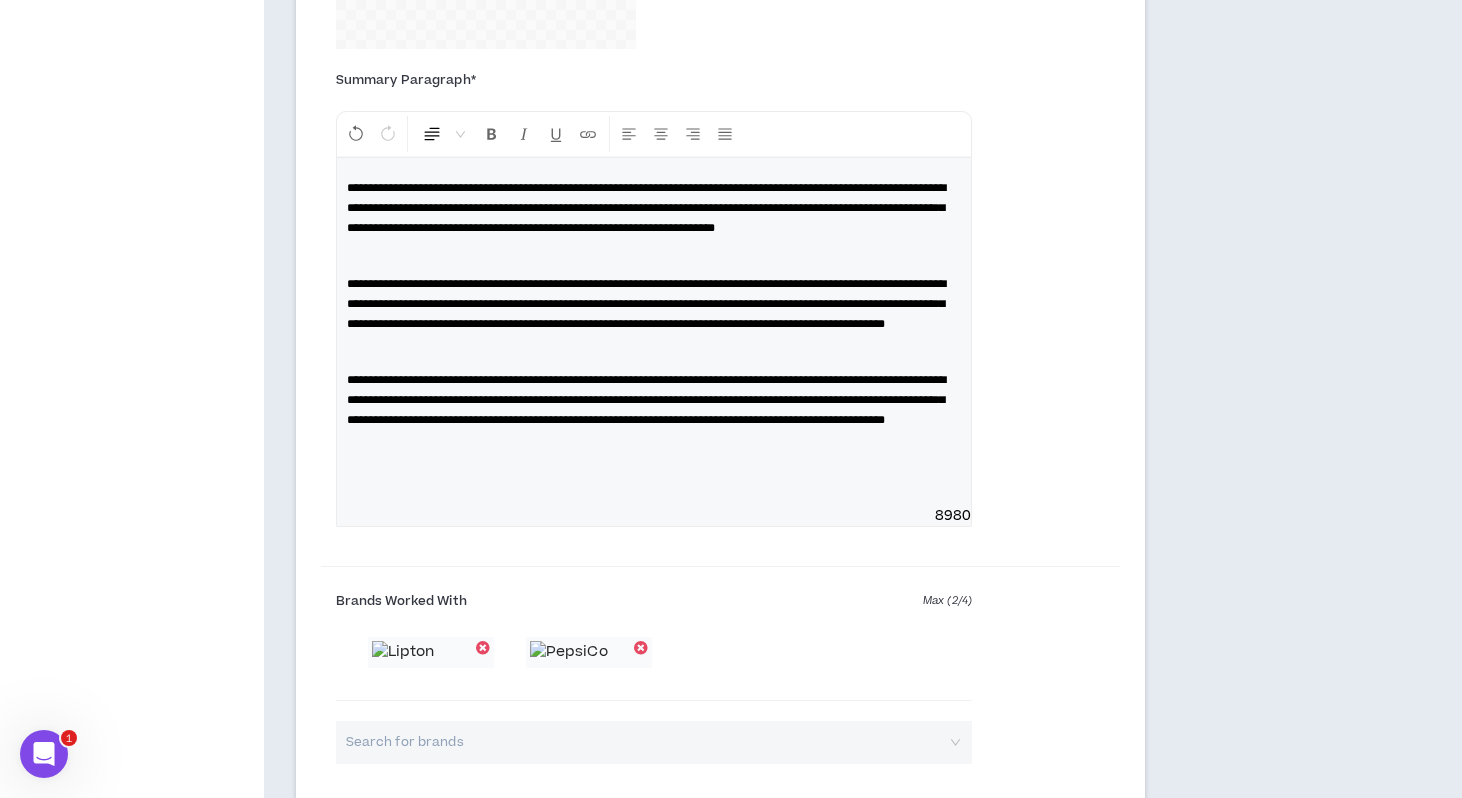 click on "**********" at bounding box center (646, 208) 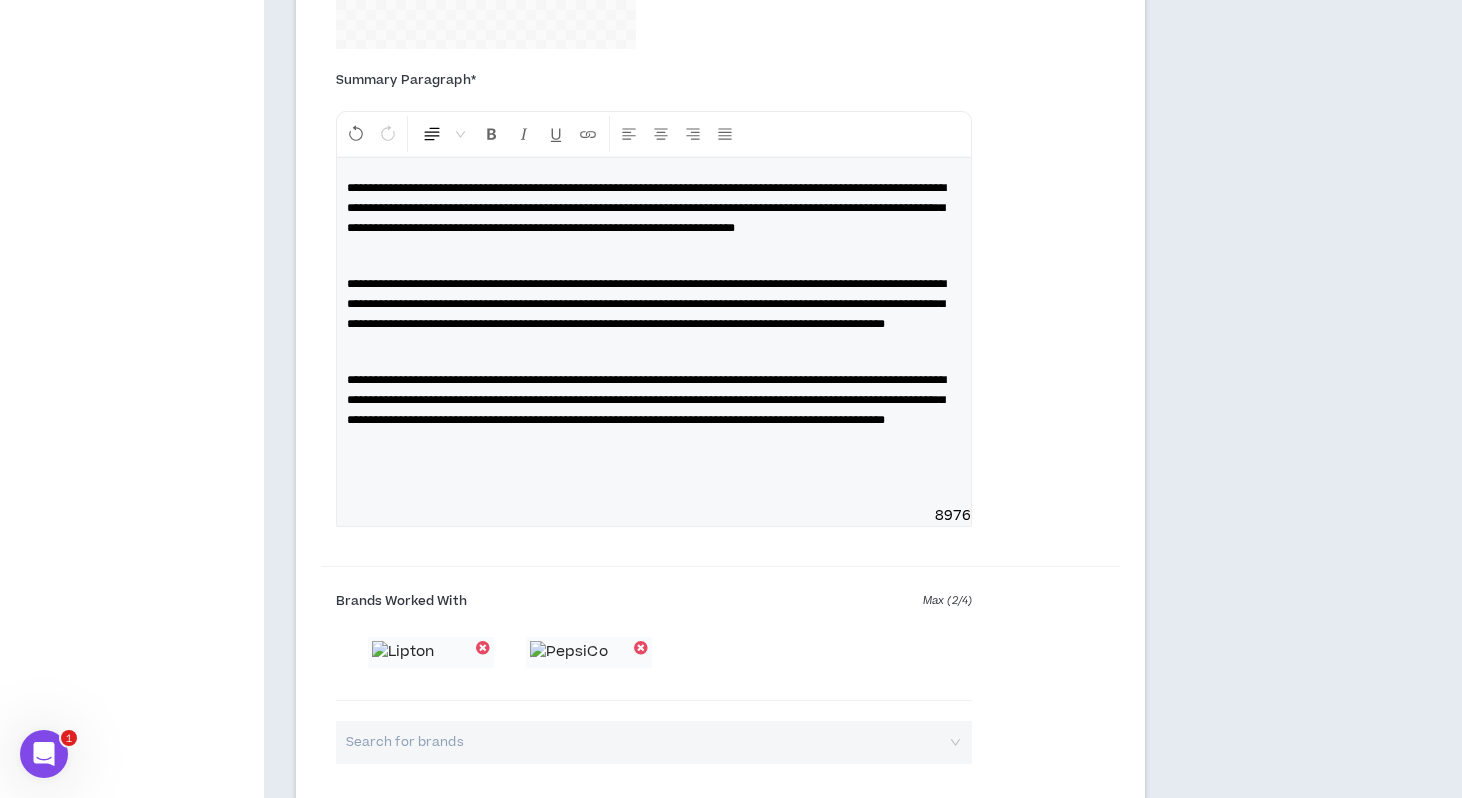 click at bounding box center [654, 256] 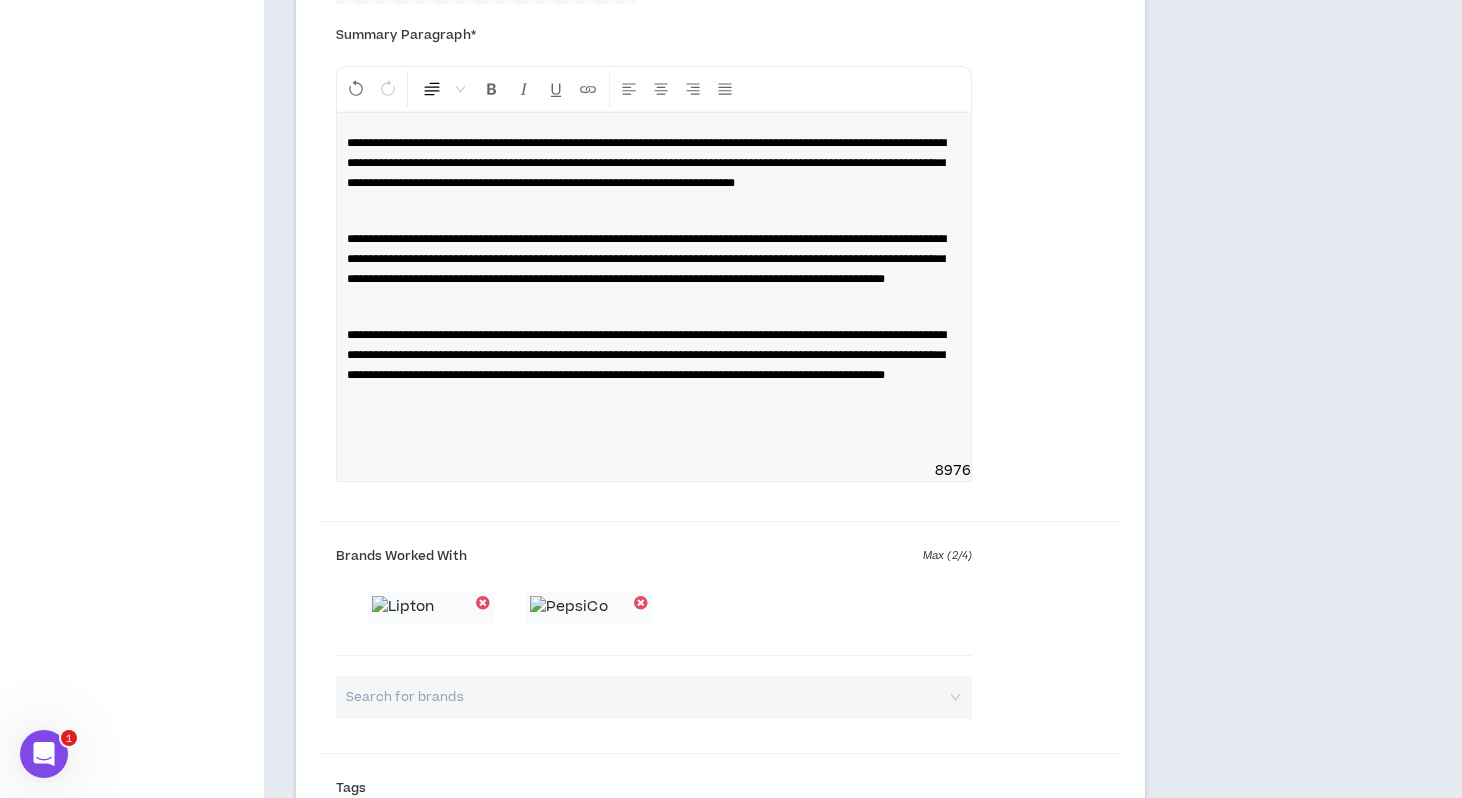 scroll, scrollTop: 2407, scrollLeft: 0, axis: vertical 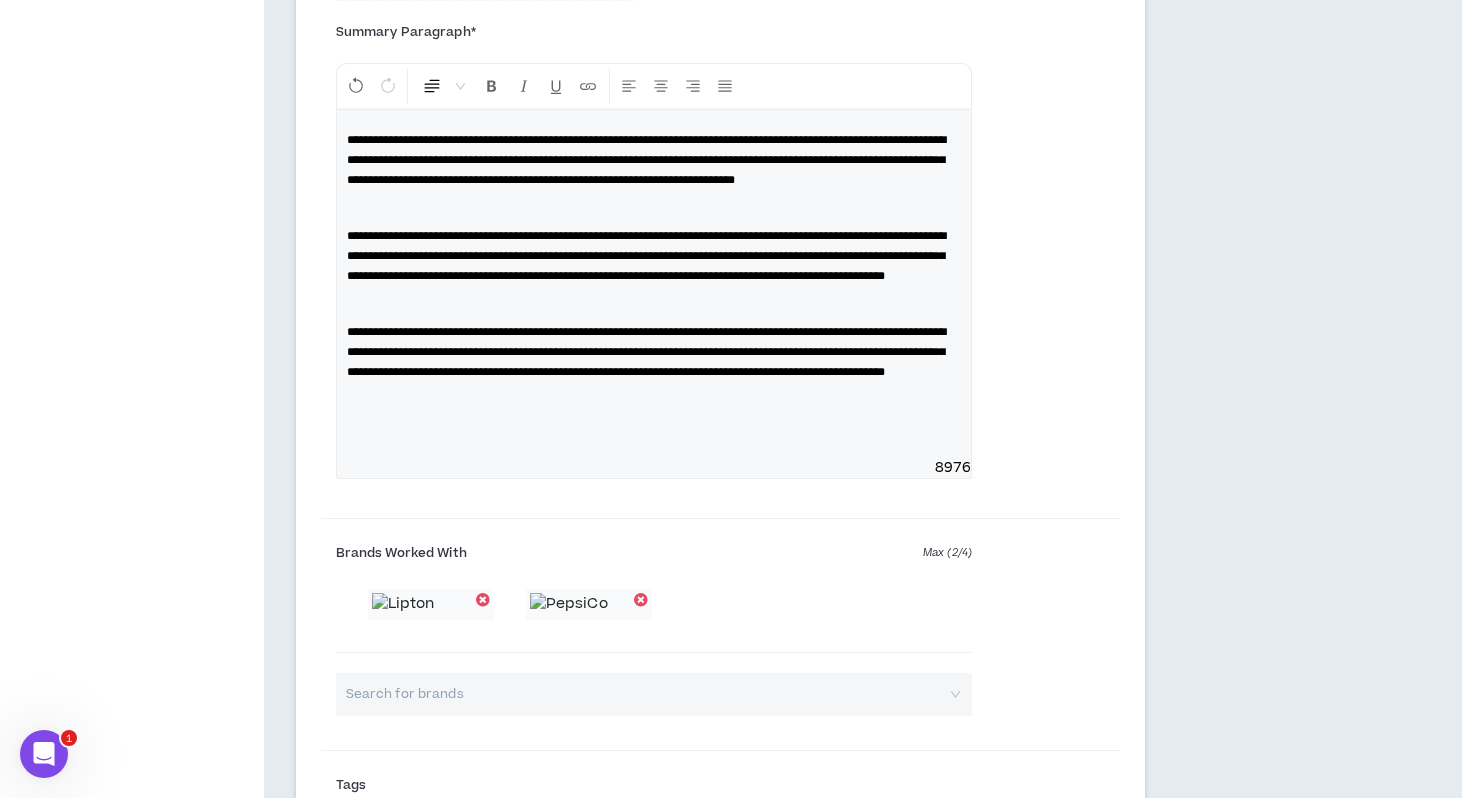 click on "**********" at bounding box center [646, 160] 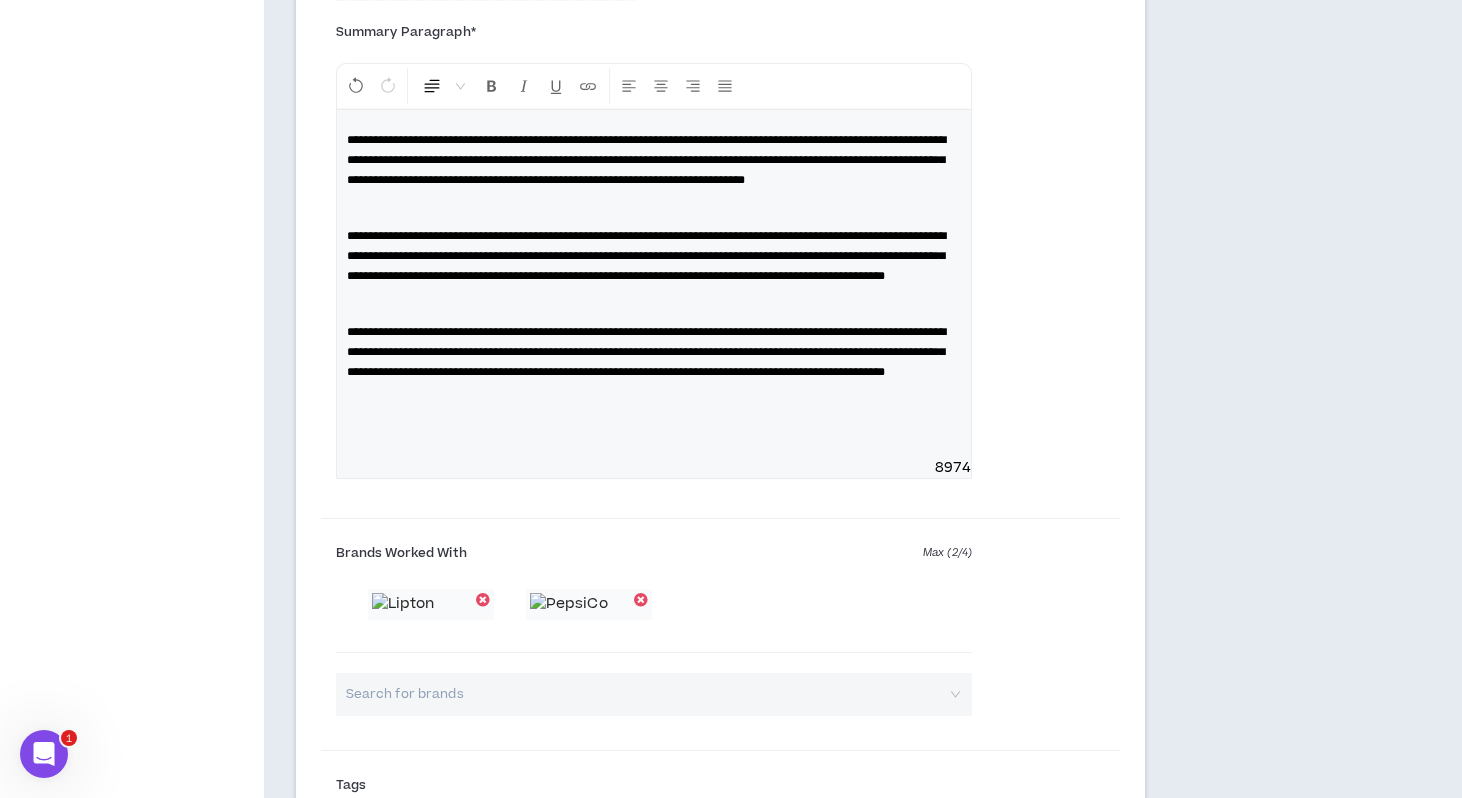 click on "**********" at bounding box center (654, 284) 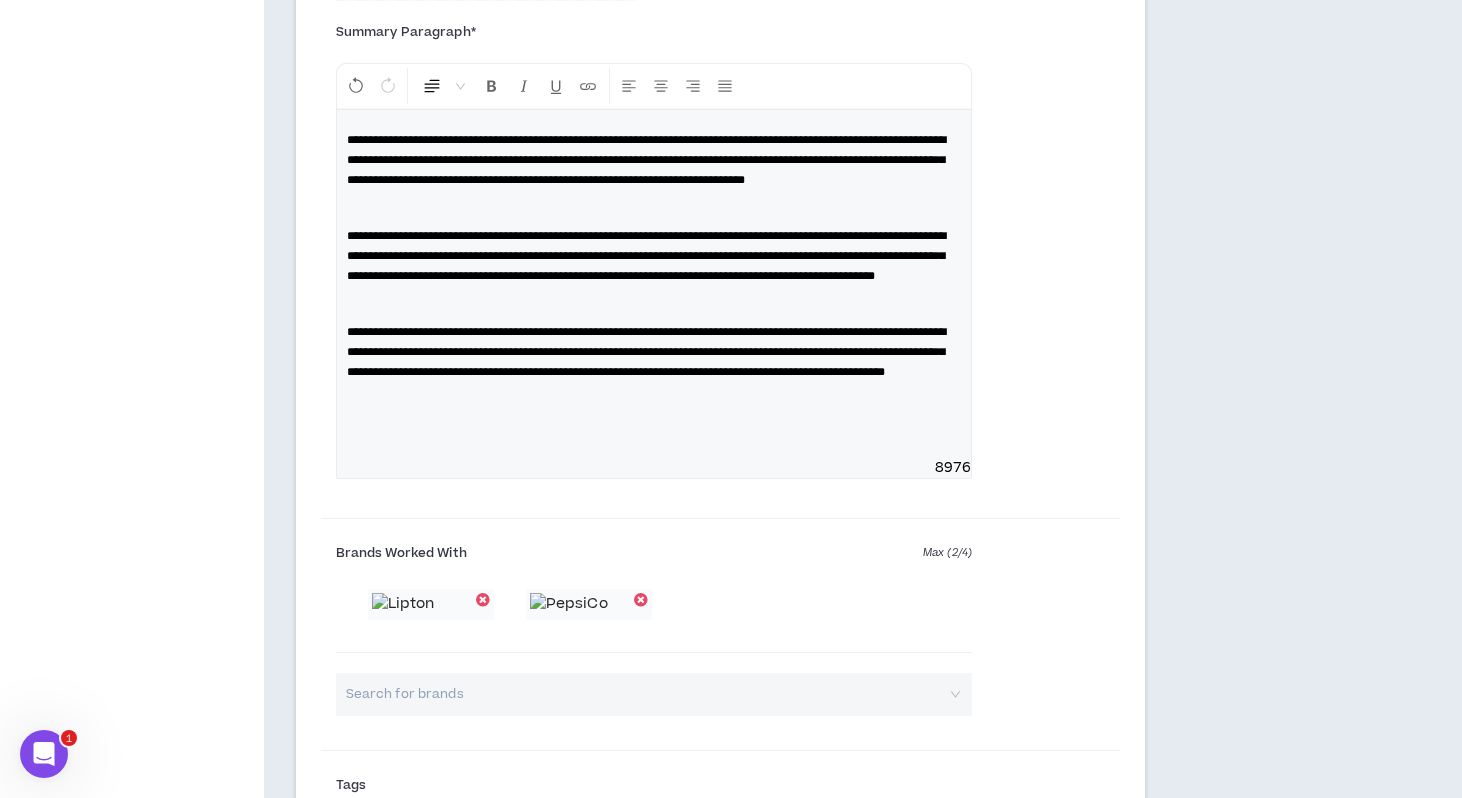 click on "**********" at bounding box center (646, 352) 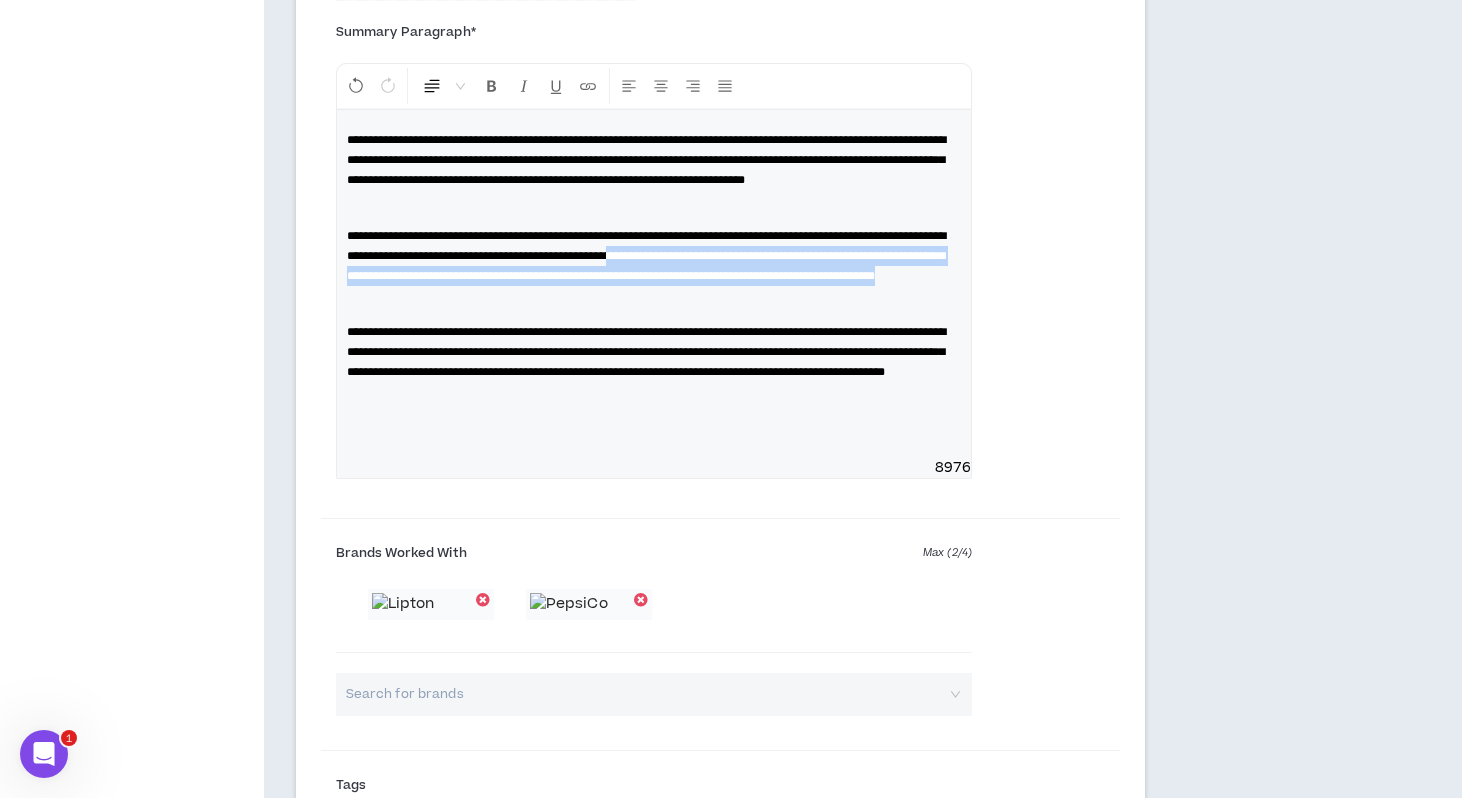 drag, startPoint x: 770, startPoint y: 319, endPoint x: 821, endPoint y: 267, distance: 72.835434 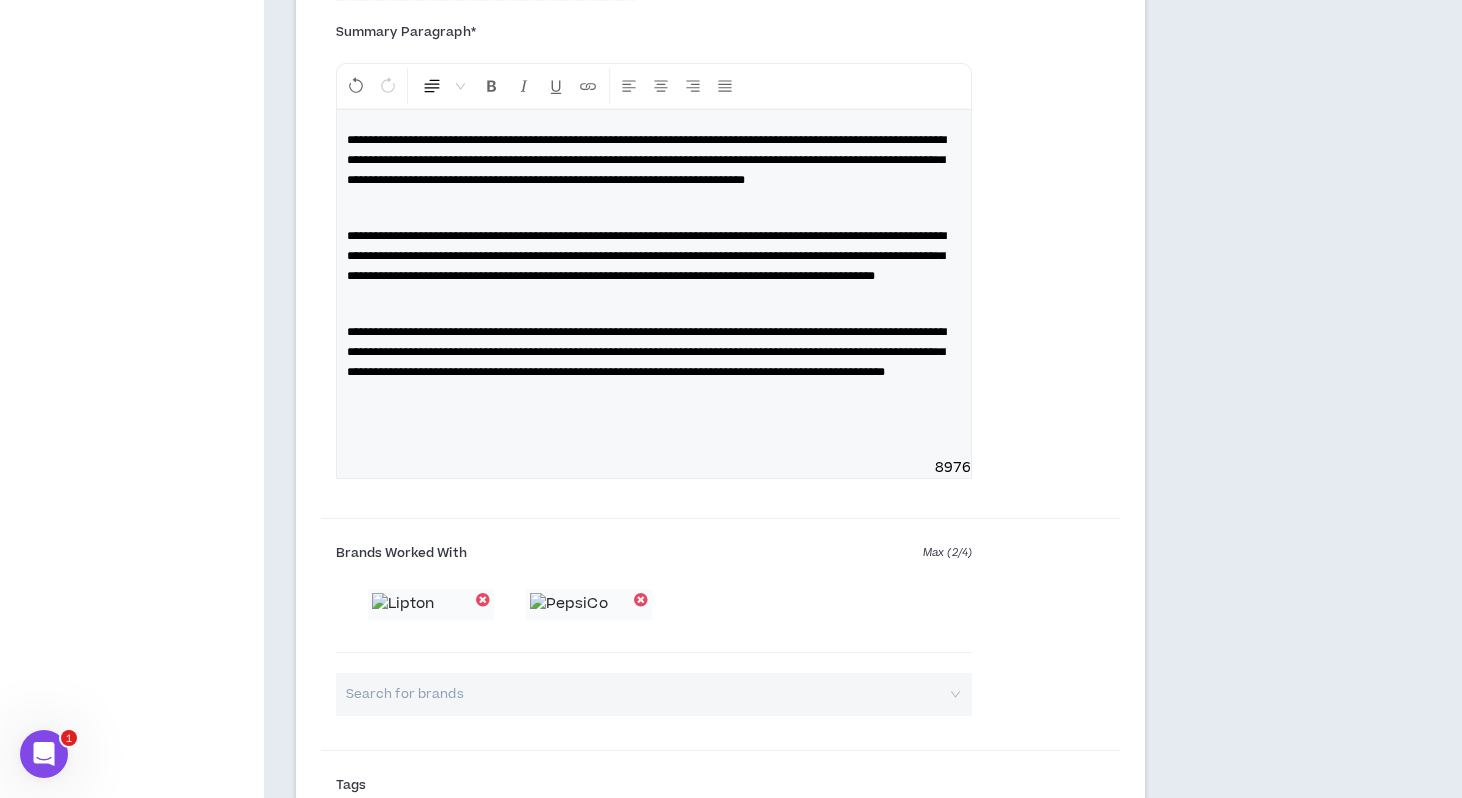 click on "**********" at bounding box center (654, 284) 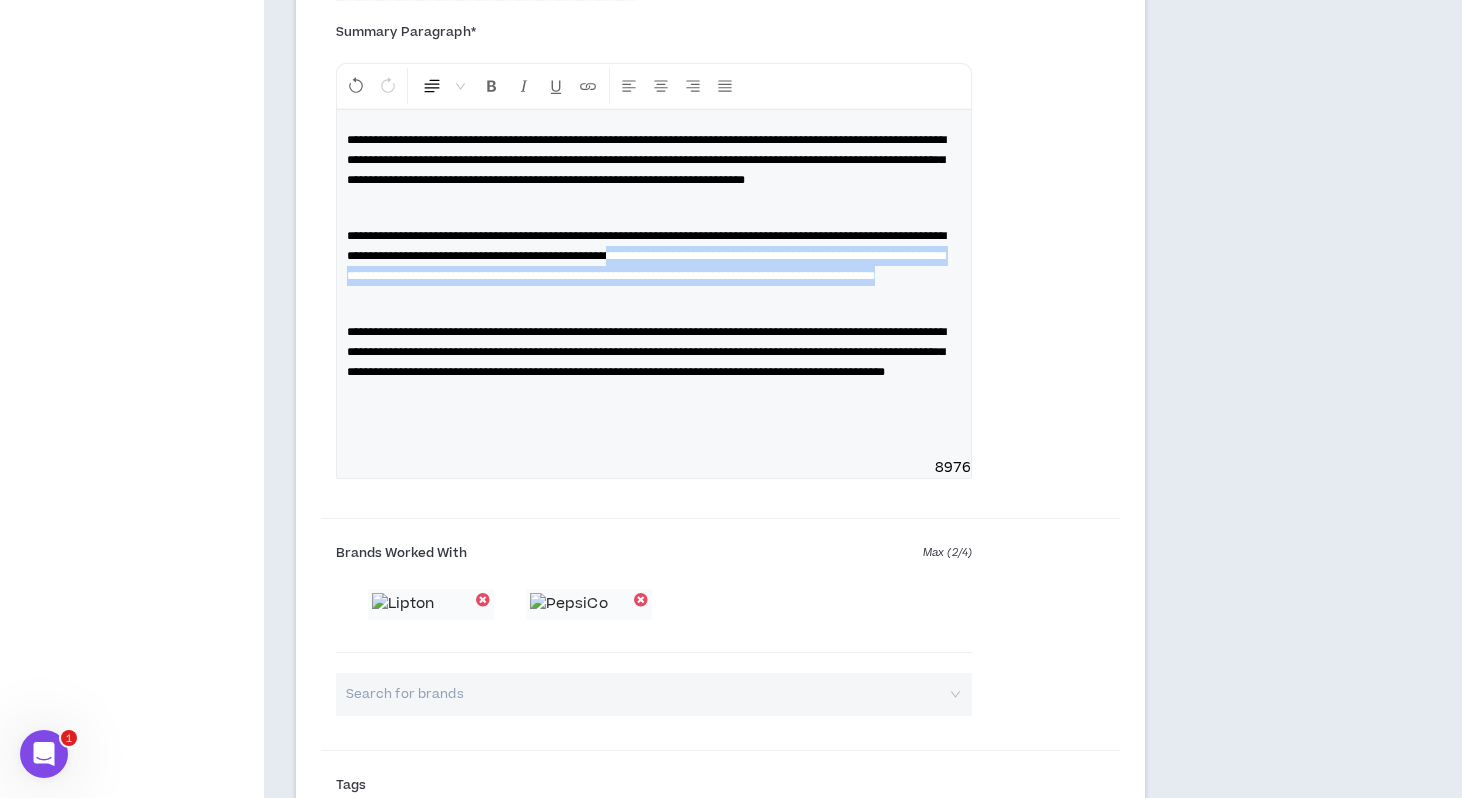drag, startPoint x: 828, startPoint y: 276, endPoint x: 858, endPoint y: 321, distance: 54.08327 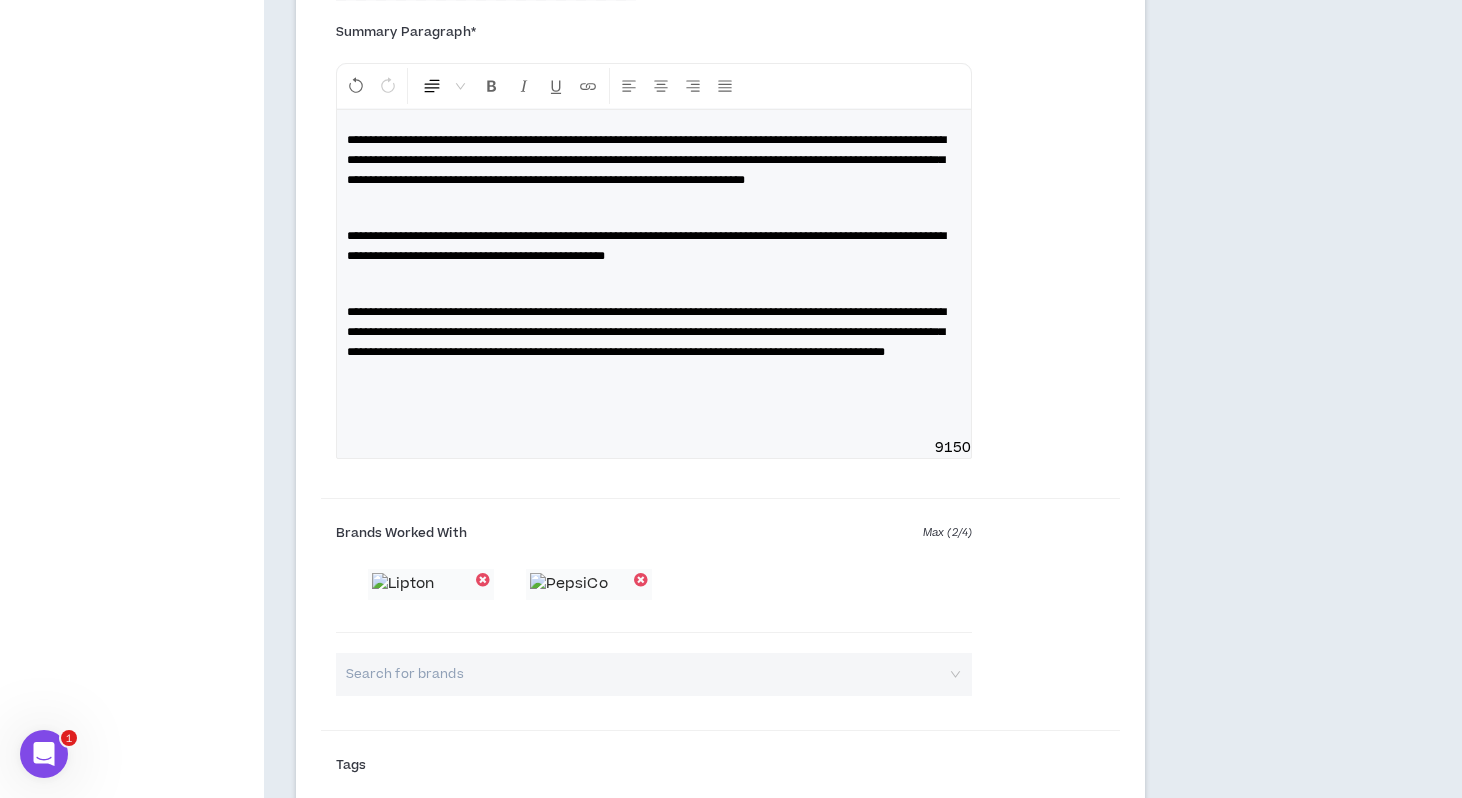 click on "**********" at bounding box center [646, 246] 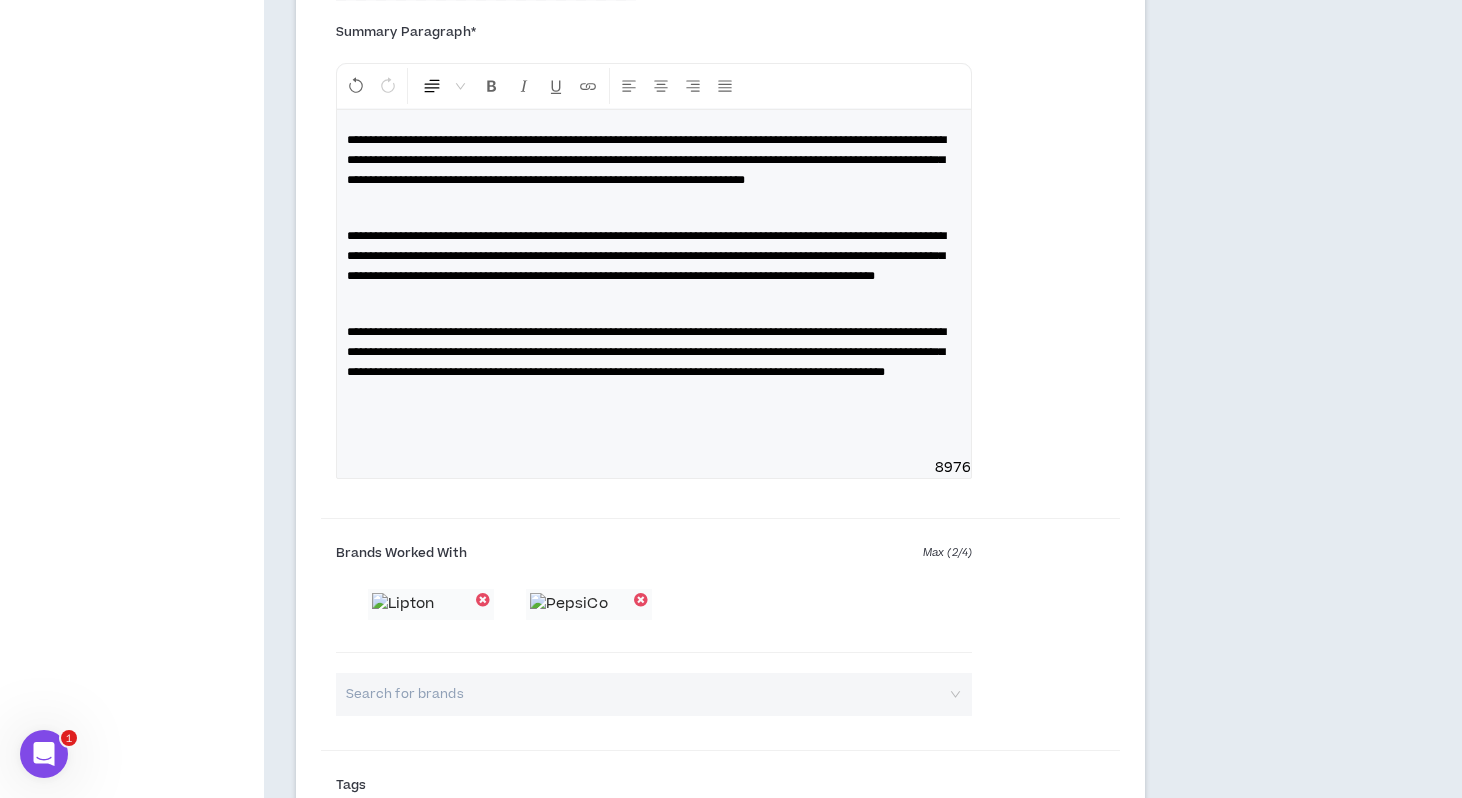 click on "**********" at bounding box center (654, 284) 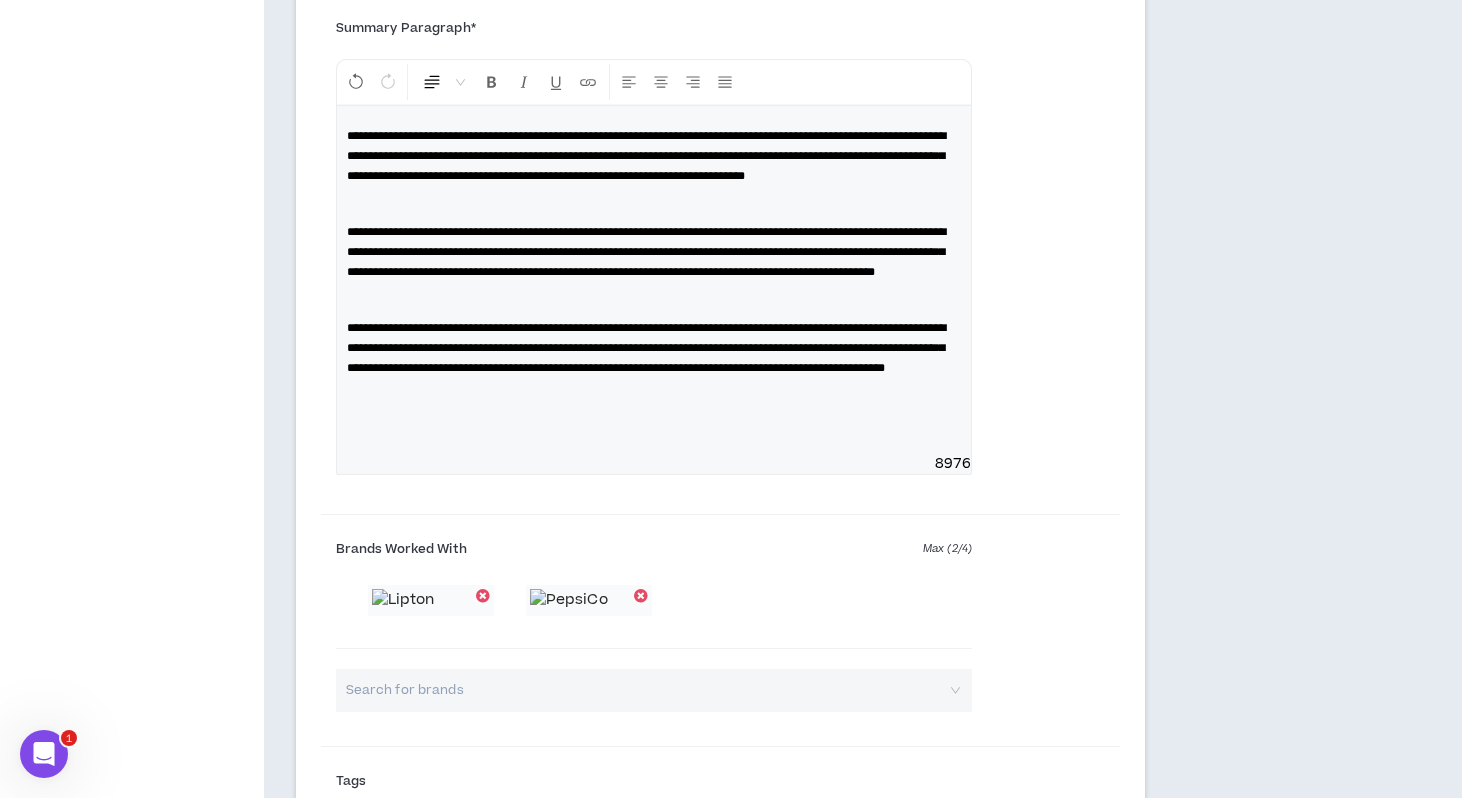 click on "**********" at bounding box center (646, 252) 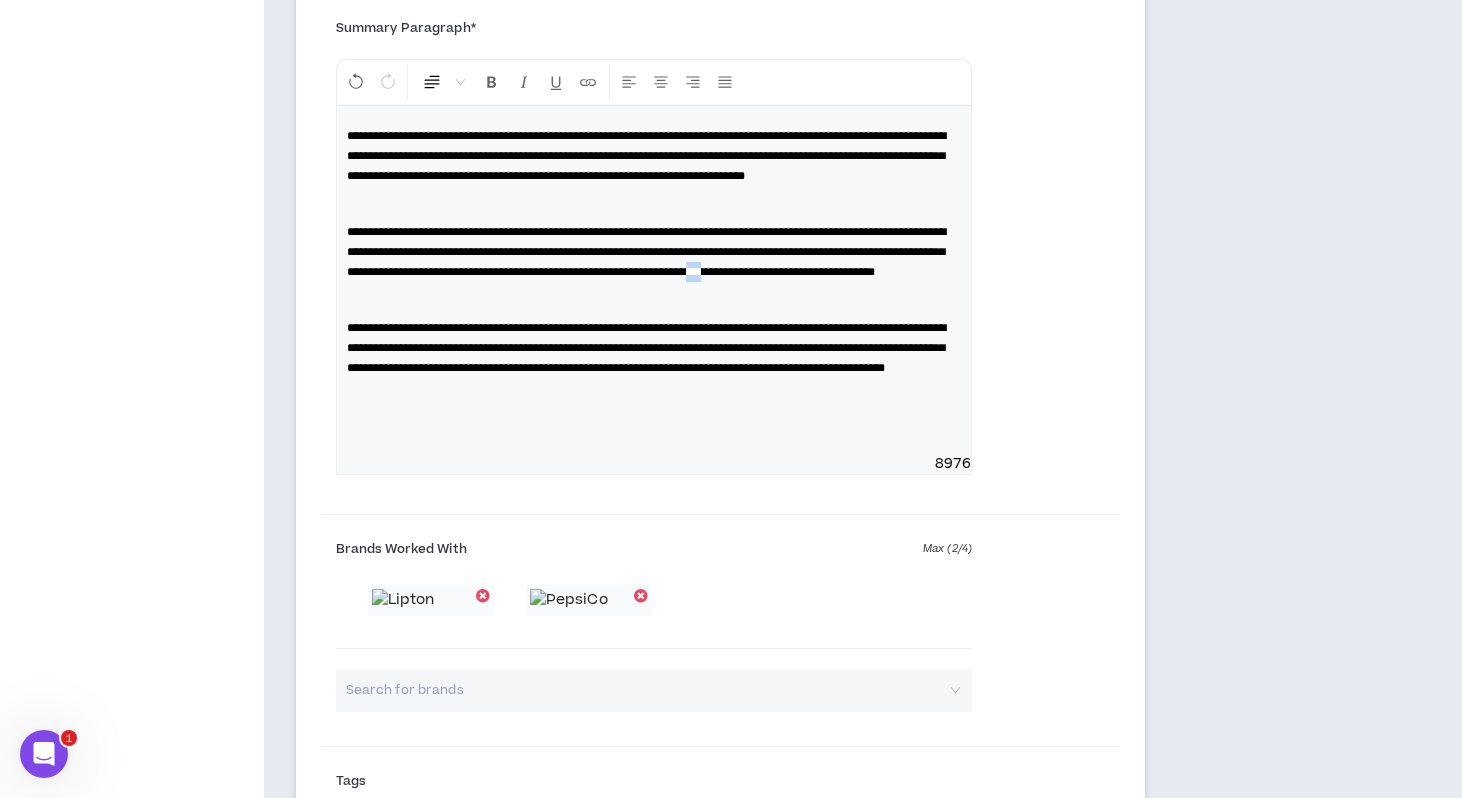 click on "**********" at bounding box center [646, 252] 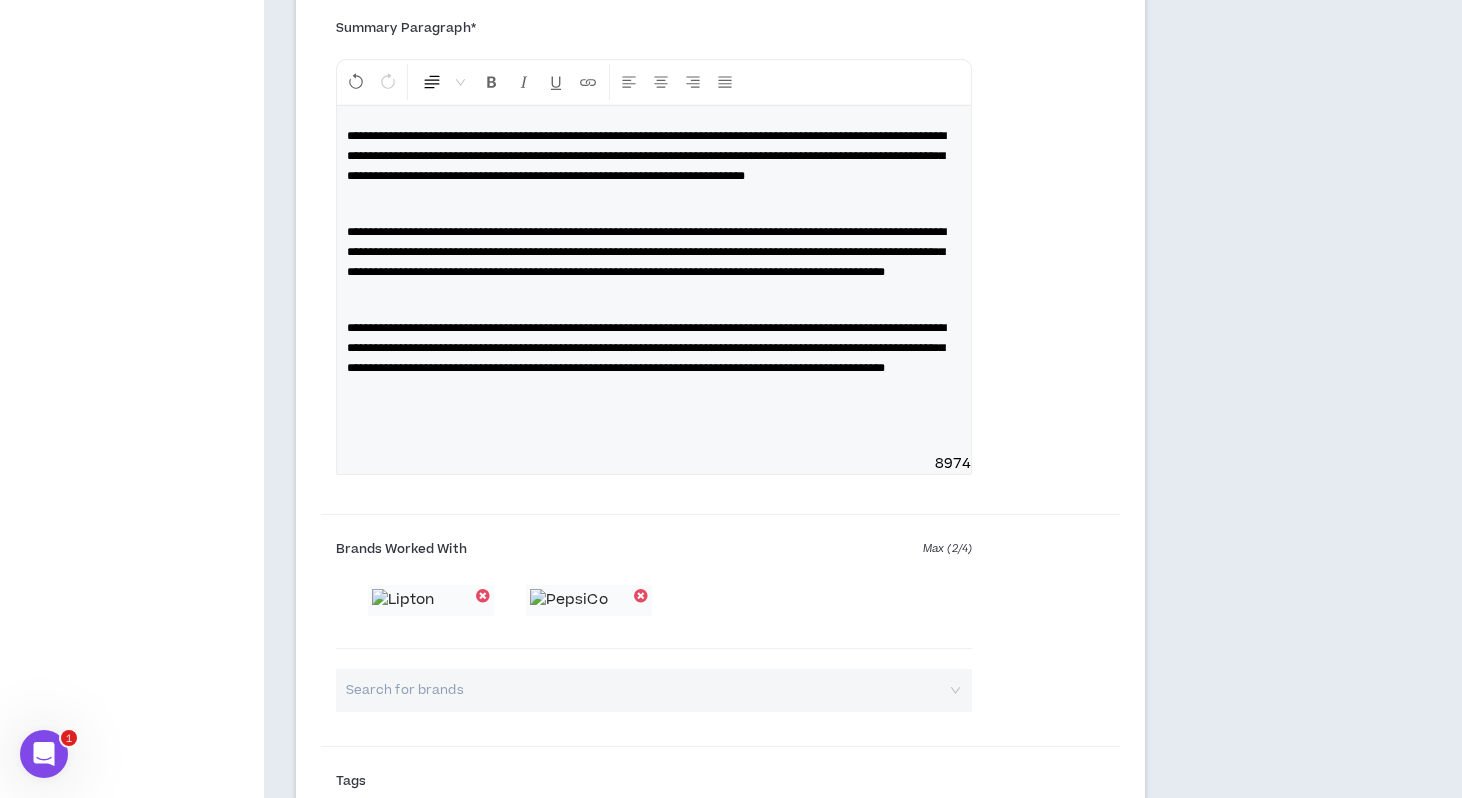 click on "**********" at bounding box center (646, 348) 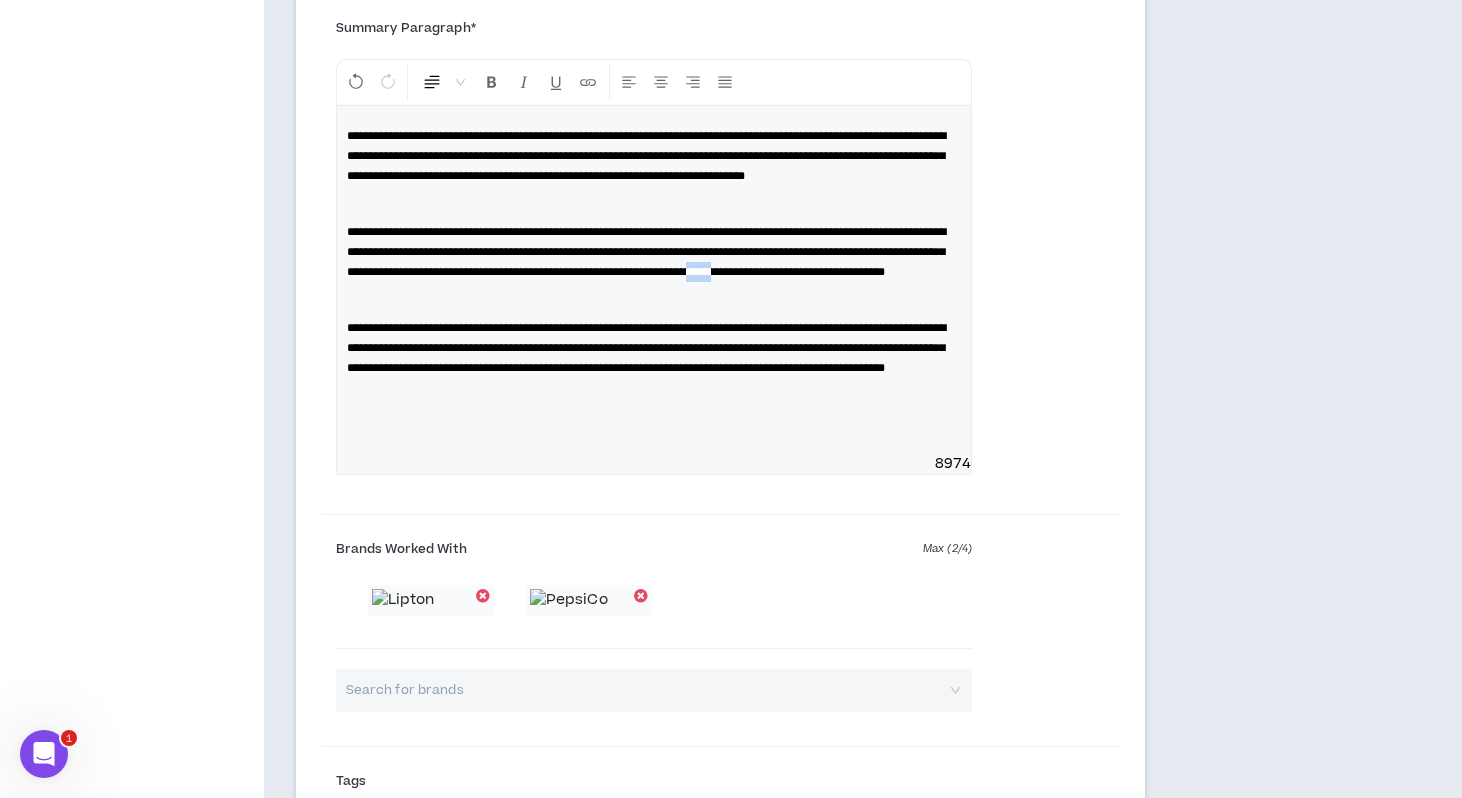 click on "**********" at bounding box center [646, 252] 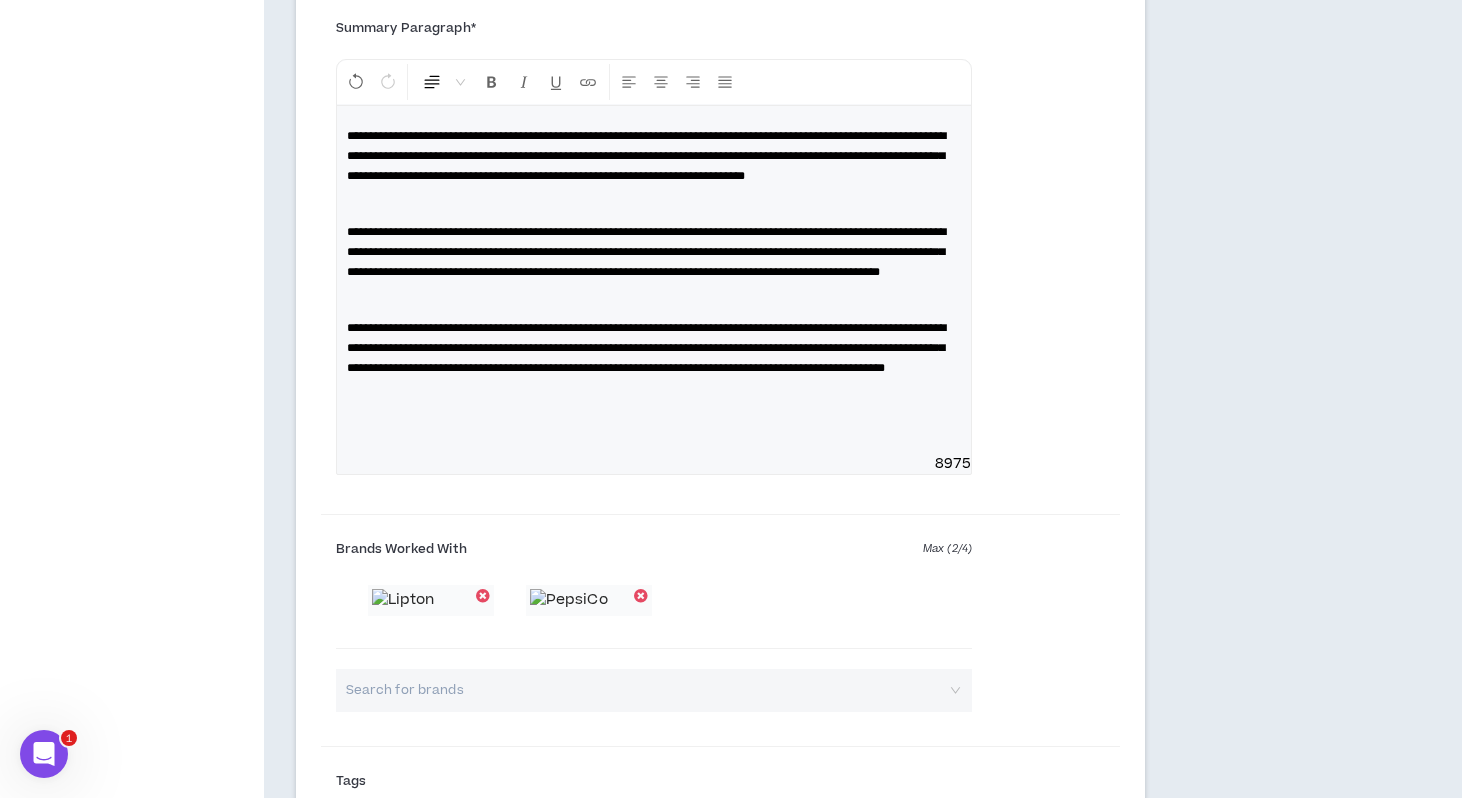 click on "**********" at bounding box center (646, 252) 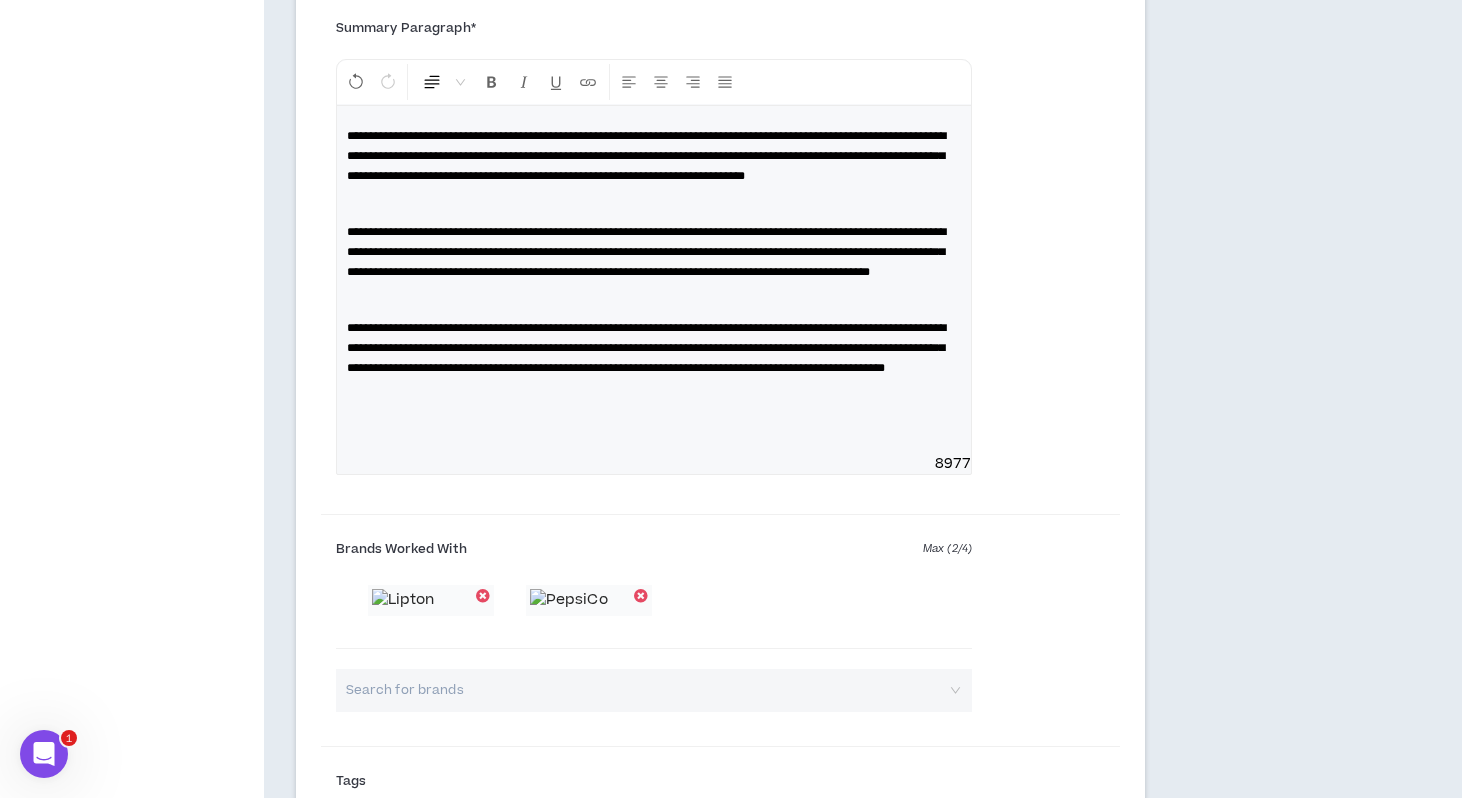 click on "**********" at bounding box center (646, 252) 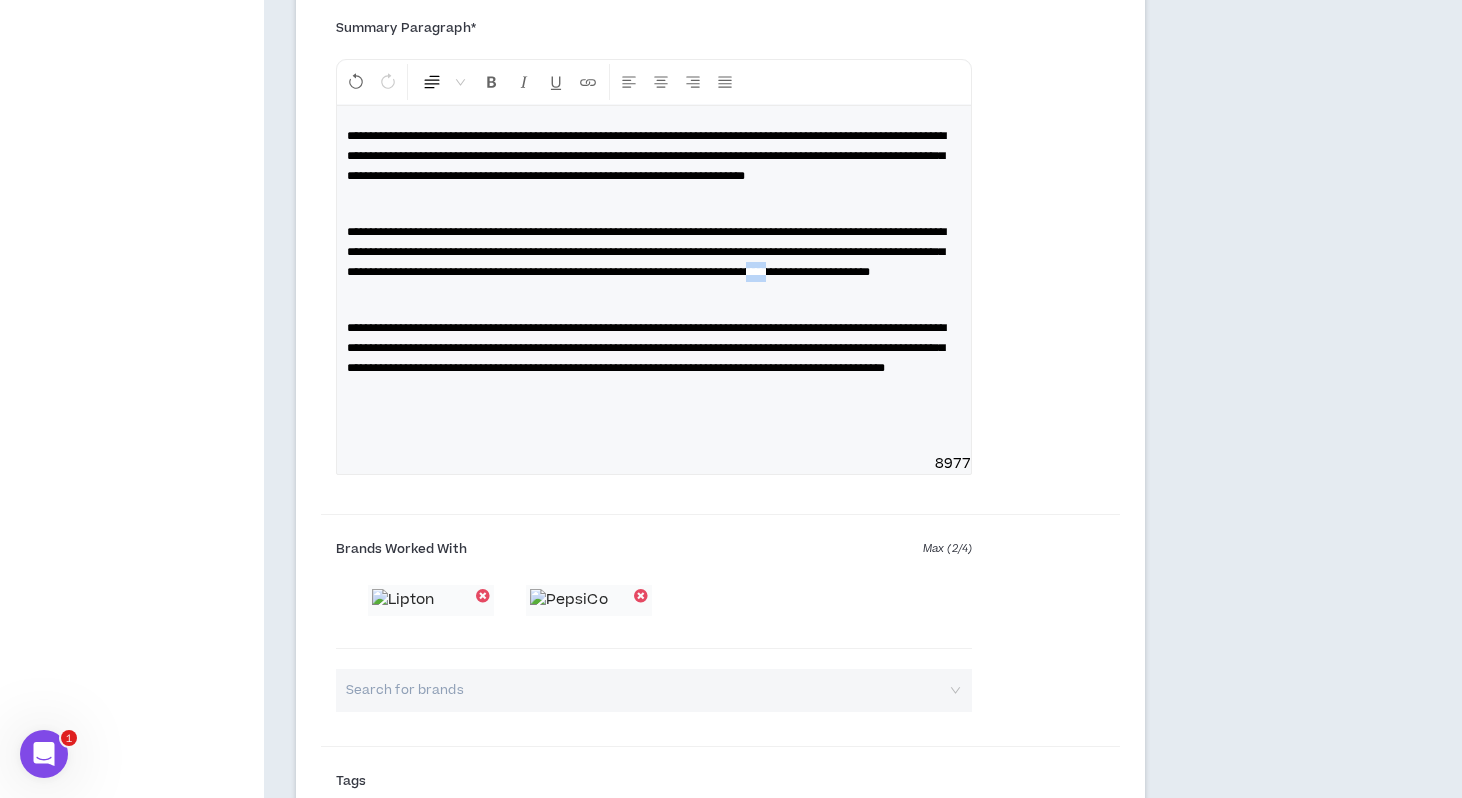 click on "**********" at bounding box center [646, 252] 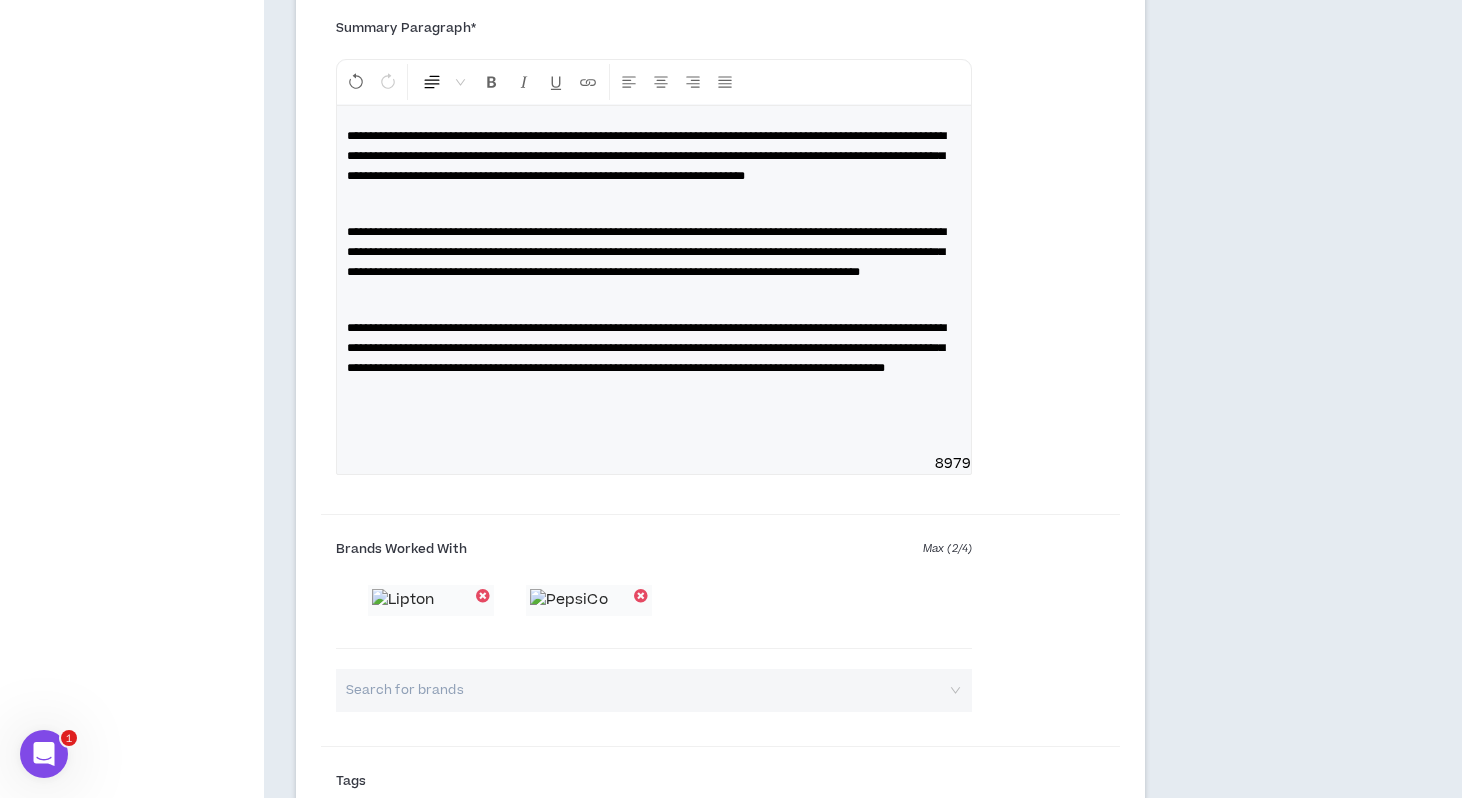 click on "**********" at bounding box center [646, 348] 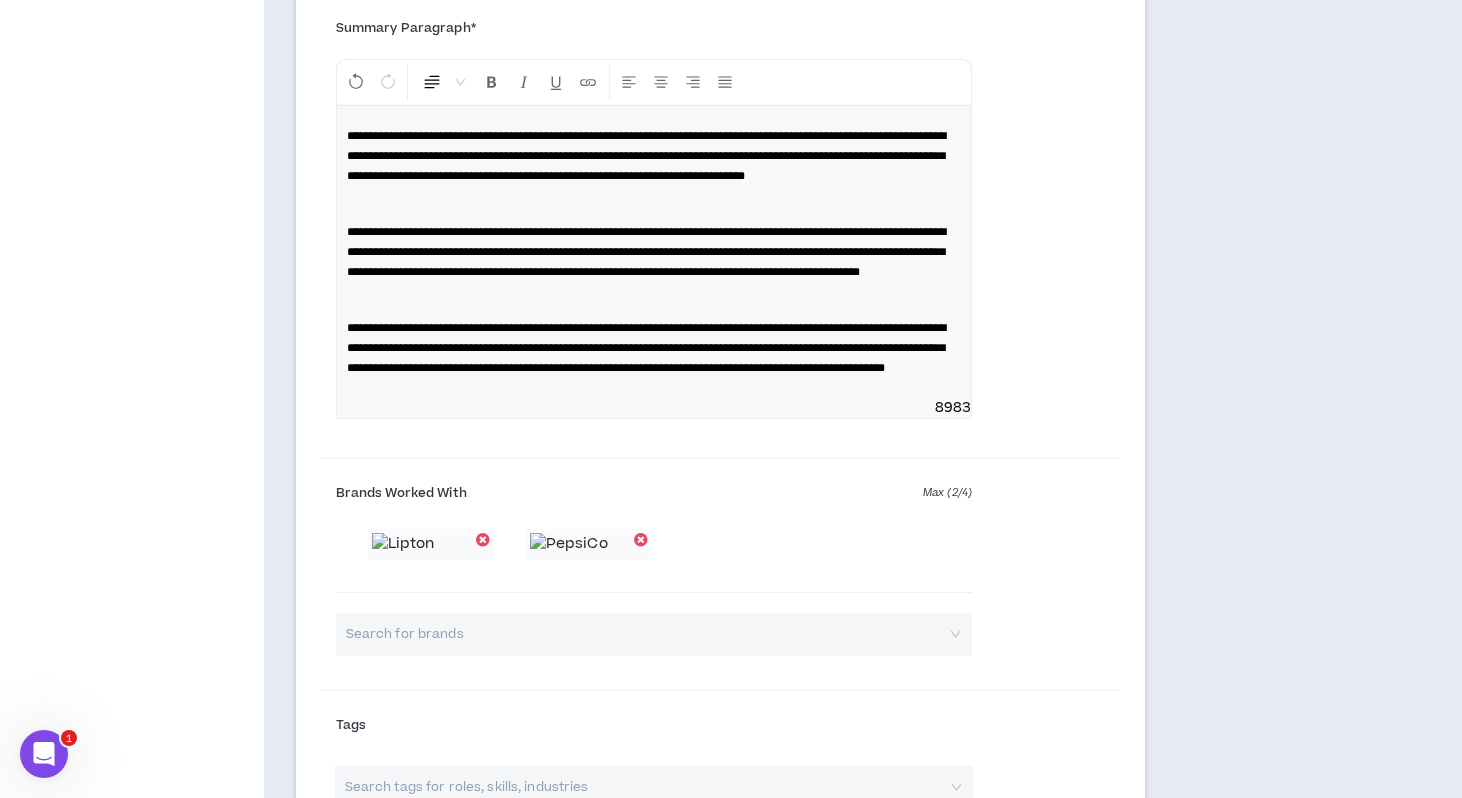 click on "**********" at bounding box center [646, 348] 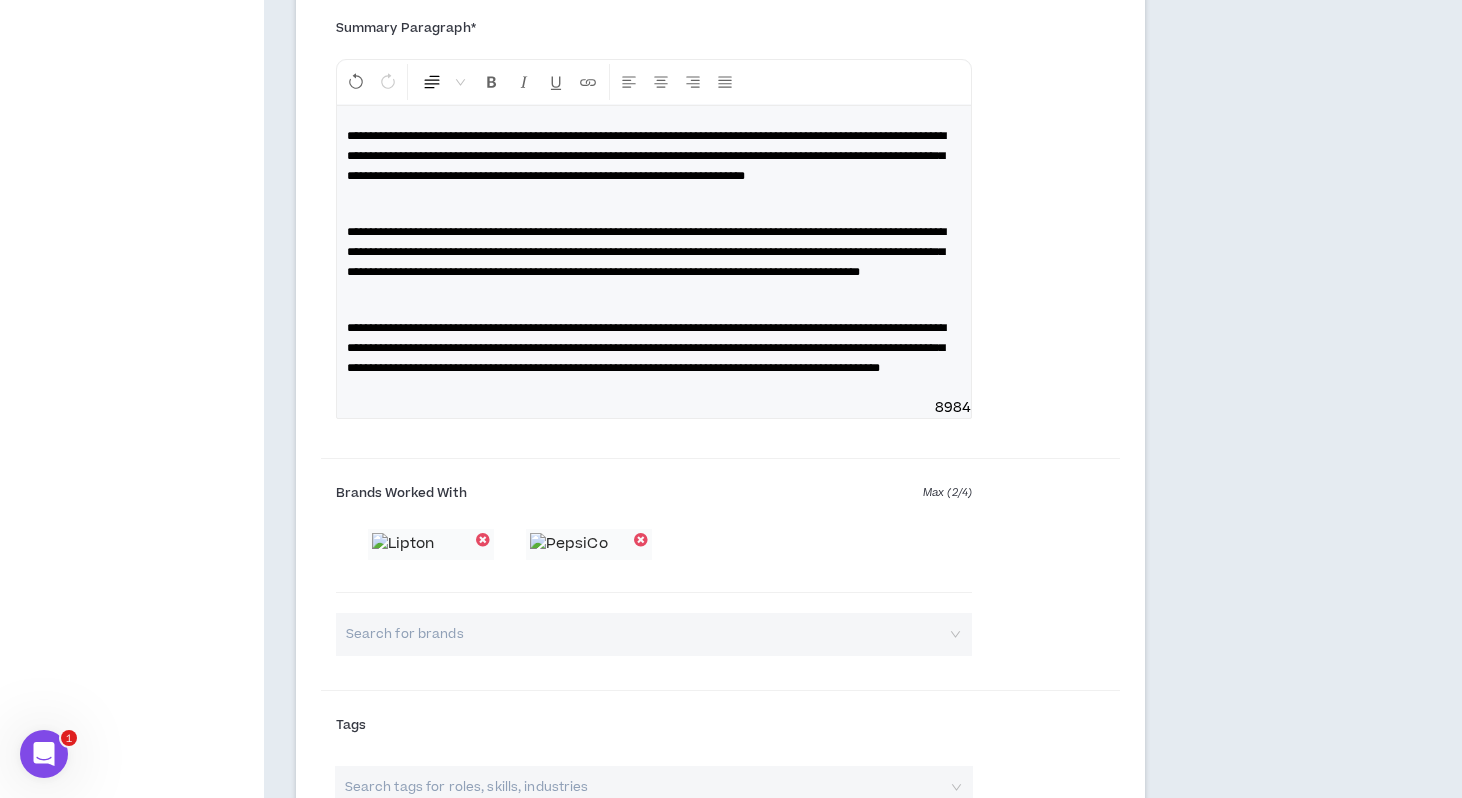 click on "**********" at bounding box center [646, 348] 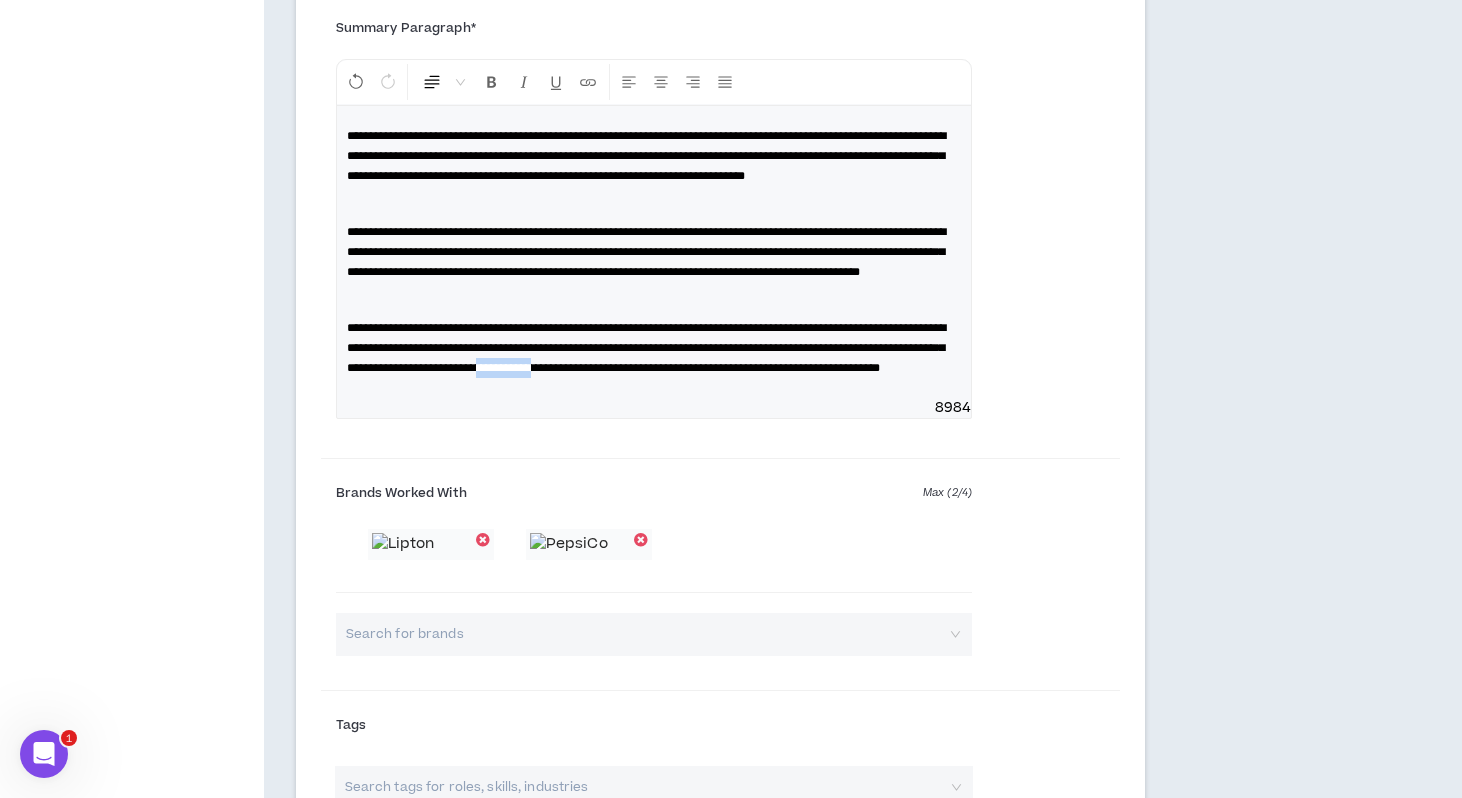 click on "**********" at bounding box center [646, 348] 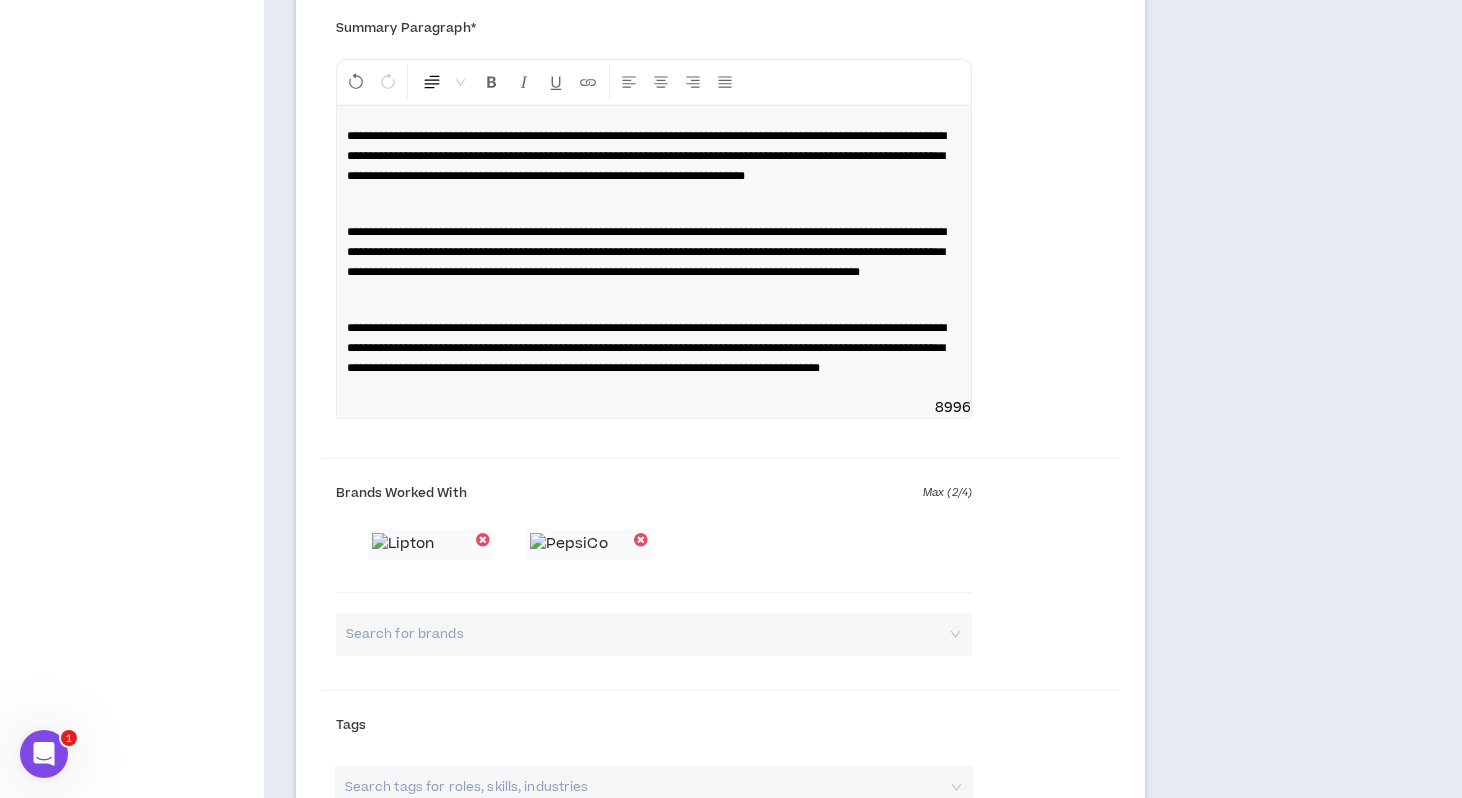 click on "**********" at bounding box center [646, 348] 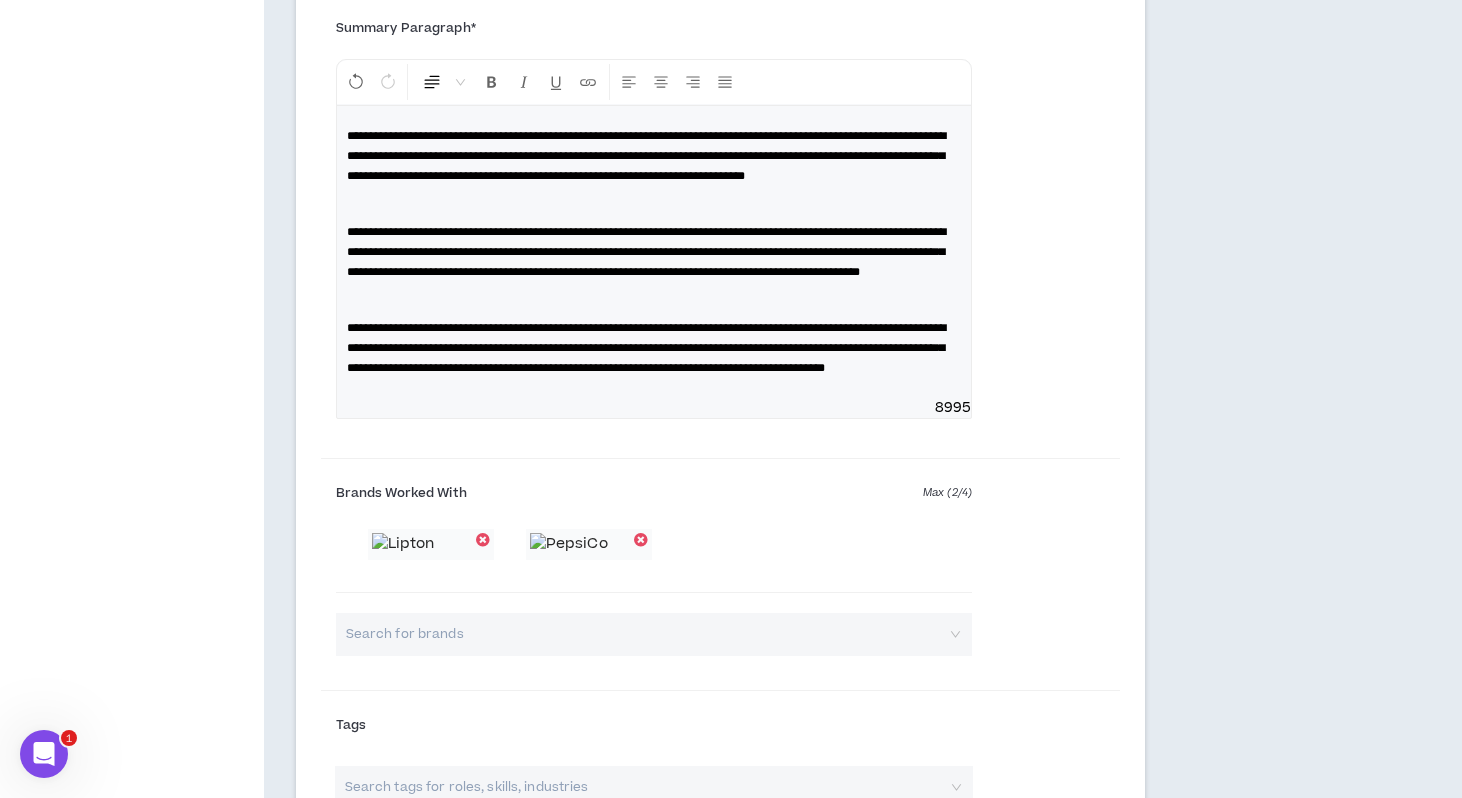 click on "**********" at bounding box center (654, 252) 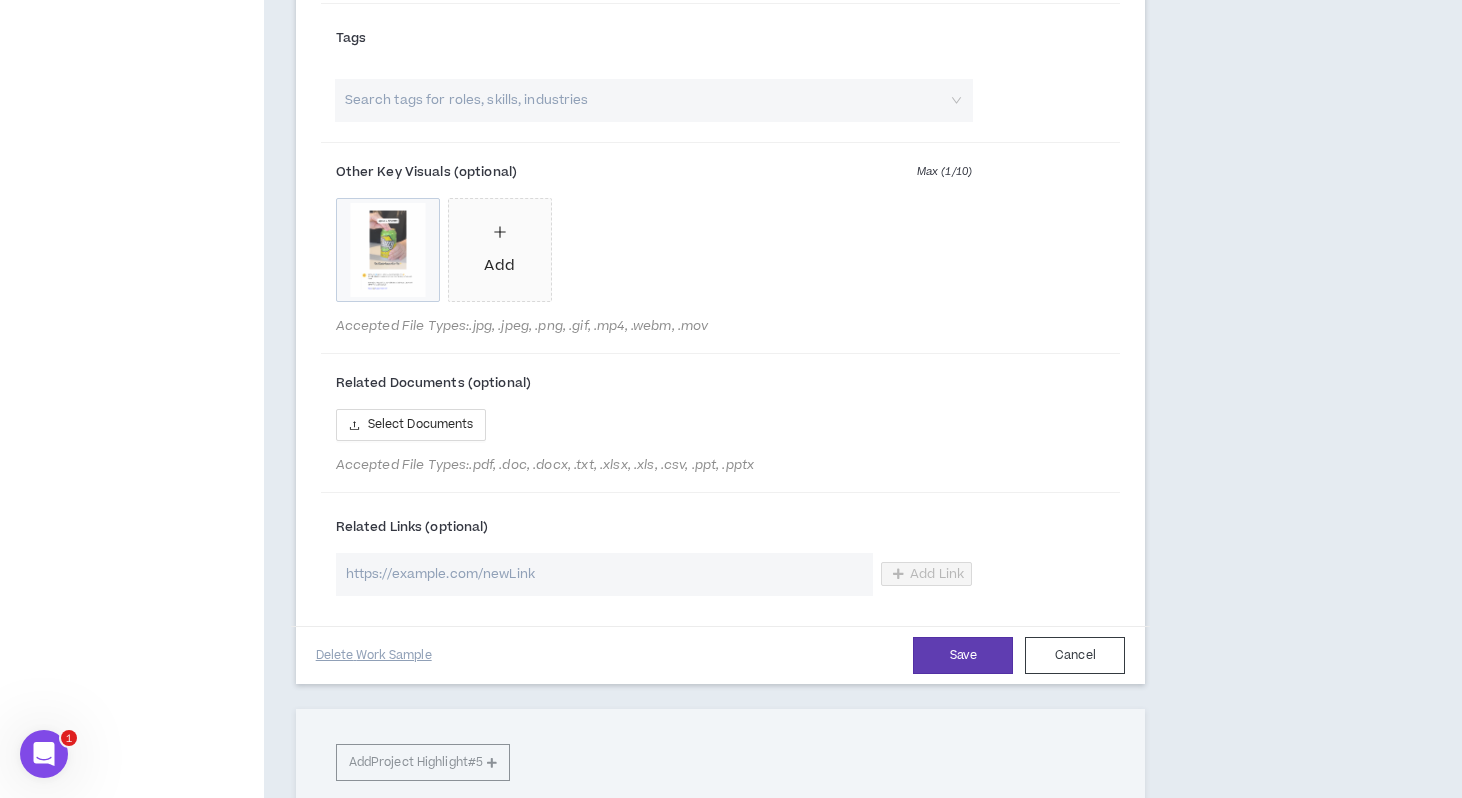 scroll, scrollTop: 3099, scrollLeft: 0, axis: vertical 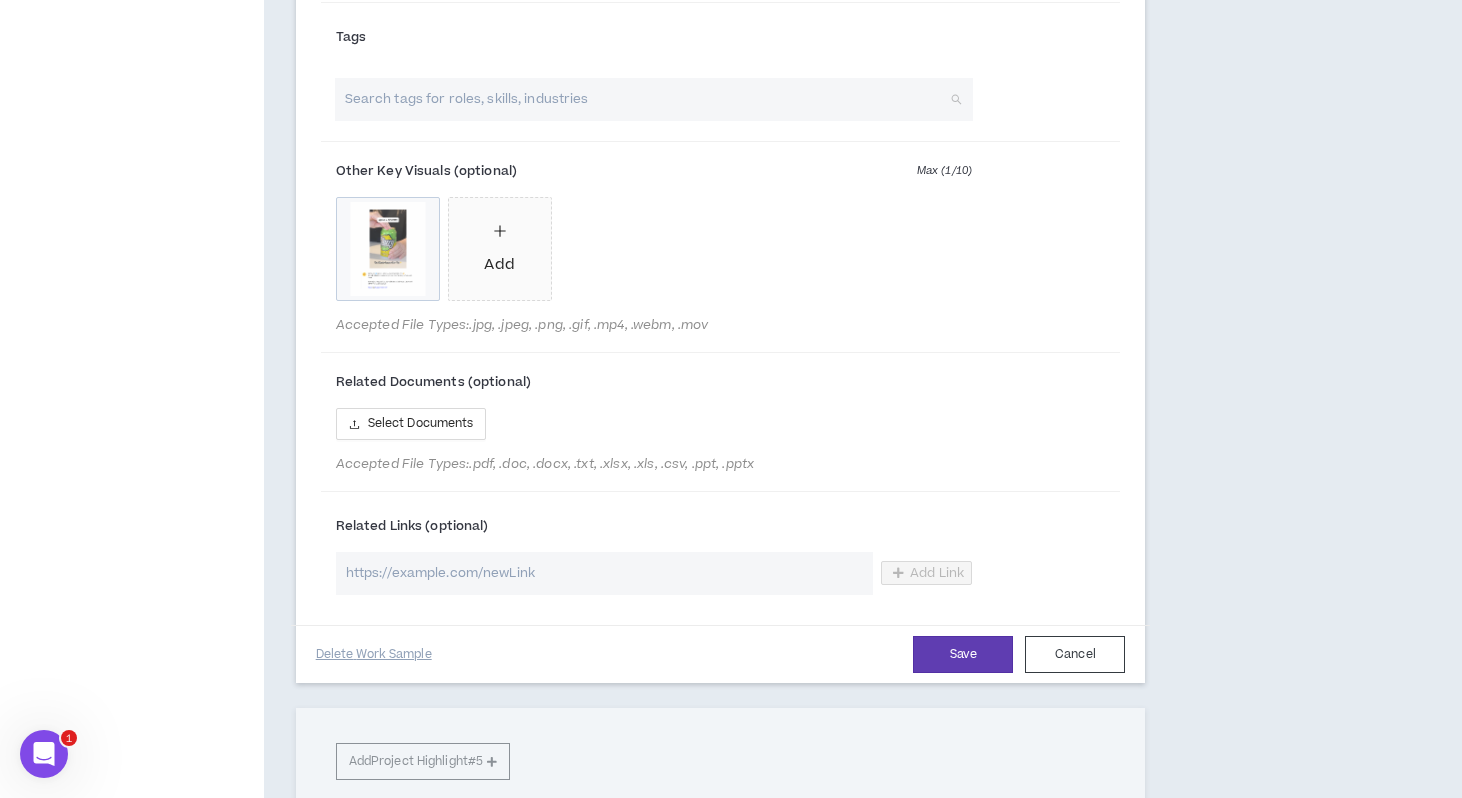 click at bounding box center (643, 99) 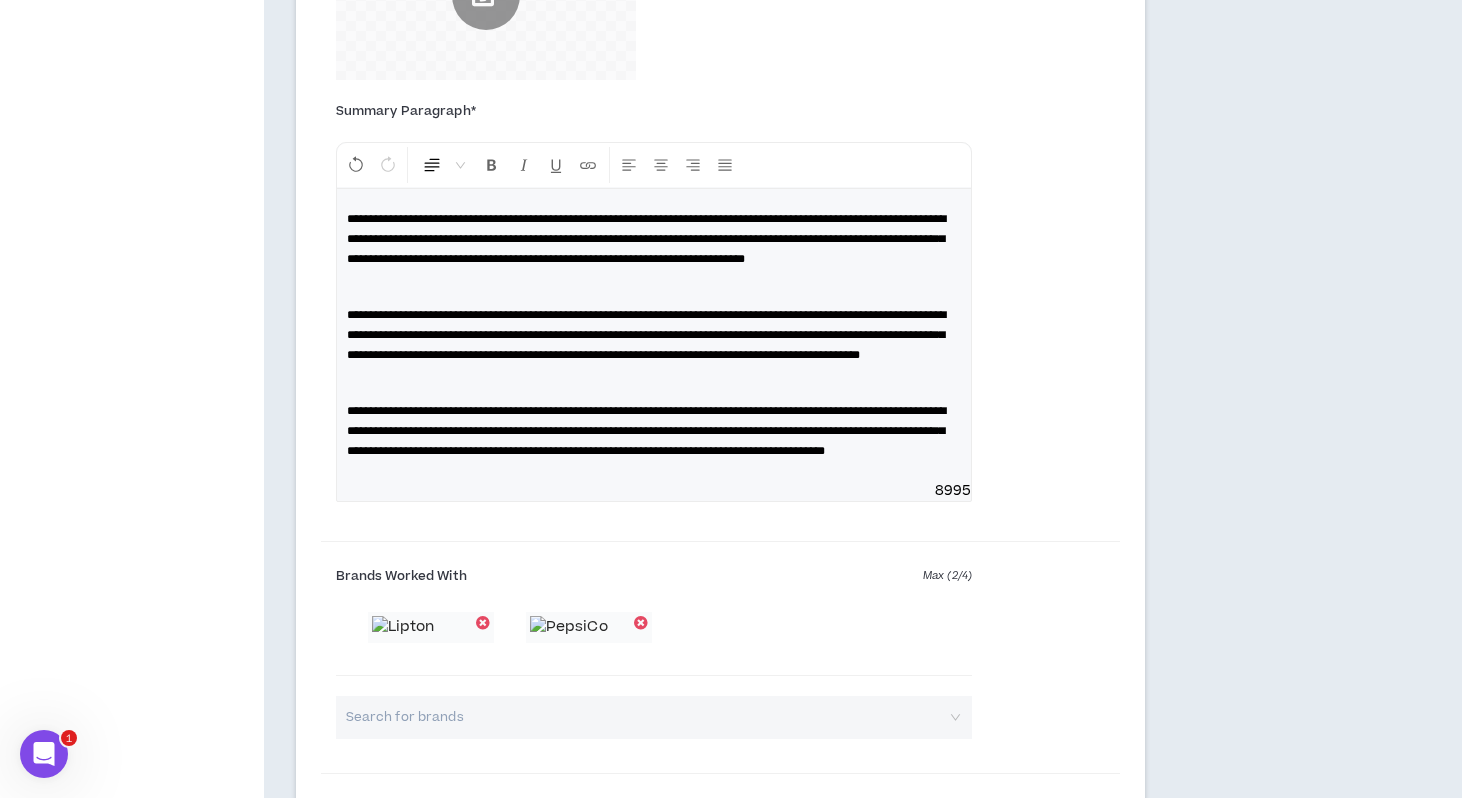 scroll, scrollTop: 2266, scrollLeft: 0, axis: vertical 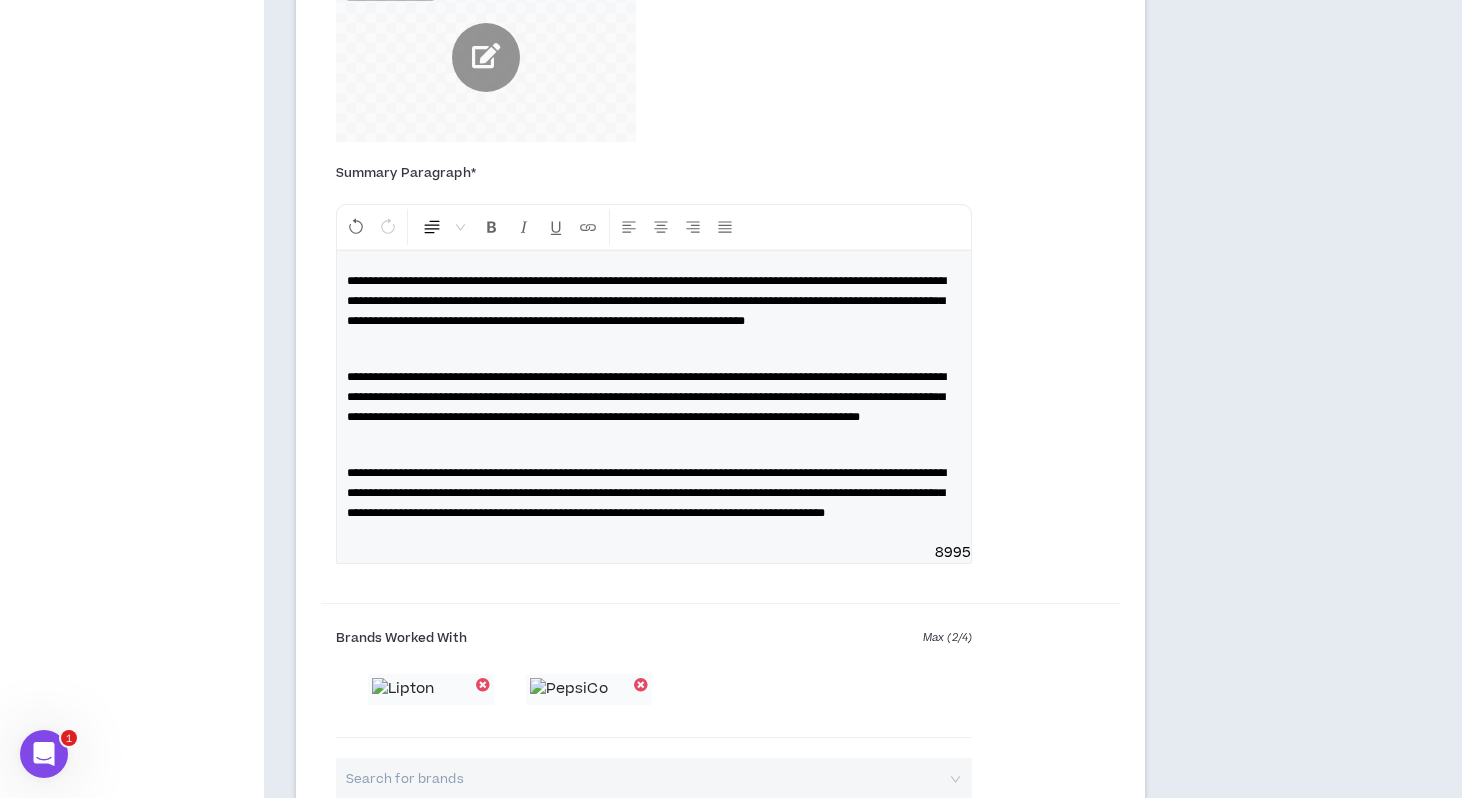 click on "**********" at bounding box center [646, 301] 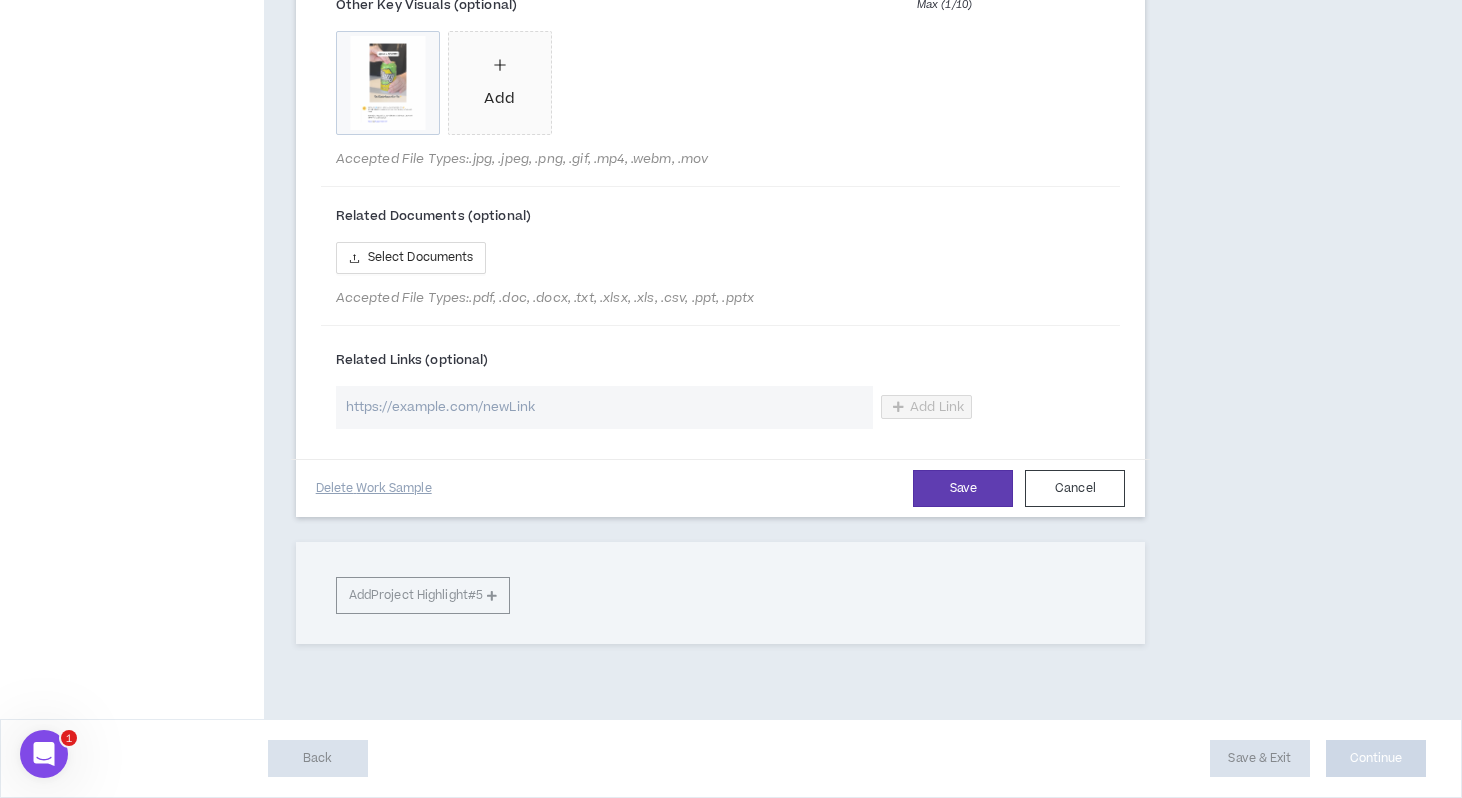 click on "Related Documents (optional) Select Documents Accepted File Types:  .pdf, .doc, .docx, .txt, .xlsx, .xls, .csv, .ppt, .pptx" at bounding box center (654, 253) 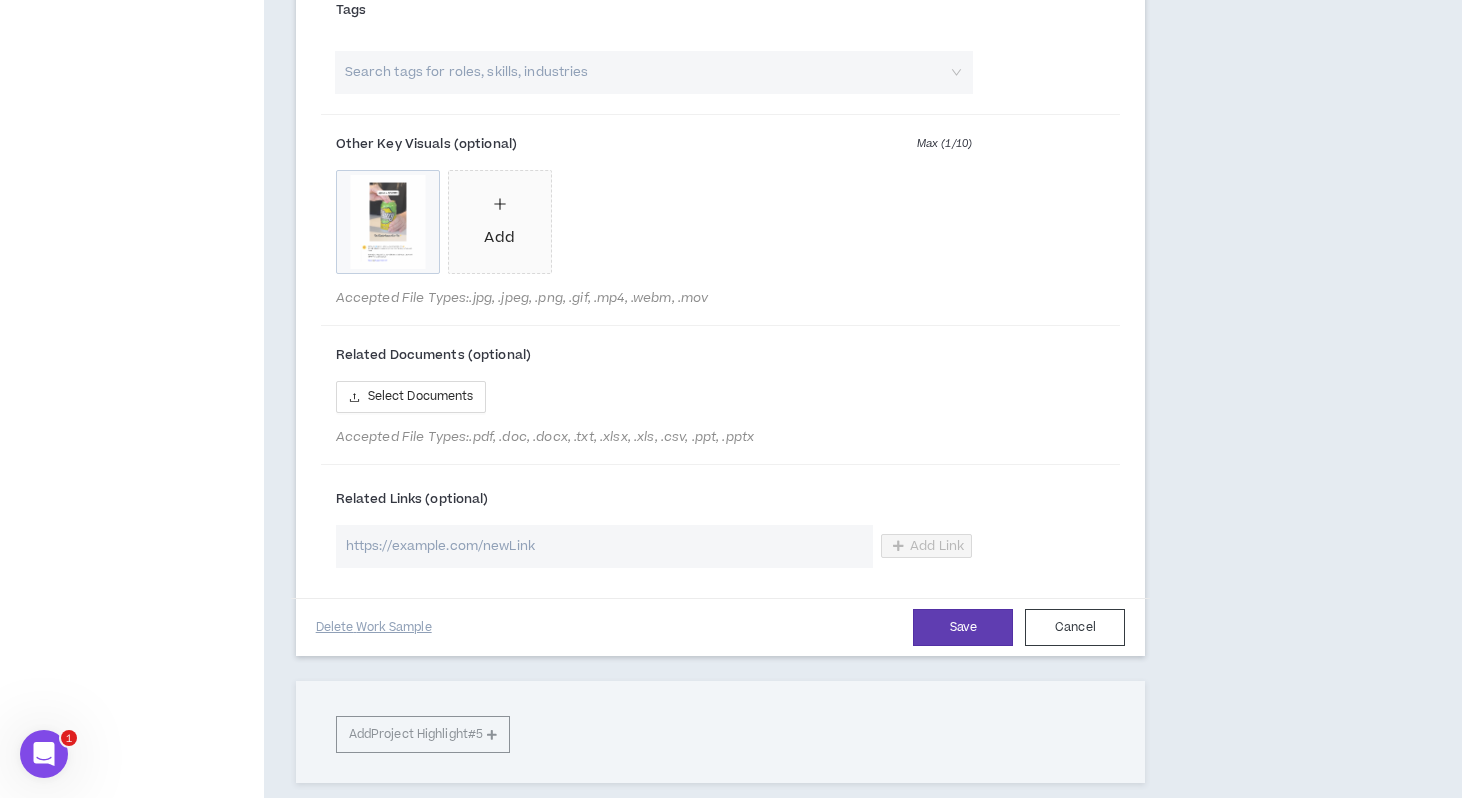scroll, scrollTop: 3110, scrollLeft: 0, axis: vertical 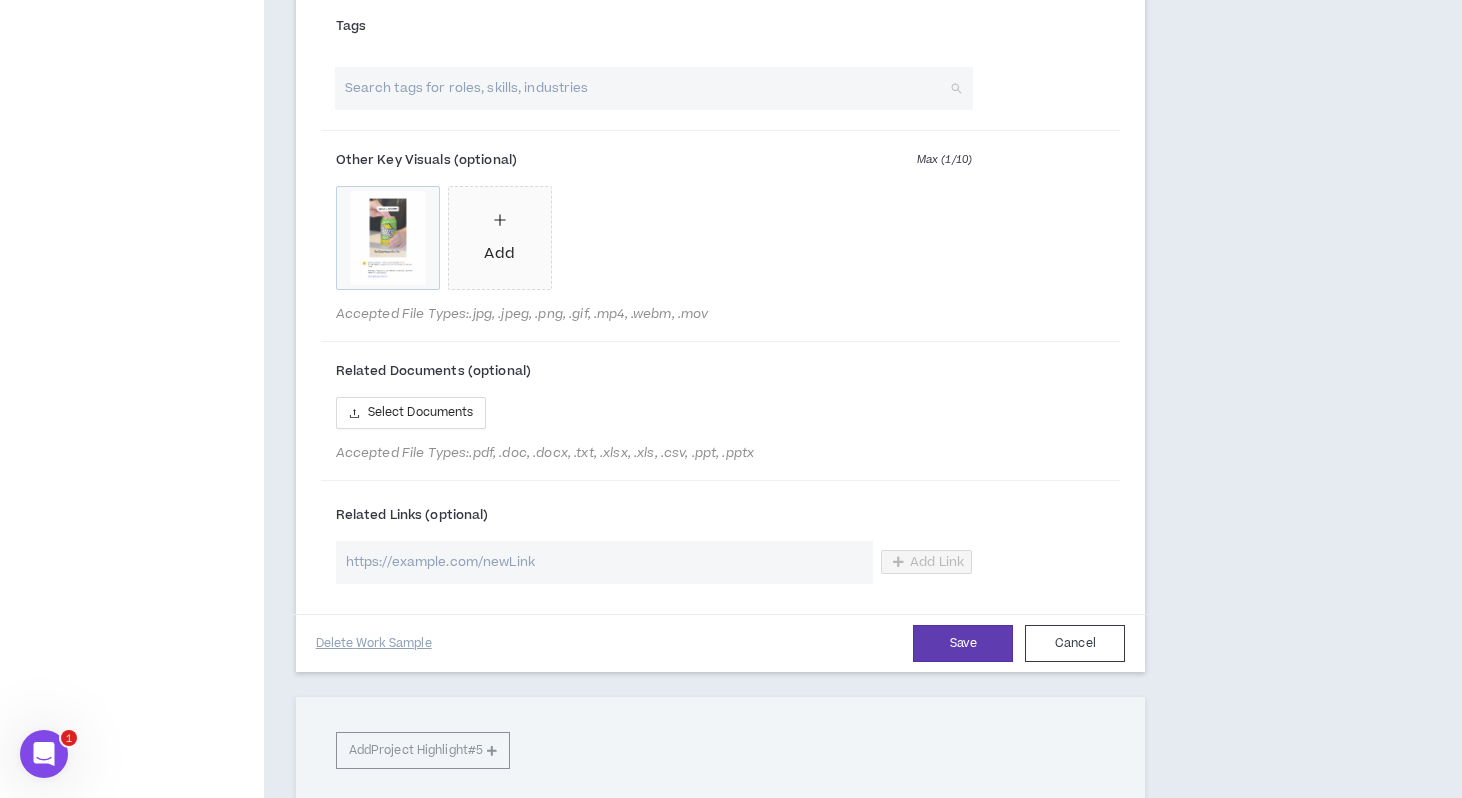click at bounding box center [643, 88] 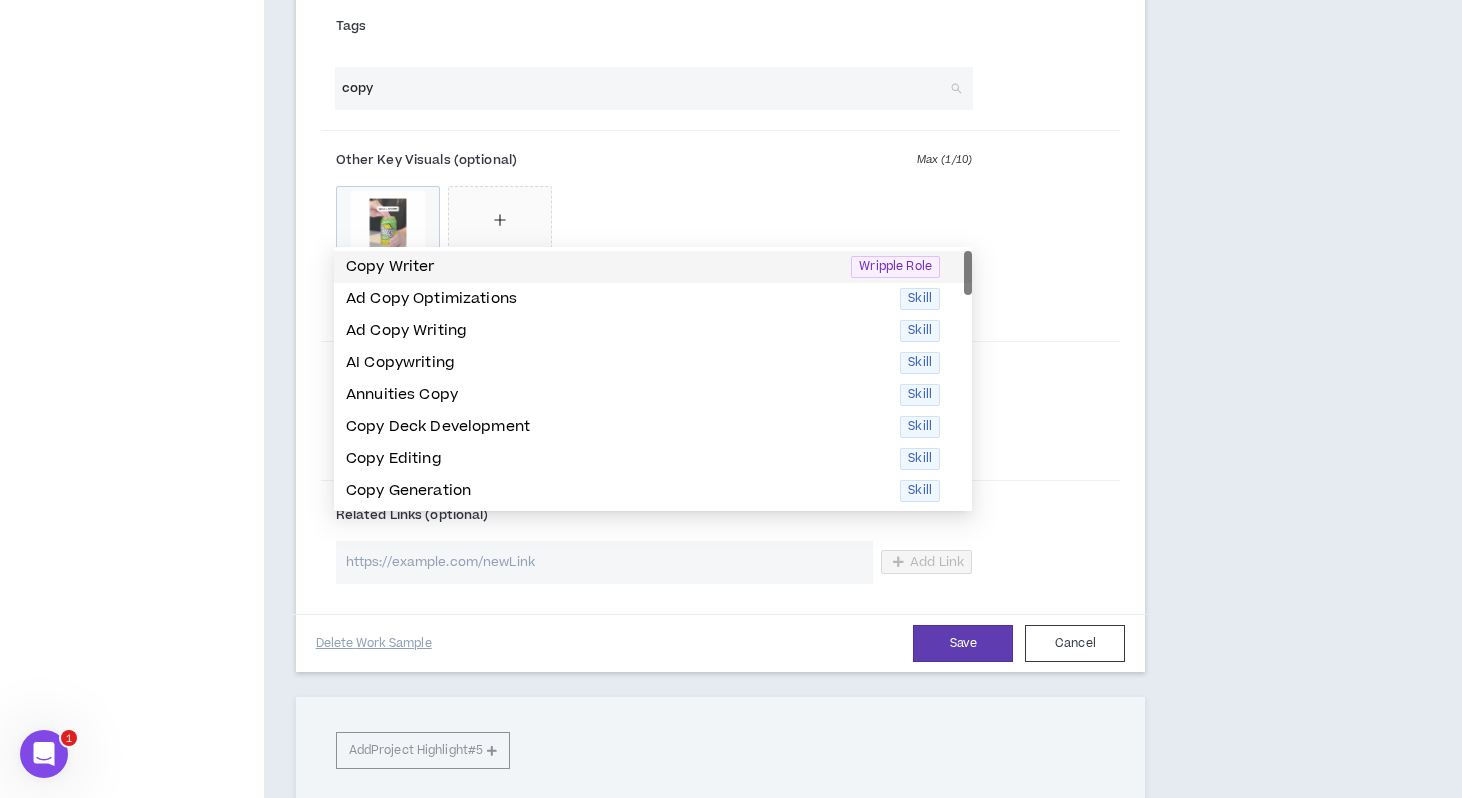 click on "Copy Writer" at bounding box center [592, 267] 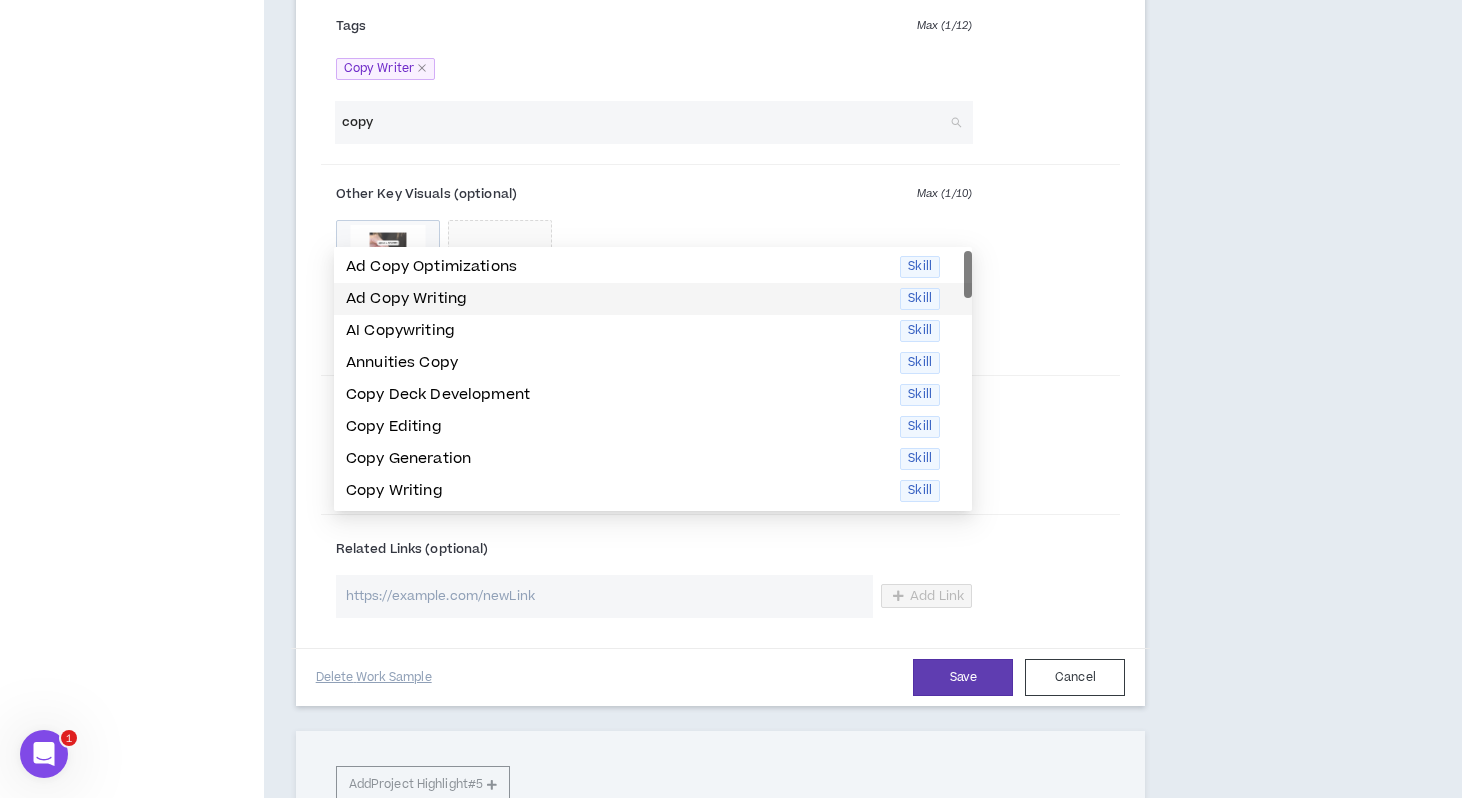 click on "Ad Copy Writing" at bounding box center (617, 299) 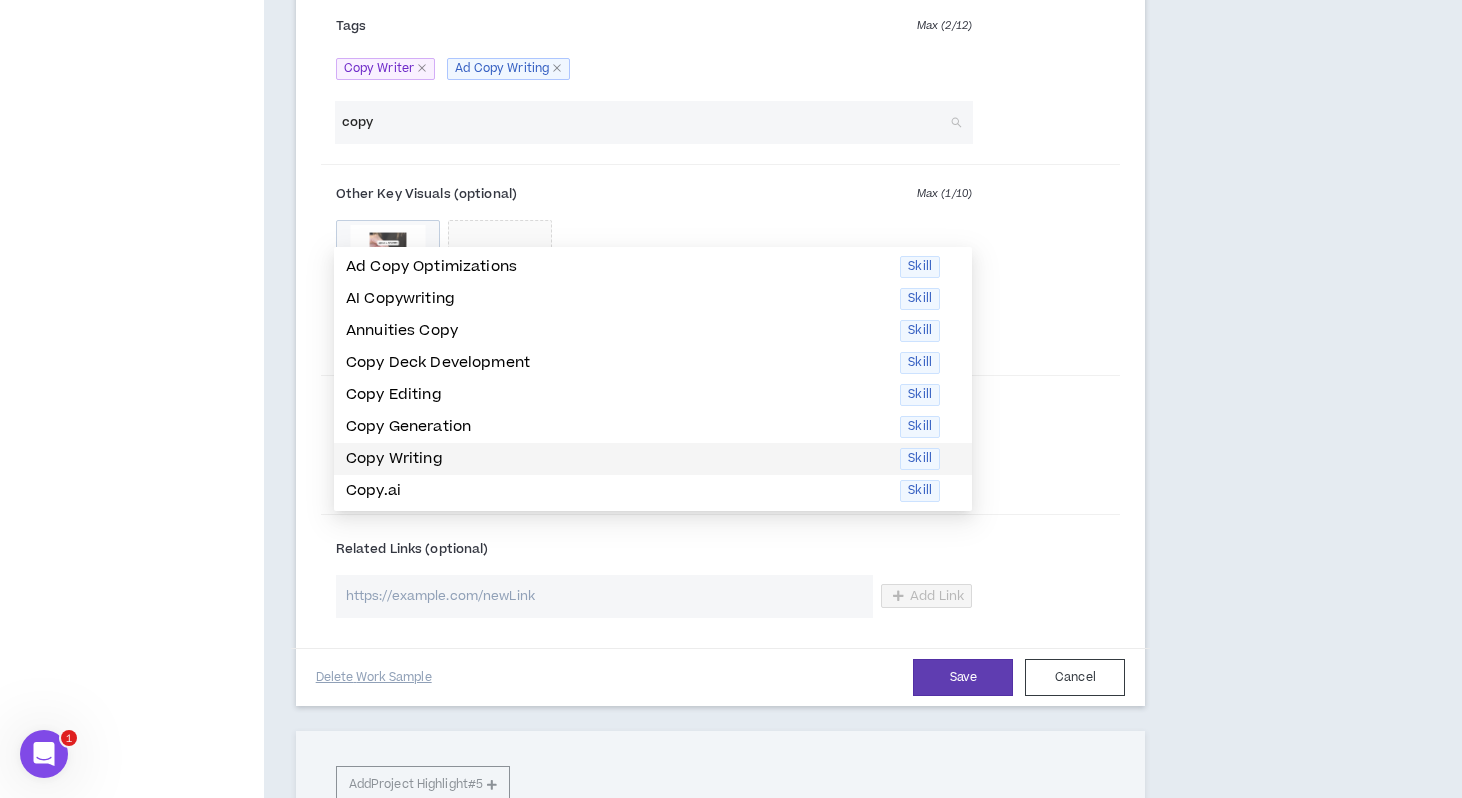 click on "Copy Writing" at bounding box center (617, 459) 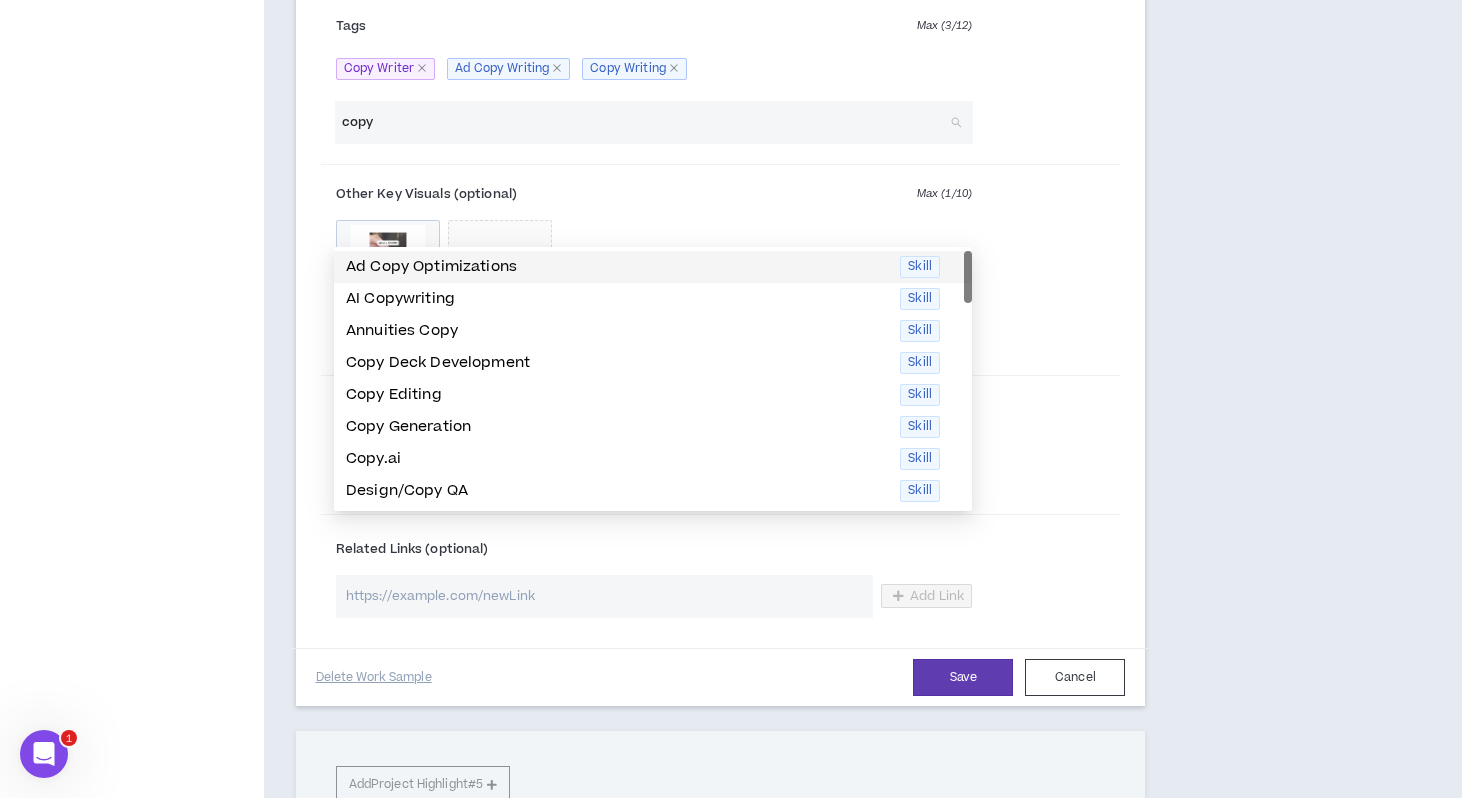type on "copy" 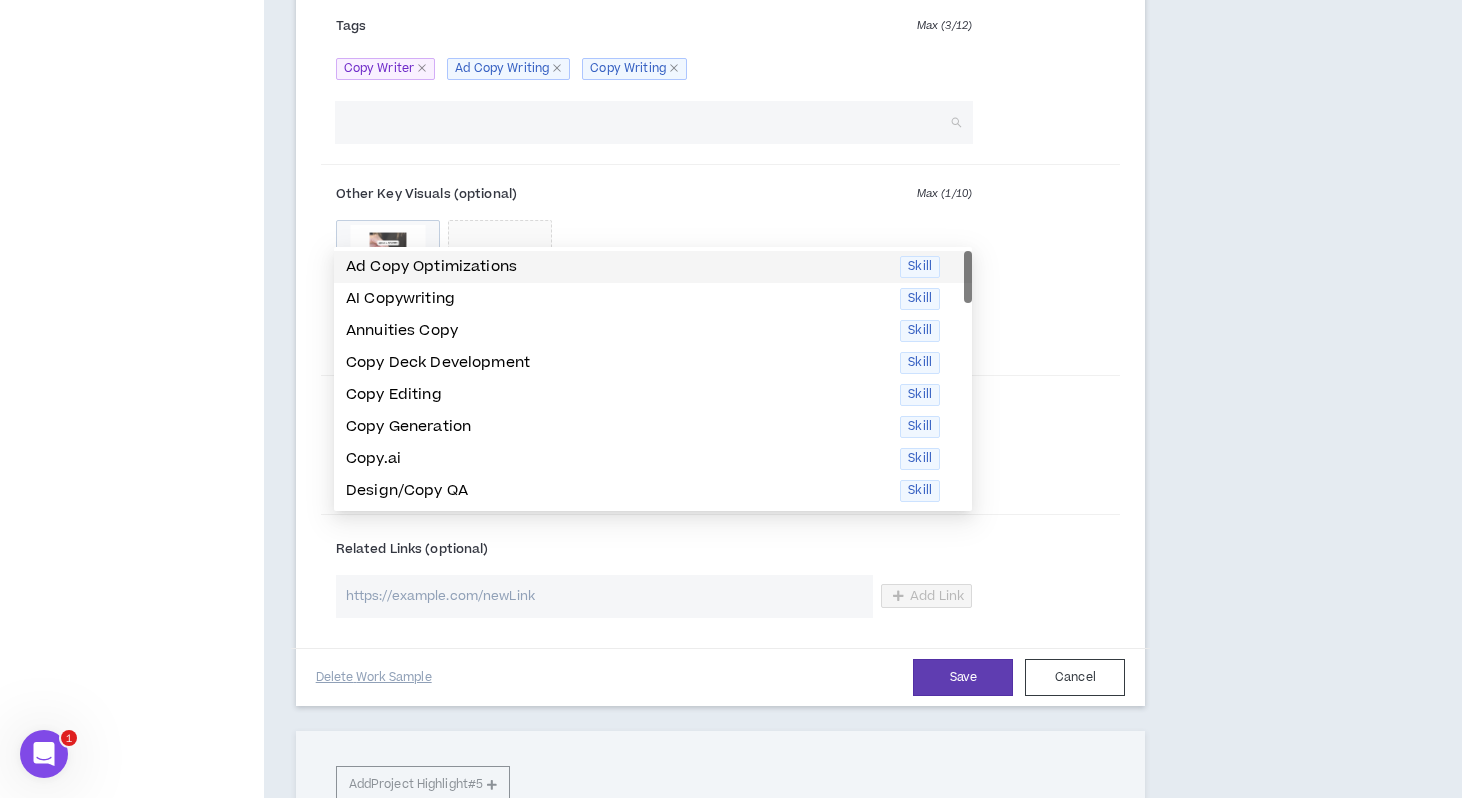 click on "Your profile is approved Preview   Client View Edit Your Profile Background Basic Information Bio Video Interview References Expertise Roles & Skills AI Expertise Skill Optimizer Industry Expertise Work Preferences Project Interests Work Status Worker Classification Work Highlights Brands Project Highlights Resume Work History Education Certifications Awards" at bounding box center [132, -1056] 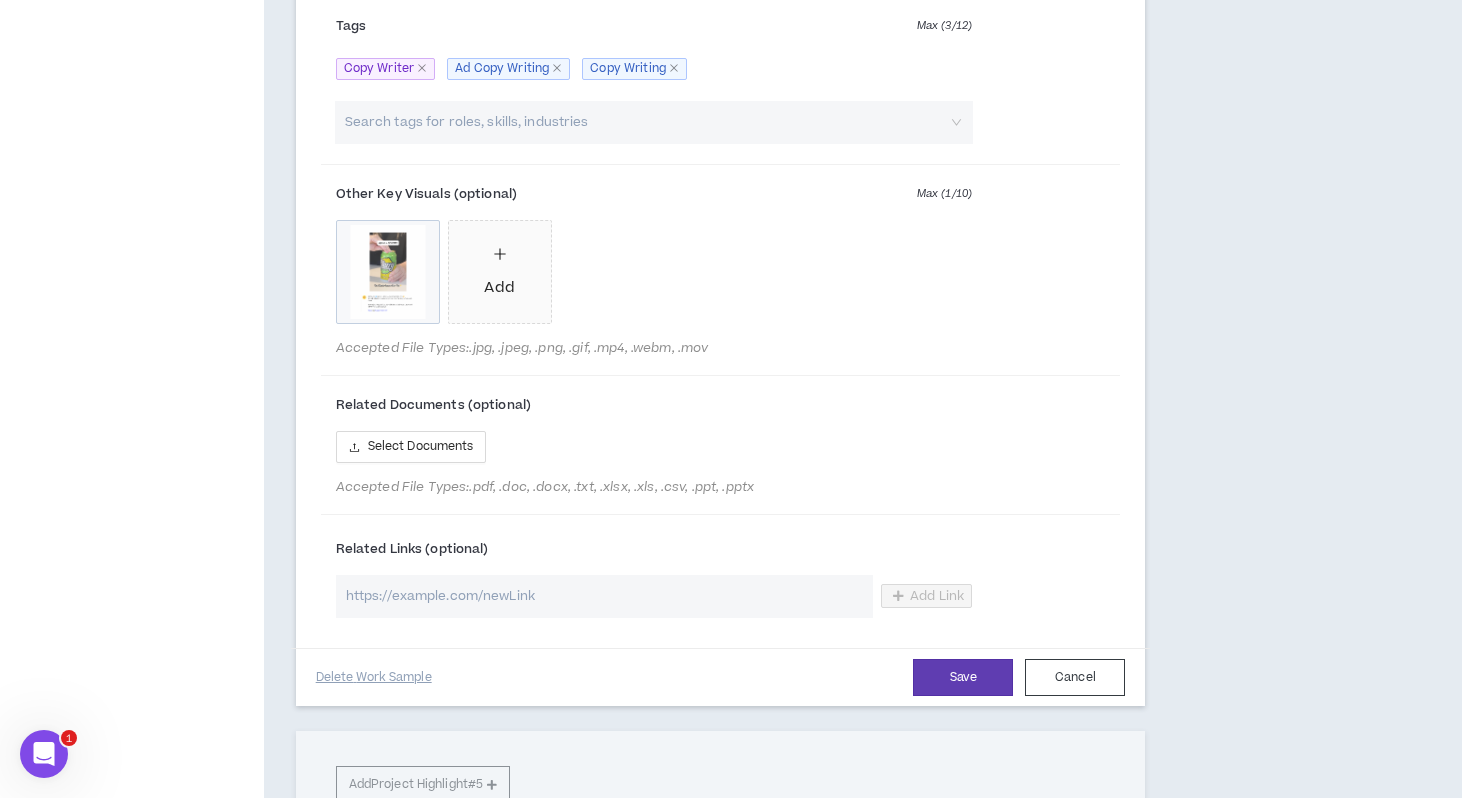 click at bounding box center [643, 122] 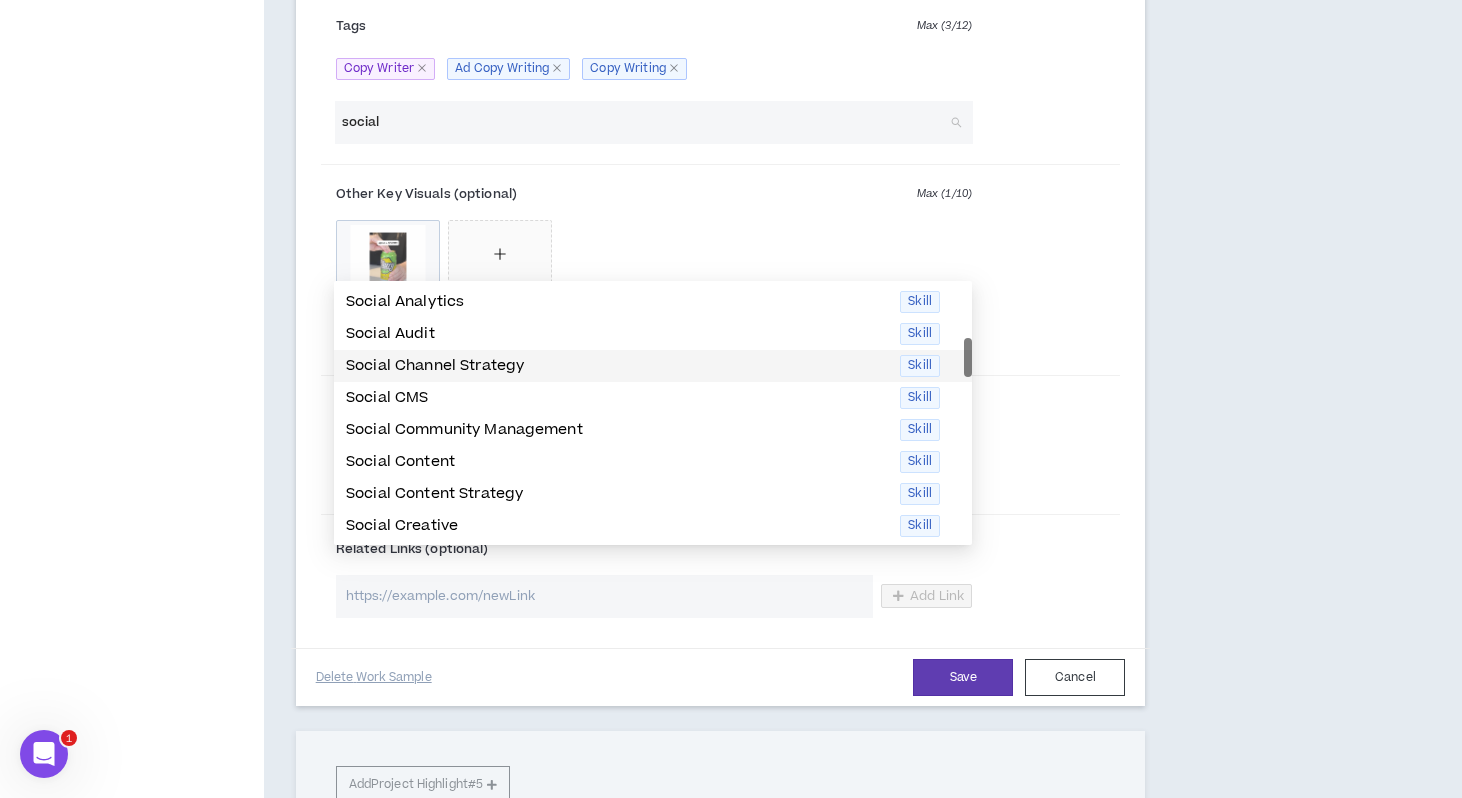 scroll, scrollTop: 98, scrollLeft: 0, axis: vertical 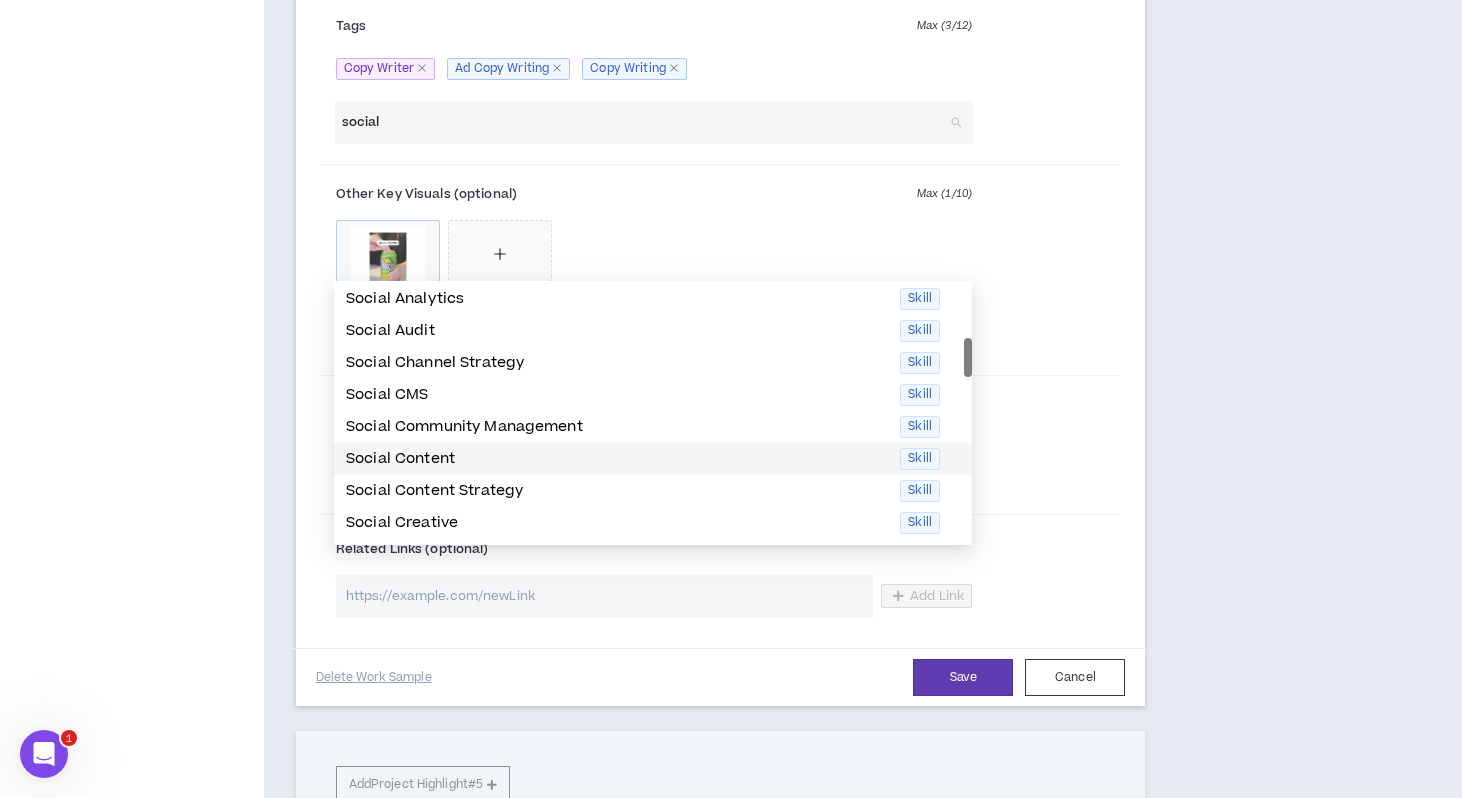 click on "Social Content" at bounding box center (617, 459) 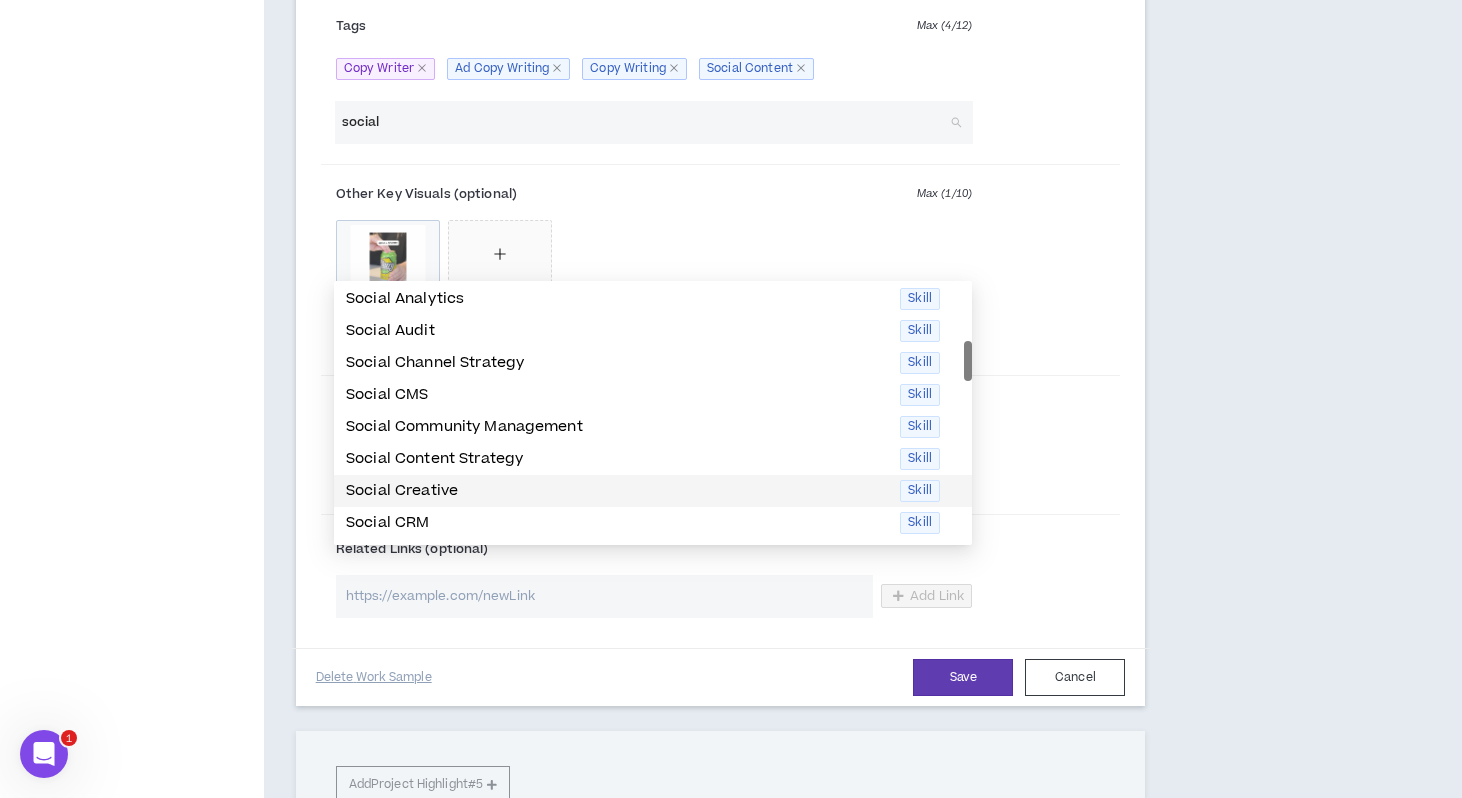 click on "Social Creative" at bounding box center [617, 491] 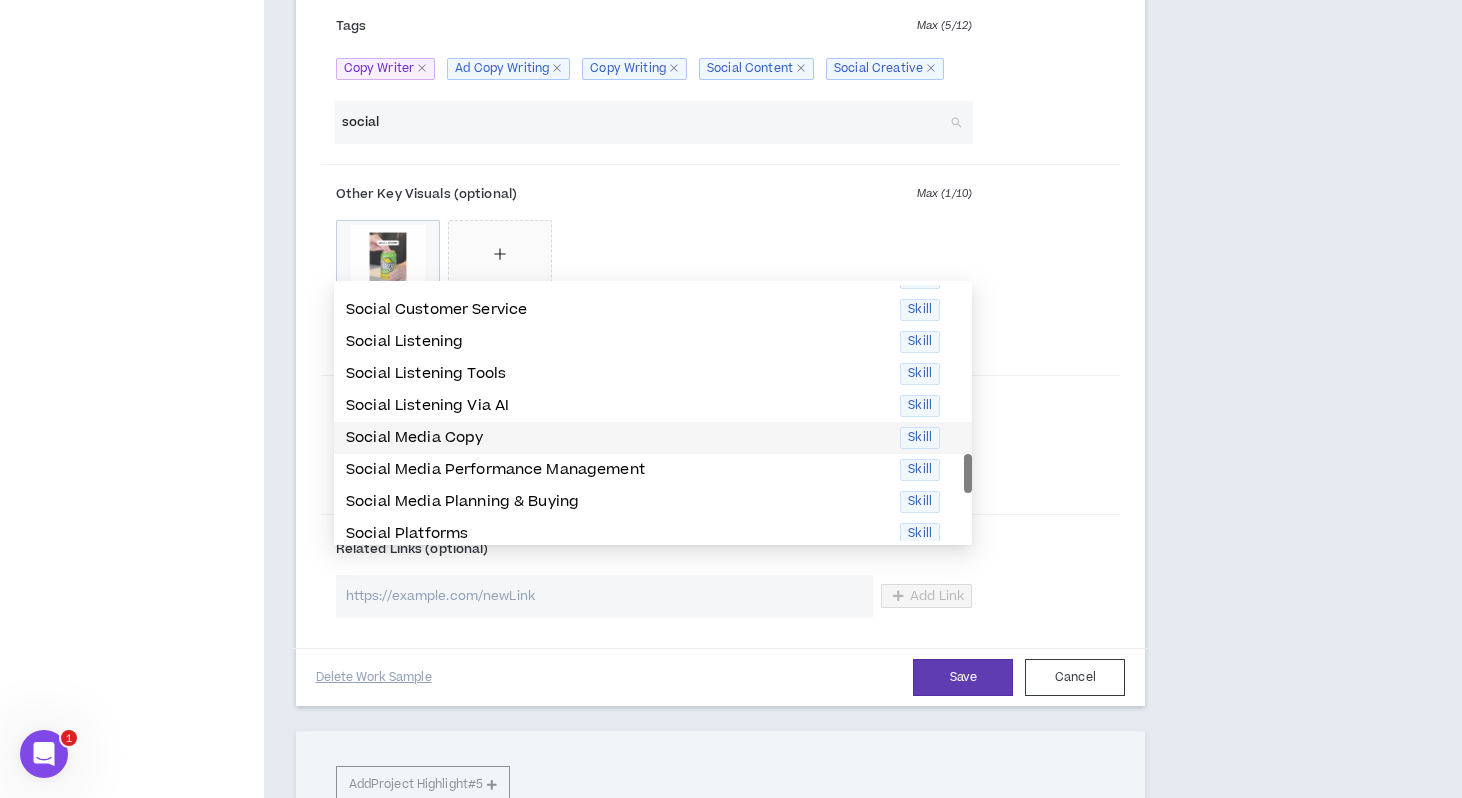 click on "Social Media Copy" at bounding box center (617, 438) 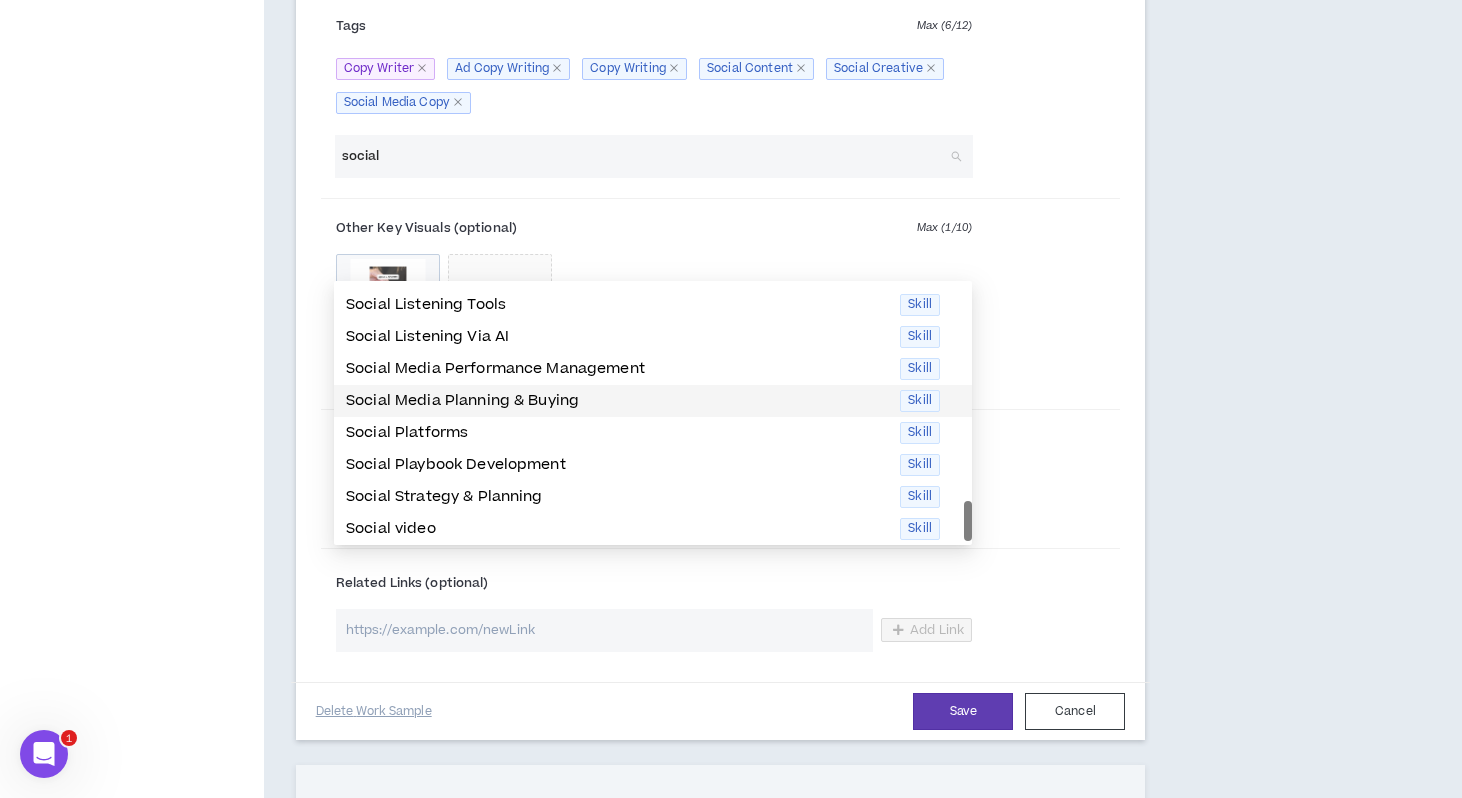 scroll, scrollTop: 384, scrollLeft: 0, axis: vertical 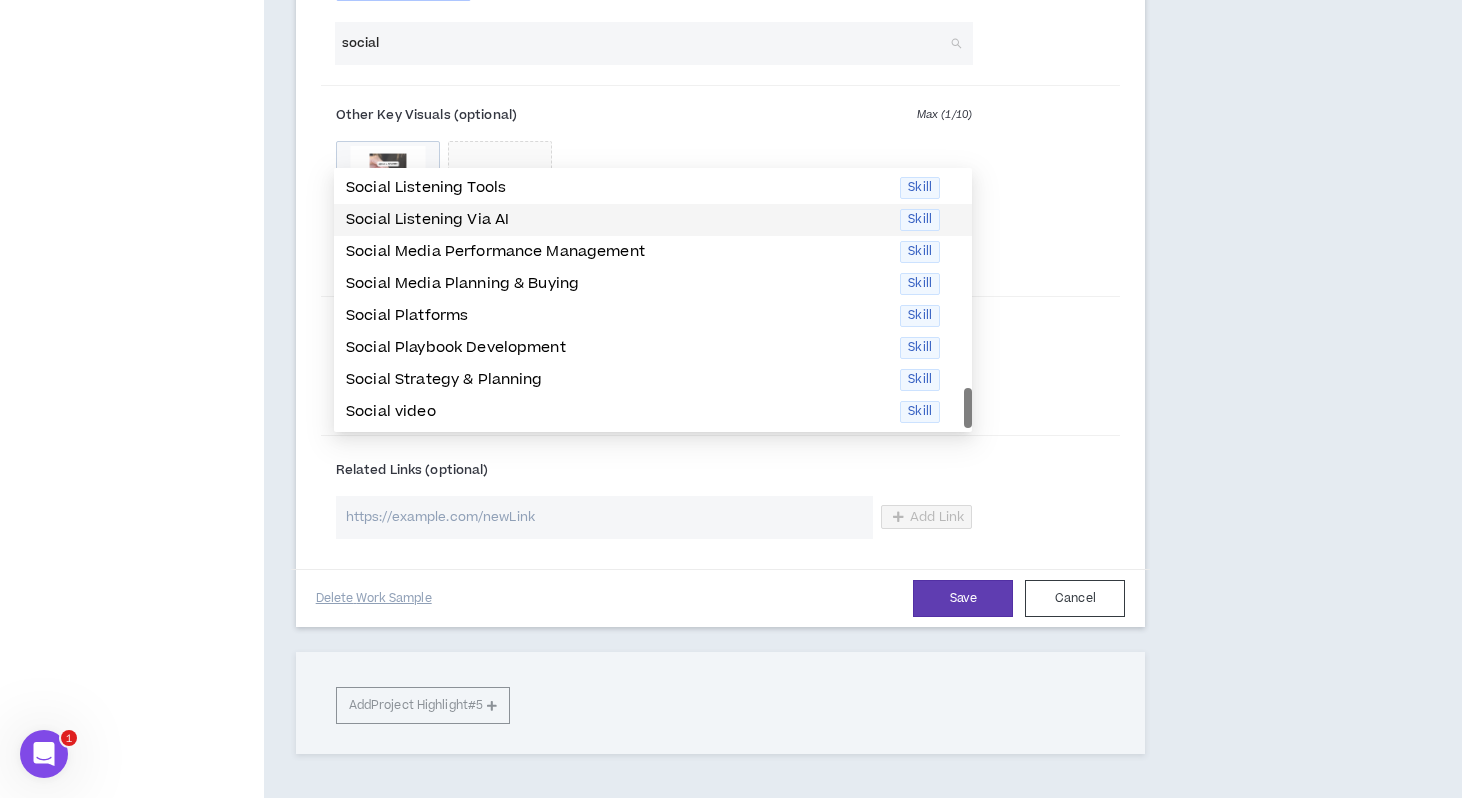 type on "social" 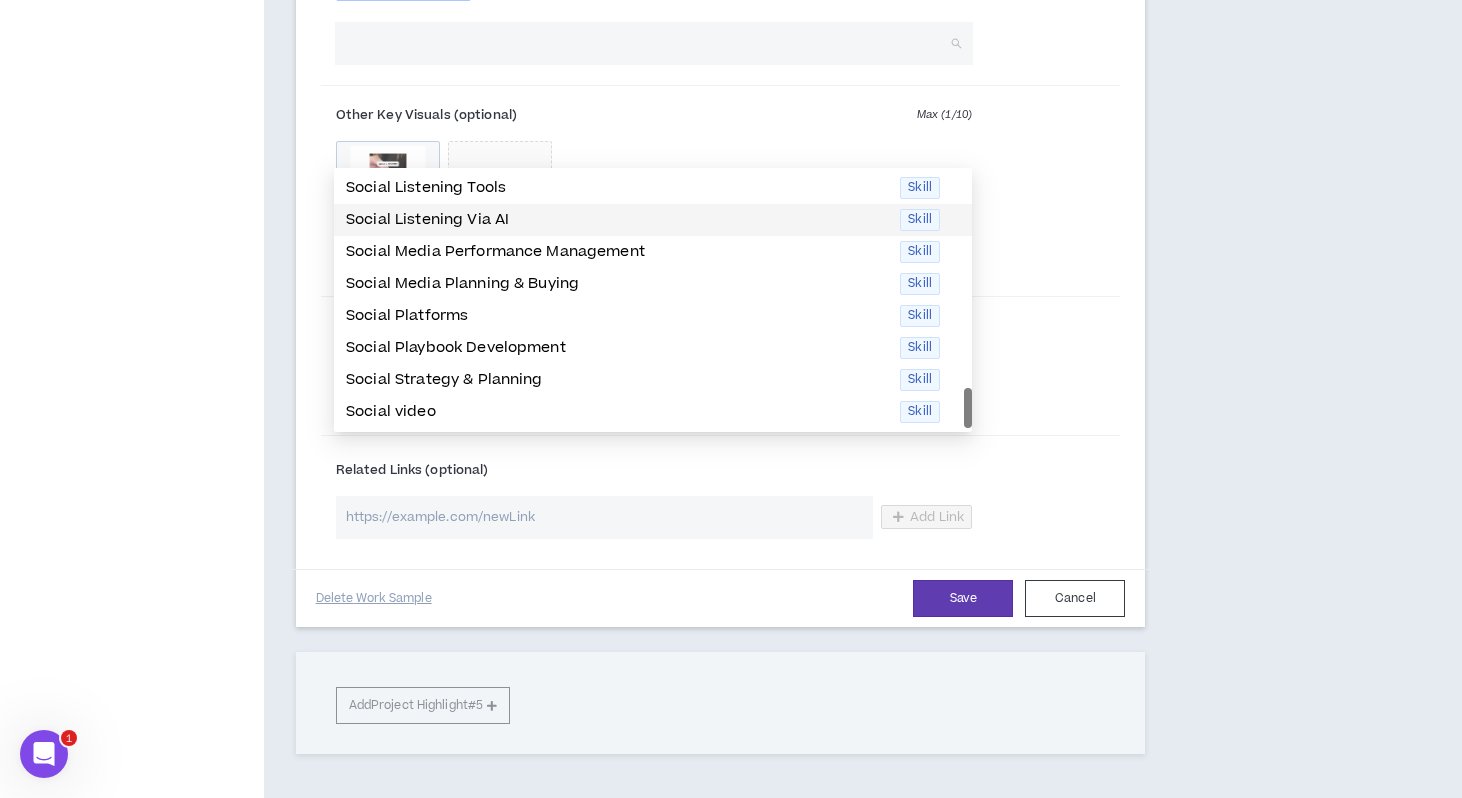 click on "Your profile is approved Preview   Client View Edit Your Profile Background Basic Information Bio Video Interview References Expertise Roles & Skills AI Expertise Skill Optimizer Industry Expertise Work Preferences Project Interests Work Status Worker Classification Work Highlights Brands Project Highlights Resume Work History Education Certifications Awards" at bounding box center (132, -1152) 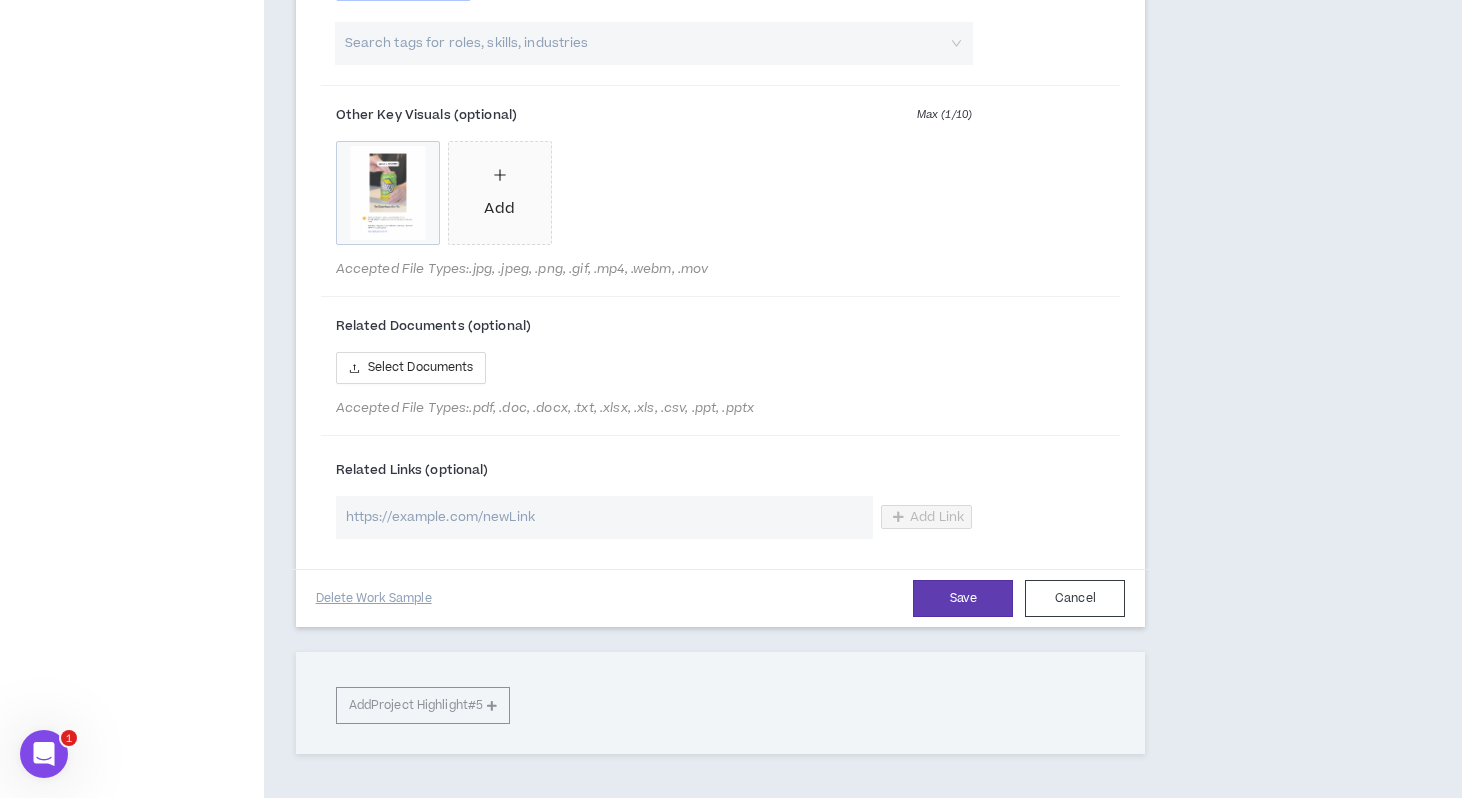 click at bounding box center (643, 43) 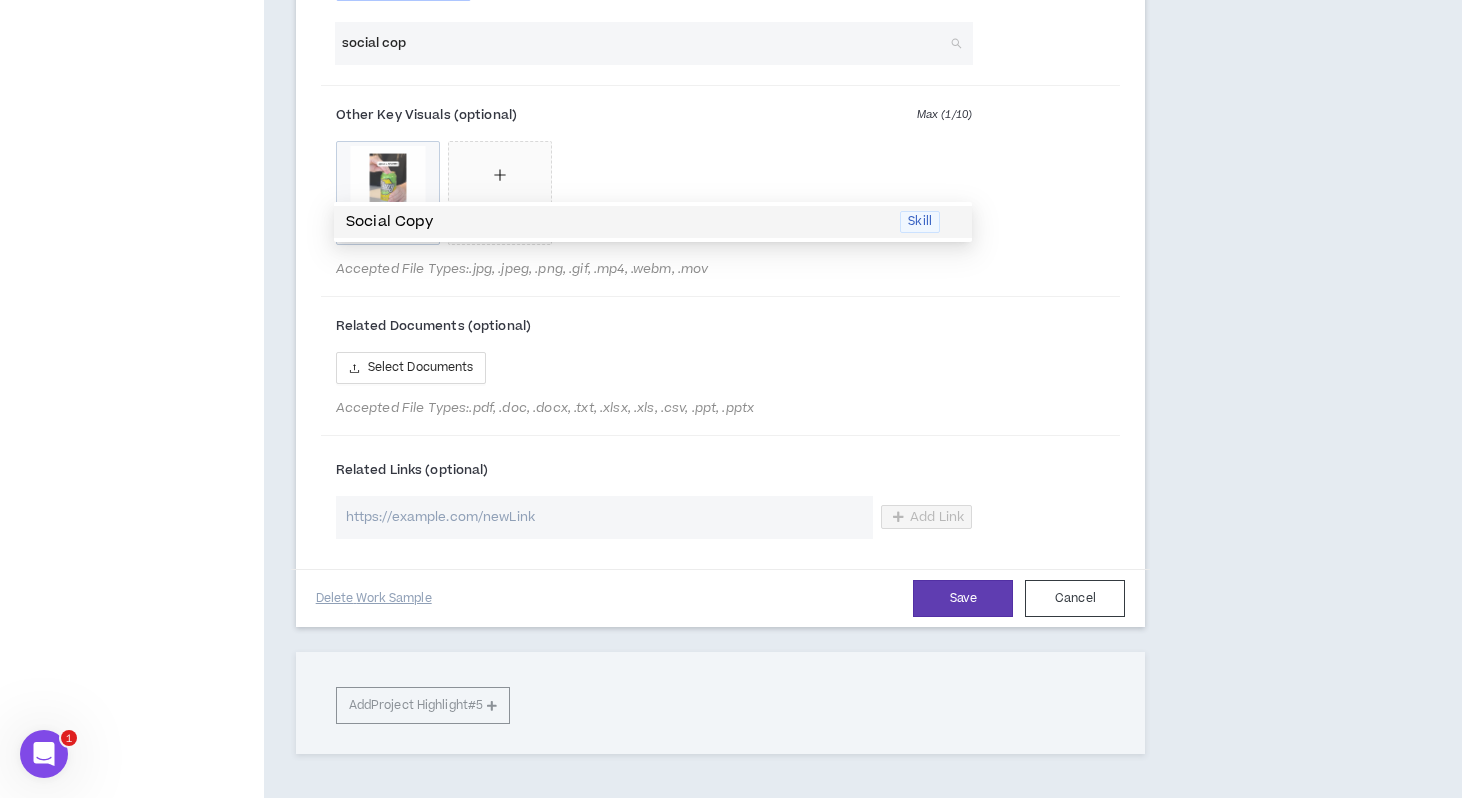 click on "Social Copy" at bounding box center (617, 222) 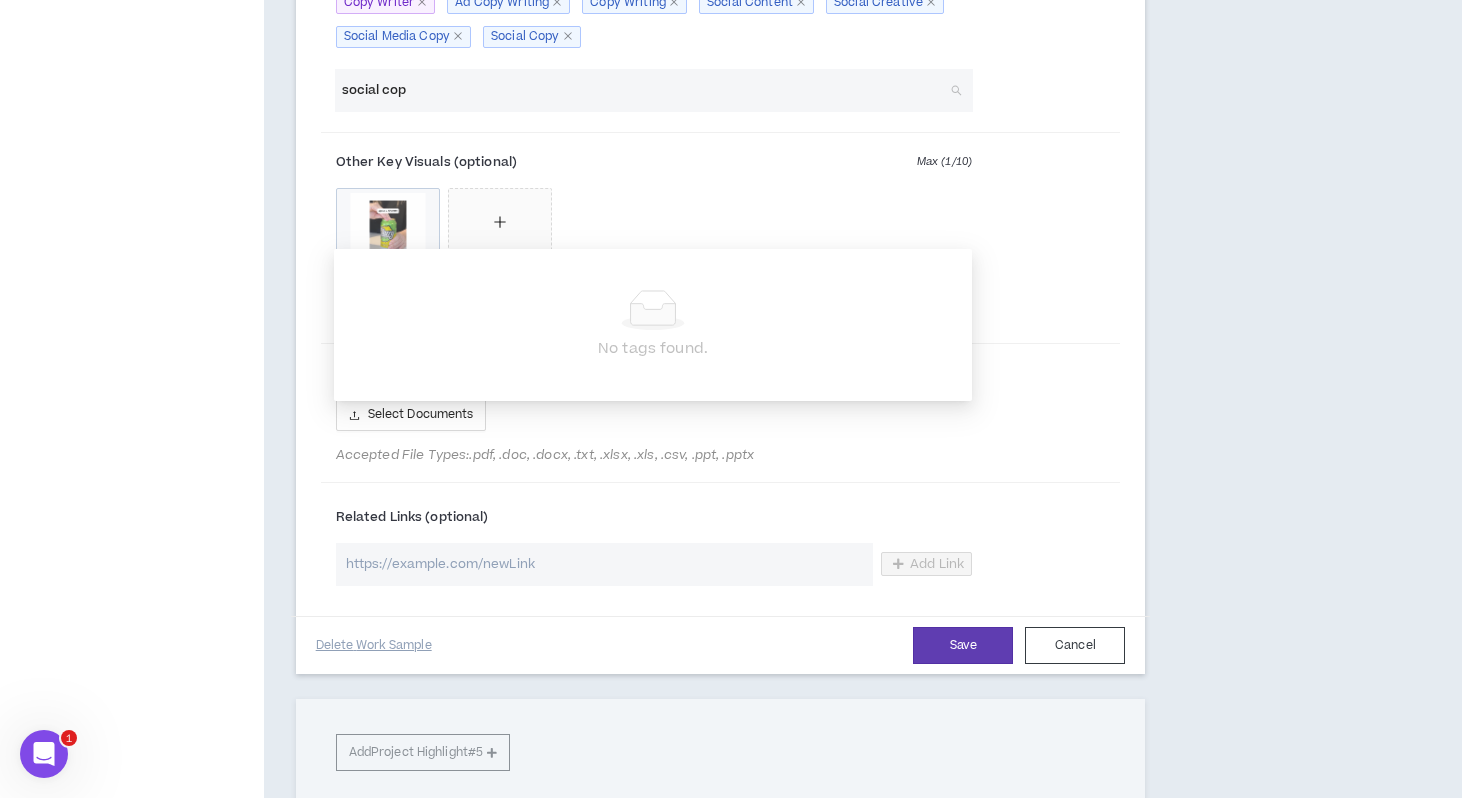 scroll, scrollTop: 3168, scrollLeft: 0, axis: vertical 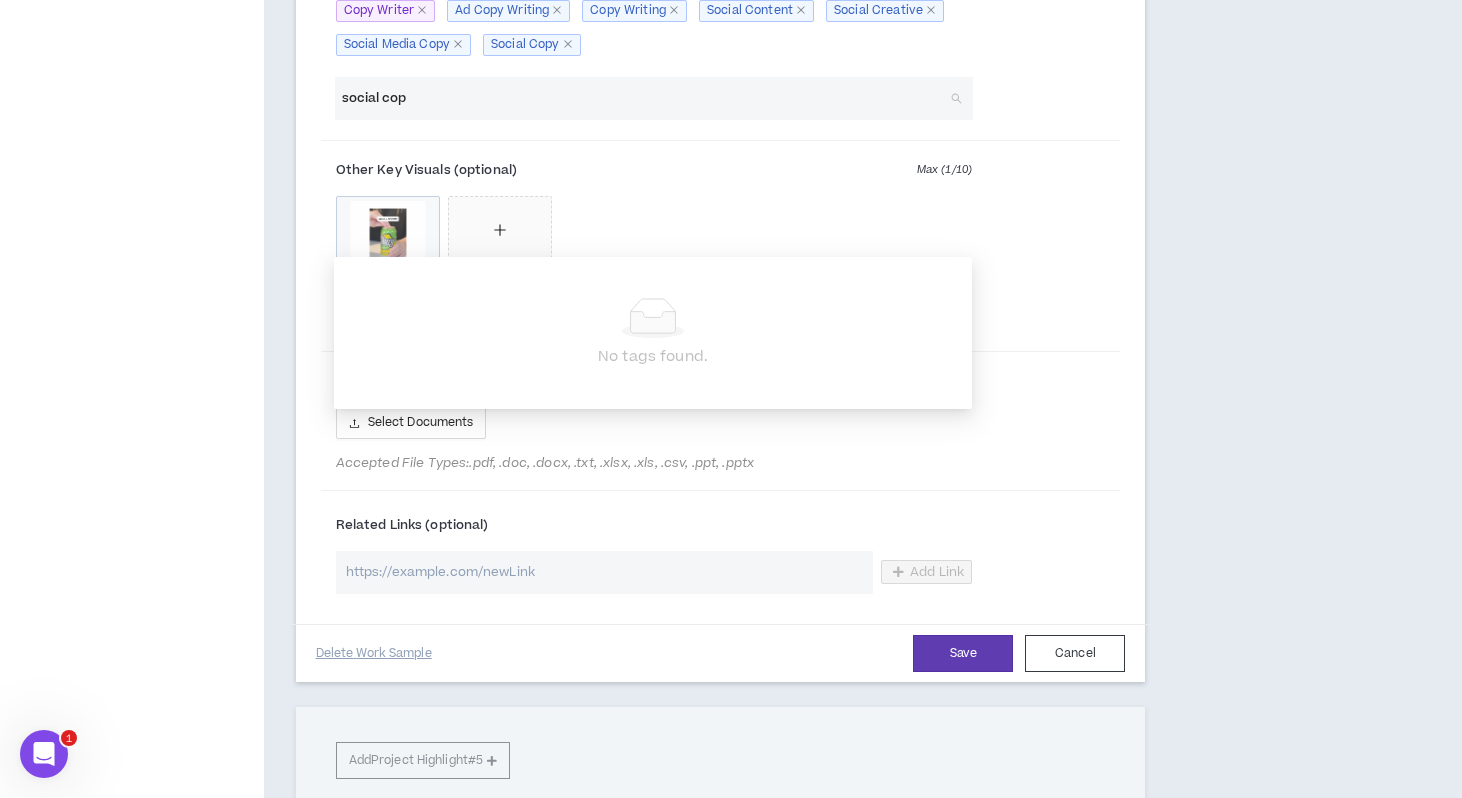 type on "social cop" 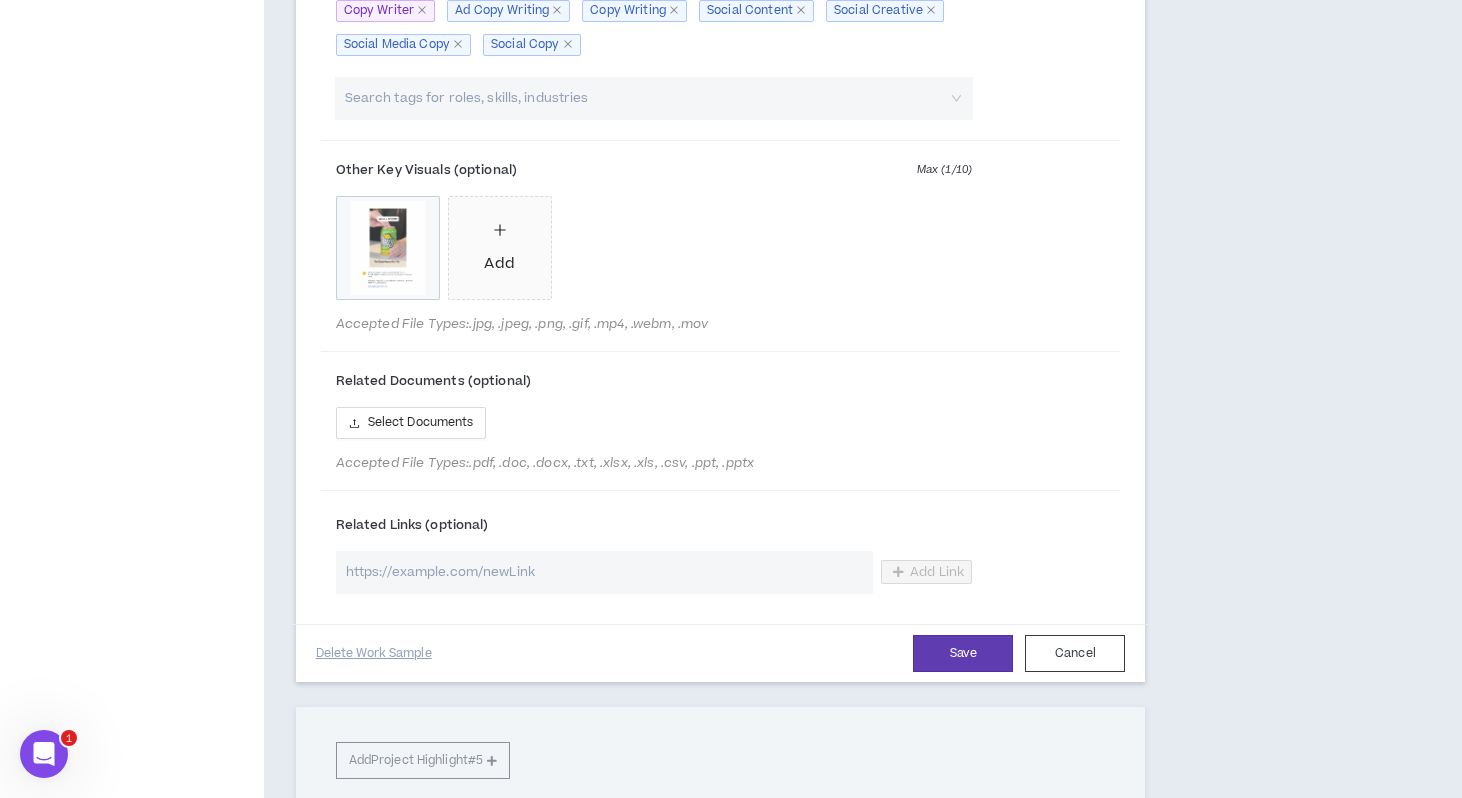 click on "Search tags for roles, skills, industries" at bounding box center [654, 102] 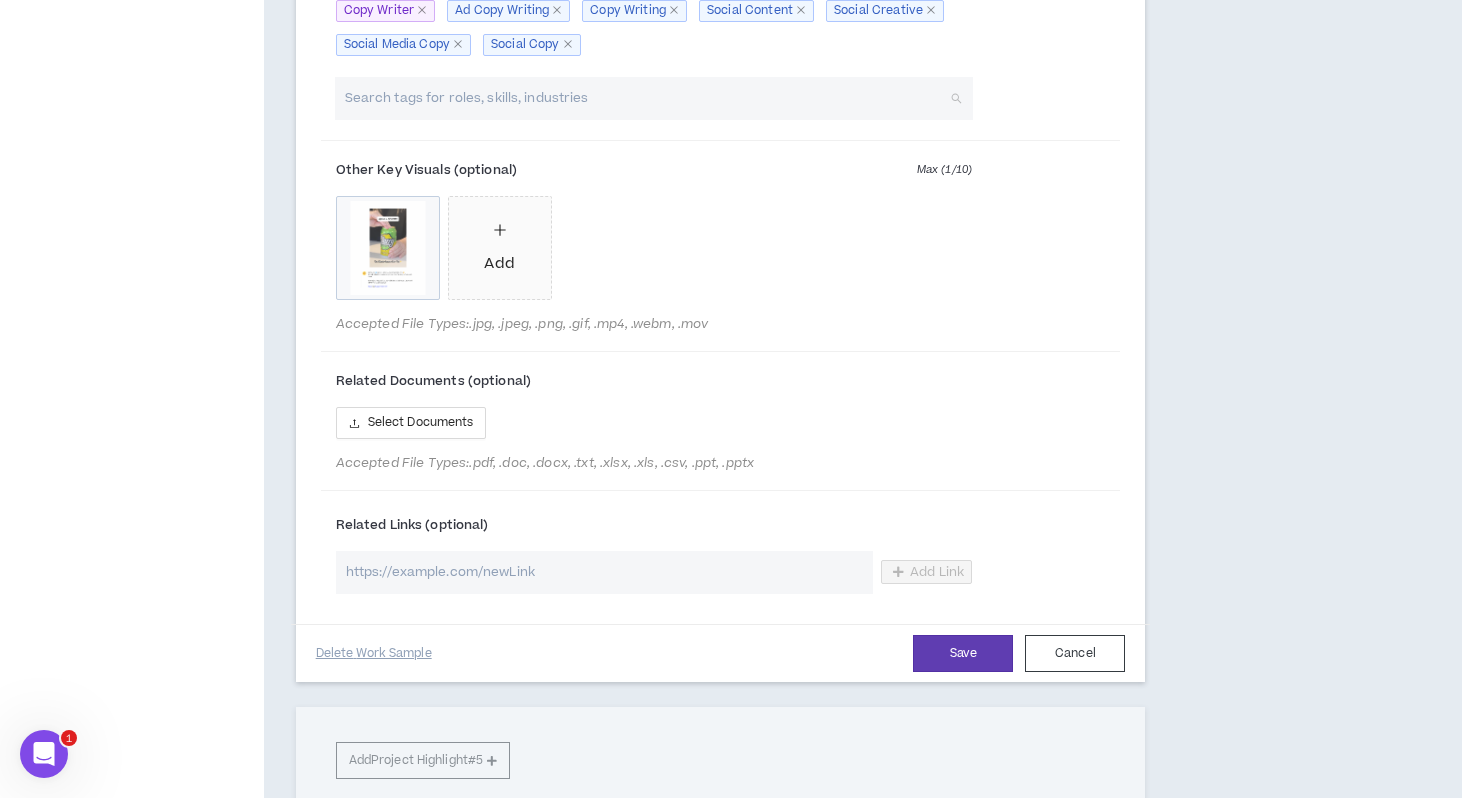 click at bounding box center (643, 98) 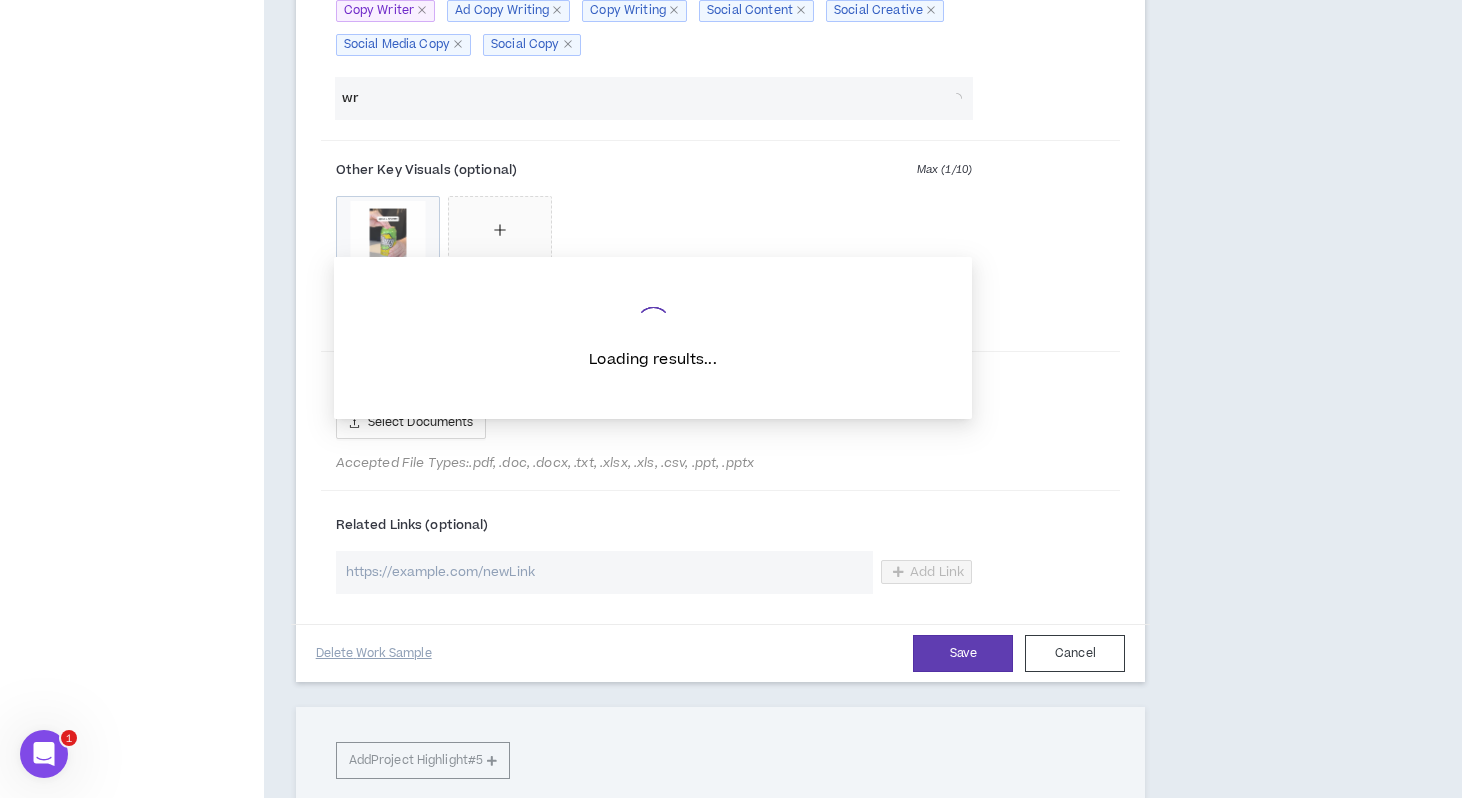 type on "w" 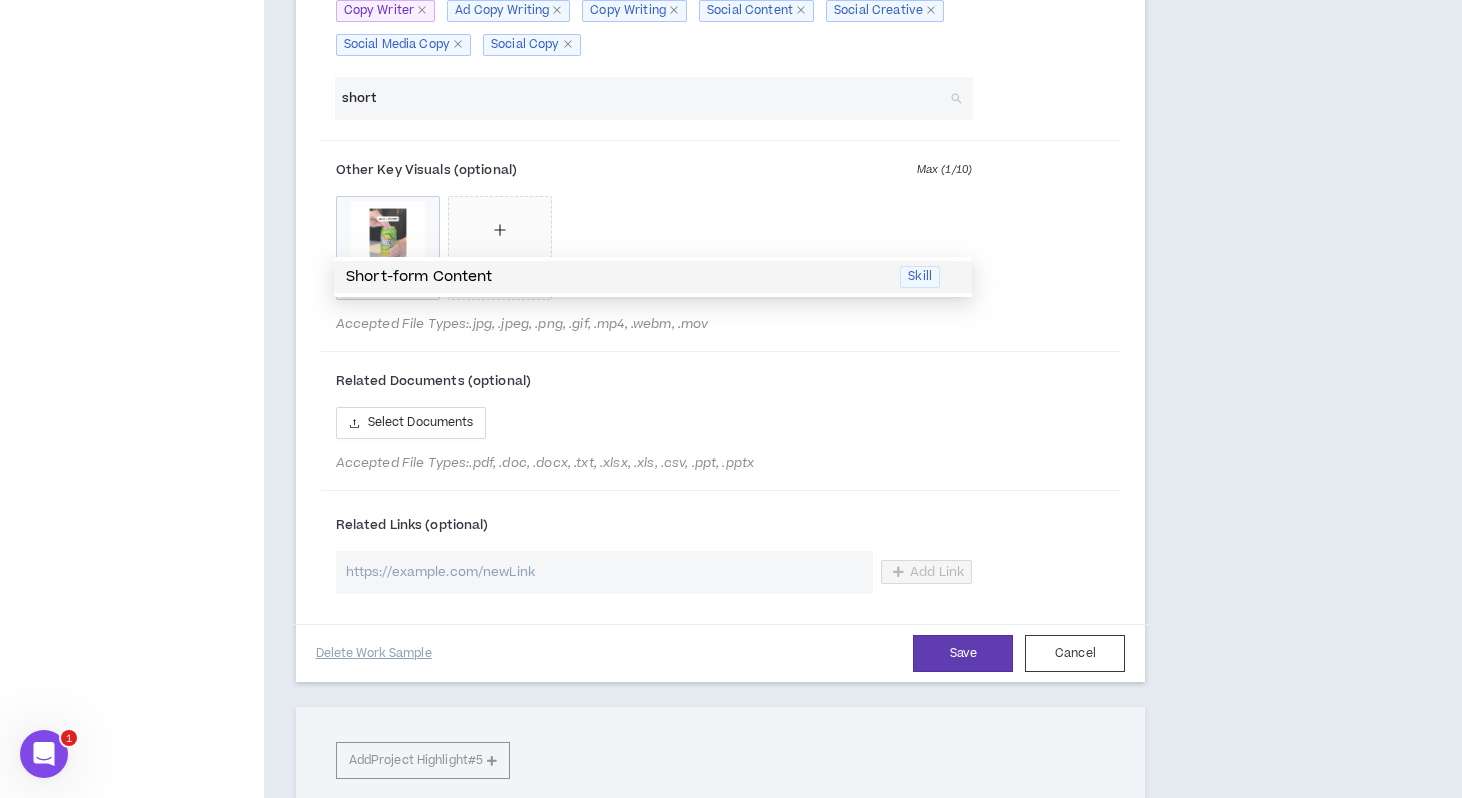 click on "Short-form Content" at bounding box center (617, 277) 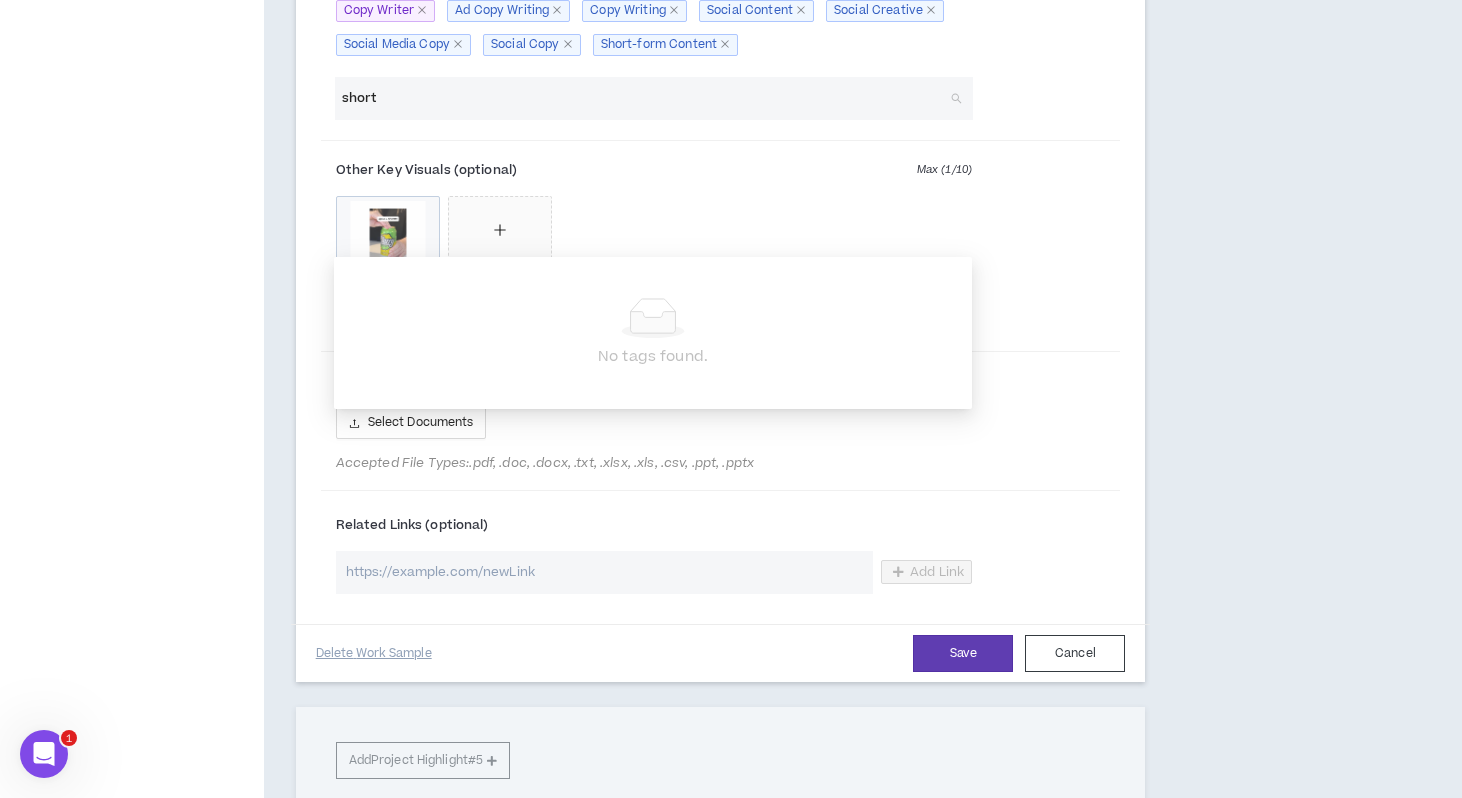 type on "short" 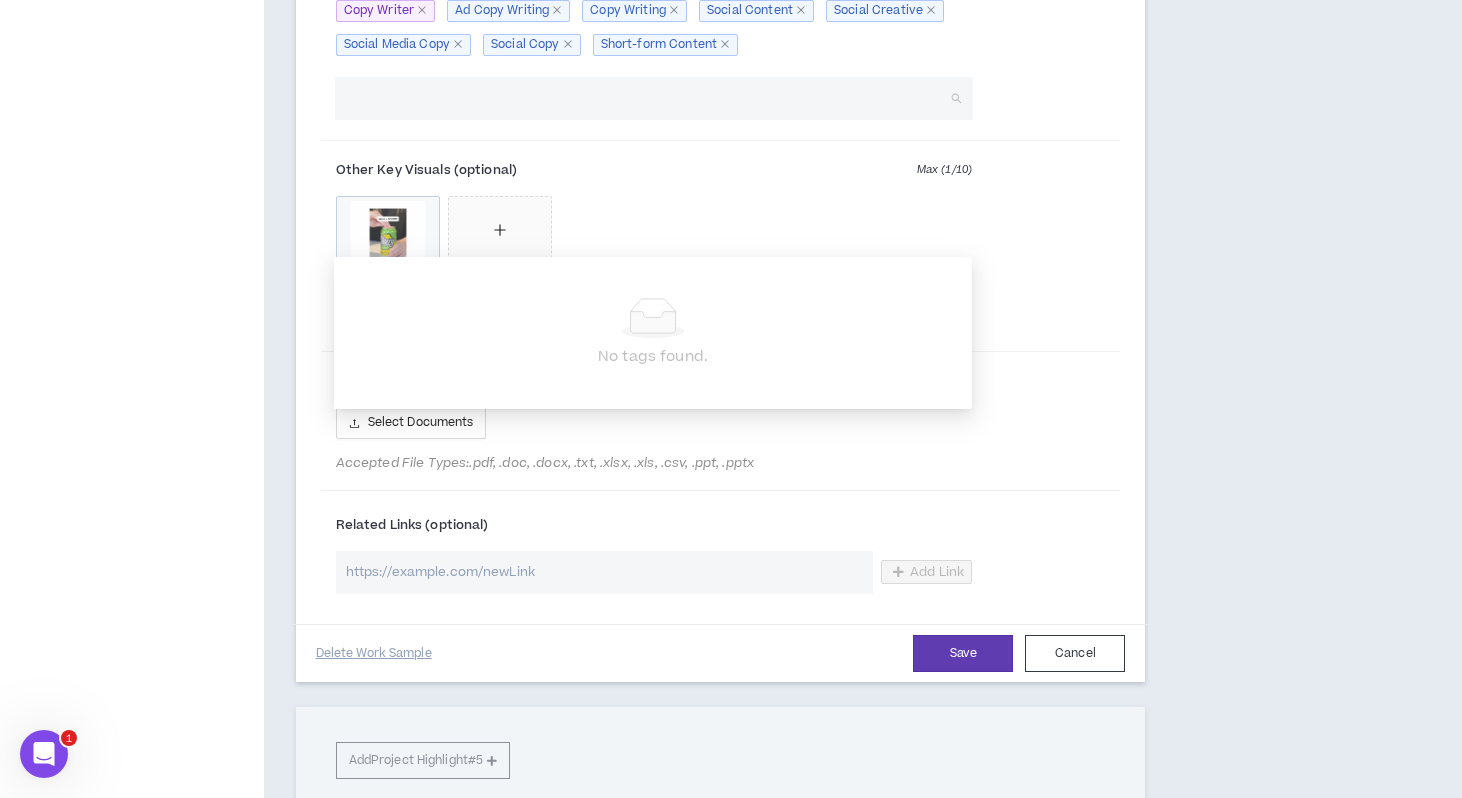 click on "Your profile is approved Preview   Client View Edit Your Profile Background Basic Information Bio Video Interview References Expertise Roles & Skills AI Expertise Skill Optimizer Industry Expertise Work Preferences Project Interests Work Status Worker Classification Work Highlights Brands Project Highlights Resume Work History Education Certifications Awards" at bounding box center (132, -1097) 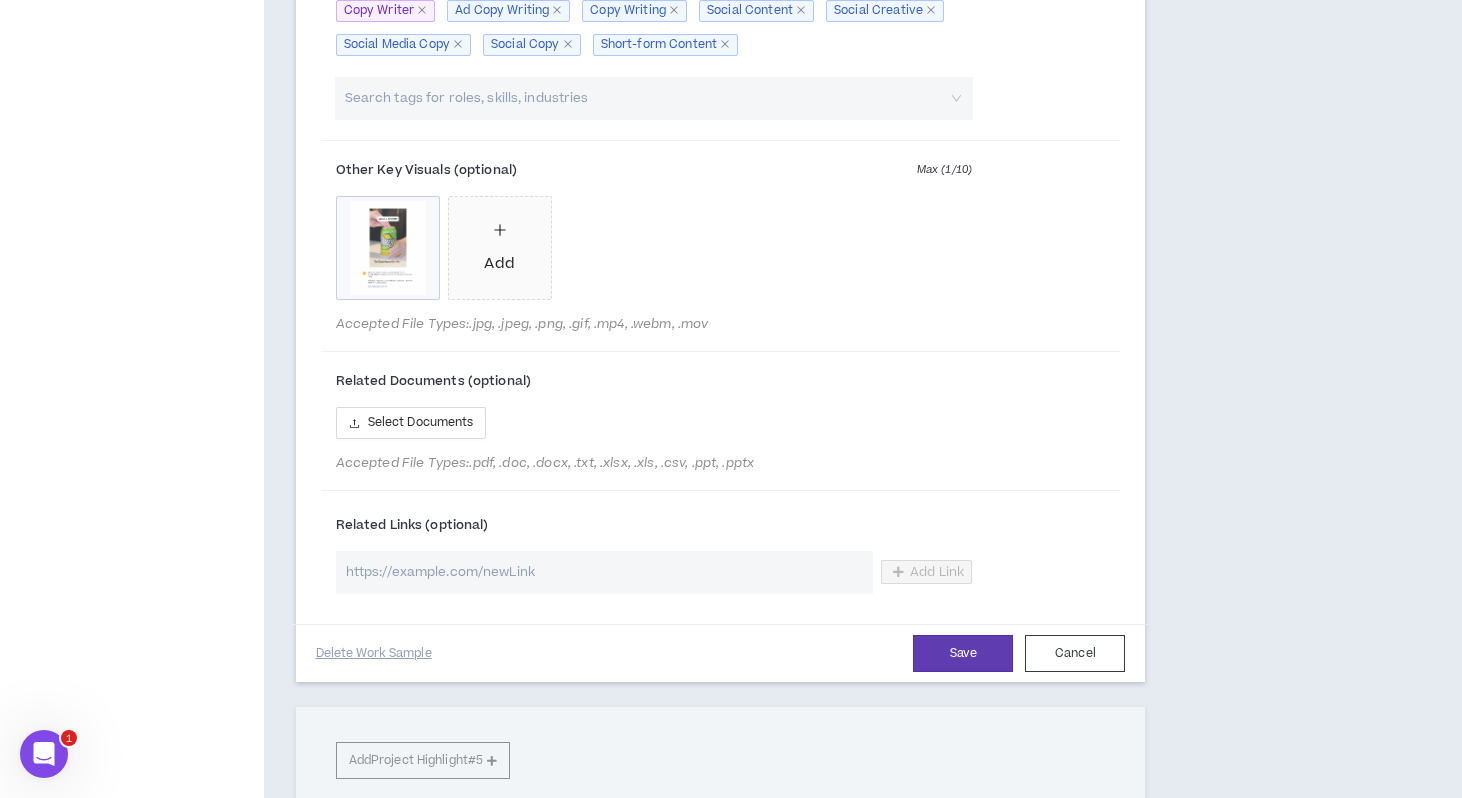 click at bounding box center [643, 98] 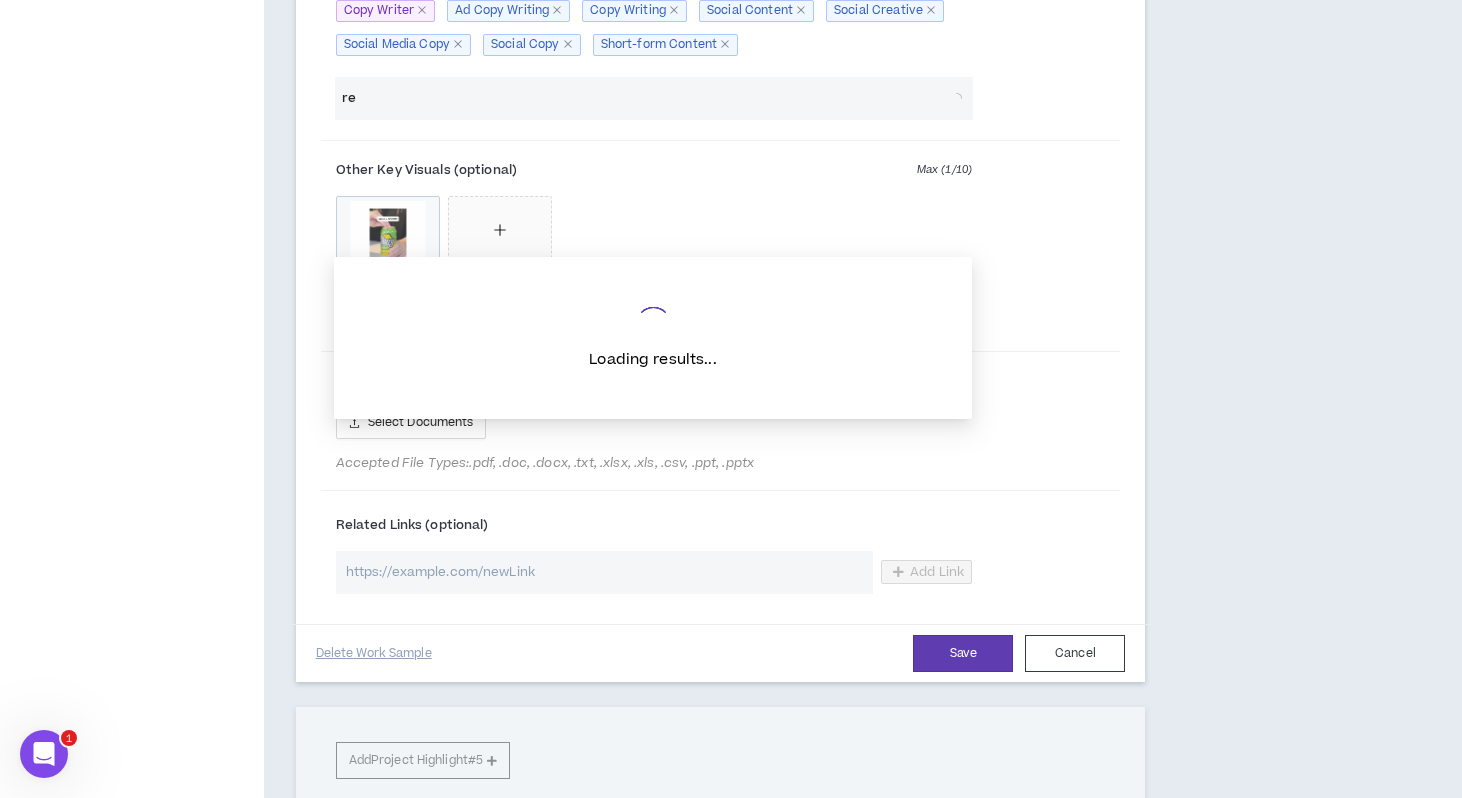 type on "r" 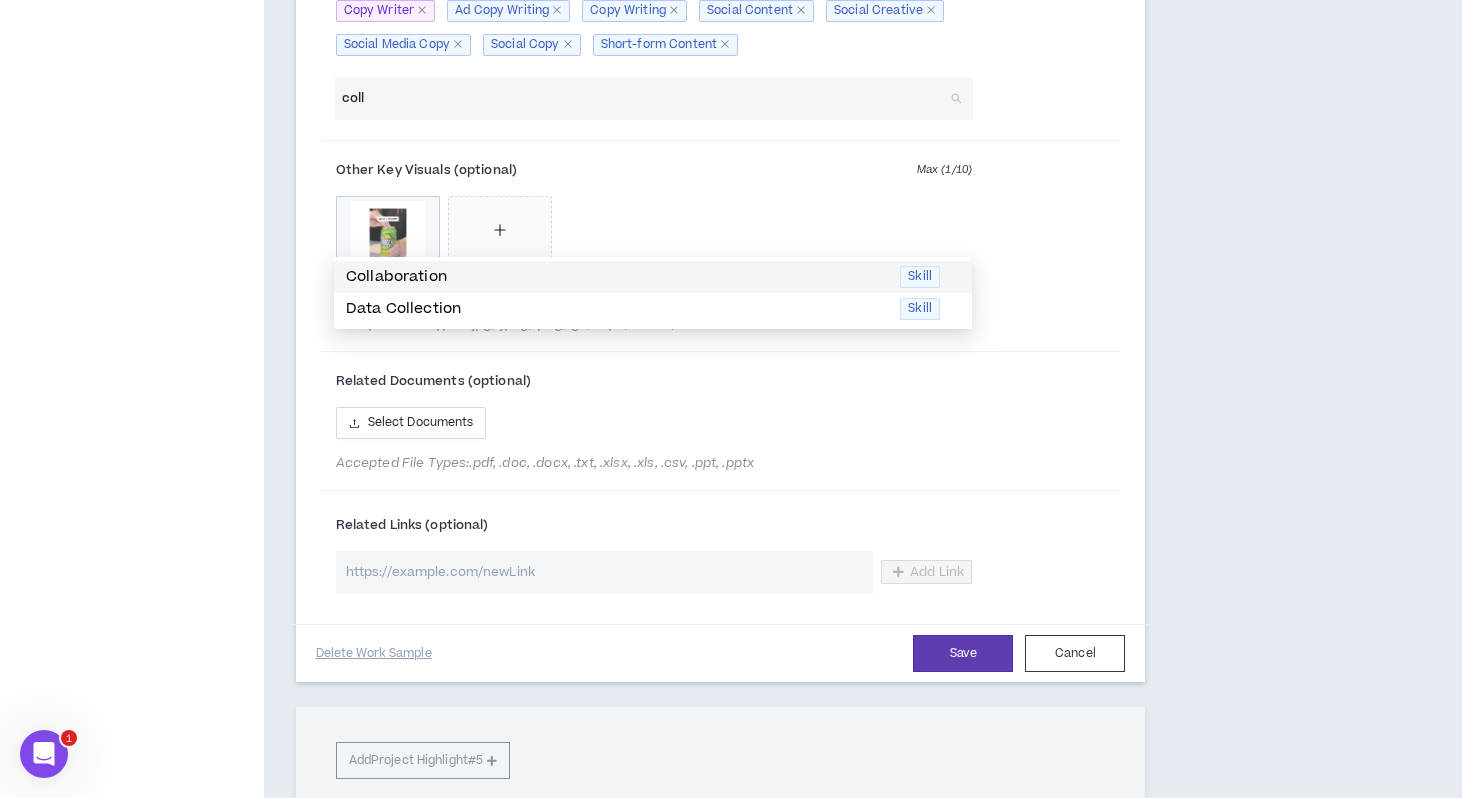 click on "Collaboration" at bounding box center [617, 277] 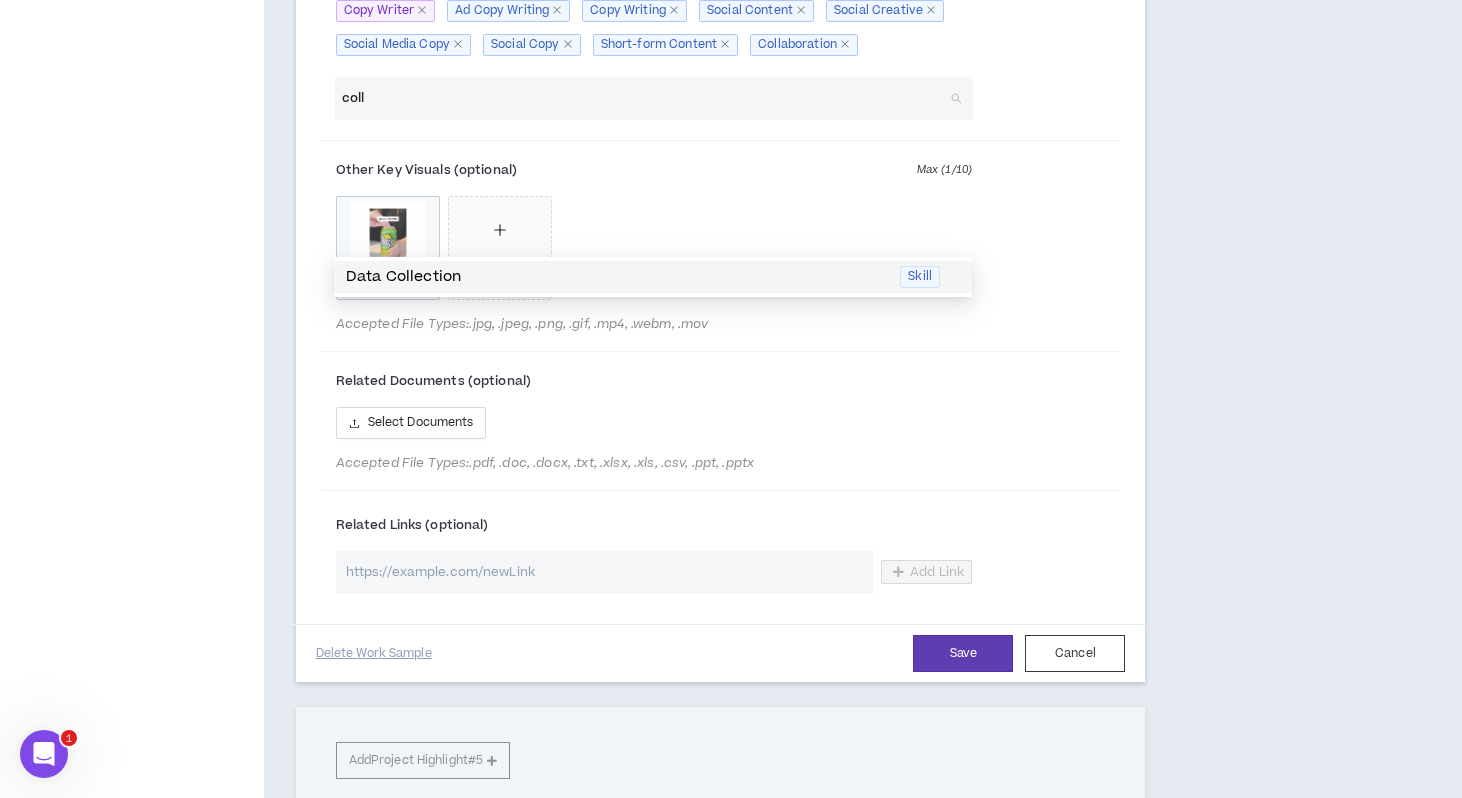 click on "coll" at bounding box center [643, 98] 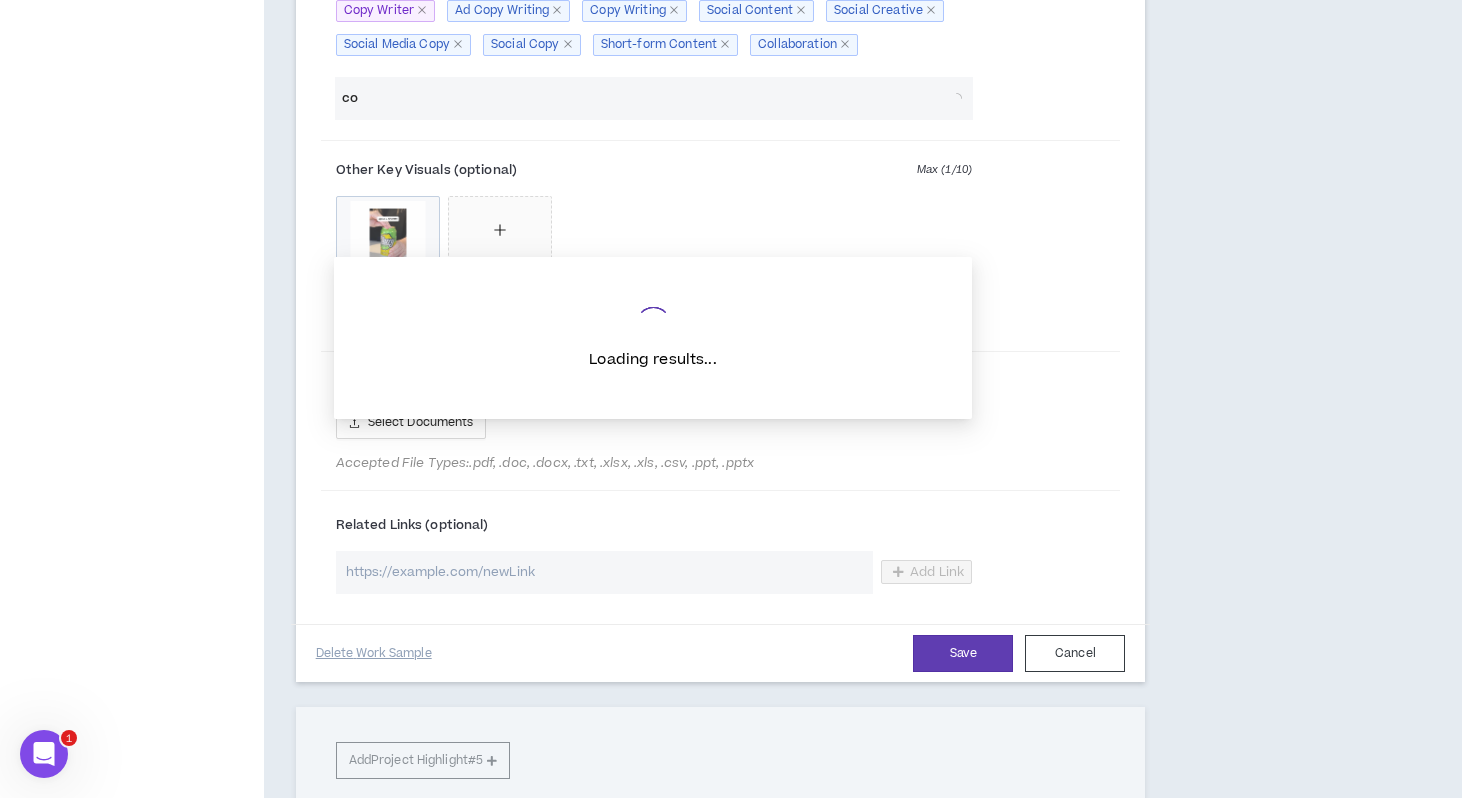 type on "c" 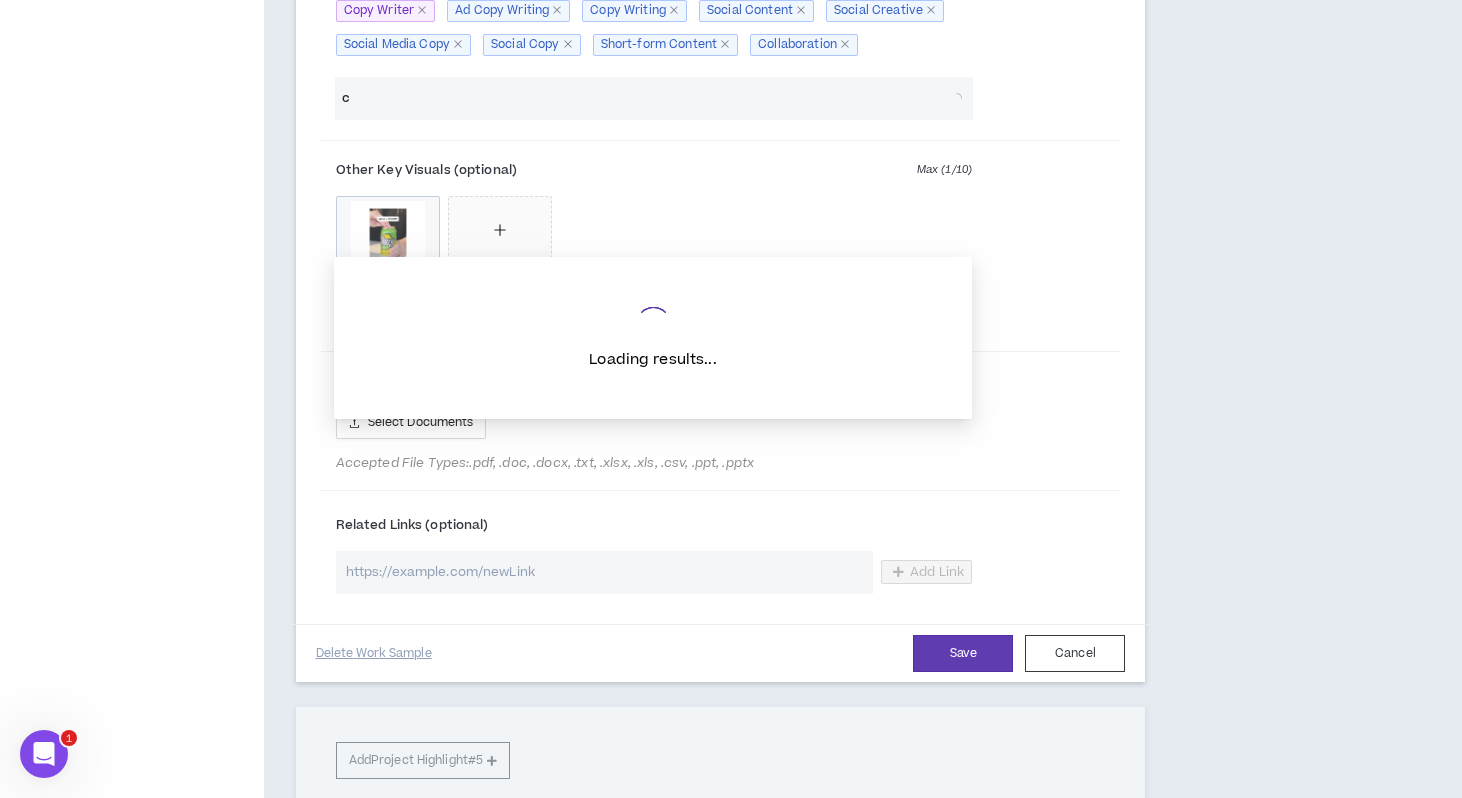 type 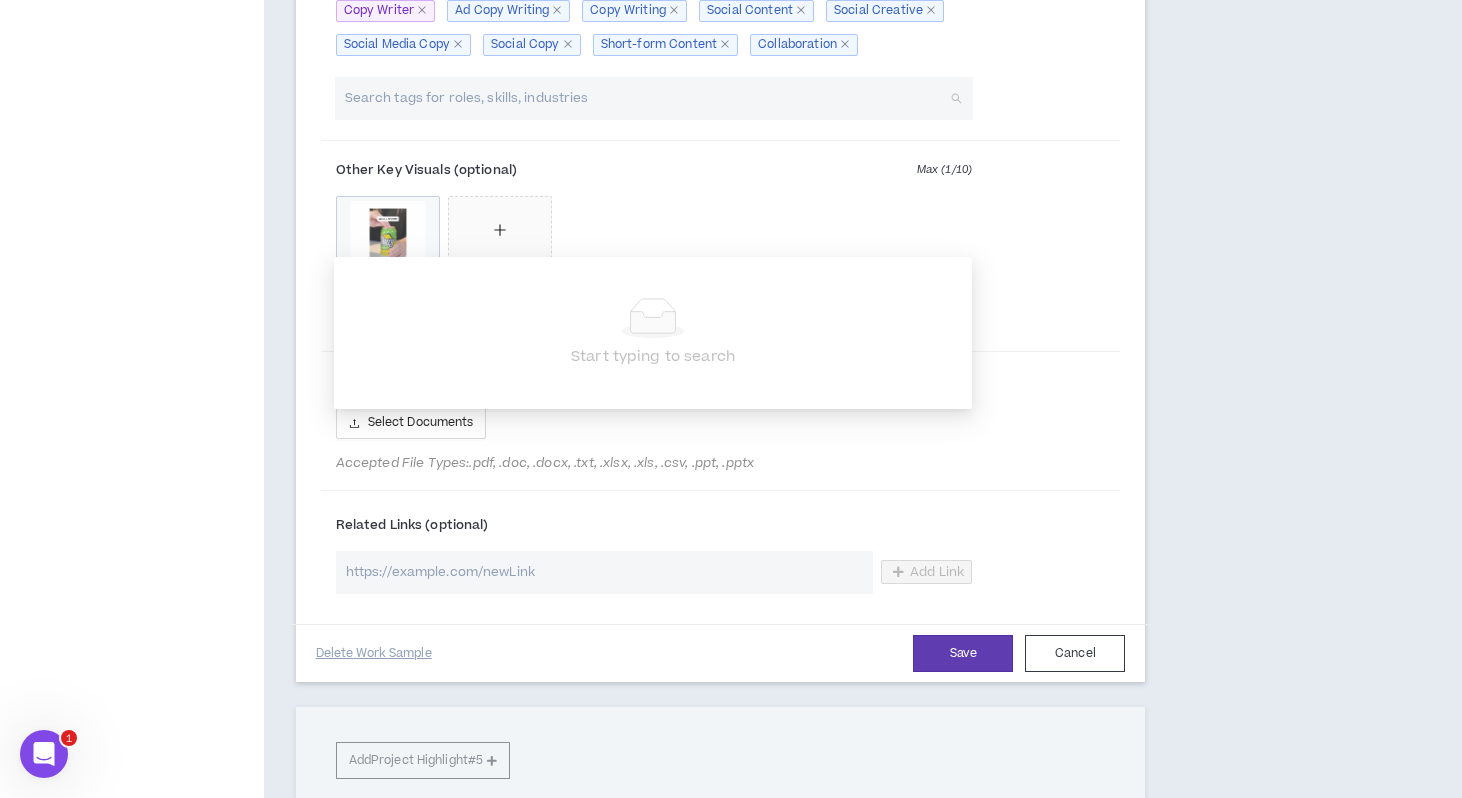 click on "Your profile is approved Preview   Client View Edit Your Profile Background Basic Information Bio Video Interview References Expertise Roles & Skills AI Expertise Skill Optimizer Industry Expertise Work Preferences Project Interests Work Status Worker Classification Work Highlights Brands Project Highlights Resume Work History Education Certifications Awards" at bounding box center (132, -1097) 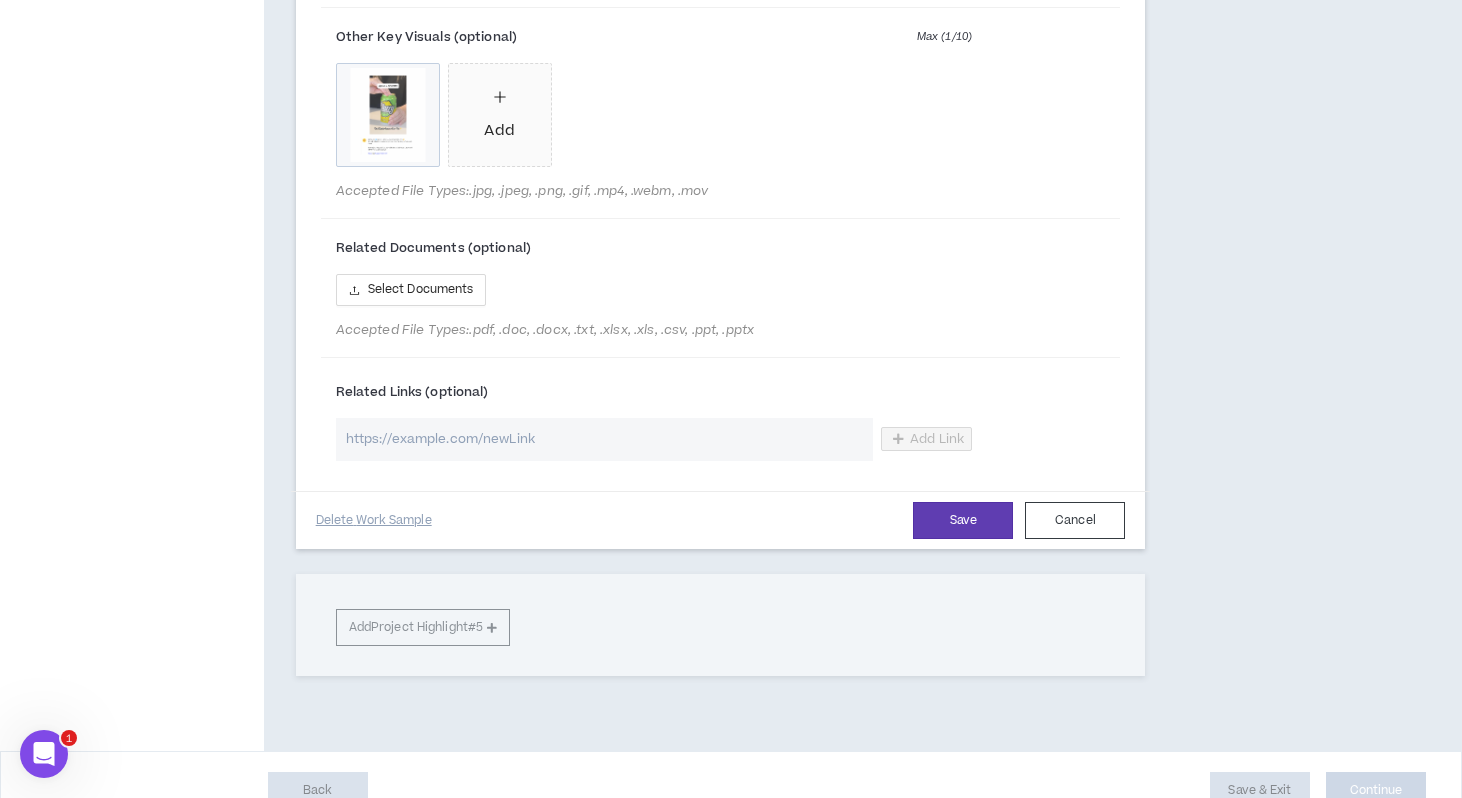 scroll, scrollTop: 3317, scrollLeft: 0, axis: vertical 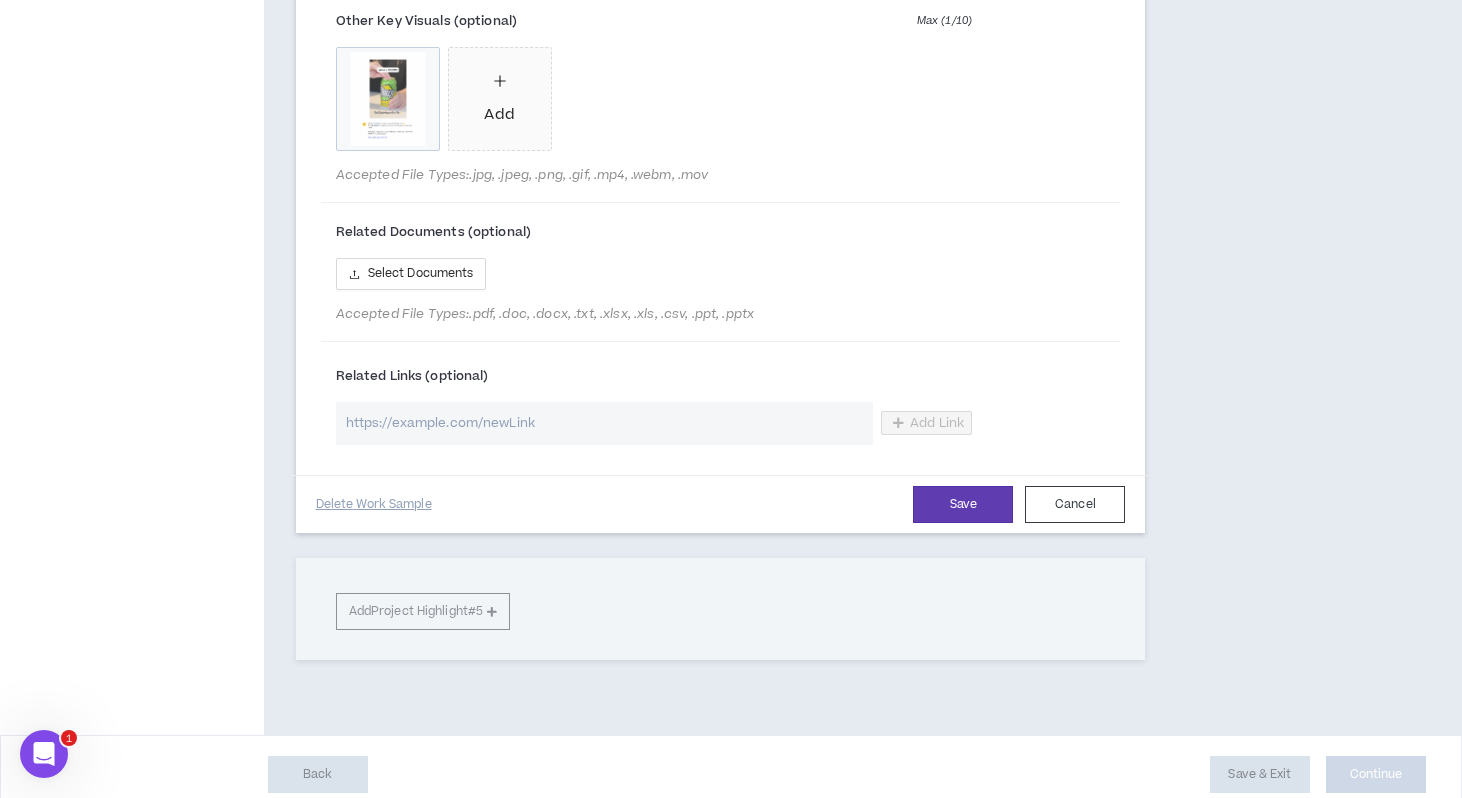 click at bounding box center [604, 423] 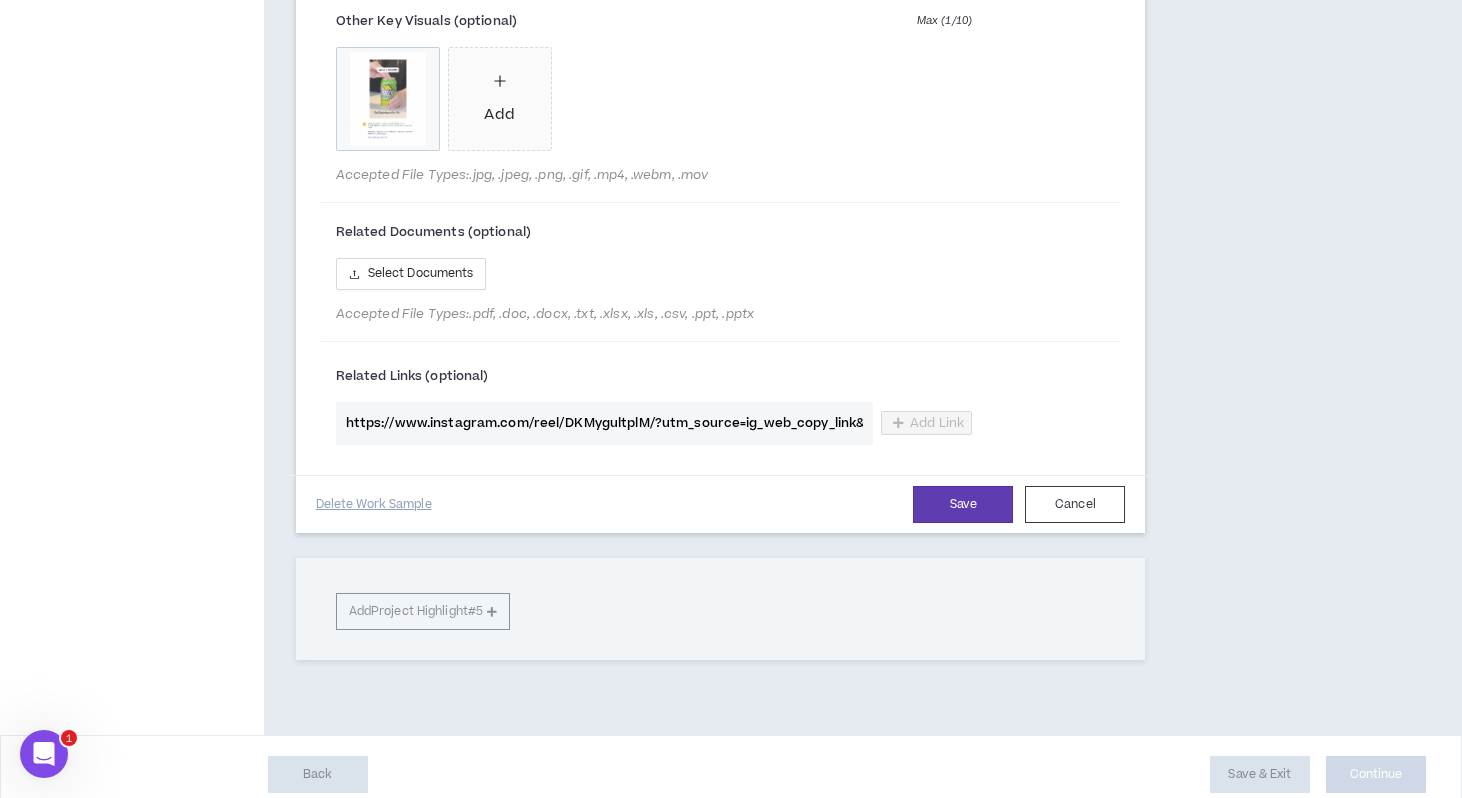 scroll, scrollTop: 0, scrollLeft: 153, axis: horizontal 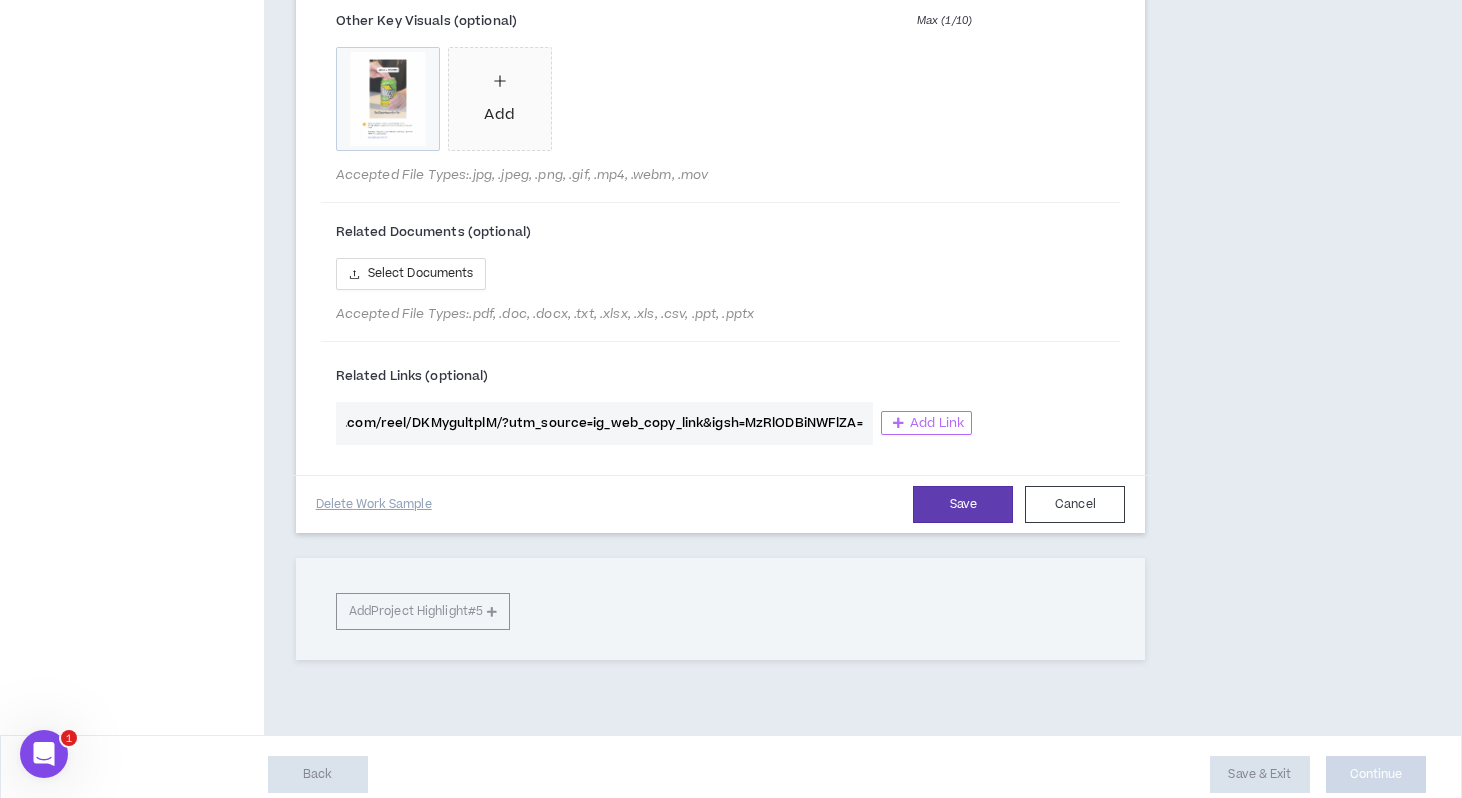 type on "https://www.instagram.com/reel/DKMygultplM/?utm_source=ig_web_copy_link&igsh=MzRlODBiNWFlZA==" 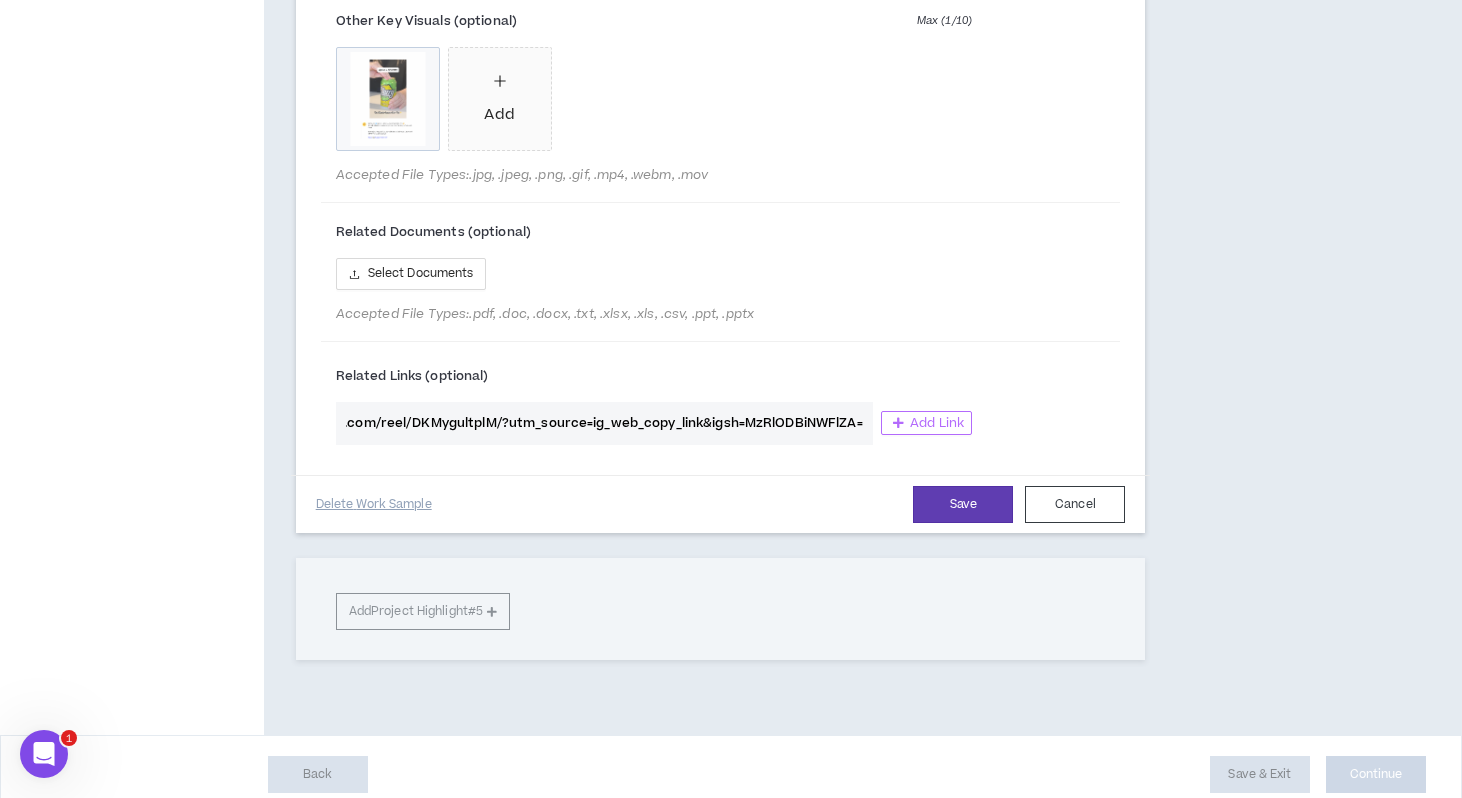 click on "Add Link" at bounding box center [926, 423] 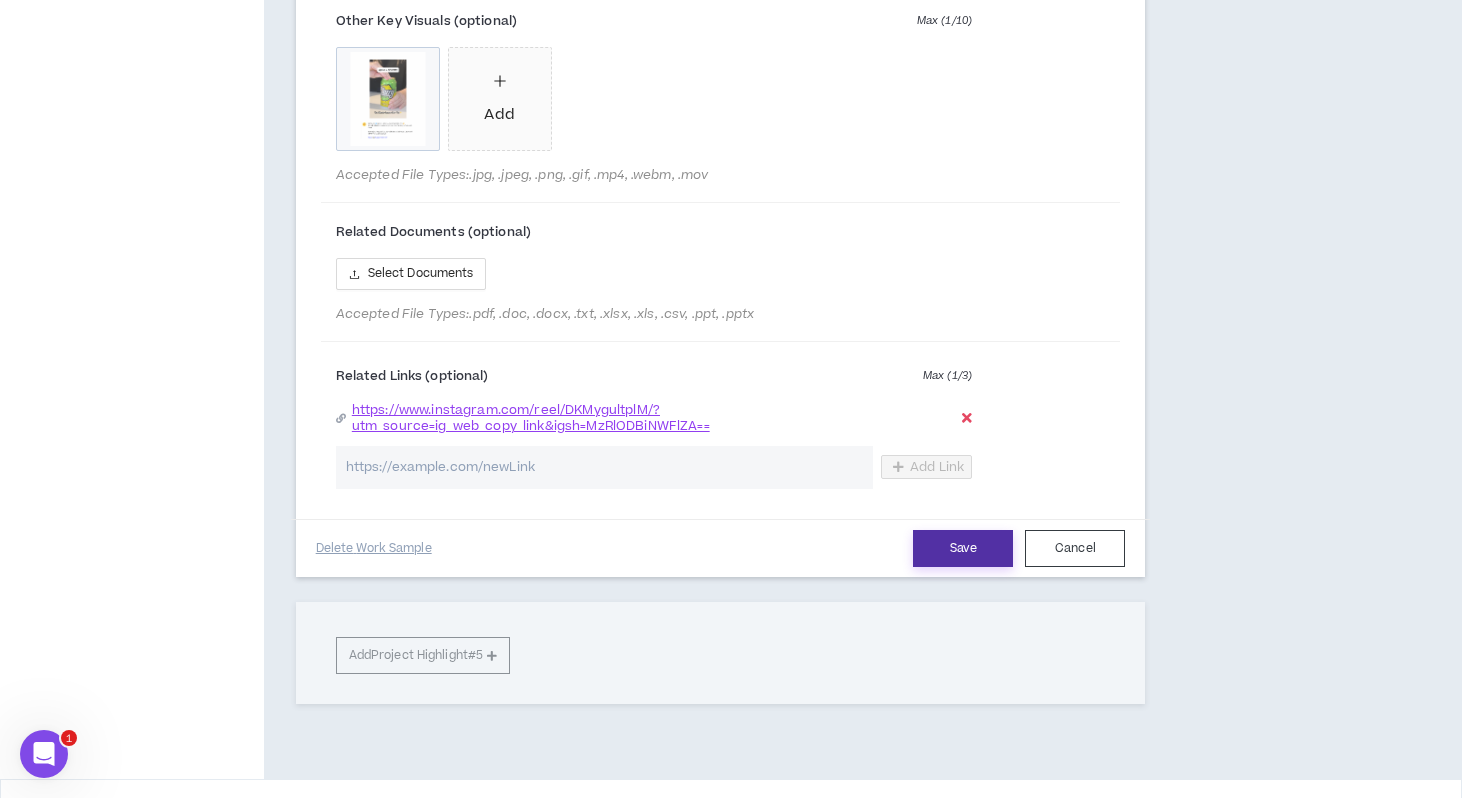 click on "Save" at bounding box center (963, 548) 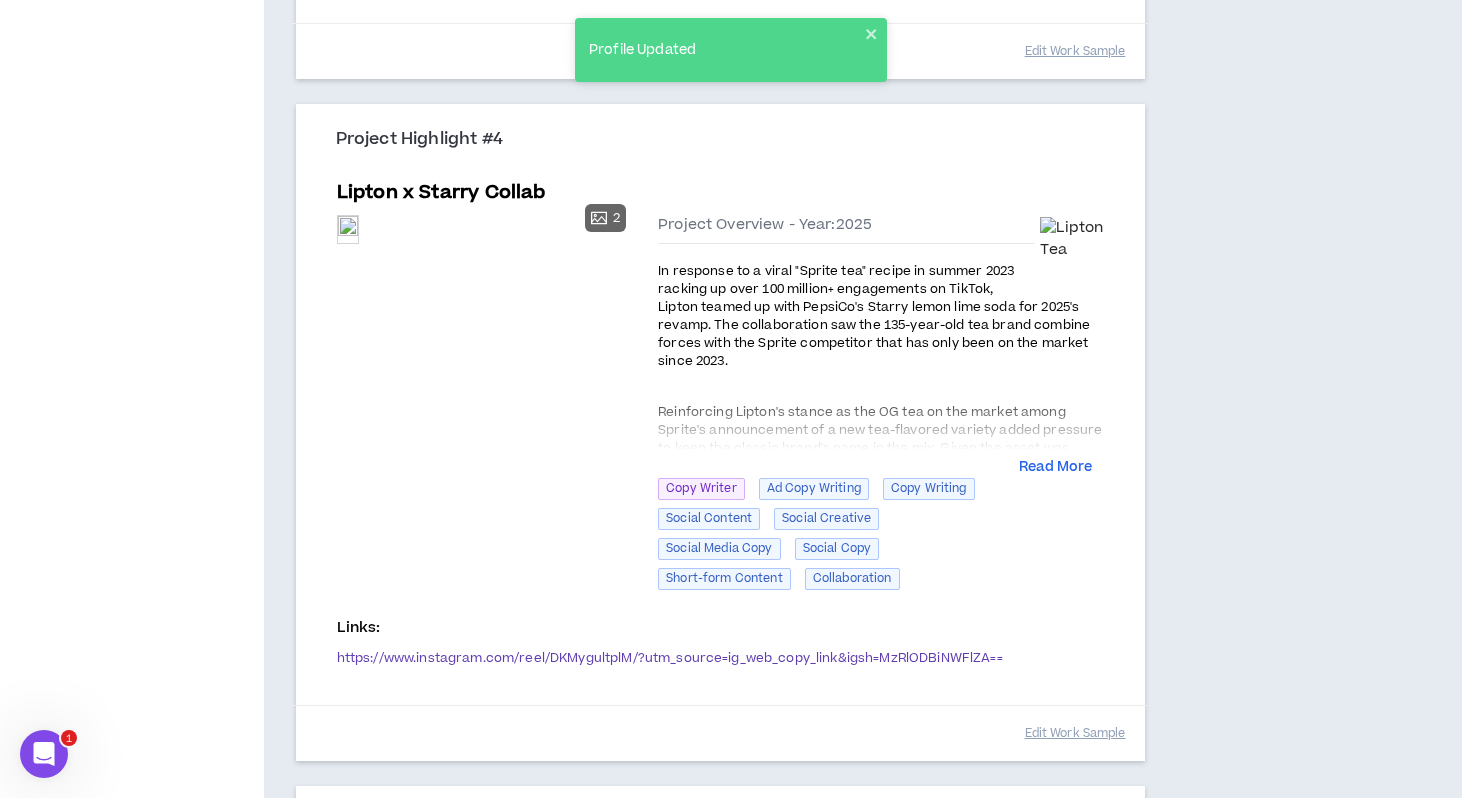 scroll, scrollTop: 1942, scrollLeft: 0, axis: vertical 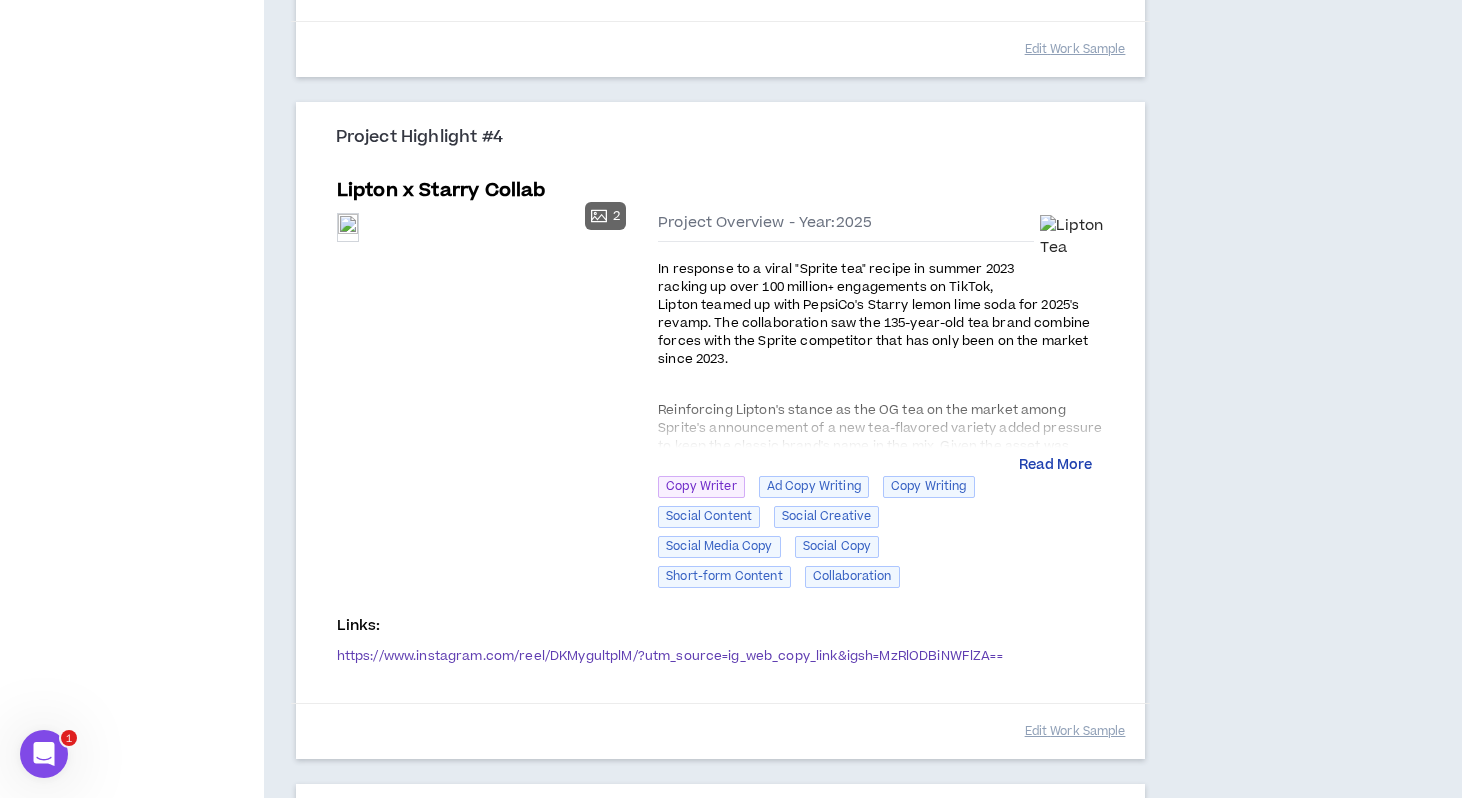 click on "Read More" at bounding box center (1055, 466) 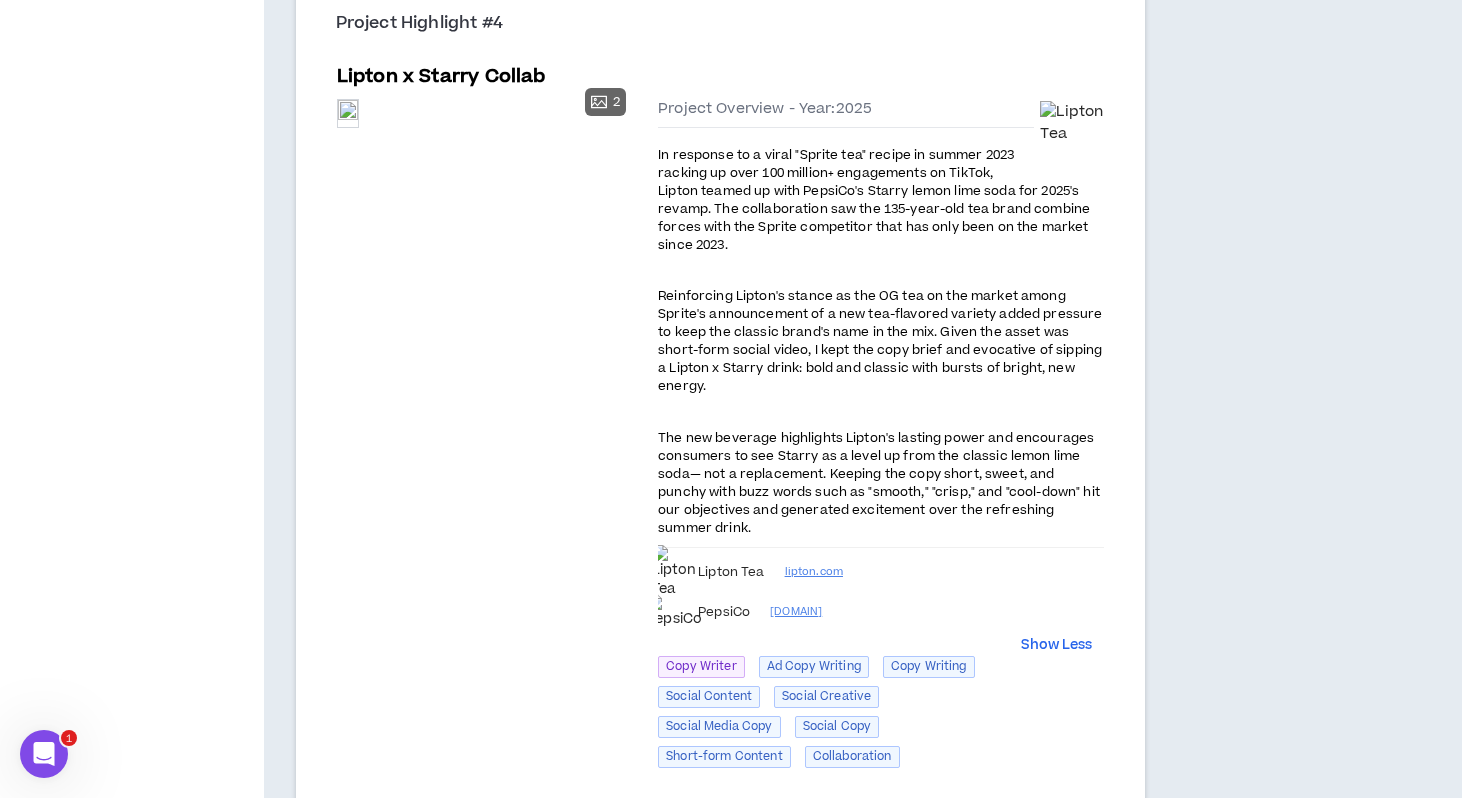 scroll, scrollTop: 2065, scrollLeft: 0, axis: vertical 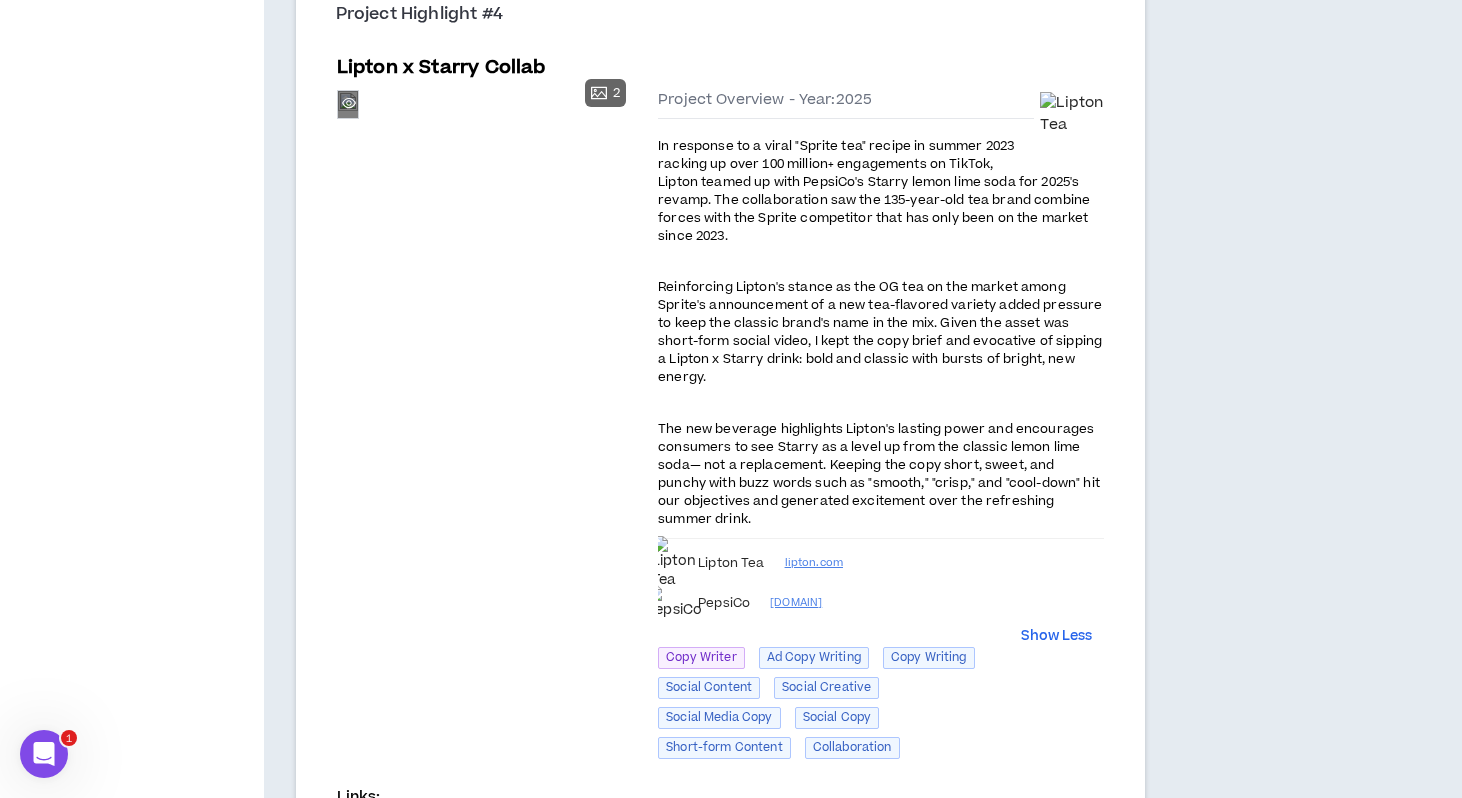 click on "Preview" at bounding box center (348, 104) 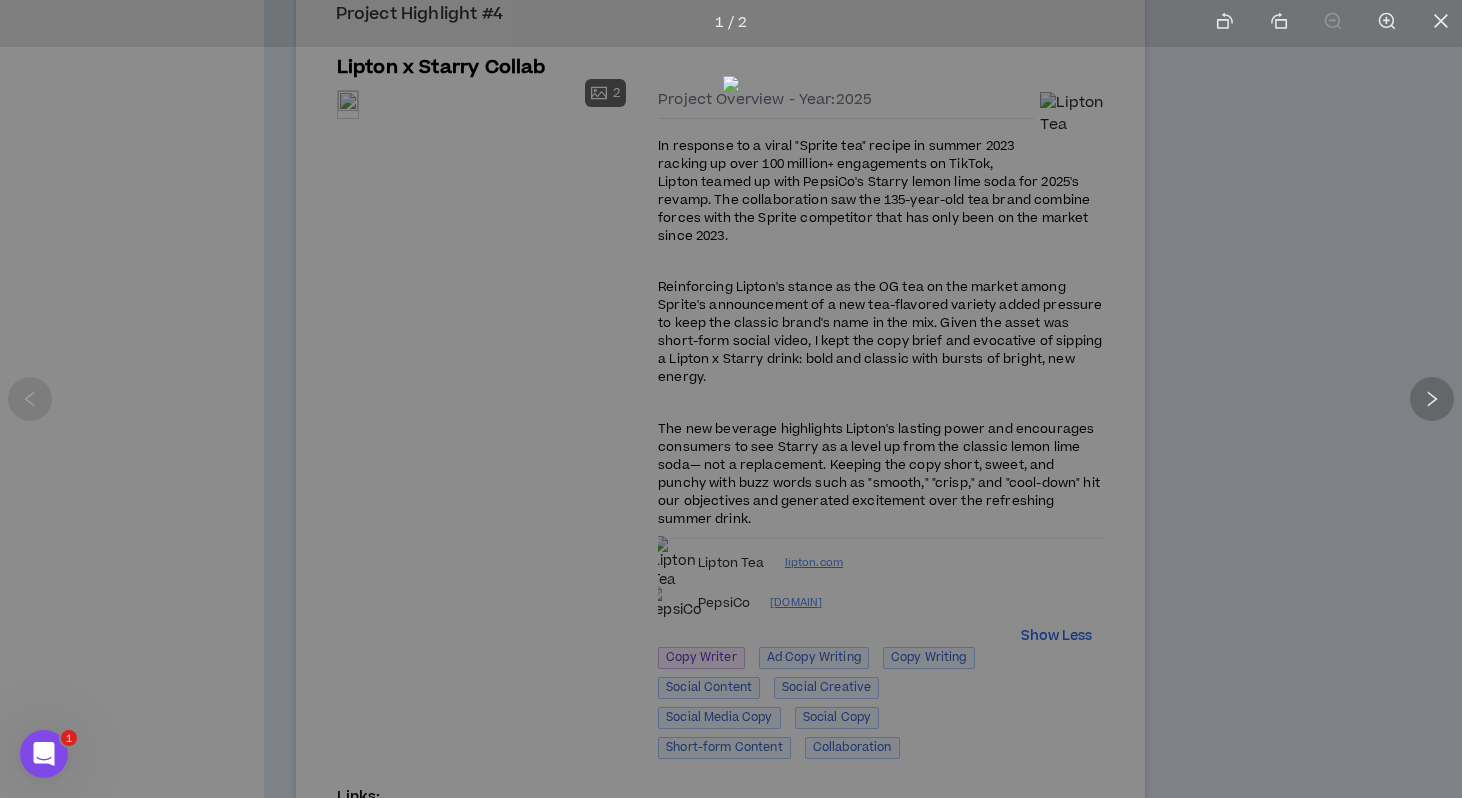 click at bounding box center (1432, 399) 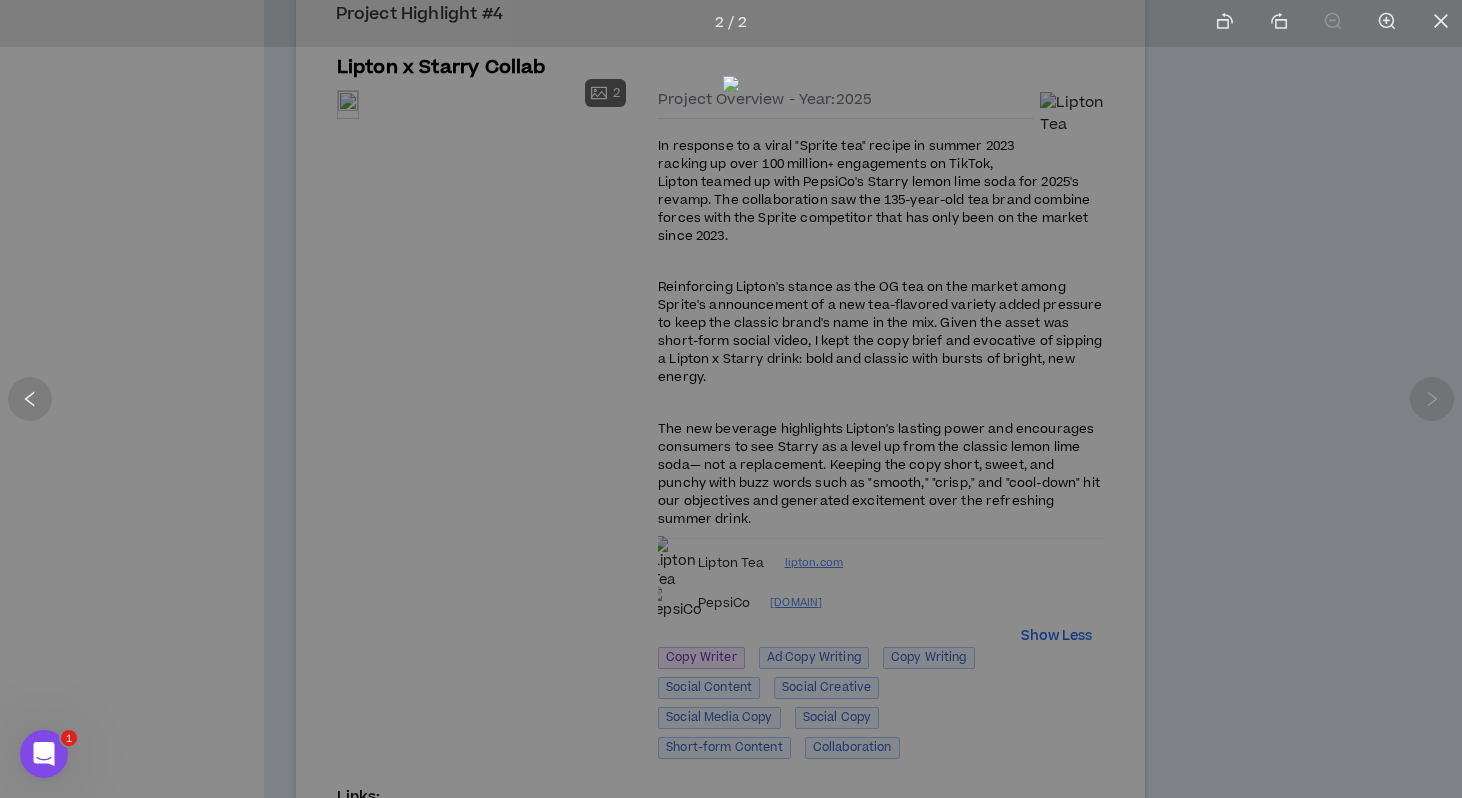 click at bounding box center (731, 399) 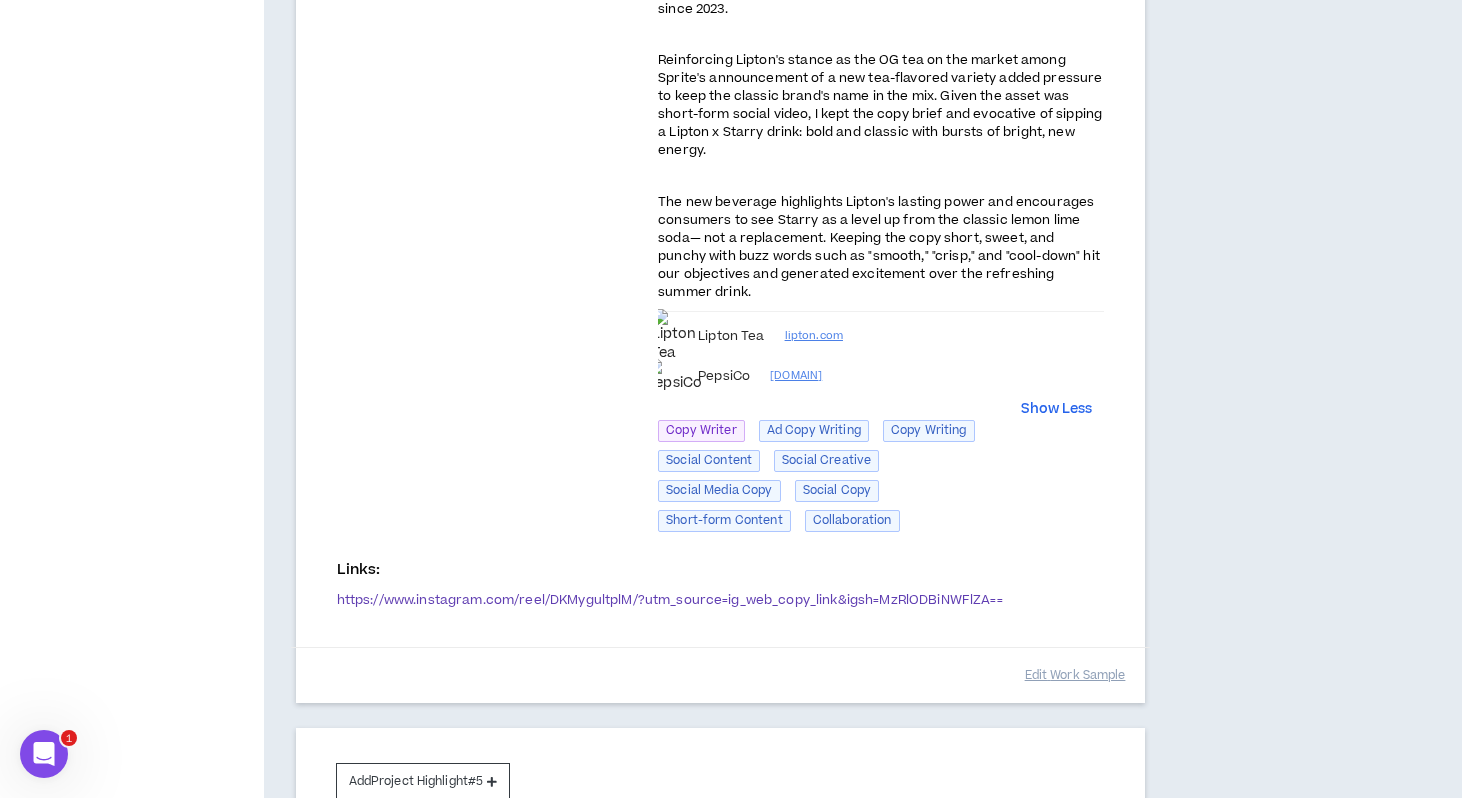 scroll, scrollTop: 2299, scrollLeft: 0, axis: vertical 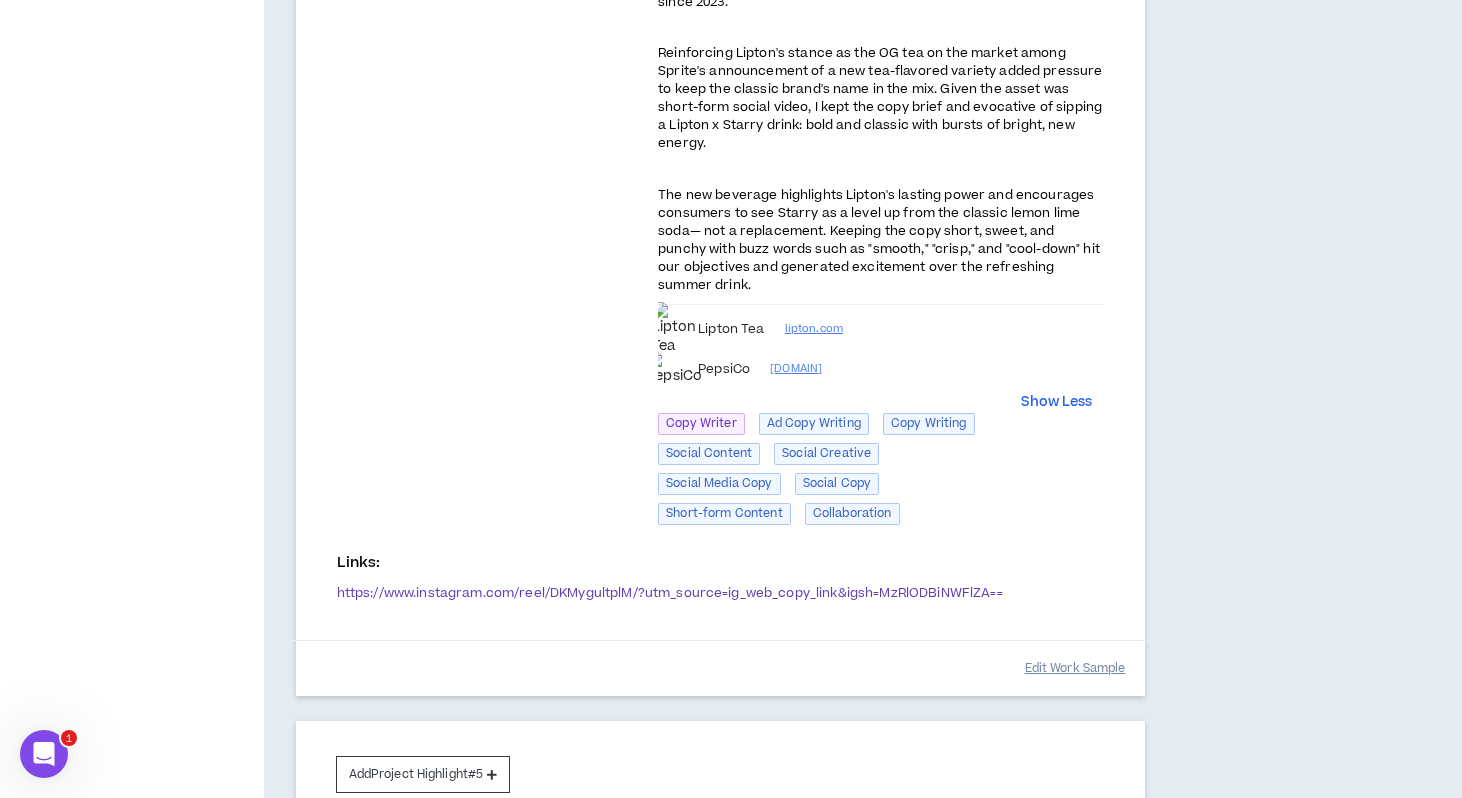 click on "Edit   Work Sample" at bounding box center [1075, 668] 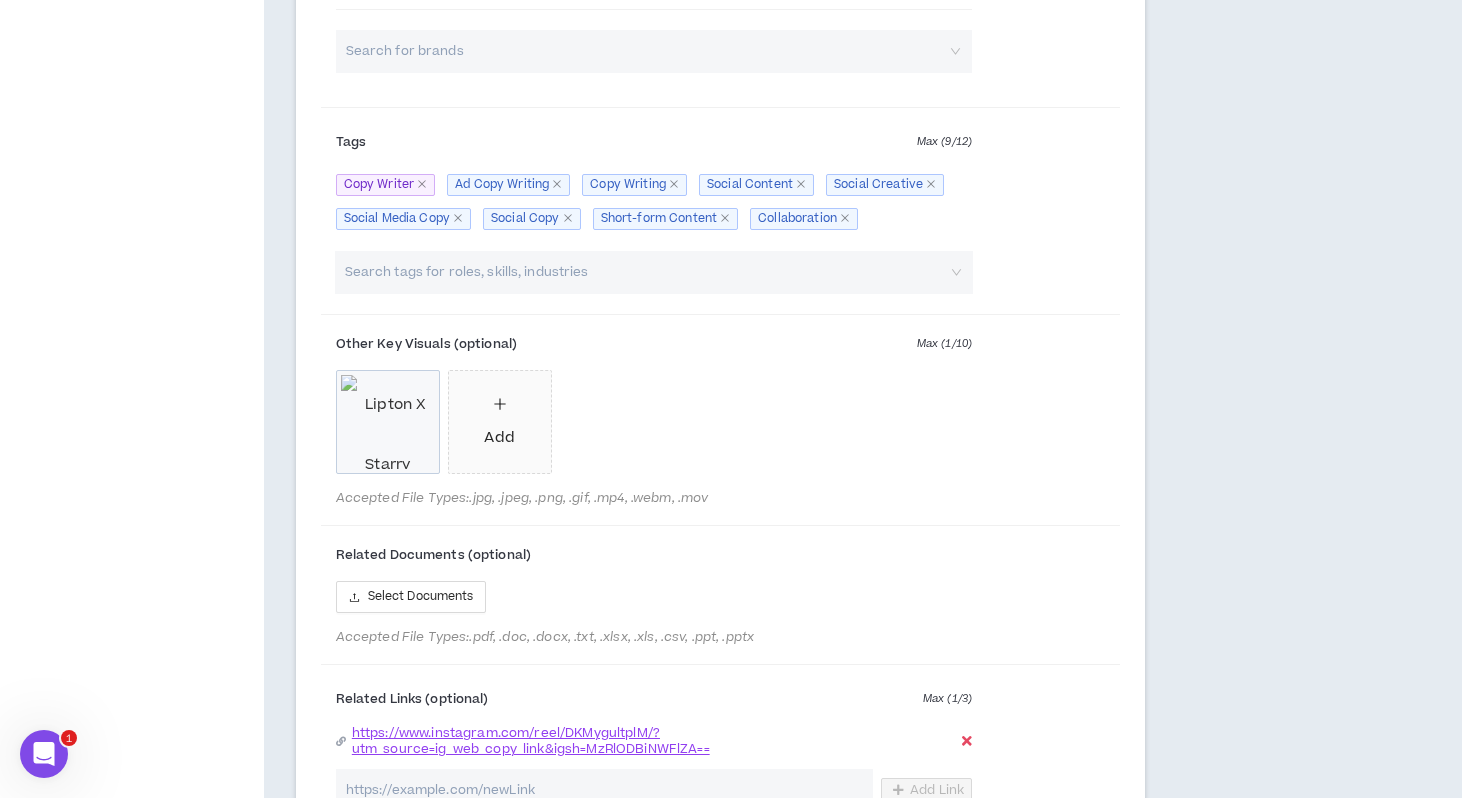 scroll, scrollTop: 3045, scrollLeft: 0, axis: vertical 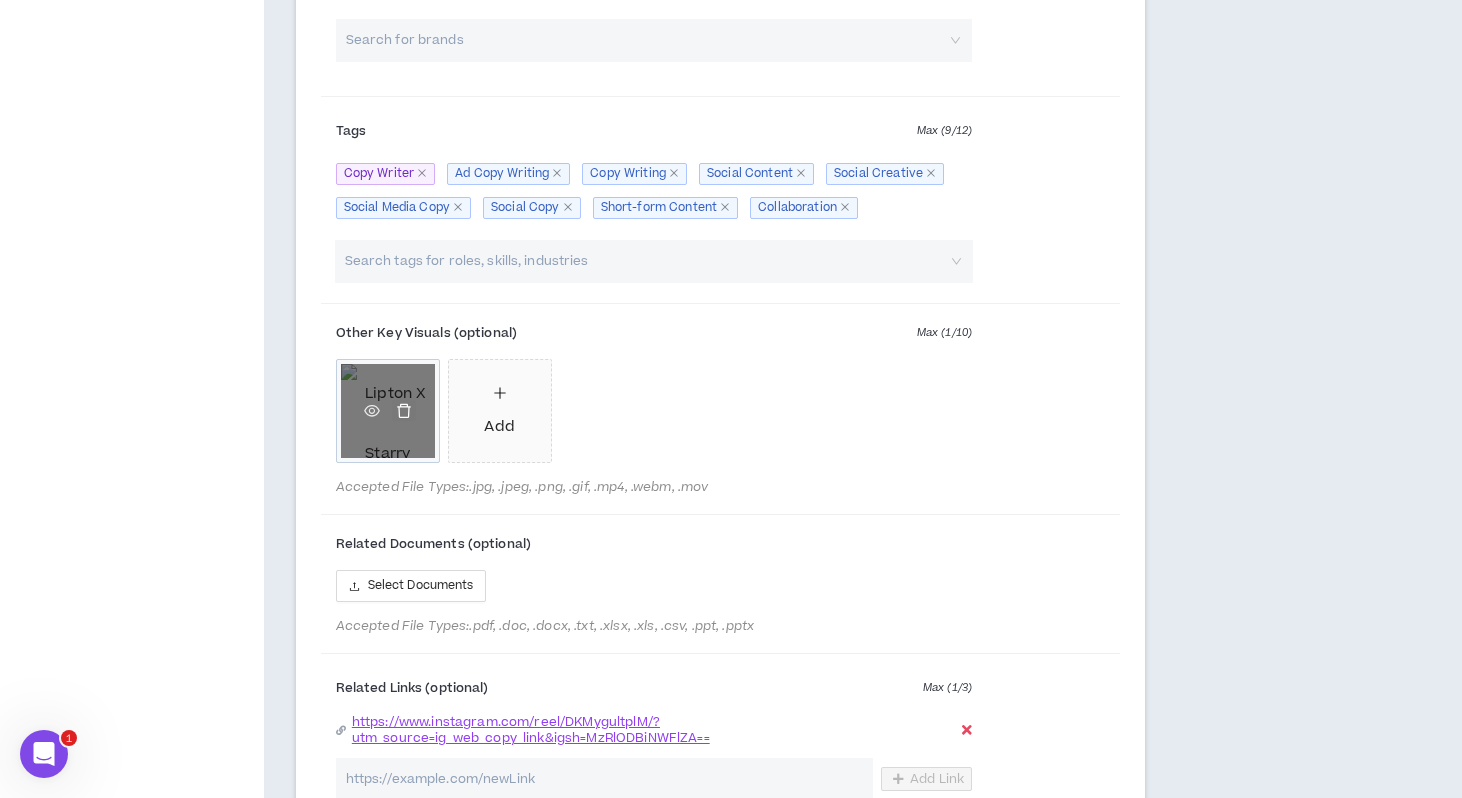 click 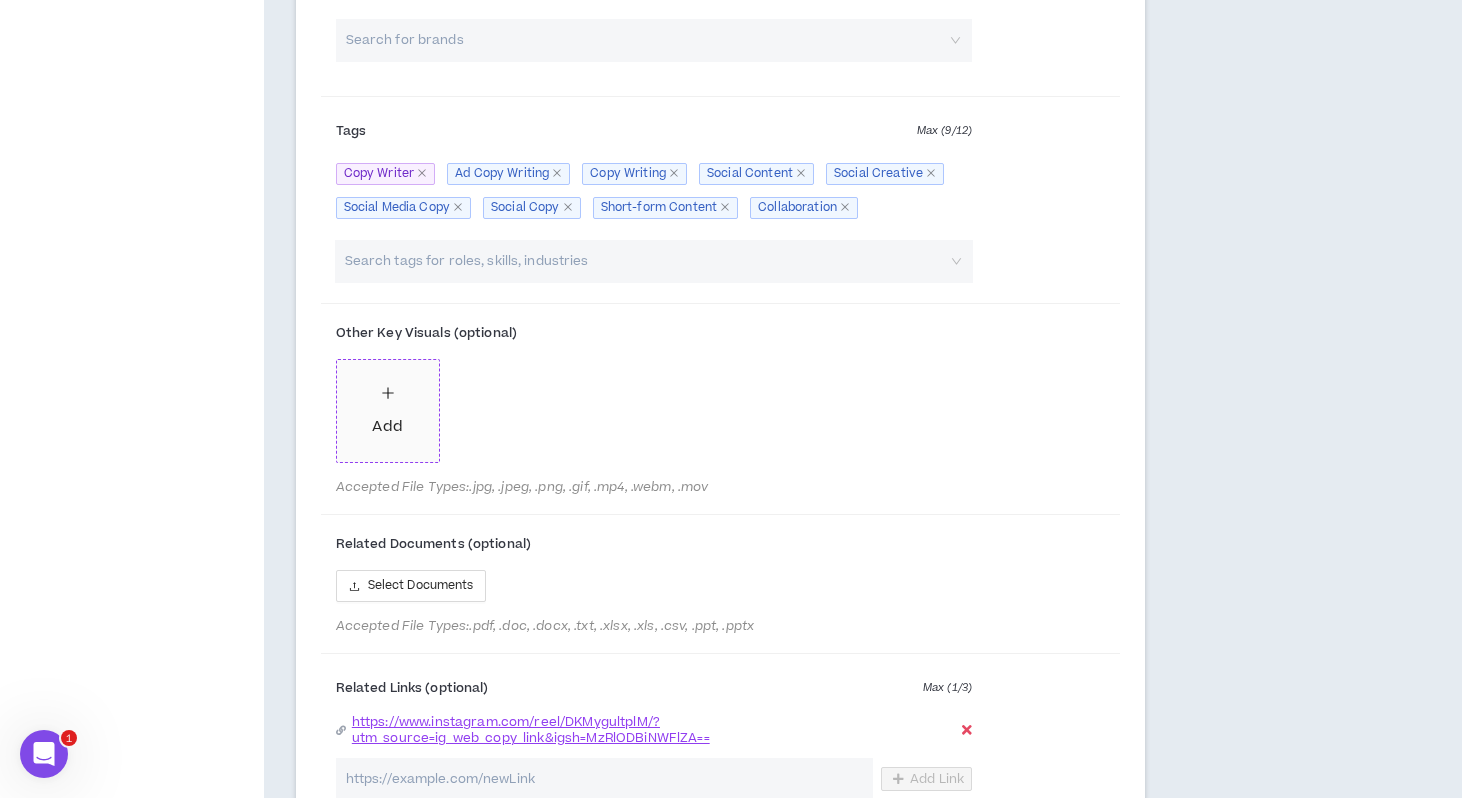 click on "Add" at bounding box center (387, 427) 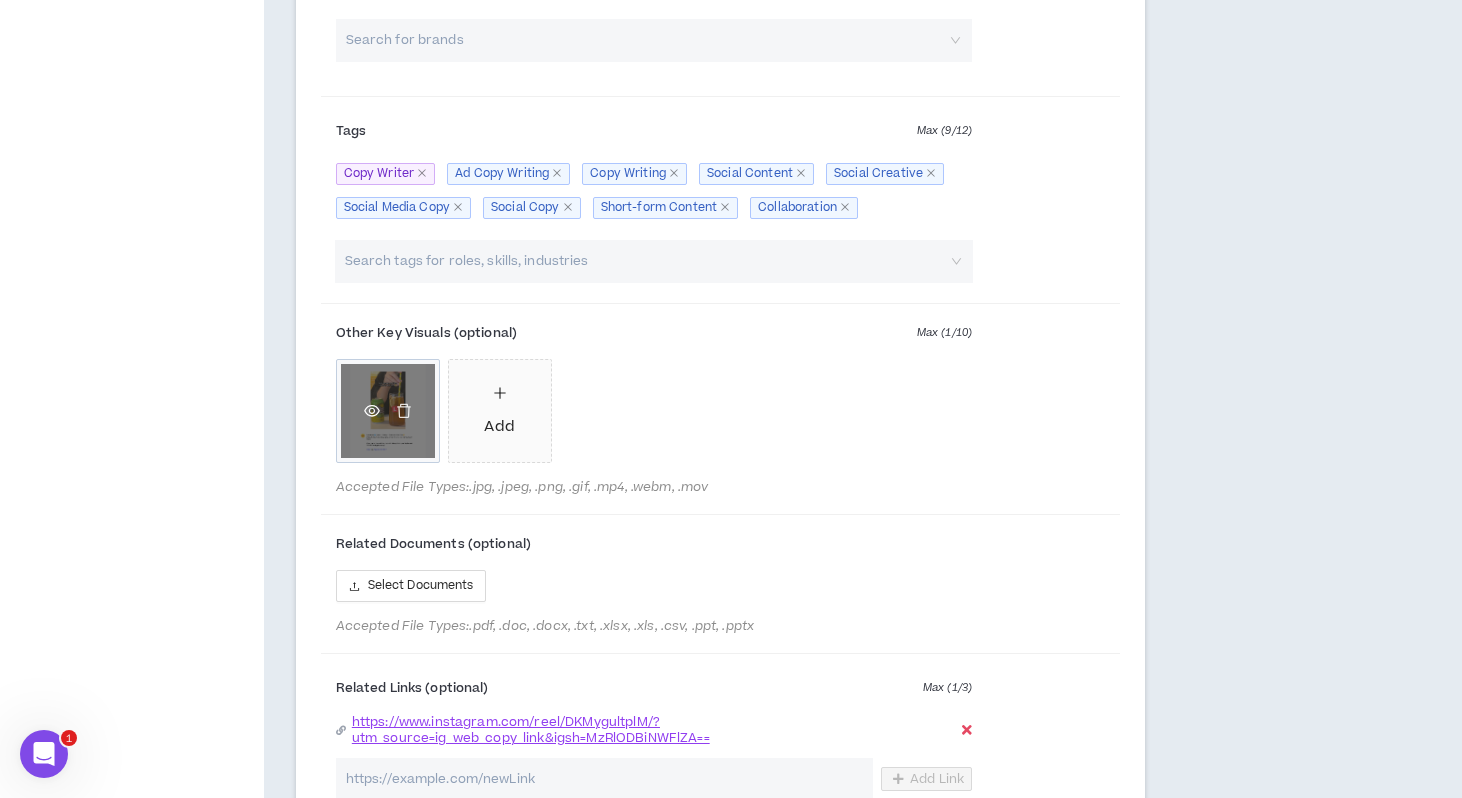 click 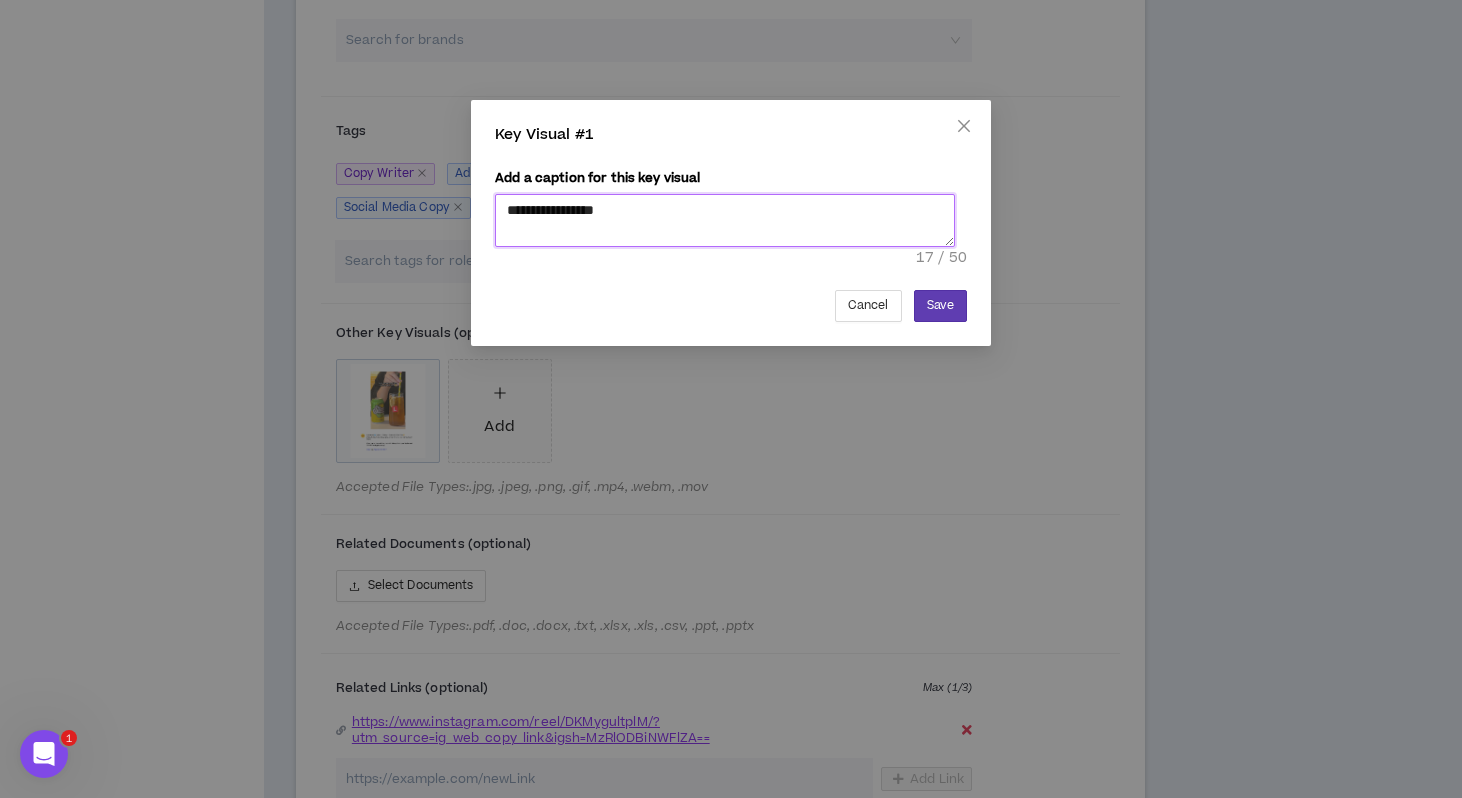 click on "**********" at bounding box center [725, 220] 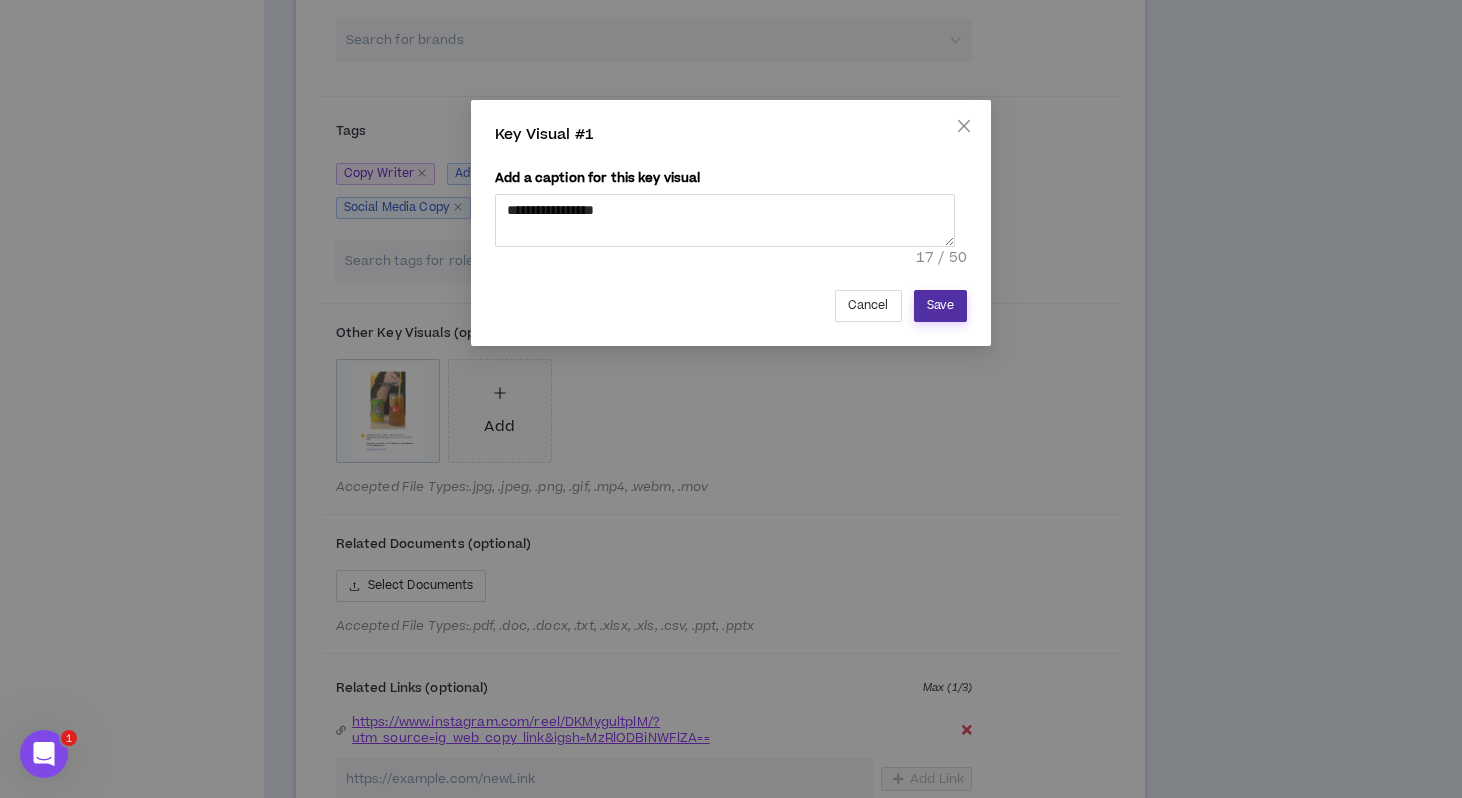 click on "Save" at bounding box center [940, 306] 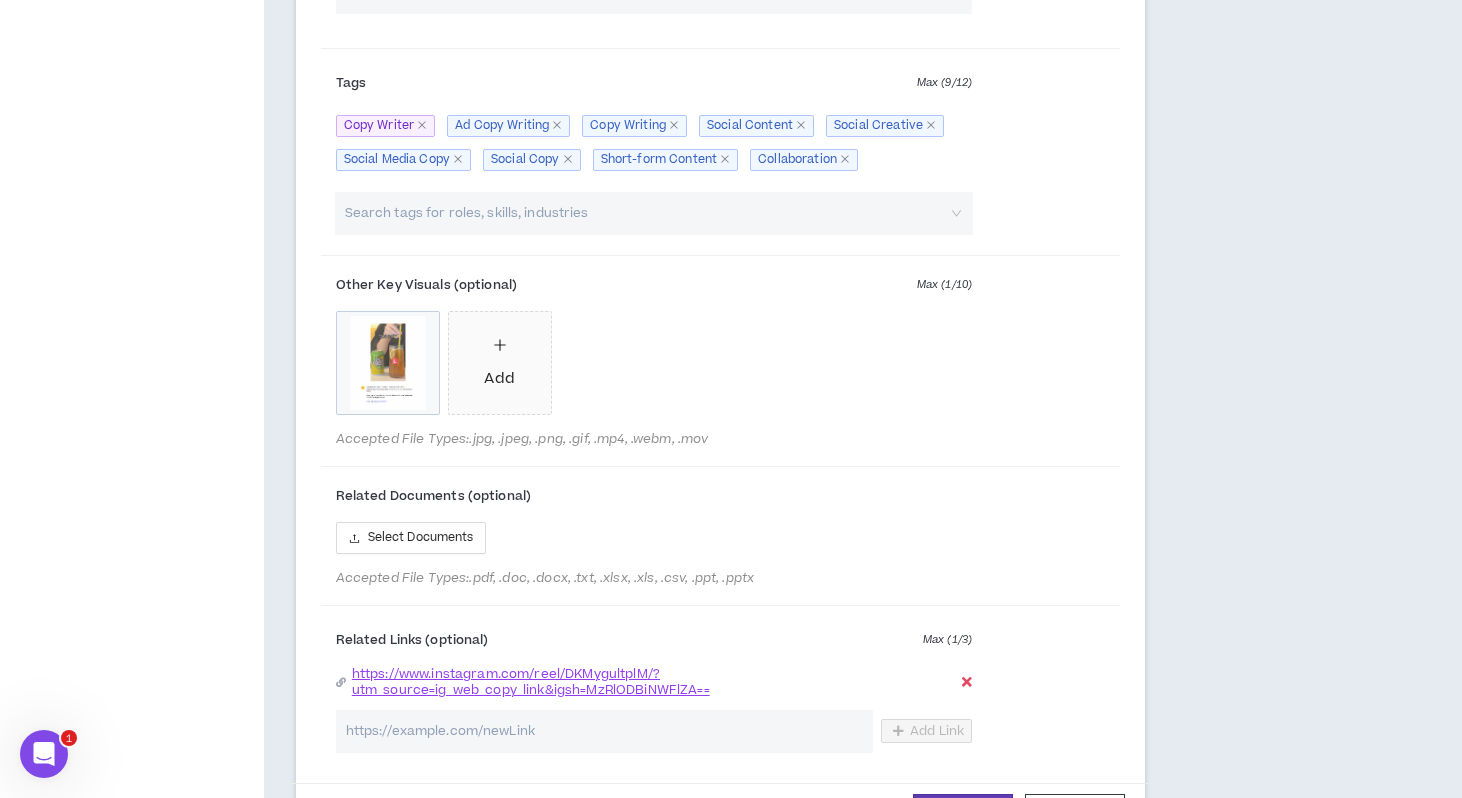 scroll, scrollTop: 3550, scrollLeft: 0, axis: vertical 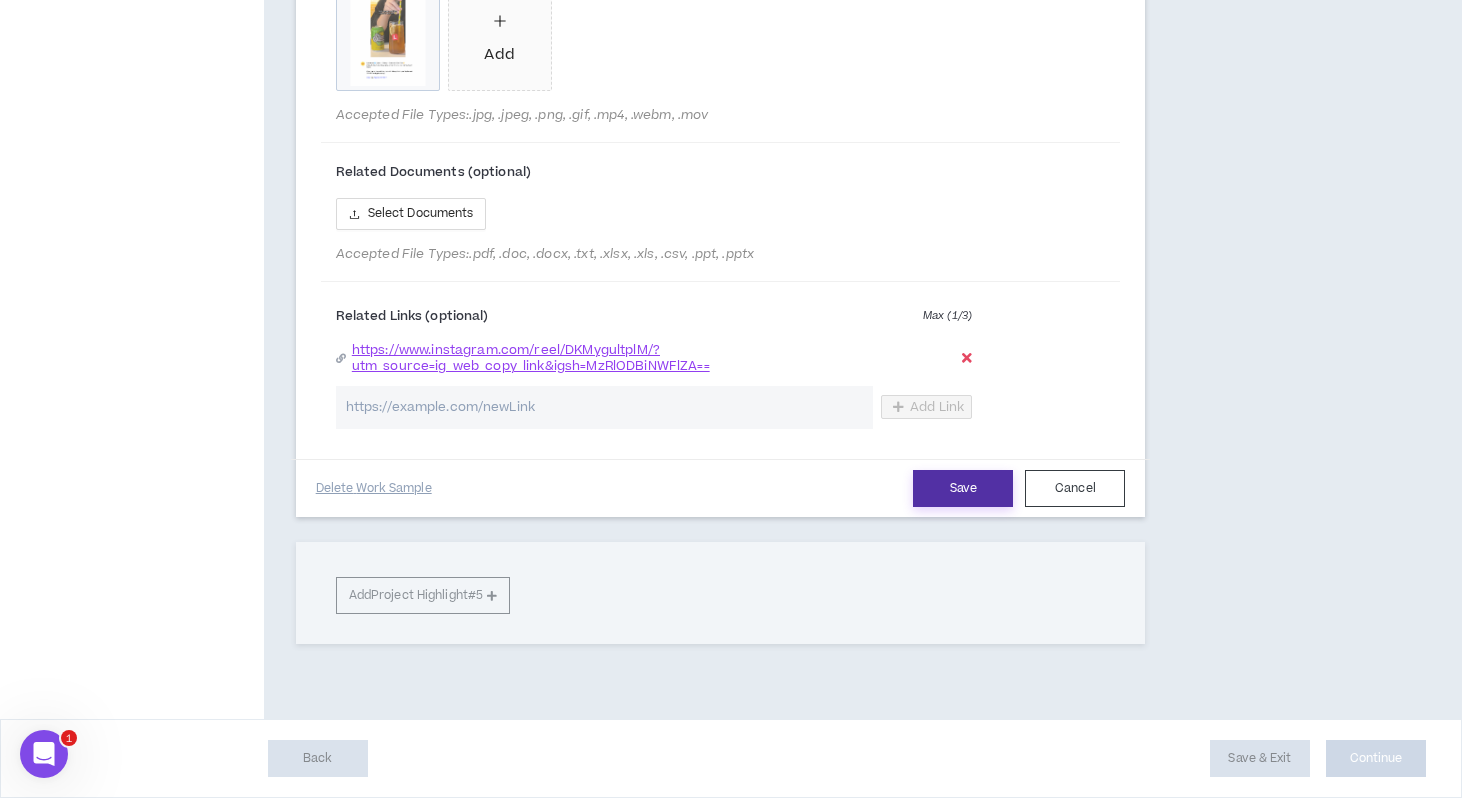 click on "Save" at bounding box center (963, 488) 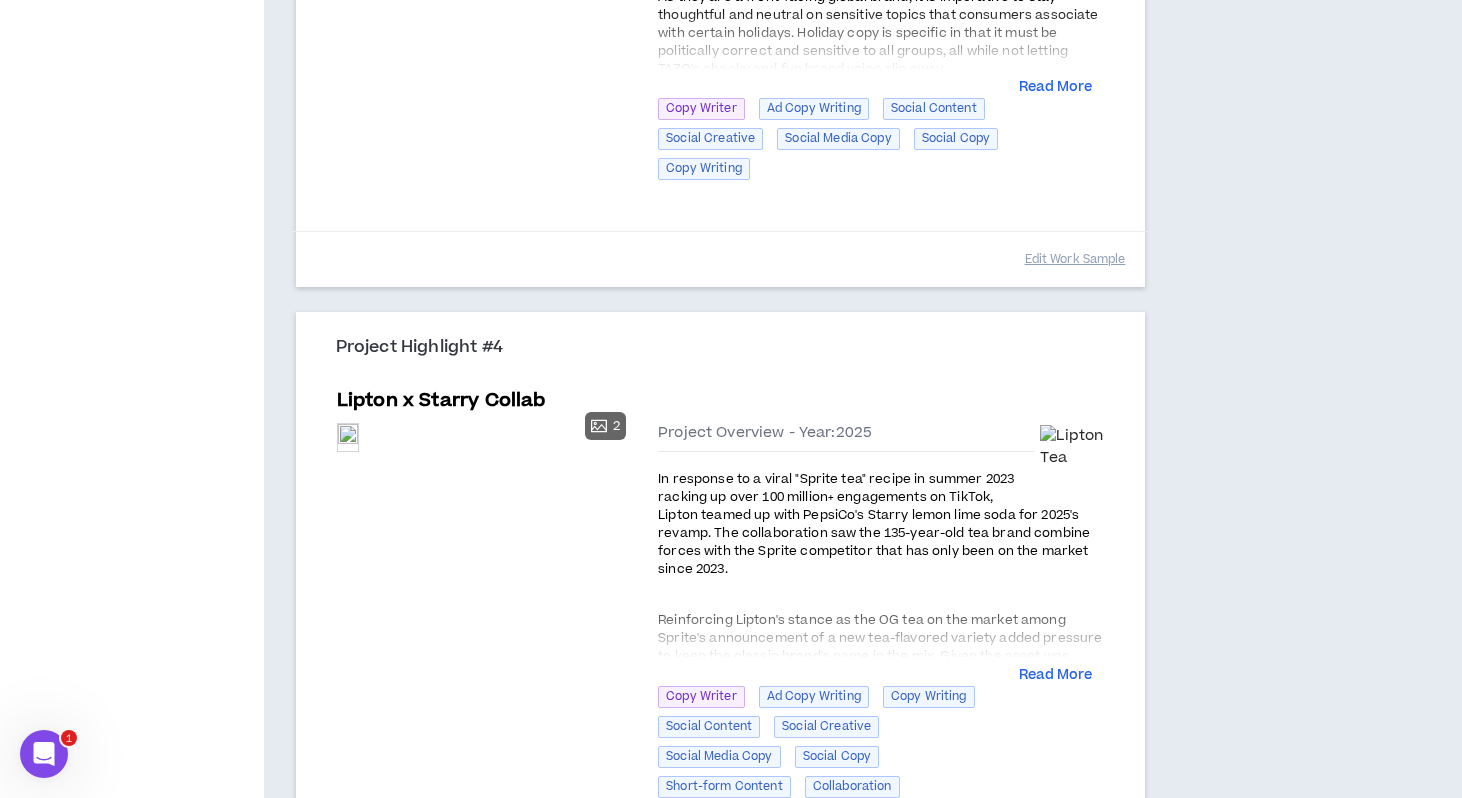 scroll, scrollTop: 2184, scrollLeft: 0, axis: vertical 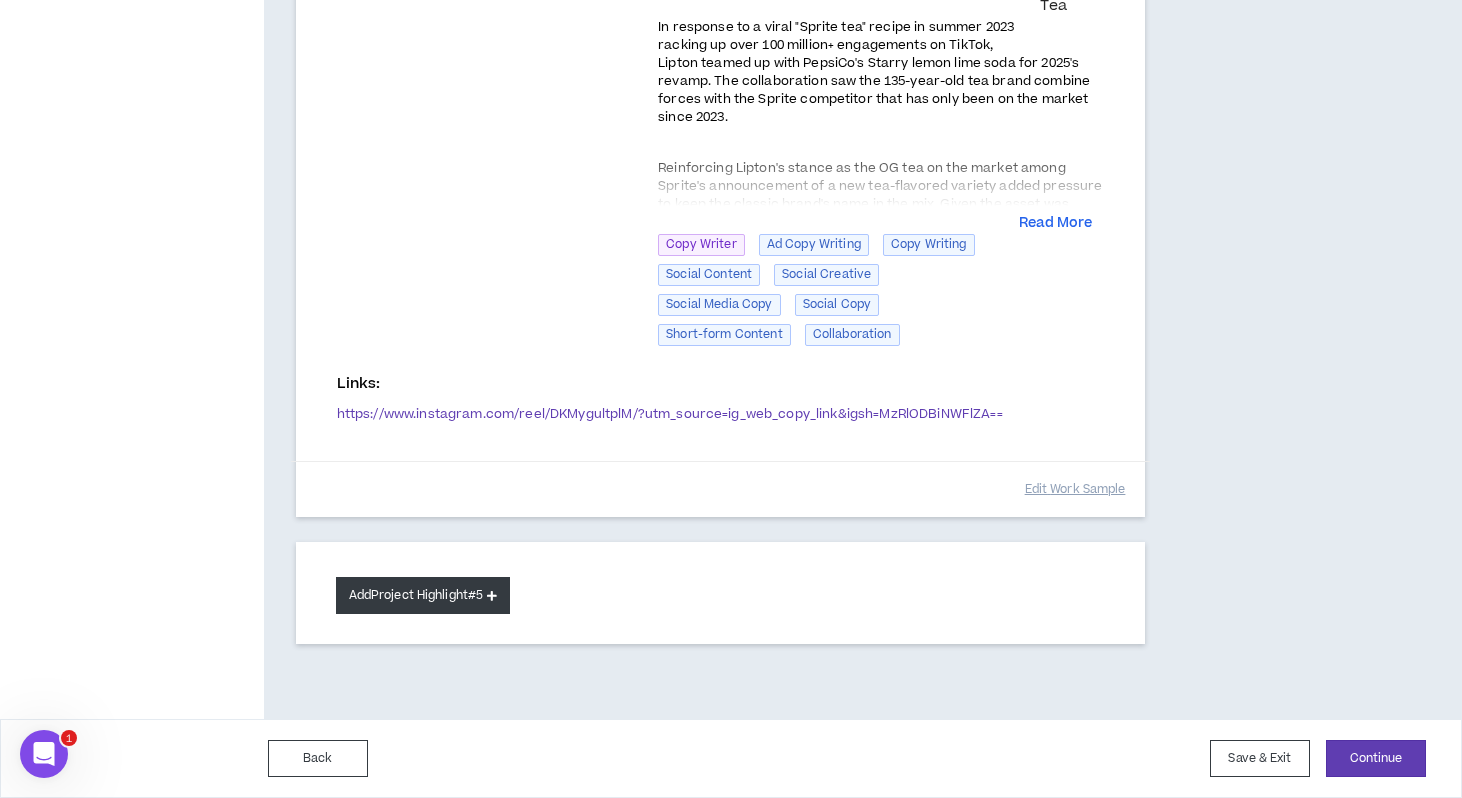 click on "Add  Project Highlight  #5" at bounding box center [423, 595] 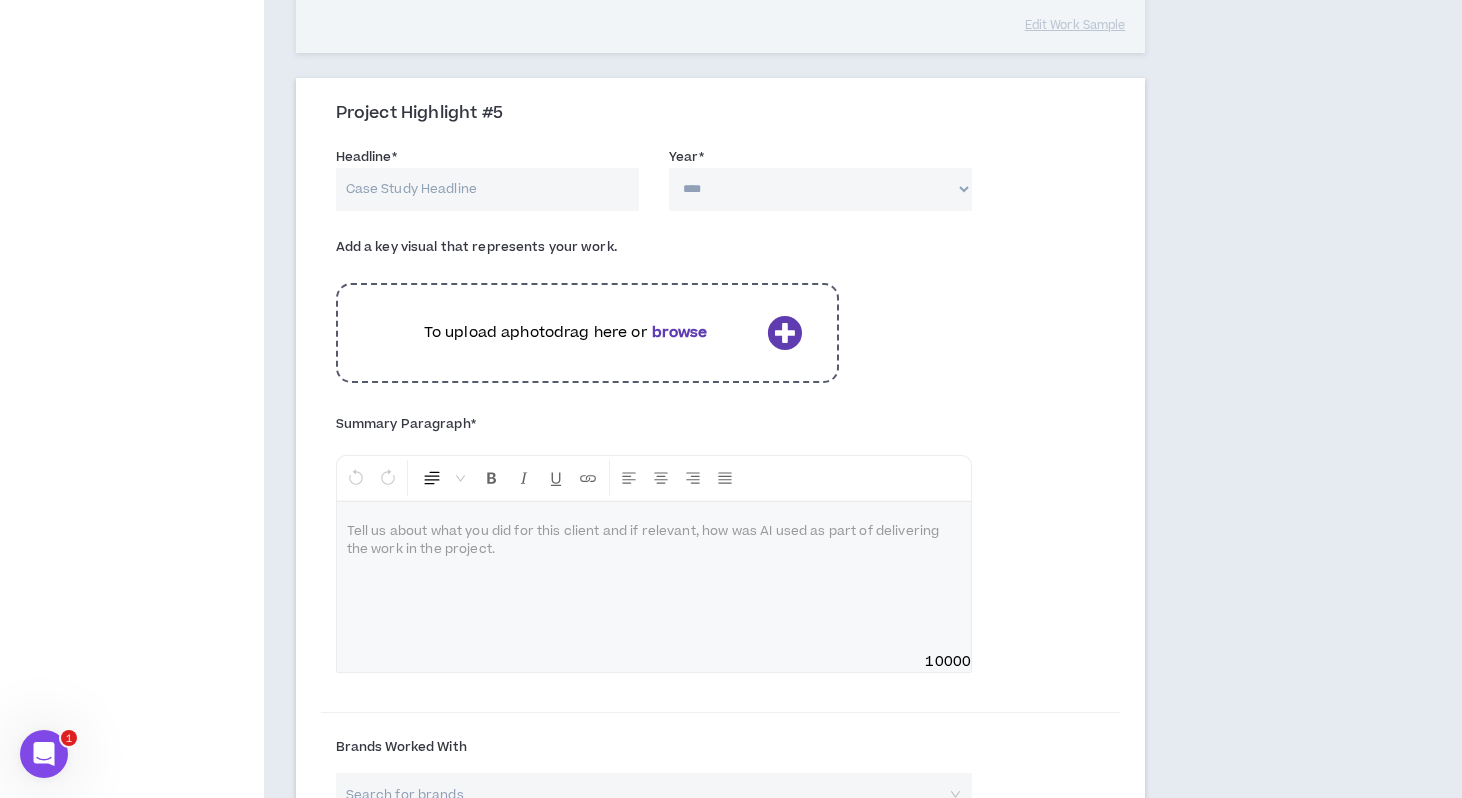 scroll, scrollTop: 2791, scrollLeft: 0, axis: vertical 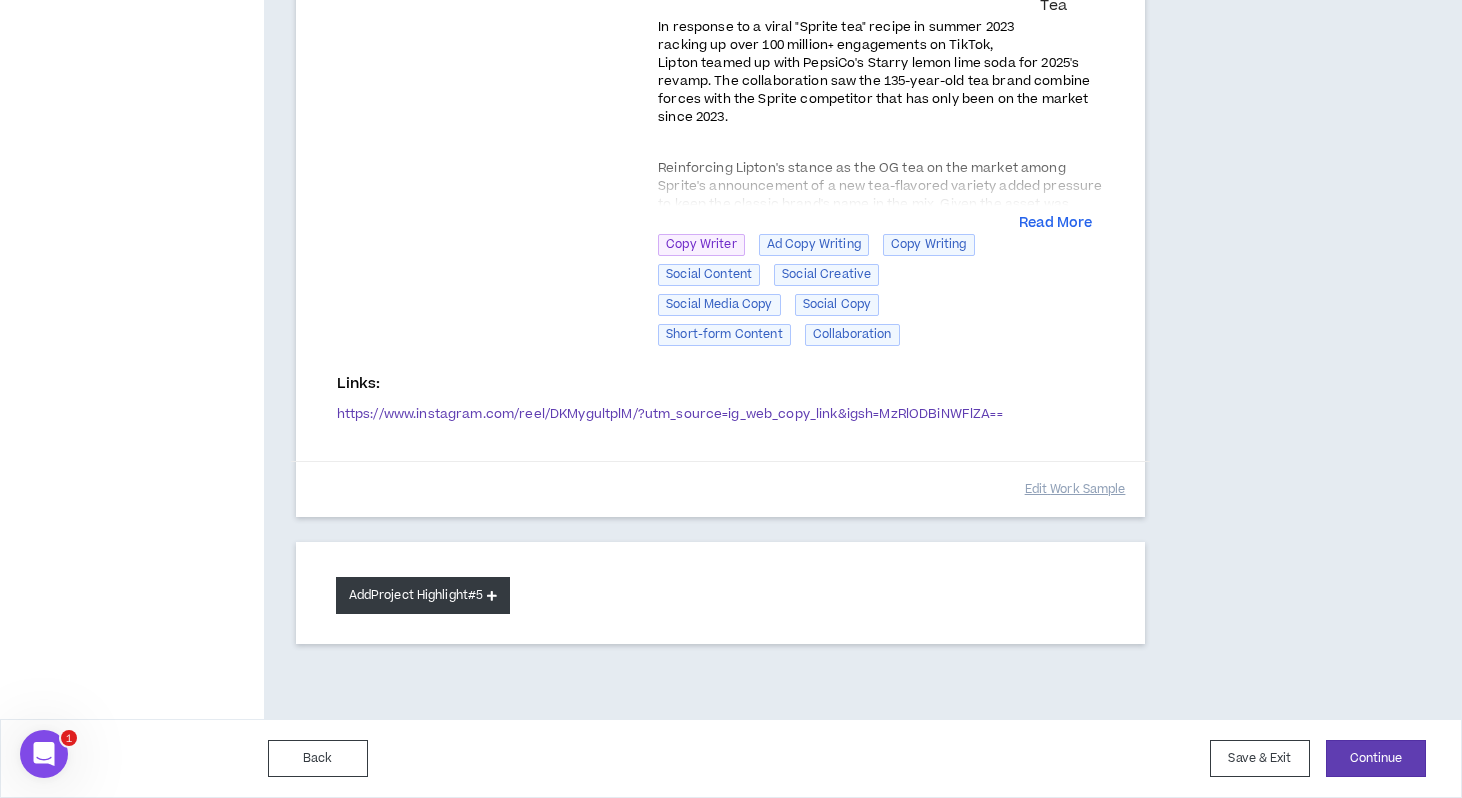 click on "Add  Project Highlight  #5" at bounding box center (423, 595) 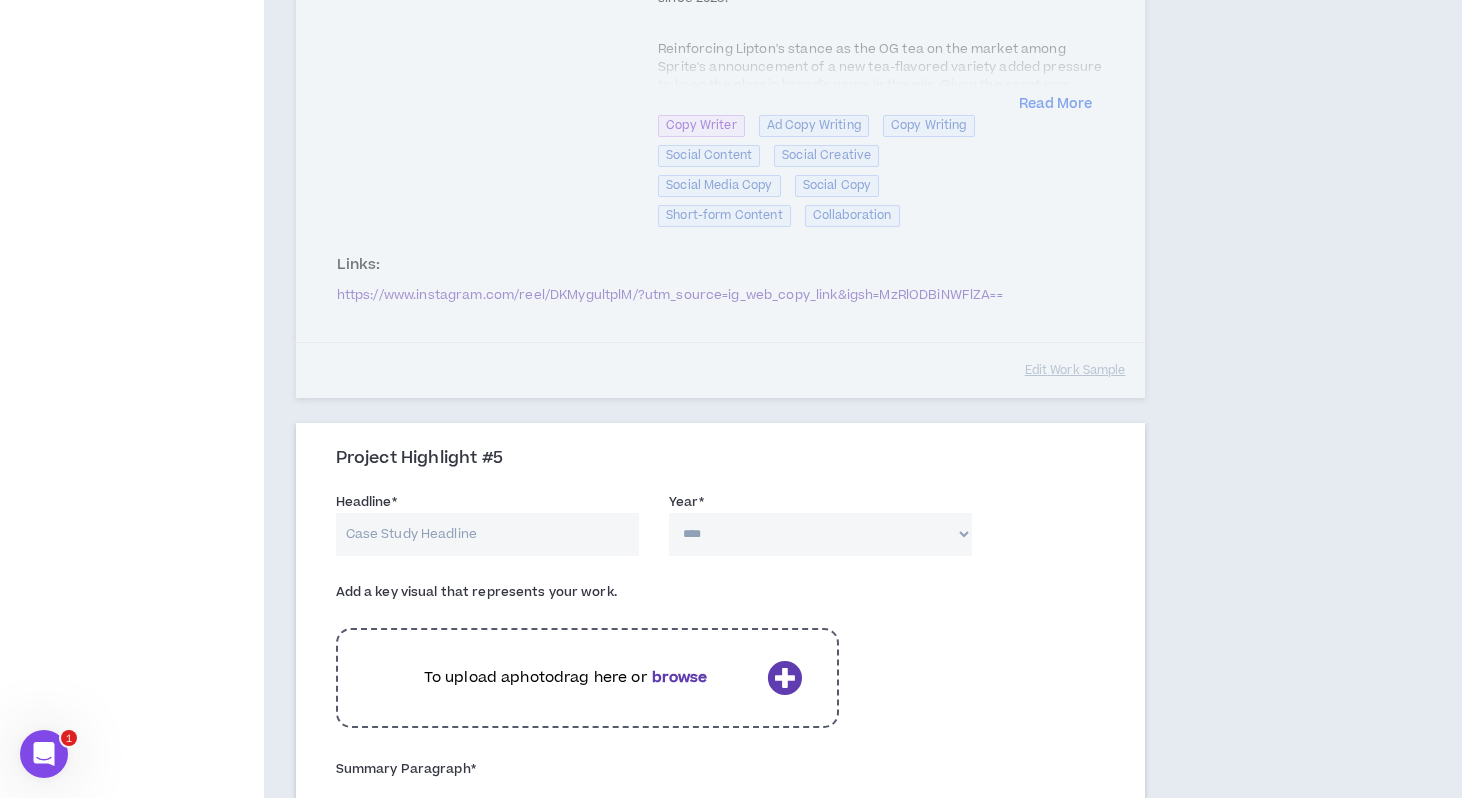 scroll, scrollTop: 2475, scrollLeft: 0, axis: vertical 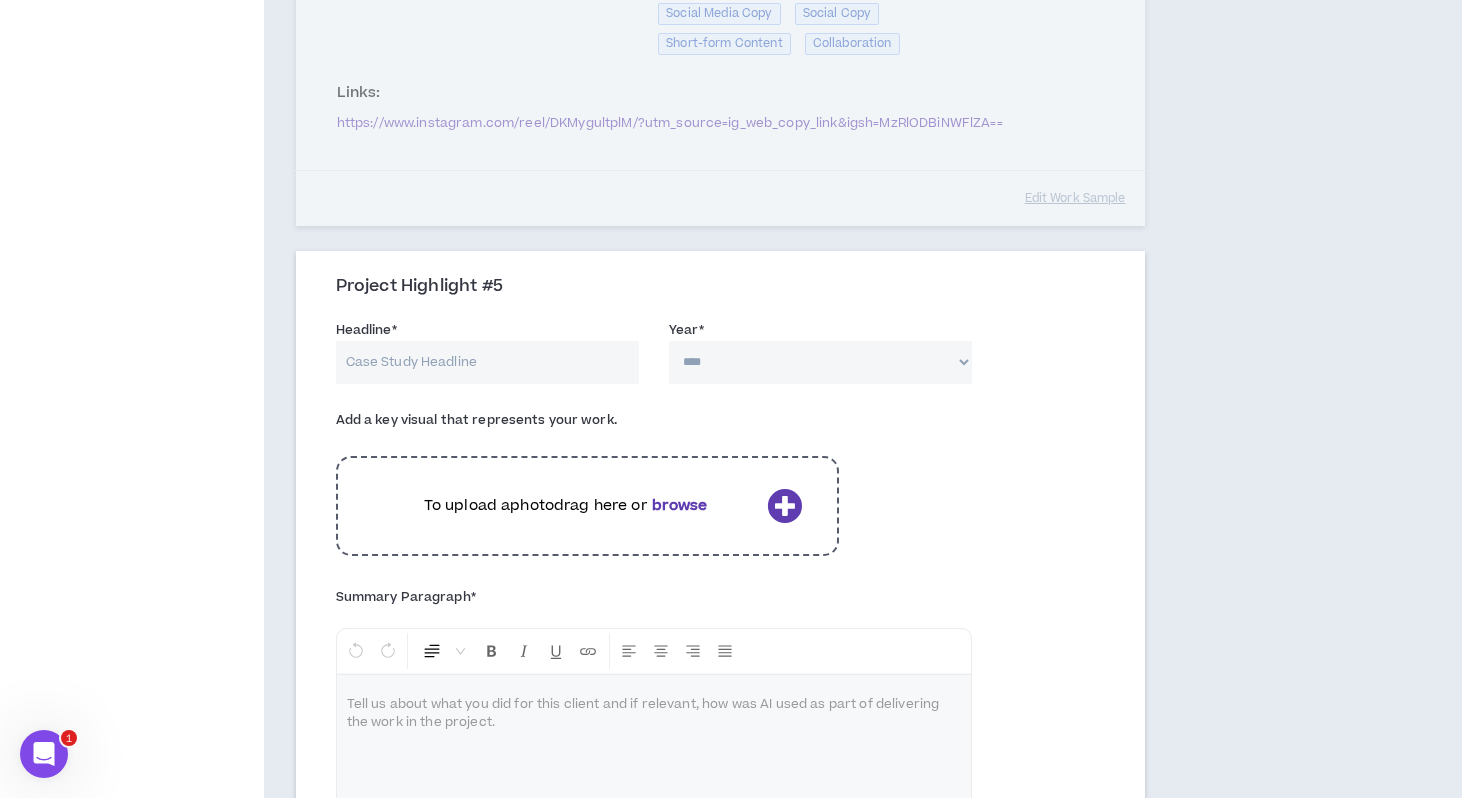 click on "Headline  *" at bounding box center (487, 362) 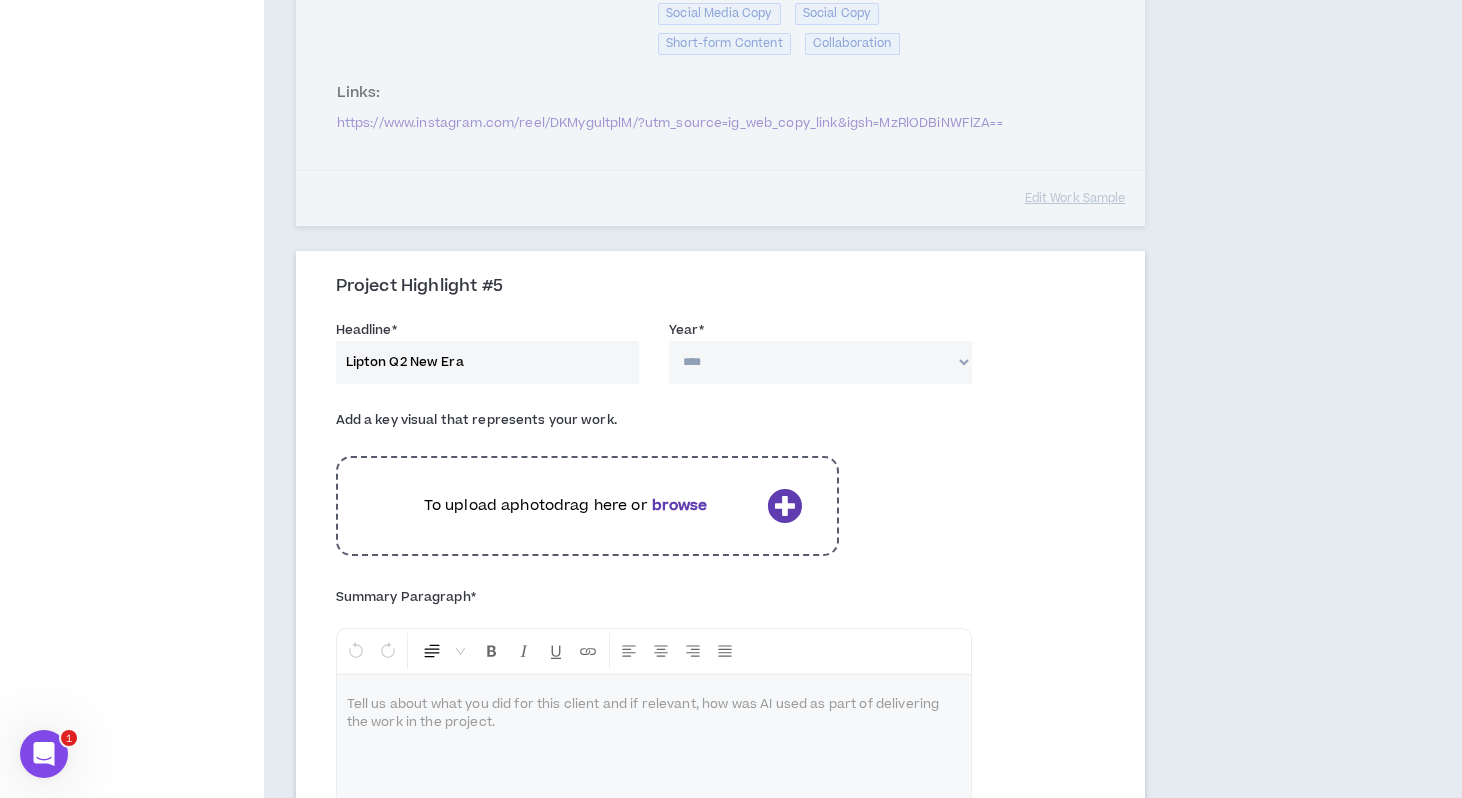 type on "Lipton Q2 New Era" 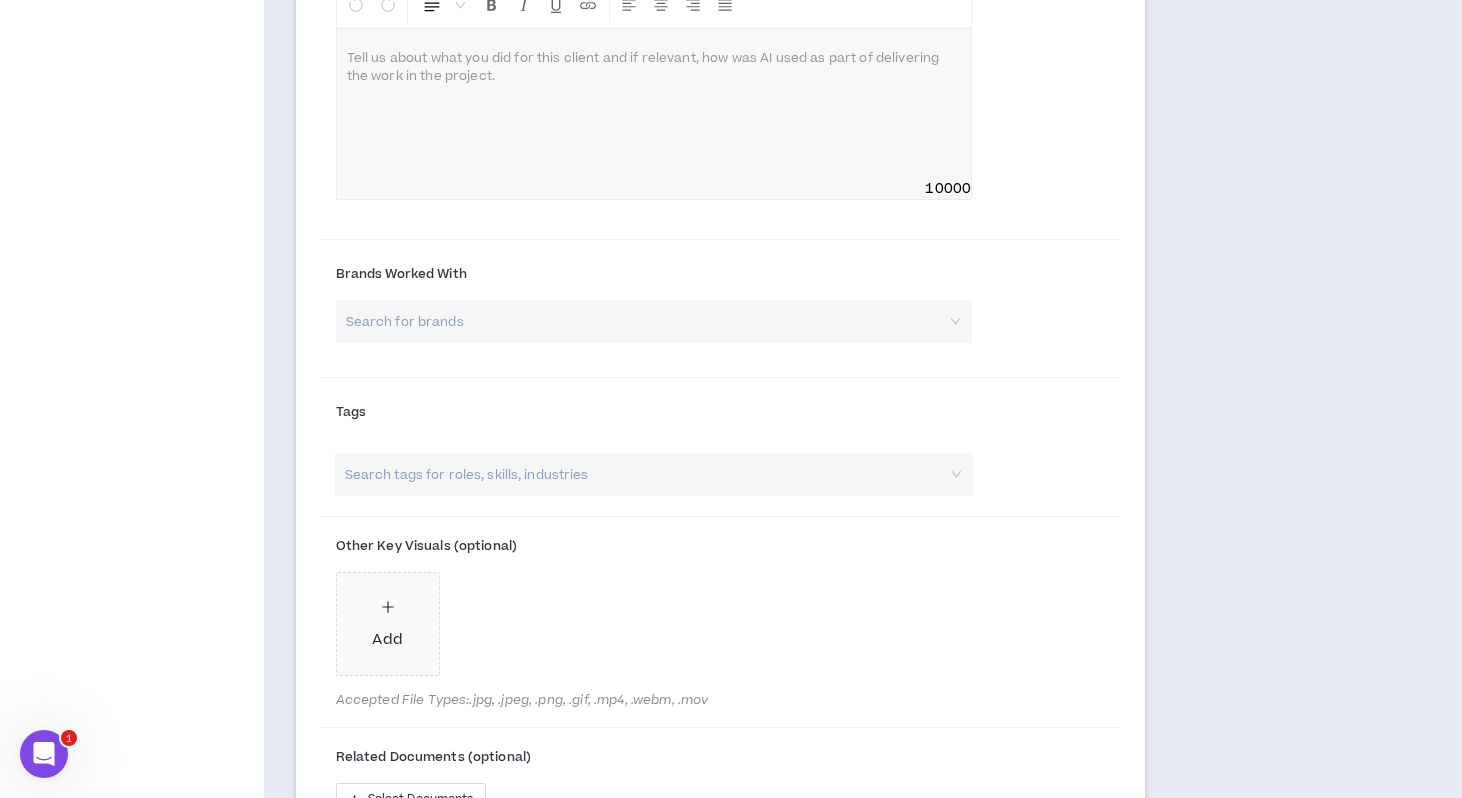 scroll, scrollTop: 3180, scrollLeft: 0, axis: vertical 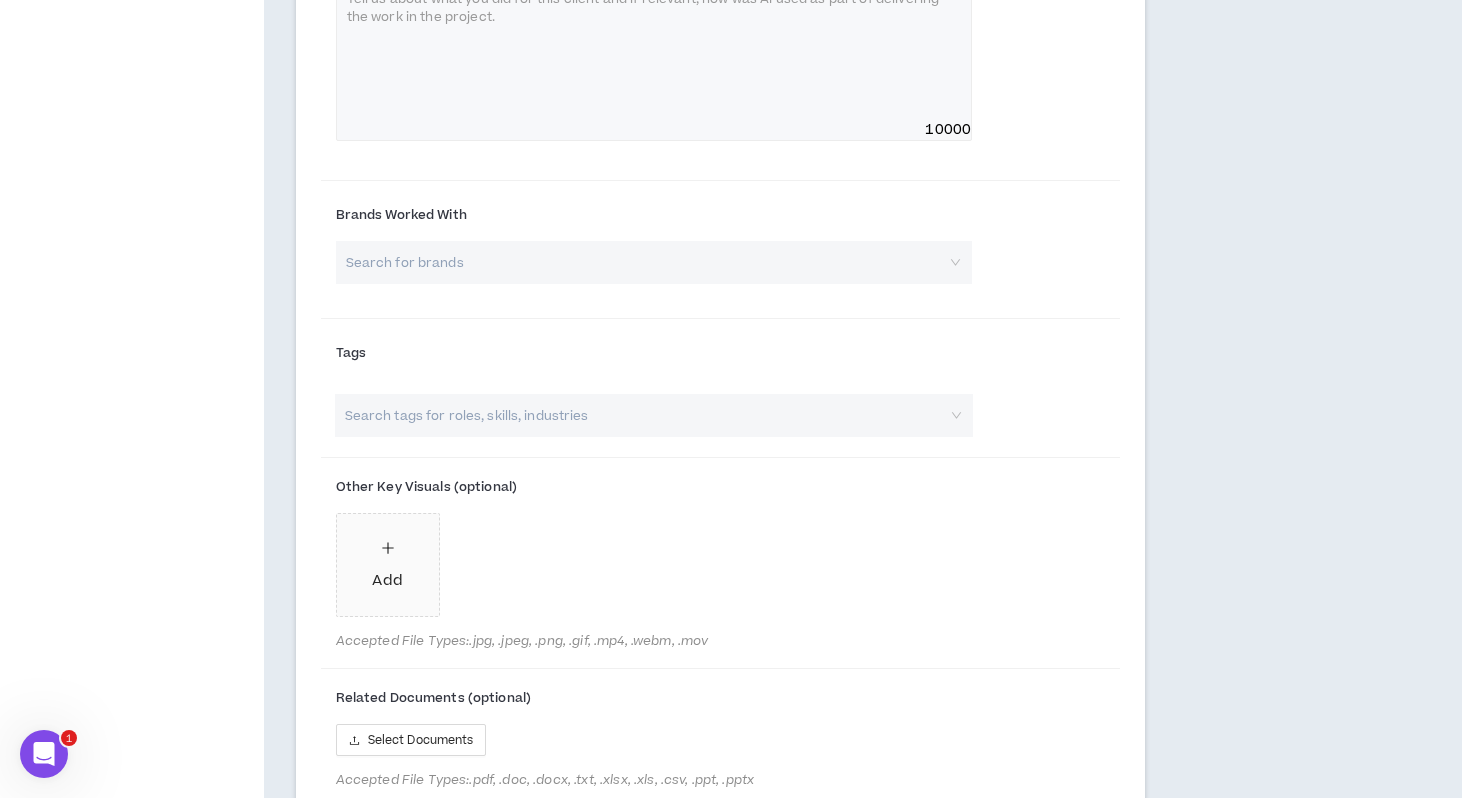 click at bounding box center (643, 415) 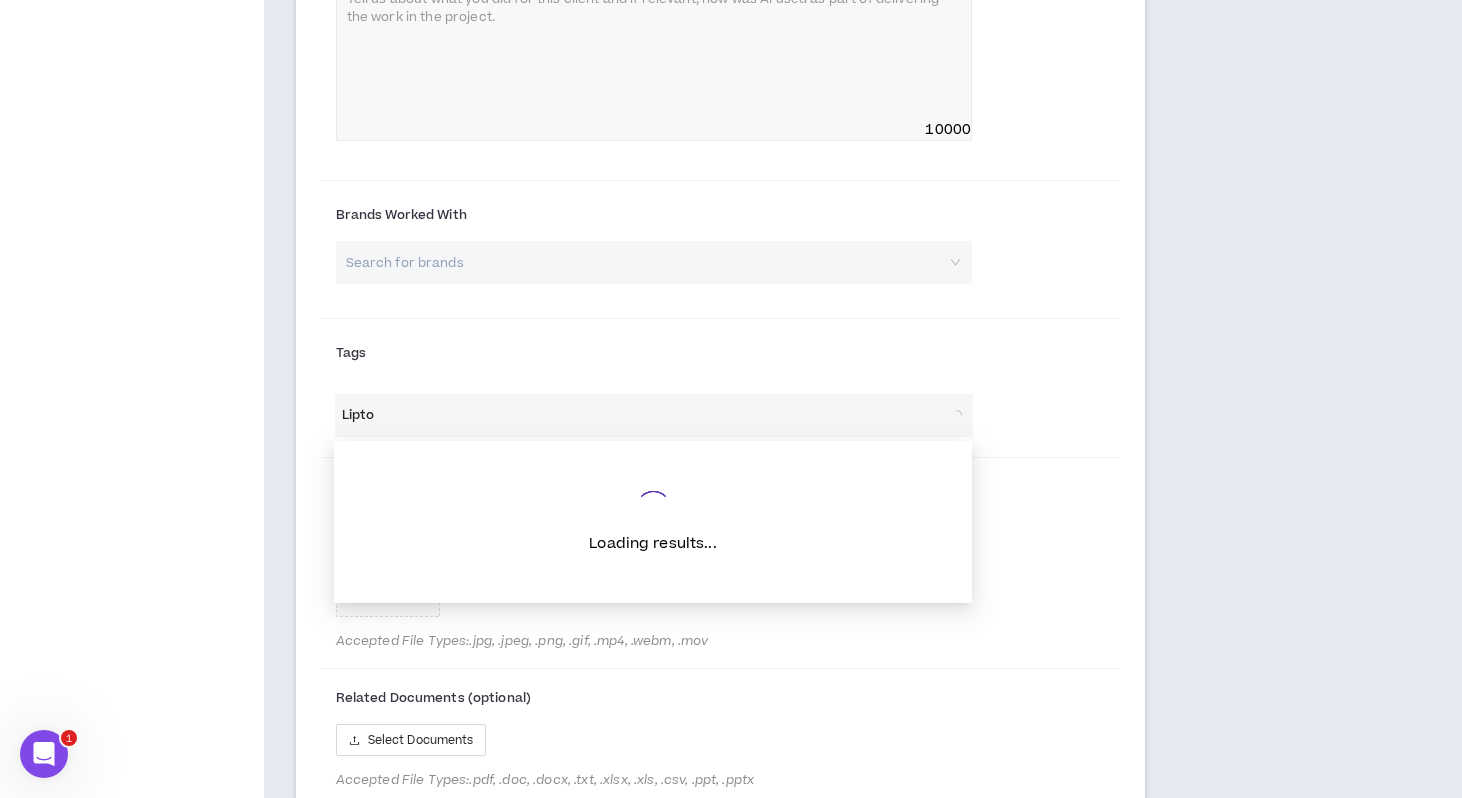 type on "Lipton" 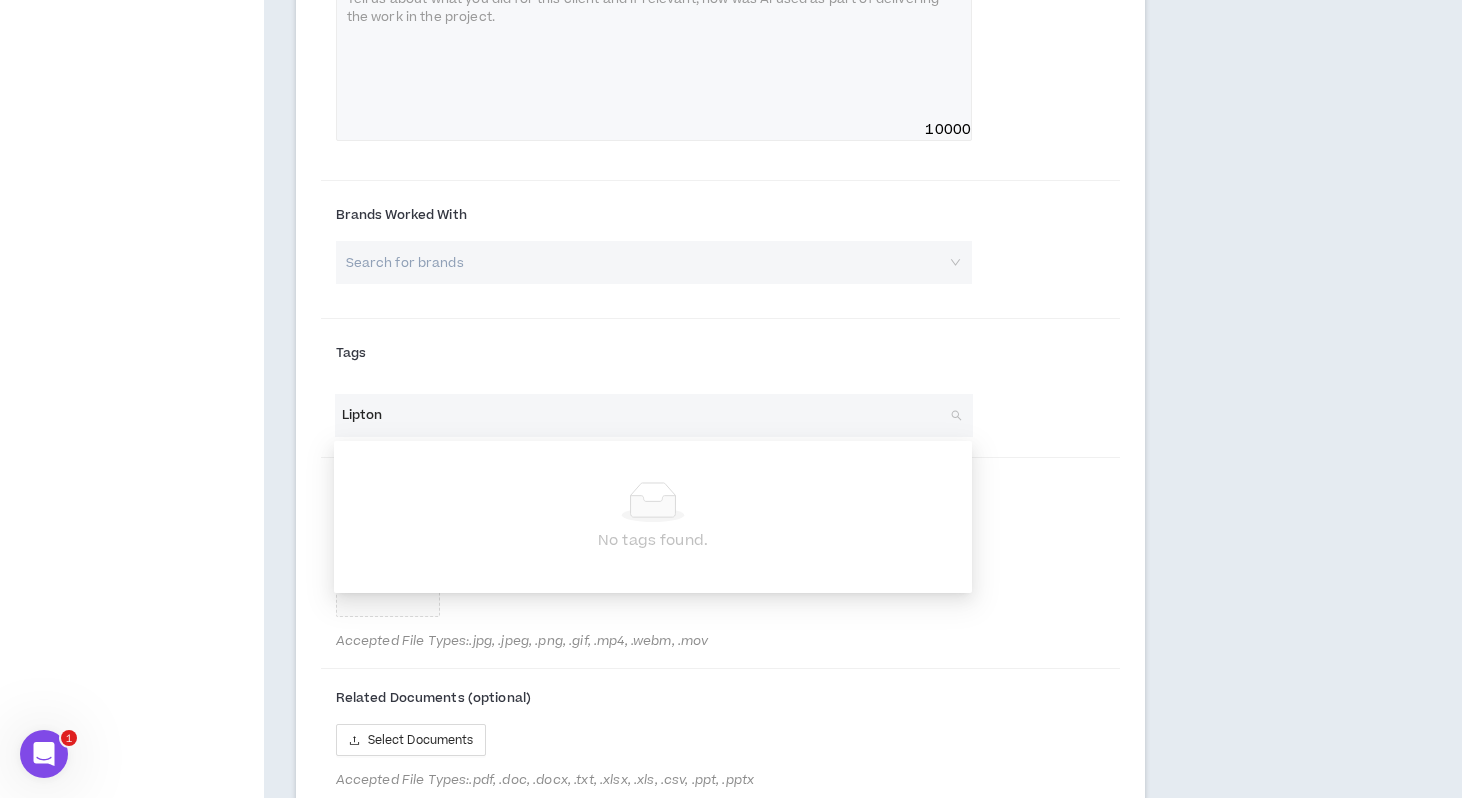 click on "Lipton" at bounding box center (643, 415) 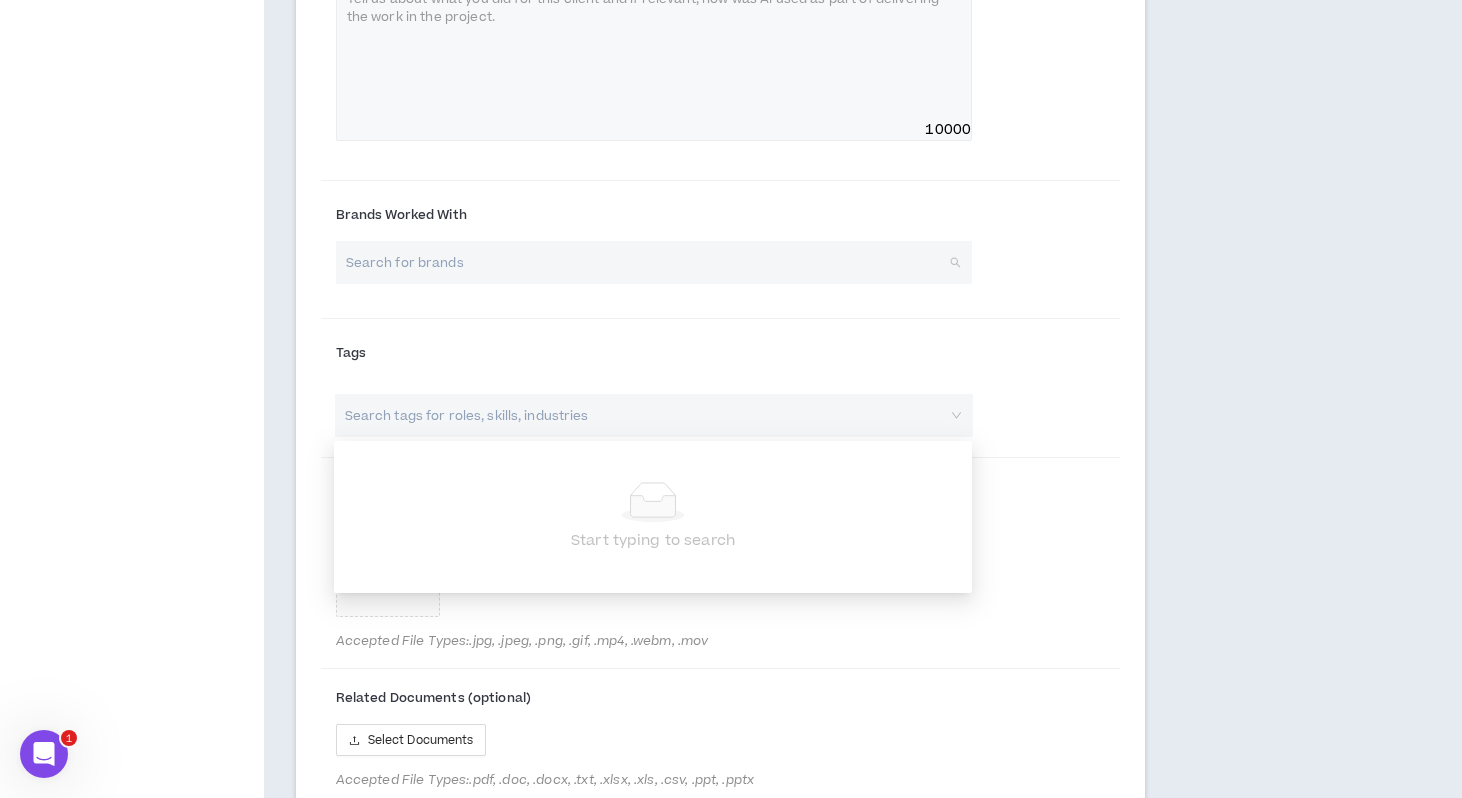 click at bounding box center [647, 262] 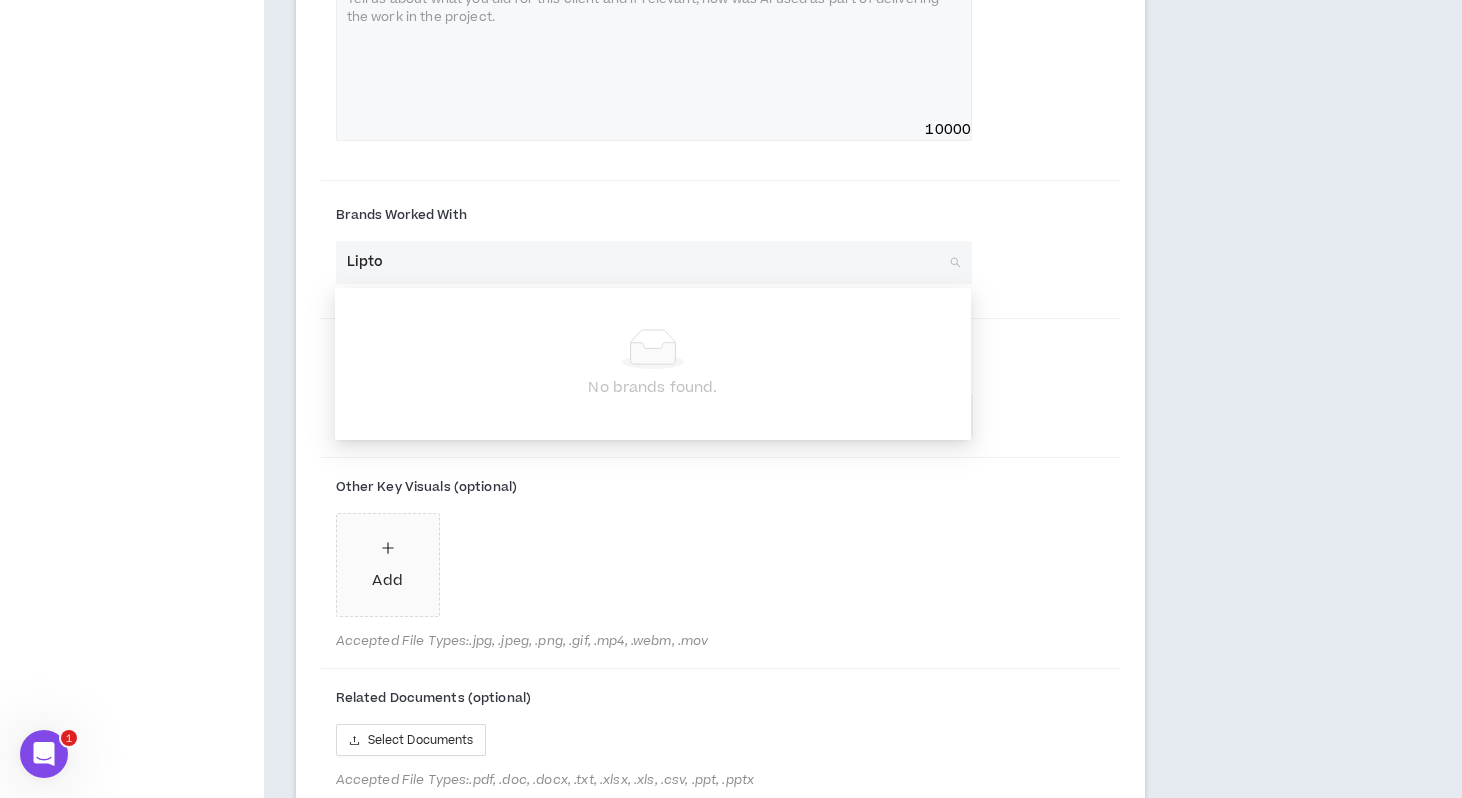 type on "Lipton" 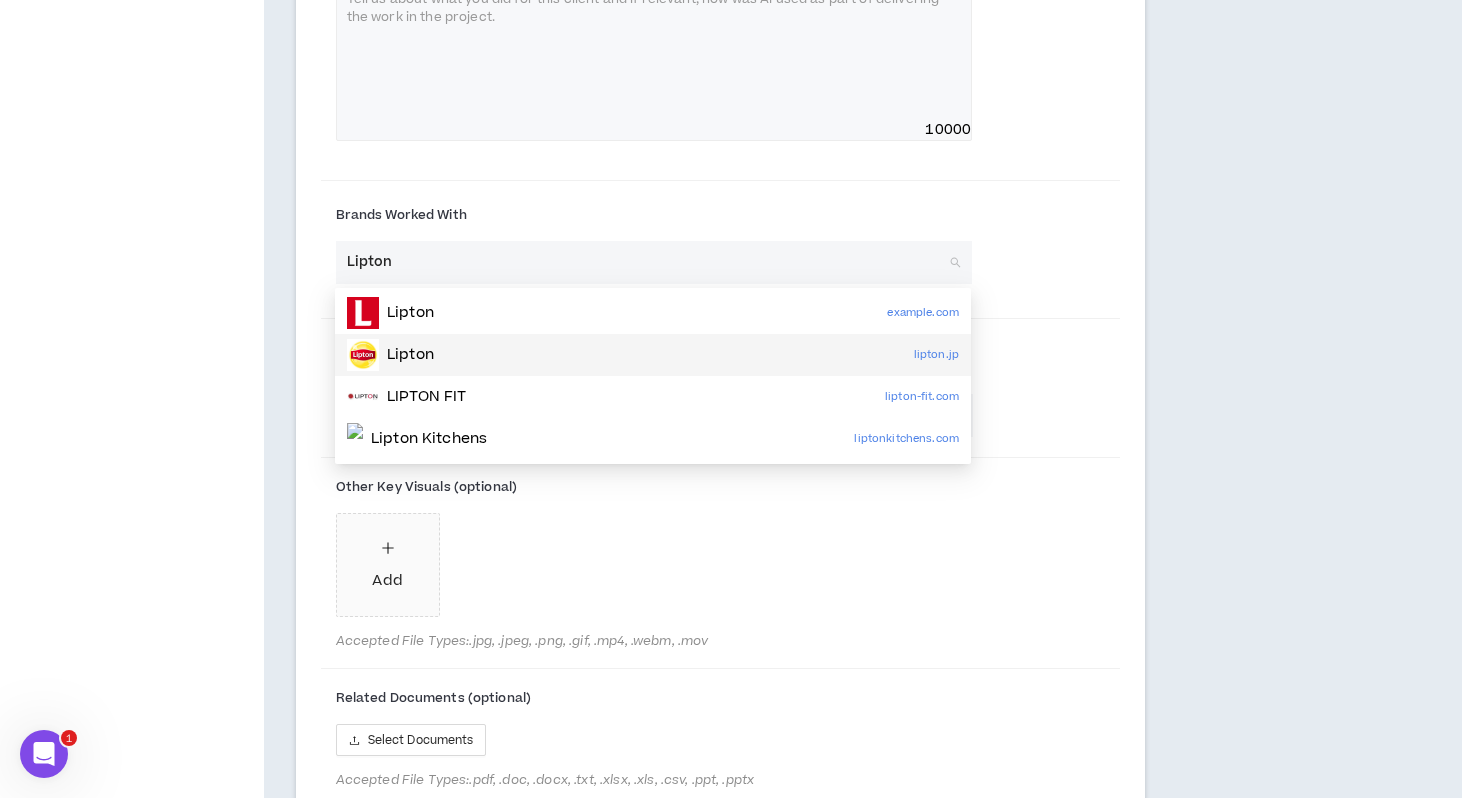 click on "Lipton lipton.jp" at bounding box center (653, 355) 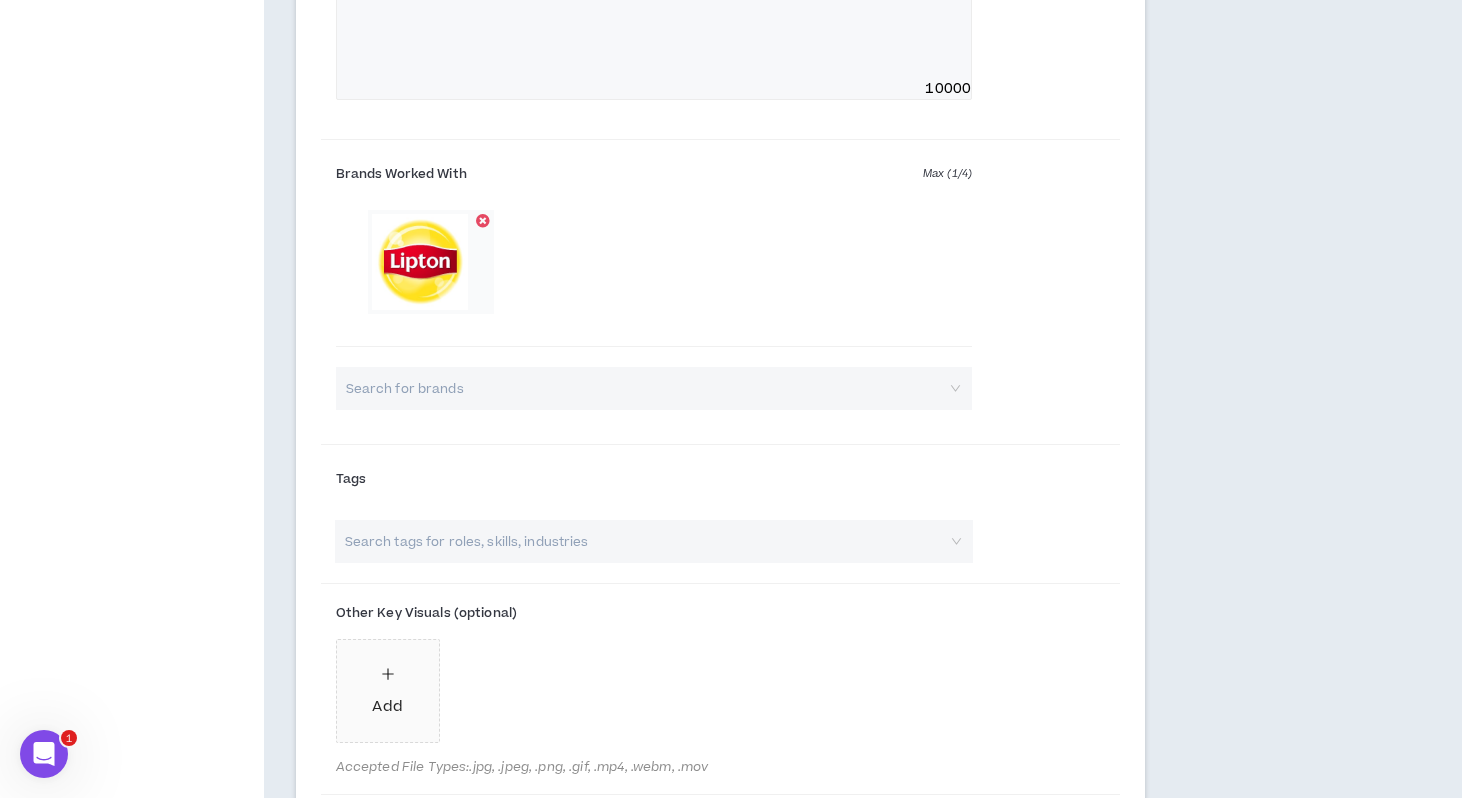 scroll, scrollTop: 3223, scrollLeft: 0, axis: vertical 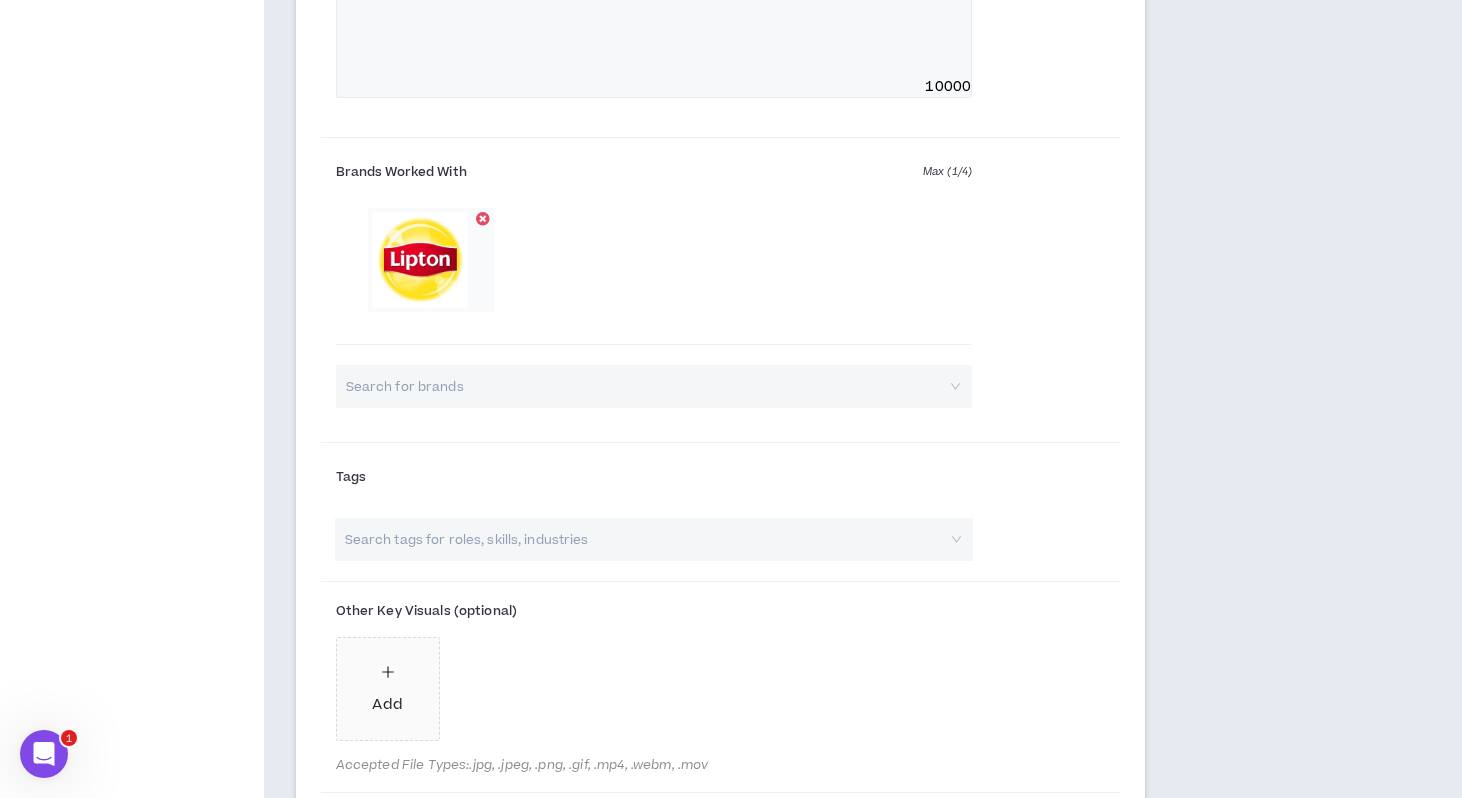 click at bounding box center (643, 539) 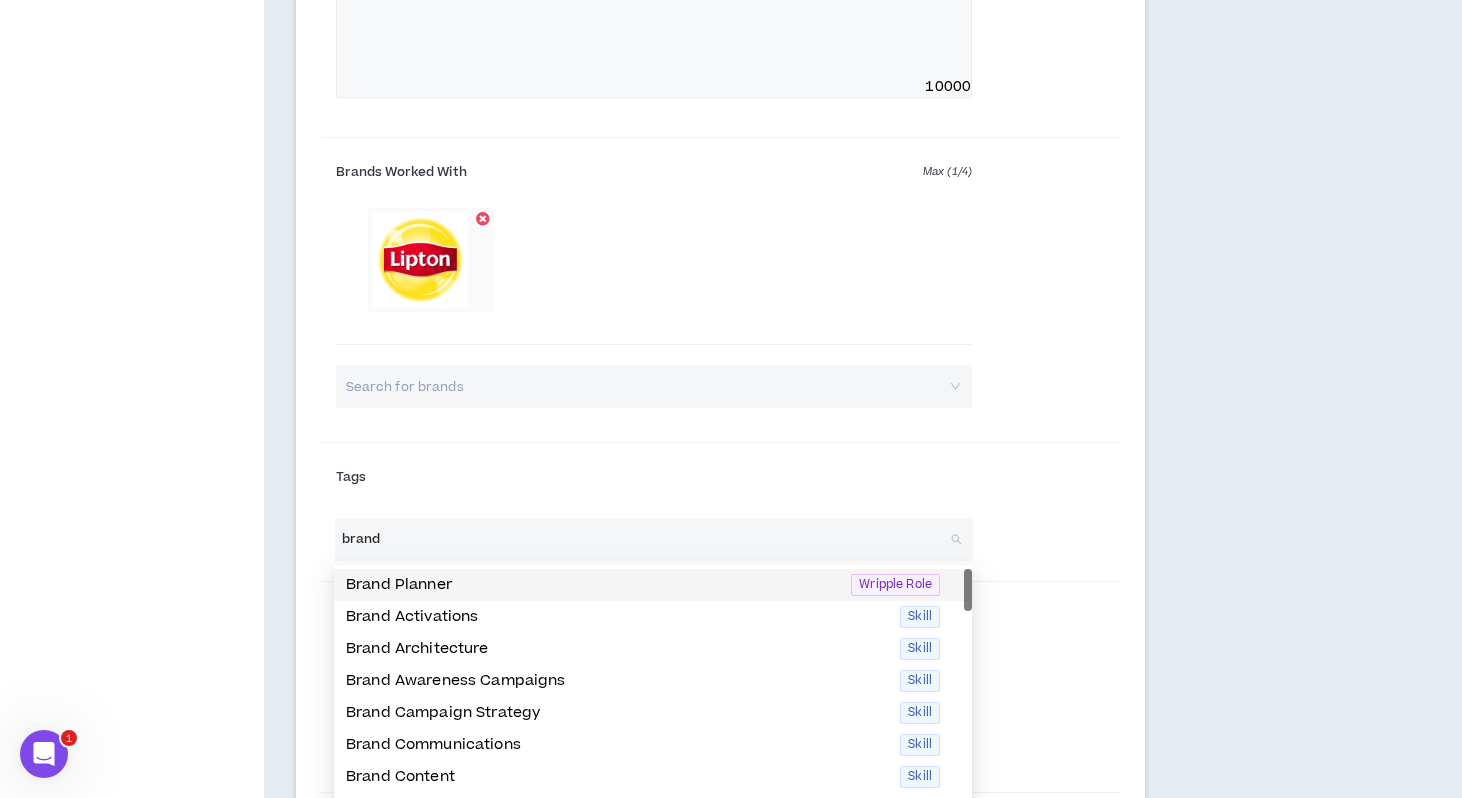 scroll, scrollTop: 3309, scrollLeft: 0, axis: vertical 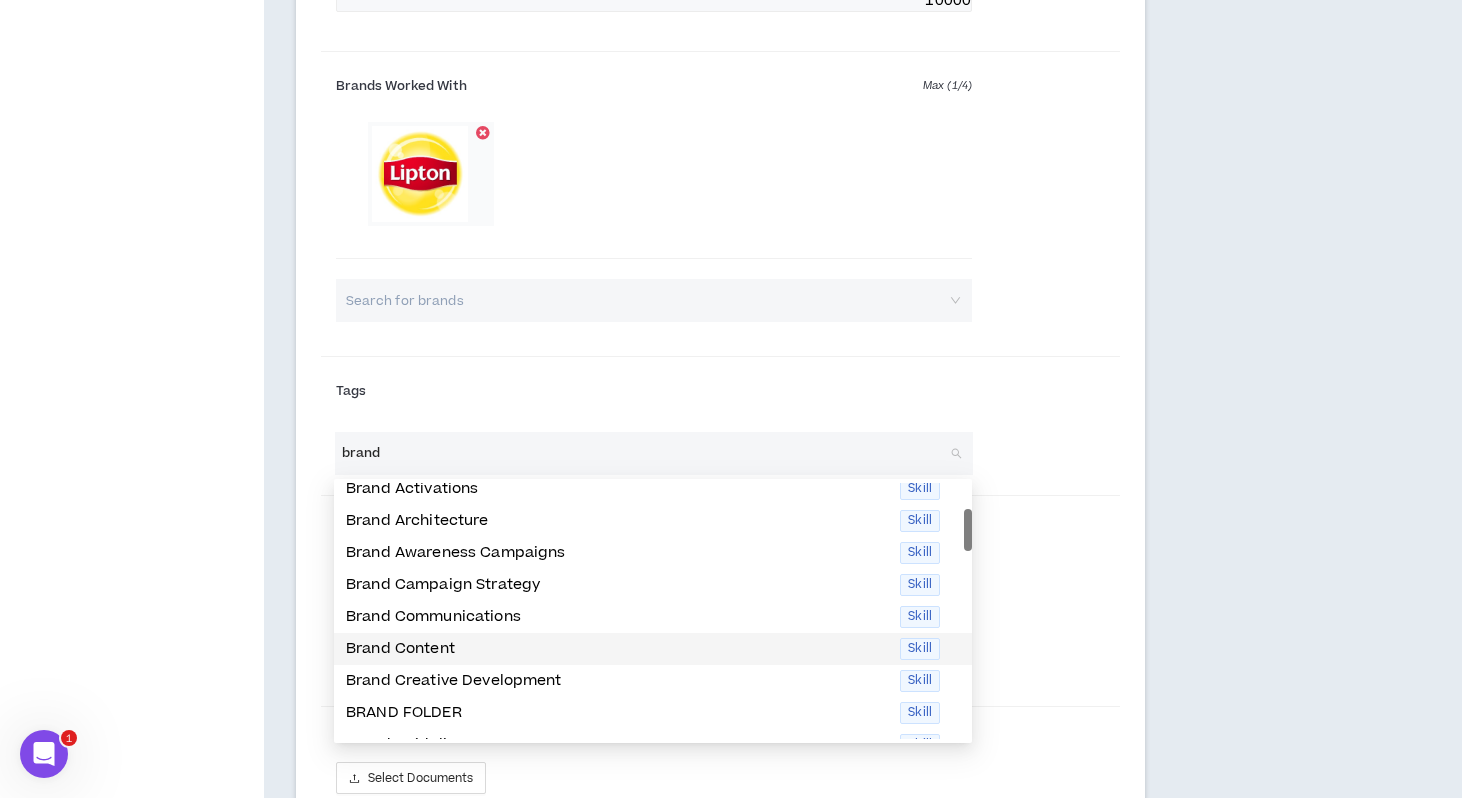 click on "Brand Content" at bounding box center [617, 649] 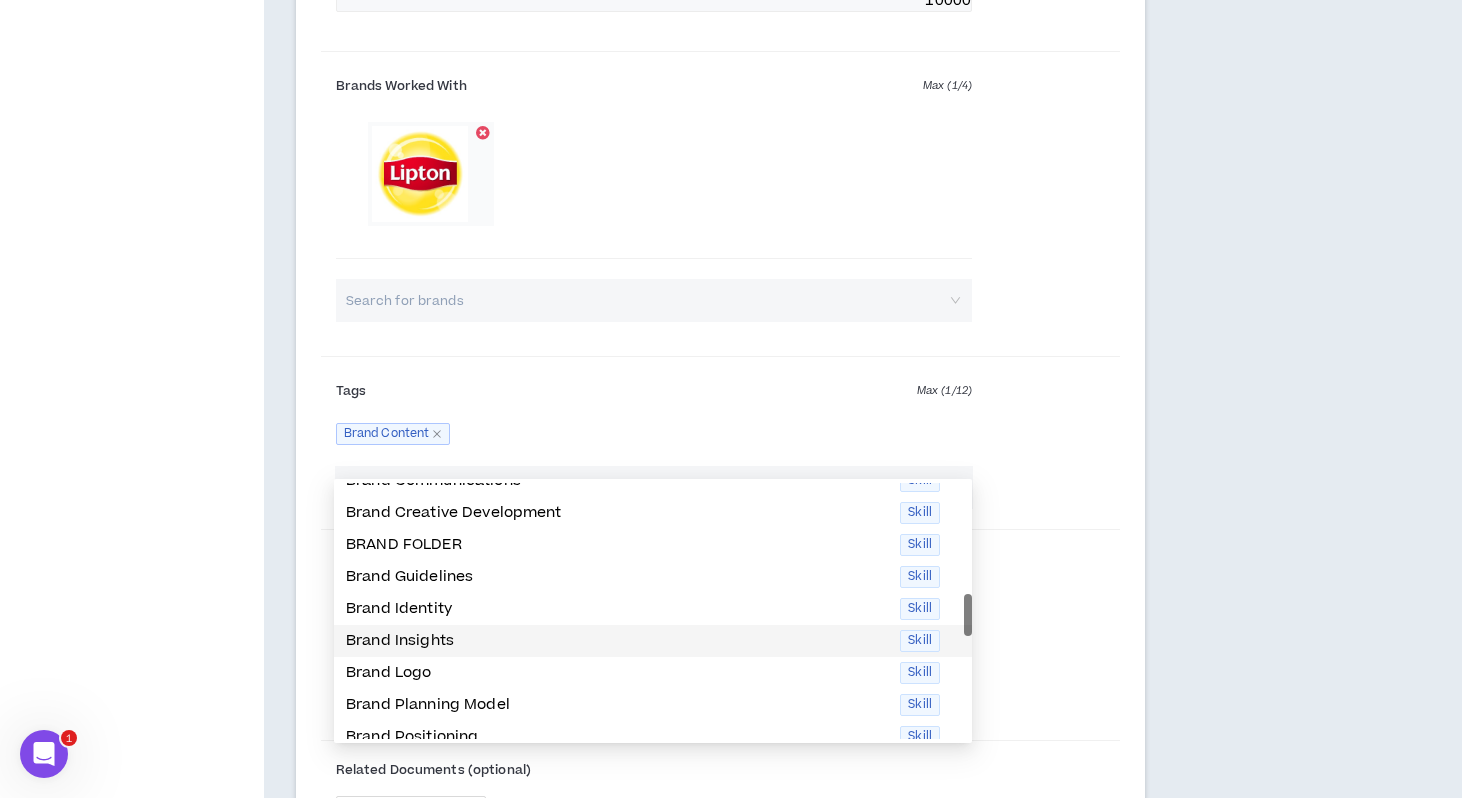 scroll, scrollTop: 179, scrollLeft: 0, axis: vertical 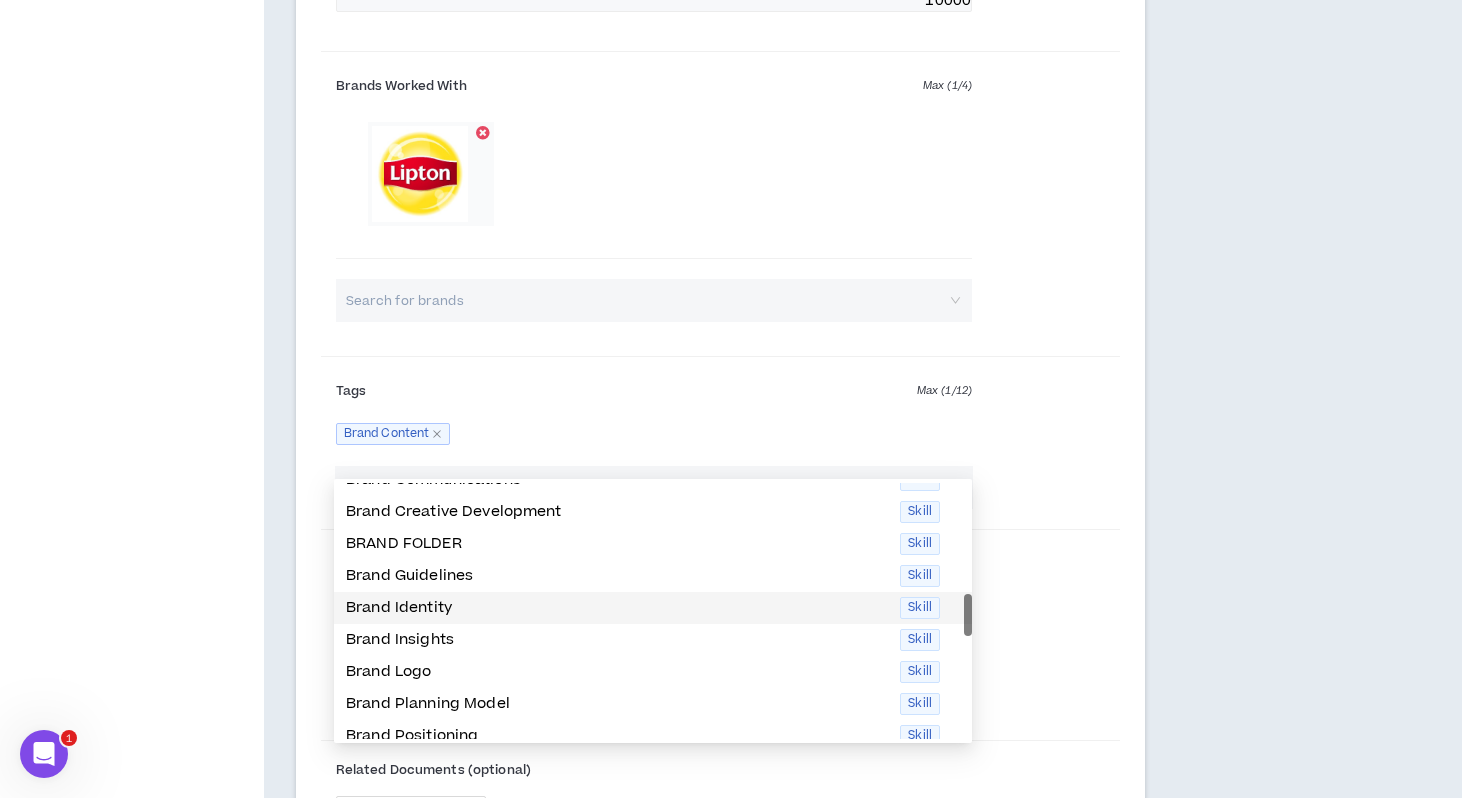 click on "Brand Identity" at bounding box center [617, 608] 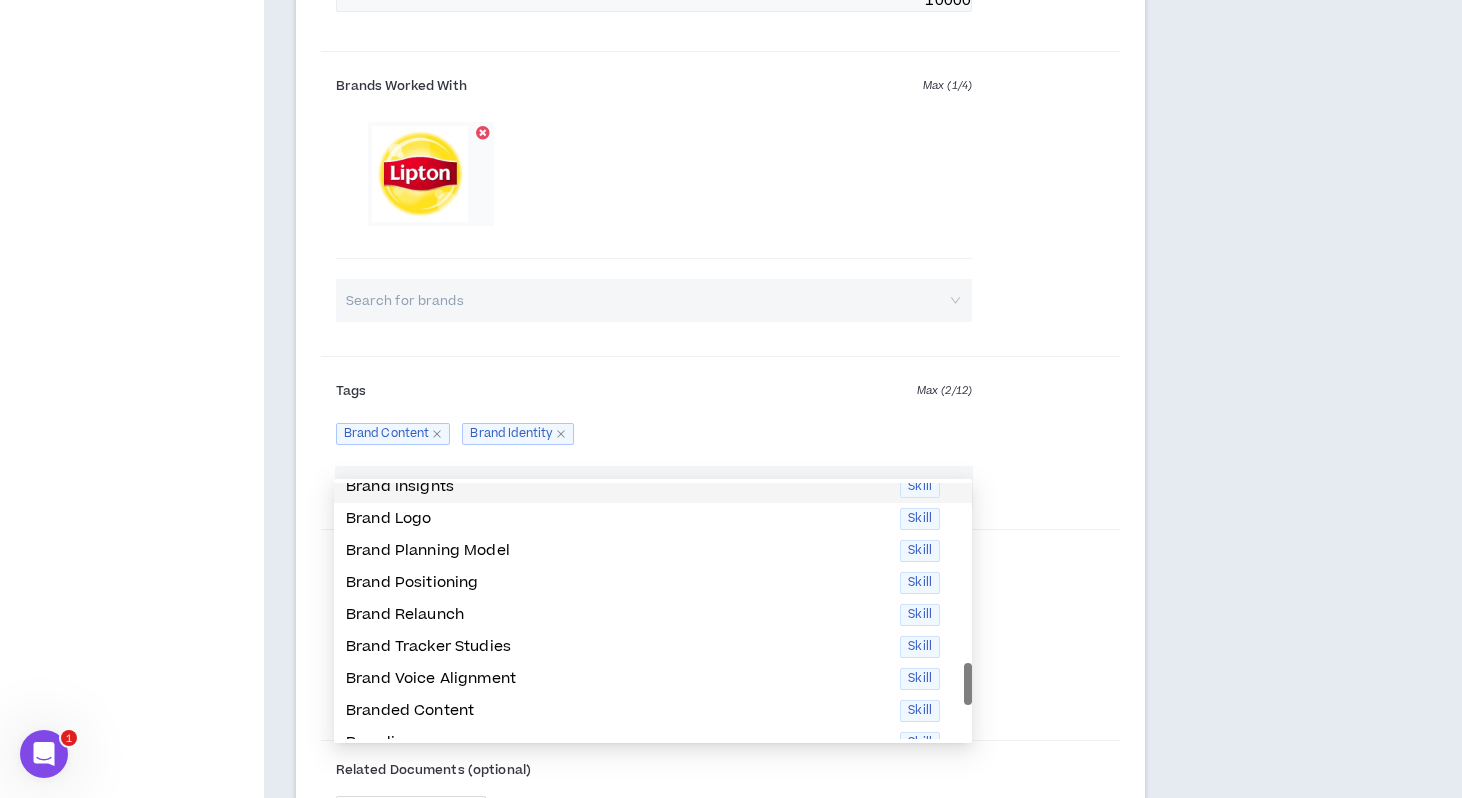 scroll, scrollTop: 301, scrollLeft: 0, axis: vertical 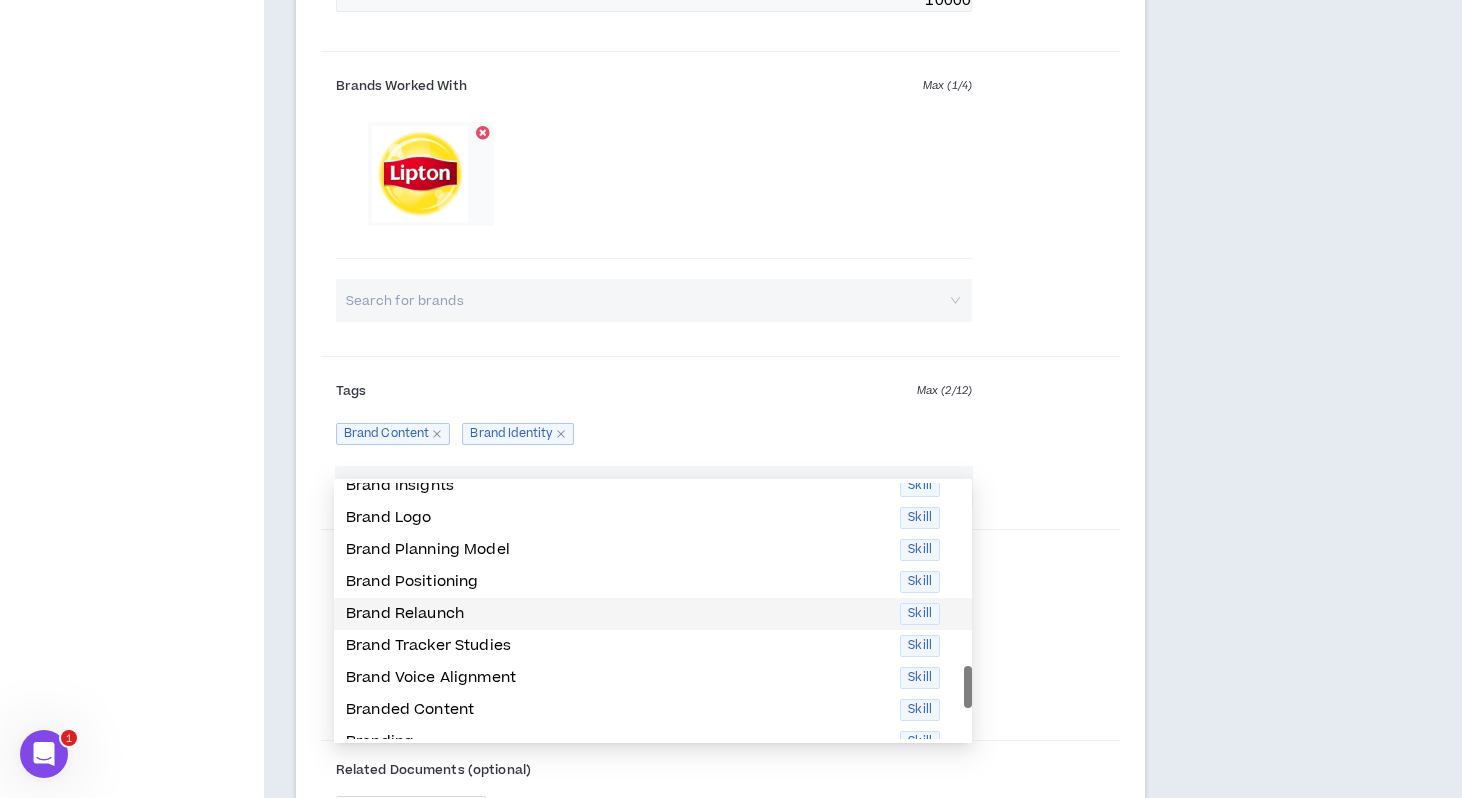 click on "Brand Relaunch" at bounding box center (617, 614) 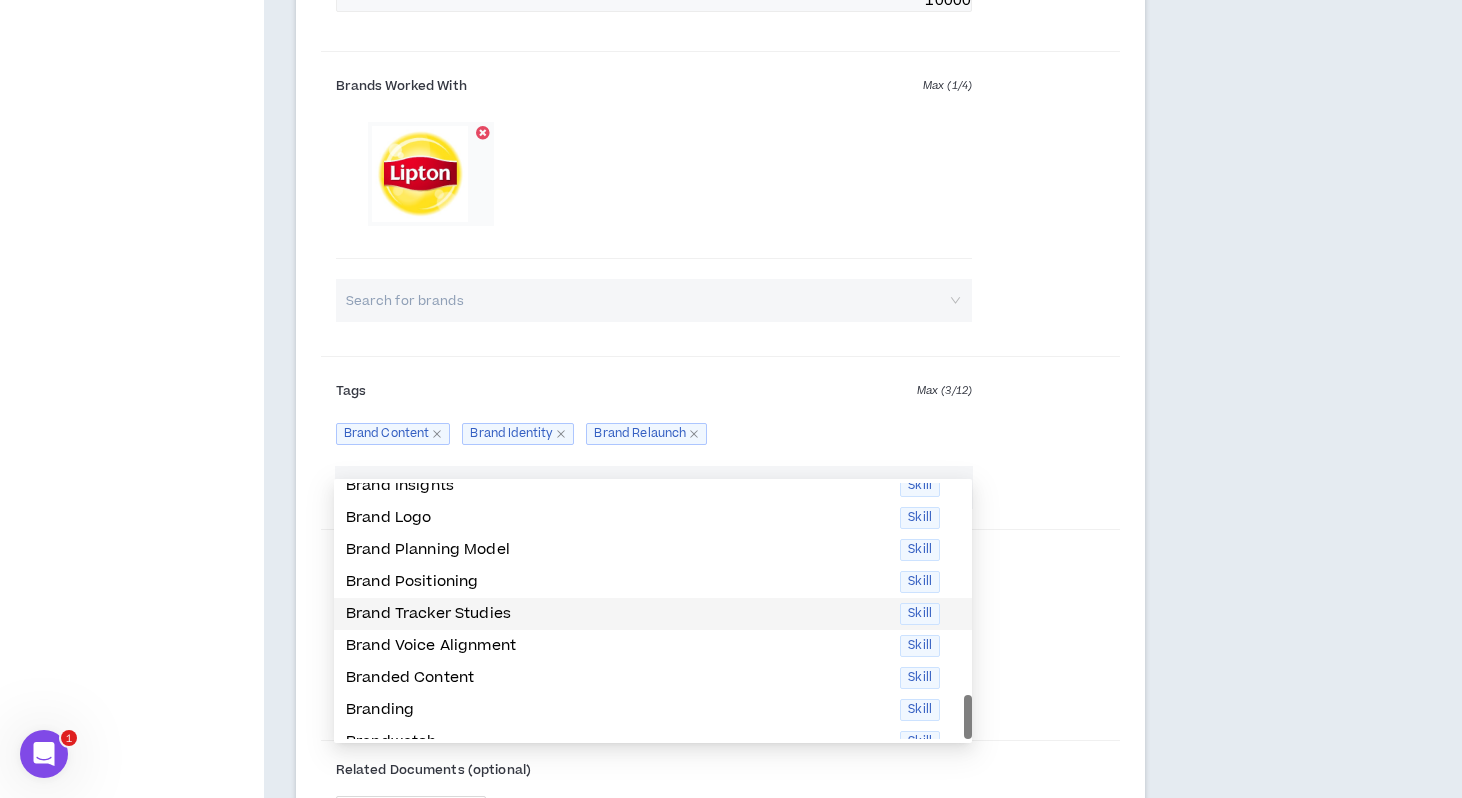 scroll, scrollTop: 320, scrollLeft: 0, axis: vertical 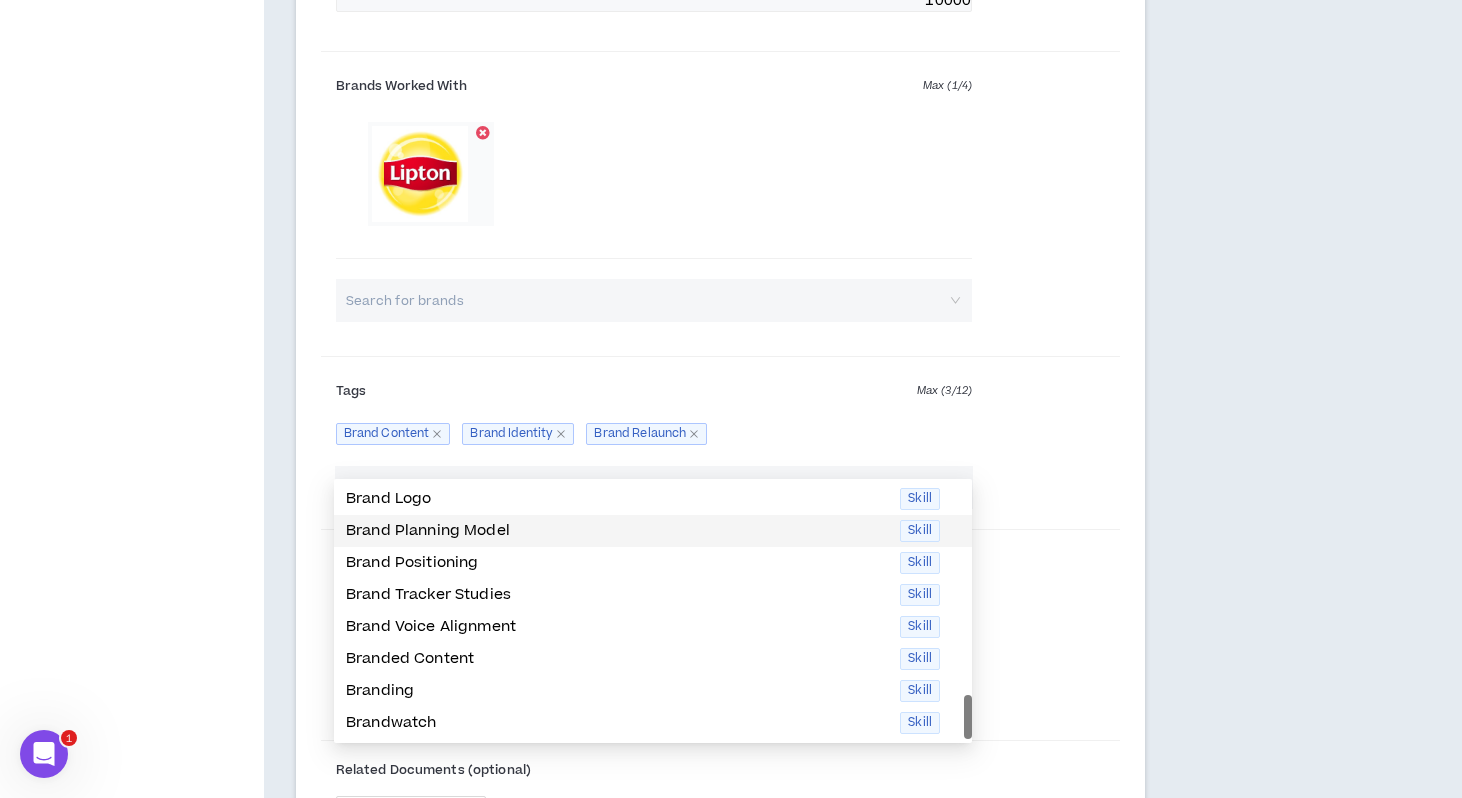 type on "brand" 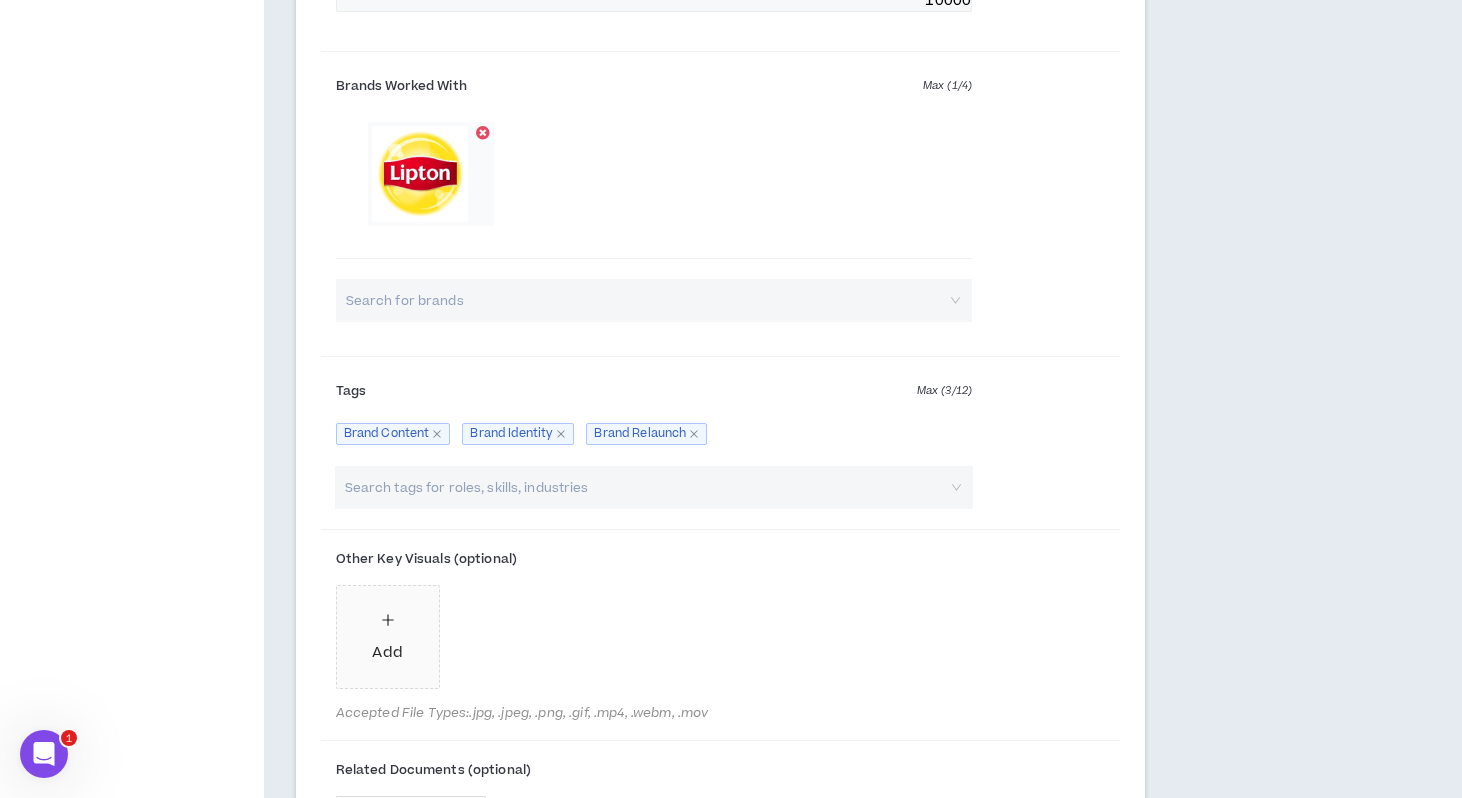 click on "Brands Worked With Max ( 1  /  4 ) Search for brands" at bounding box center [654, 201] 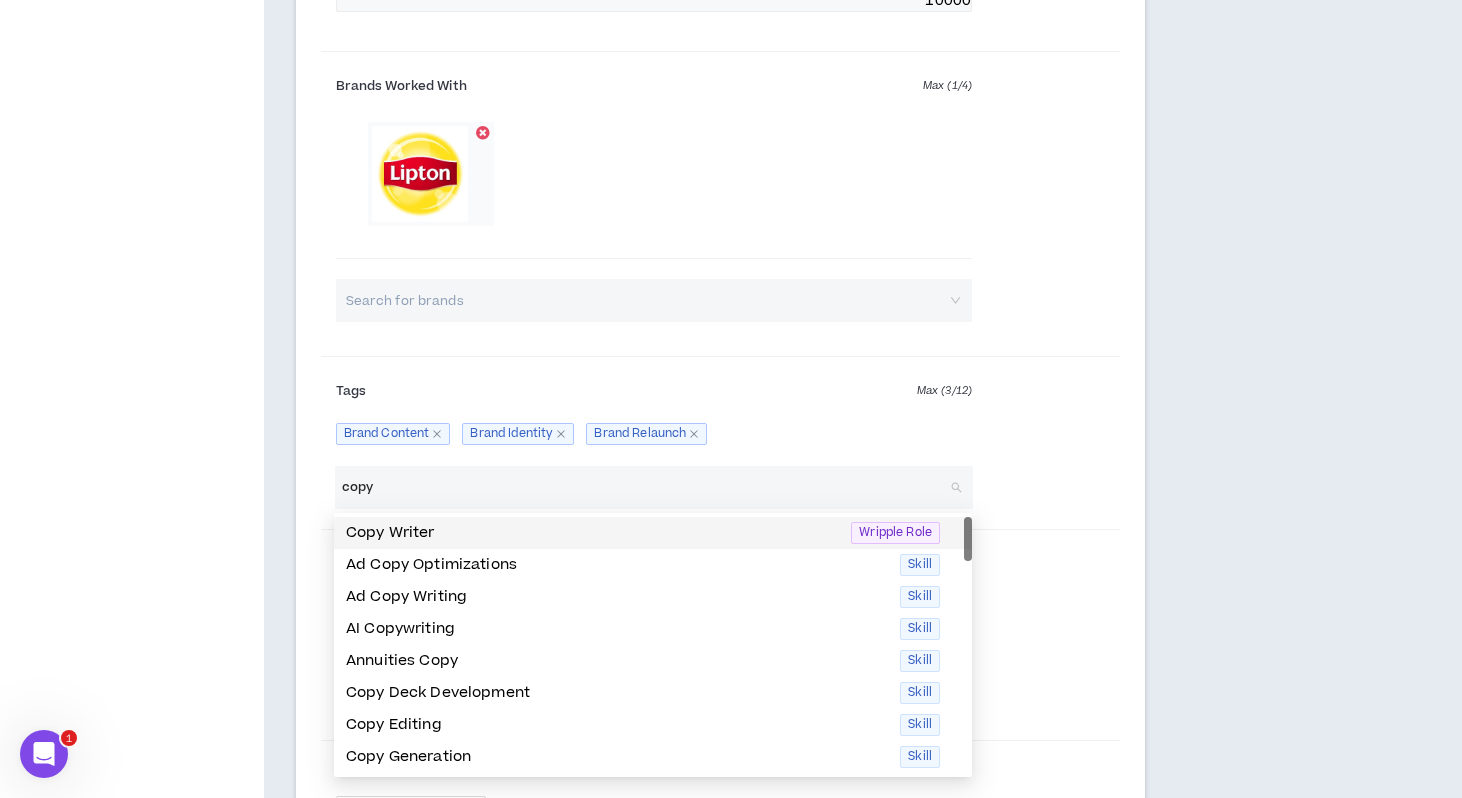 click on "Copy Writer" at bounding box center (592, 533) 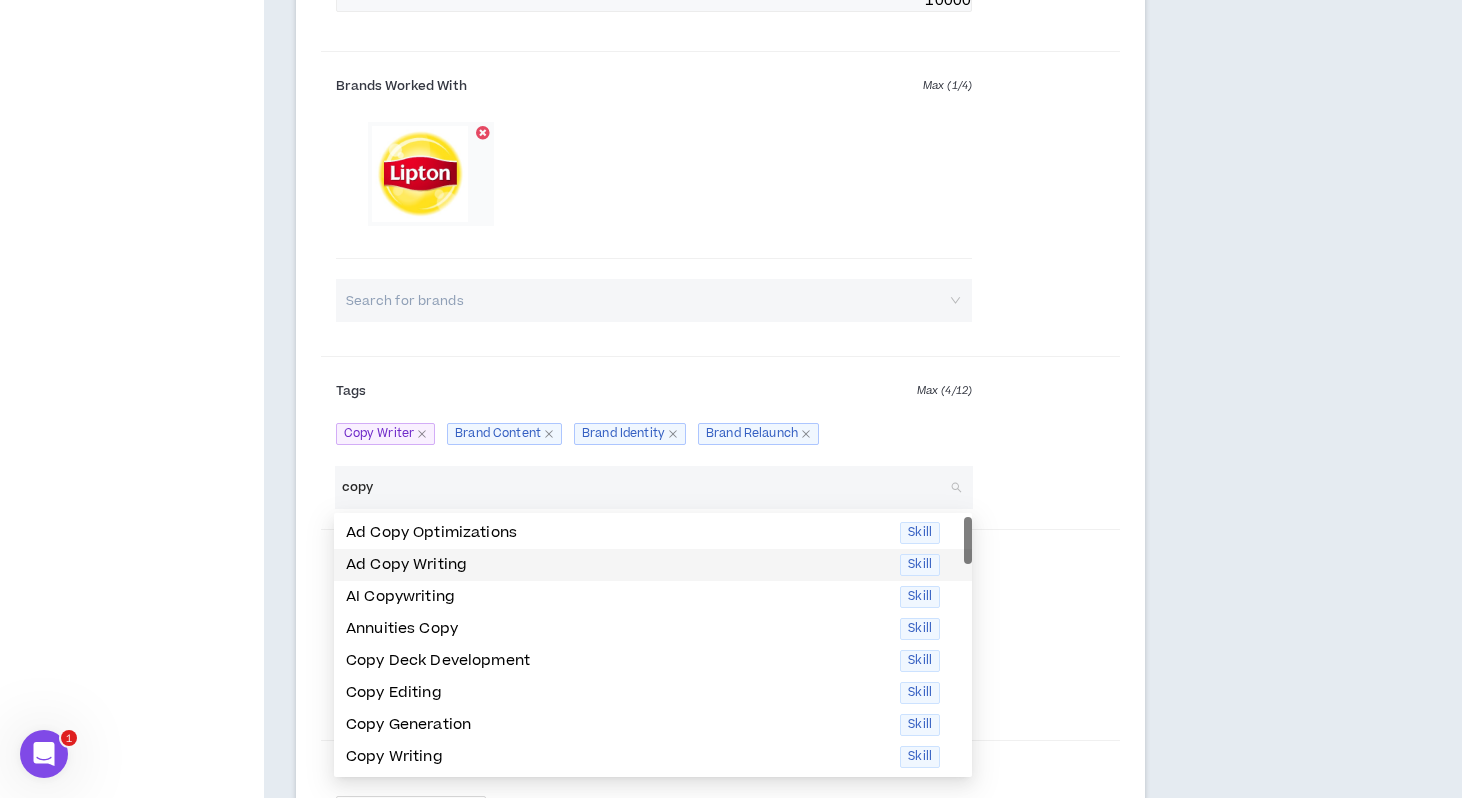 click on "Ad Copy Writing" at bounding box center [617, 565] 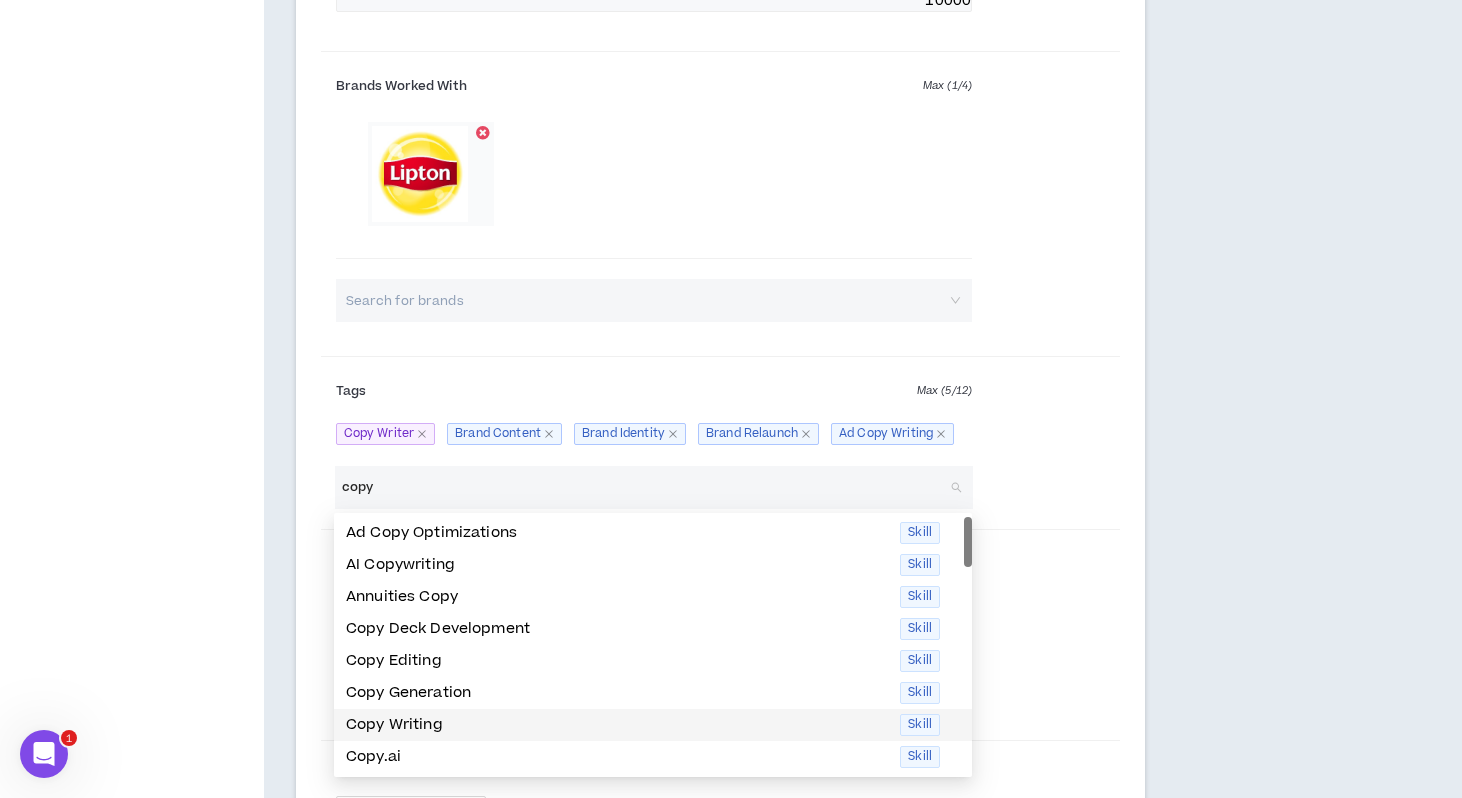 click on "Copy Writing" at bounding box center (617, 725) 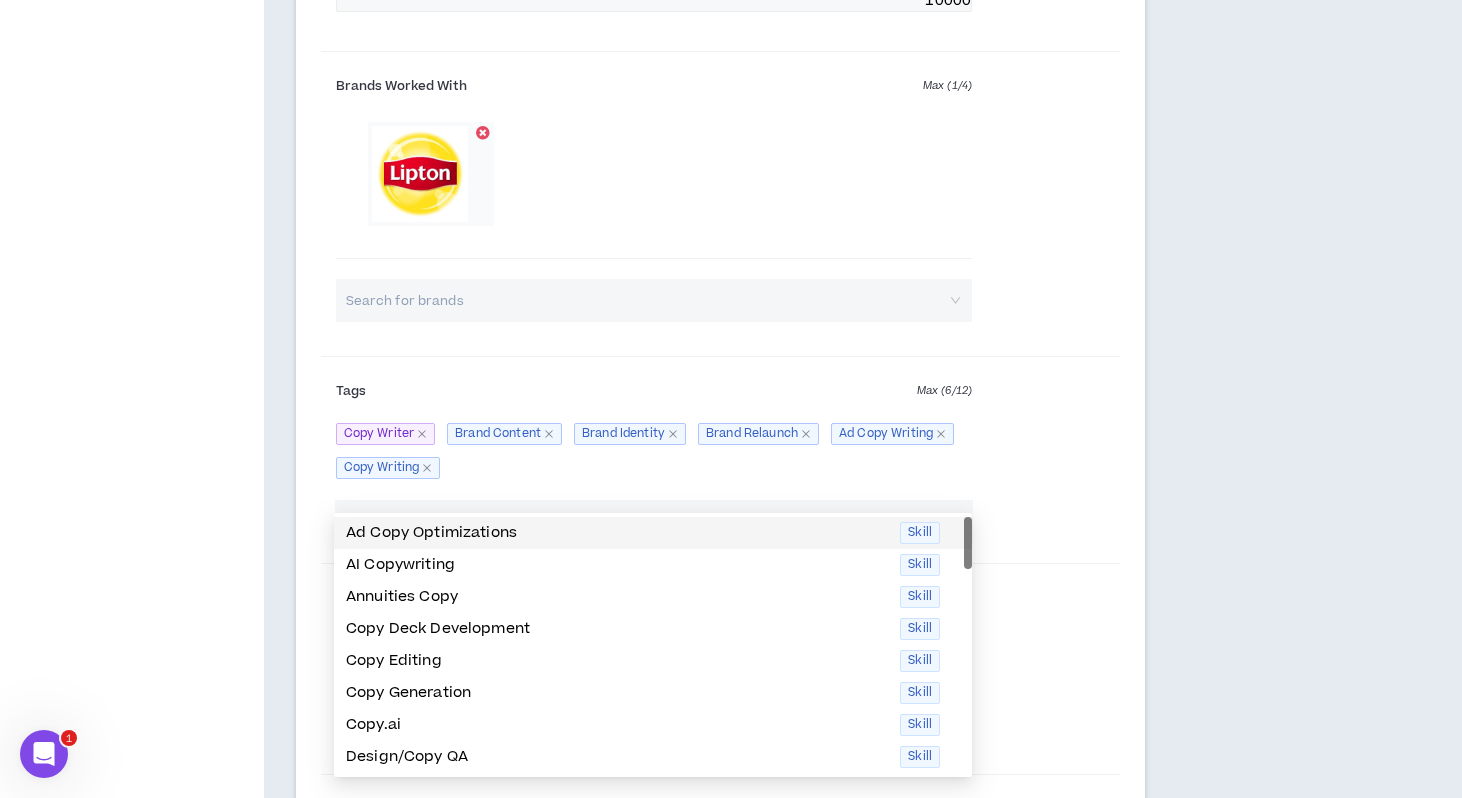 type on "copy" 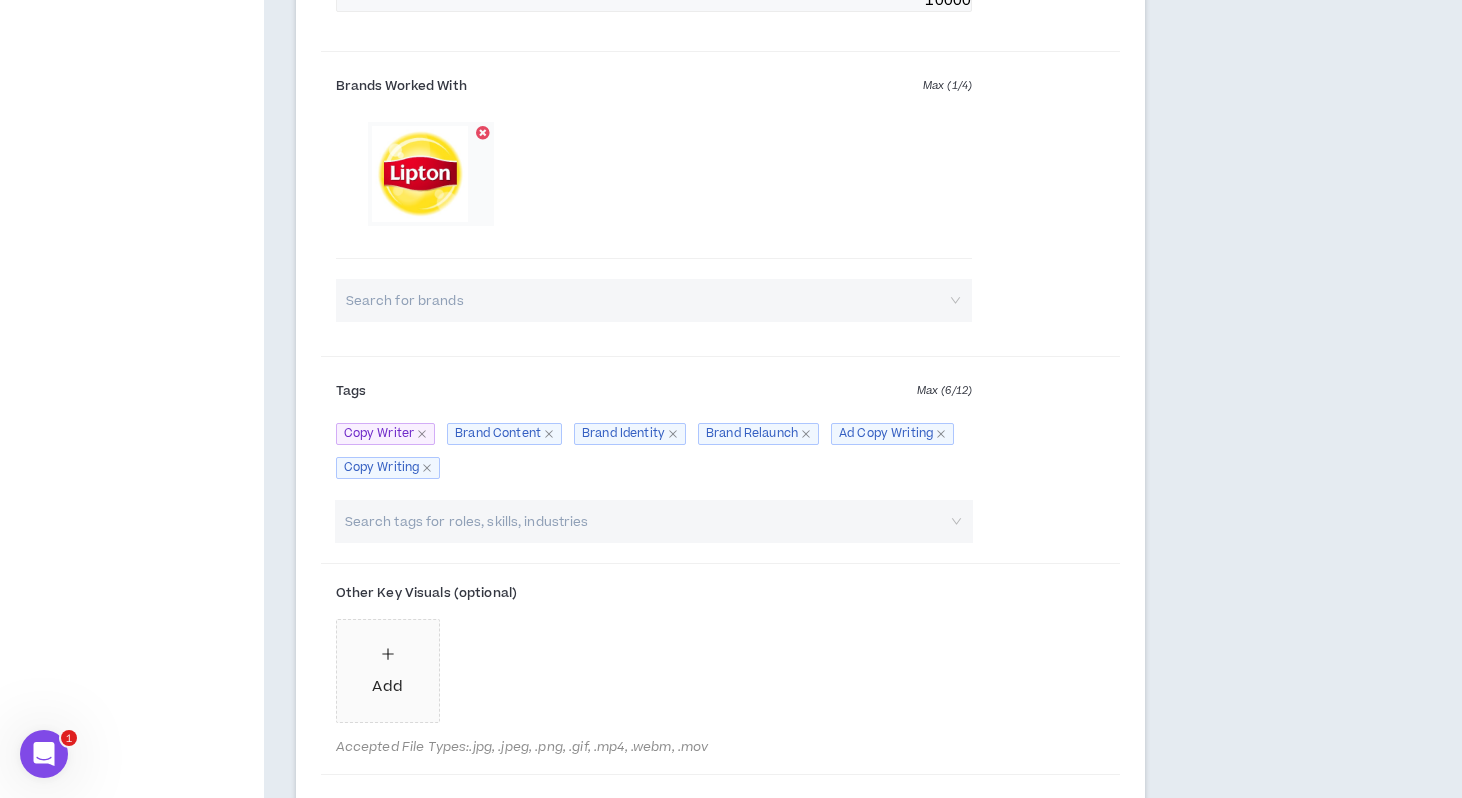 click at bounding box center (643, 521) 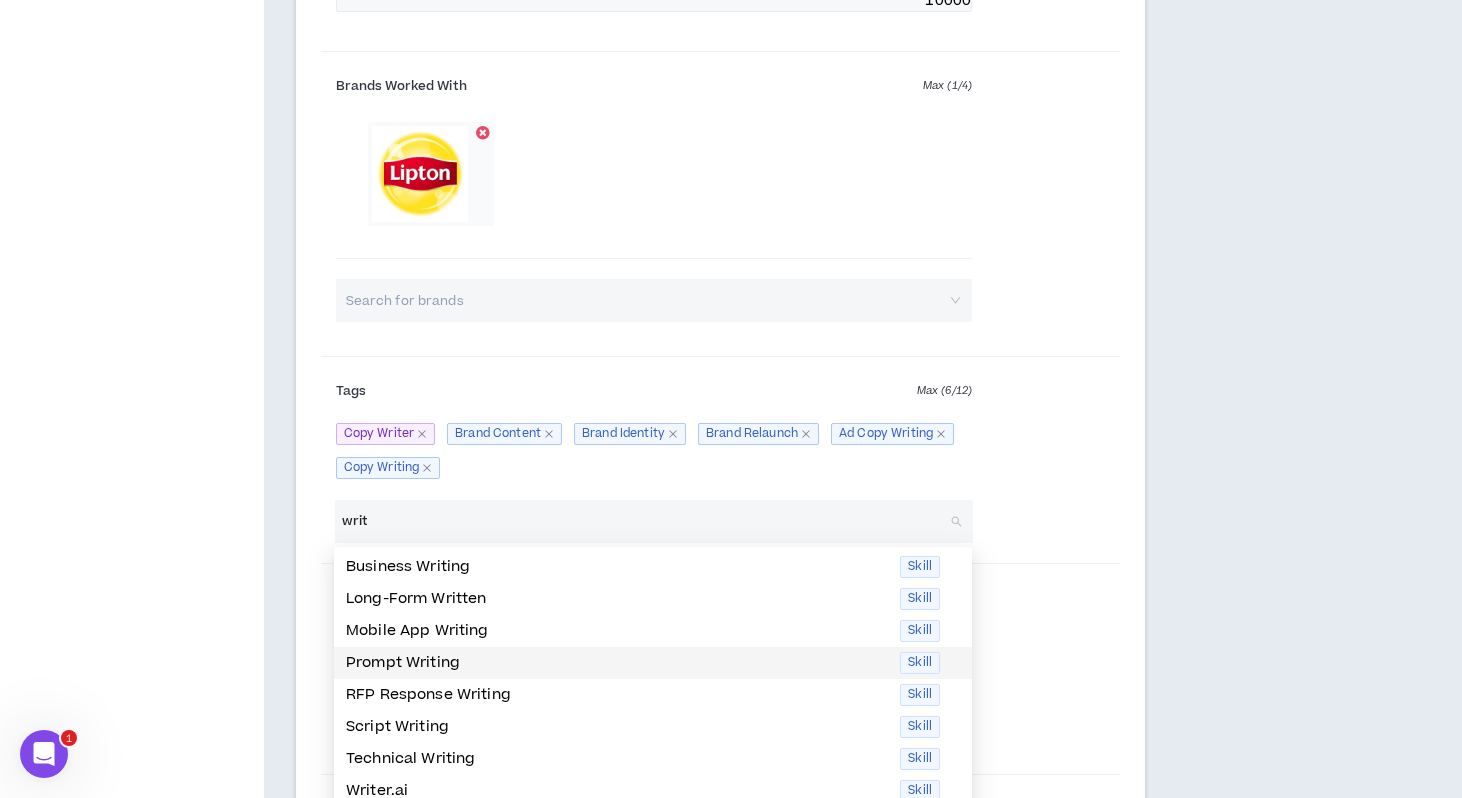 scroll, scrollTop: 32, scrollLeft: 0, axis: vertical 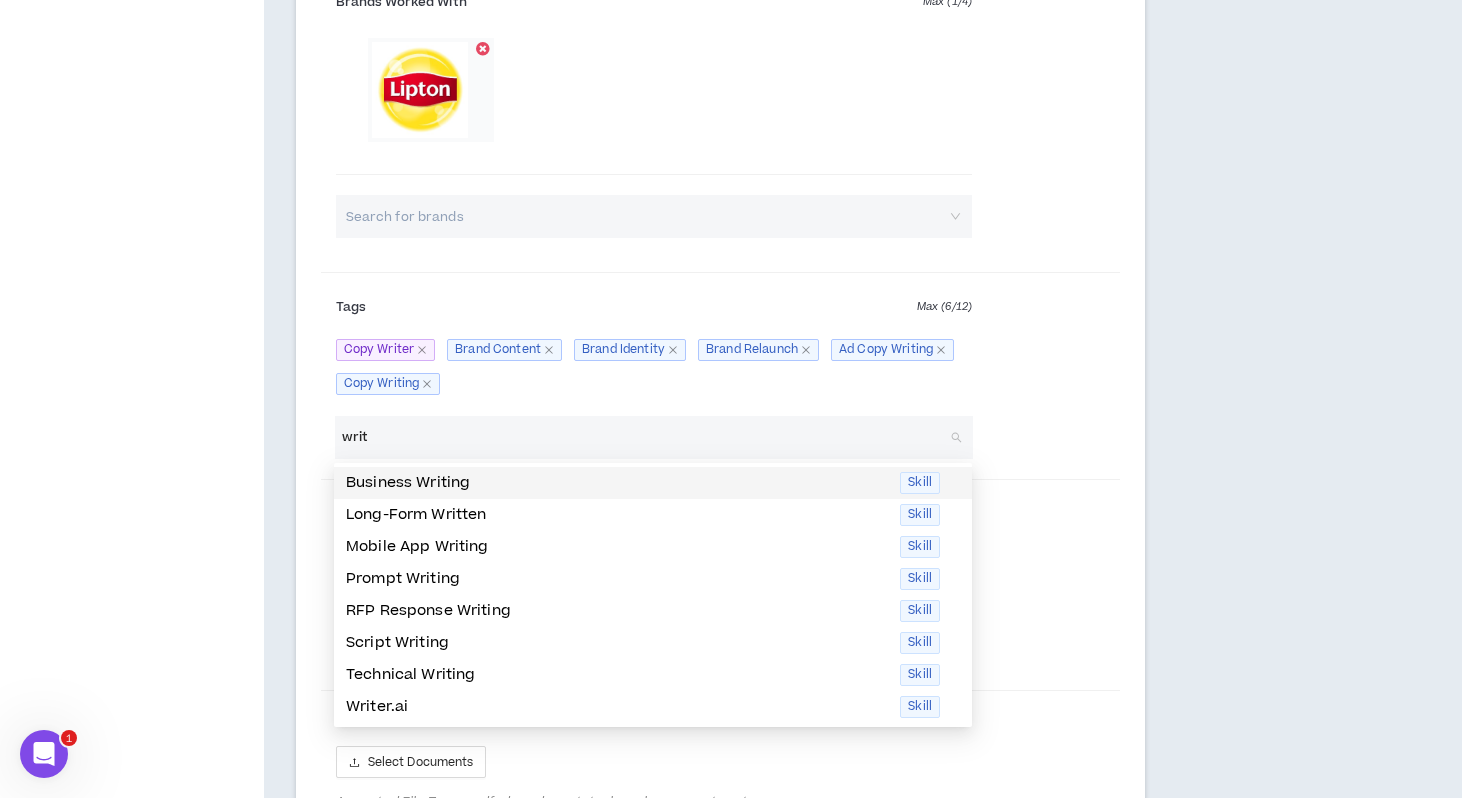 click on "writ" at bounding box center [643, 437] 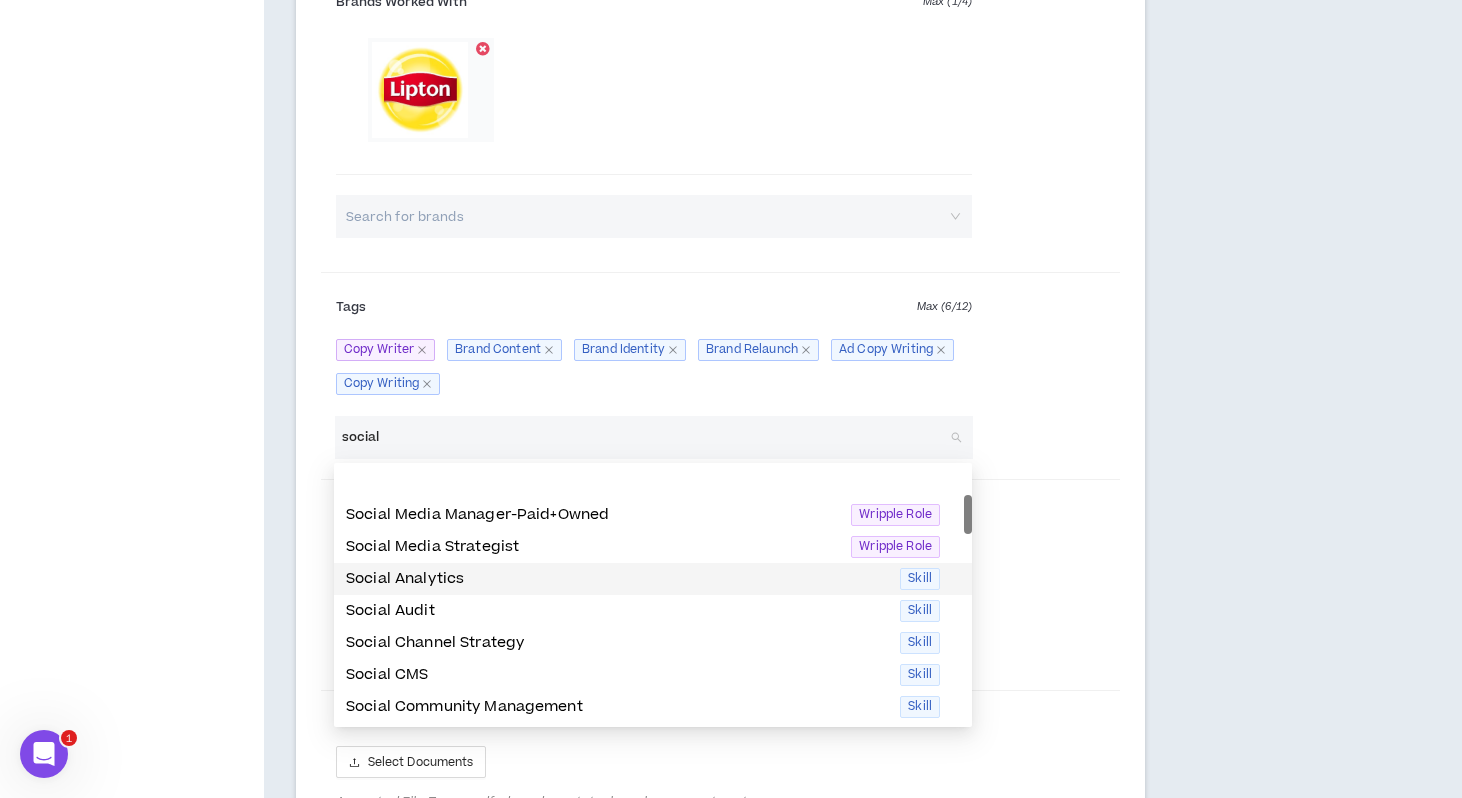 scroll, scrollTop: 69, scrollLeft: 0, axis: vertical 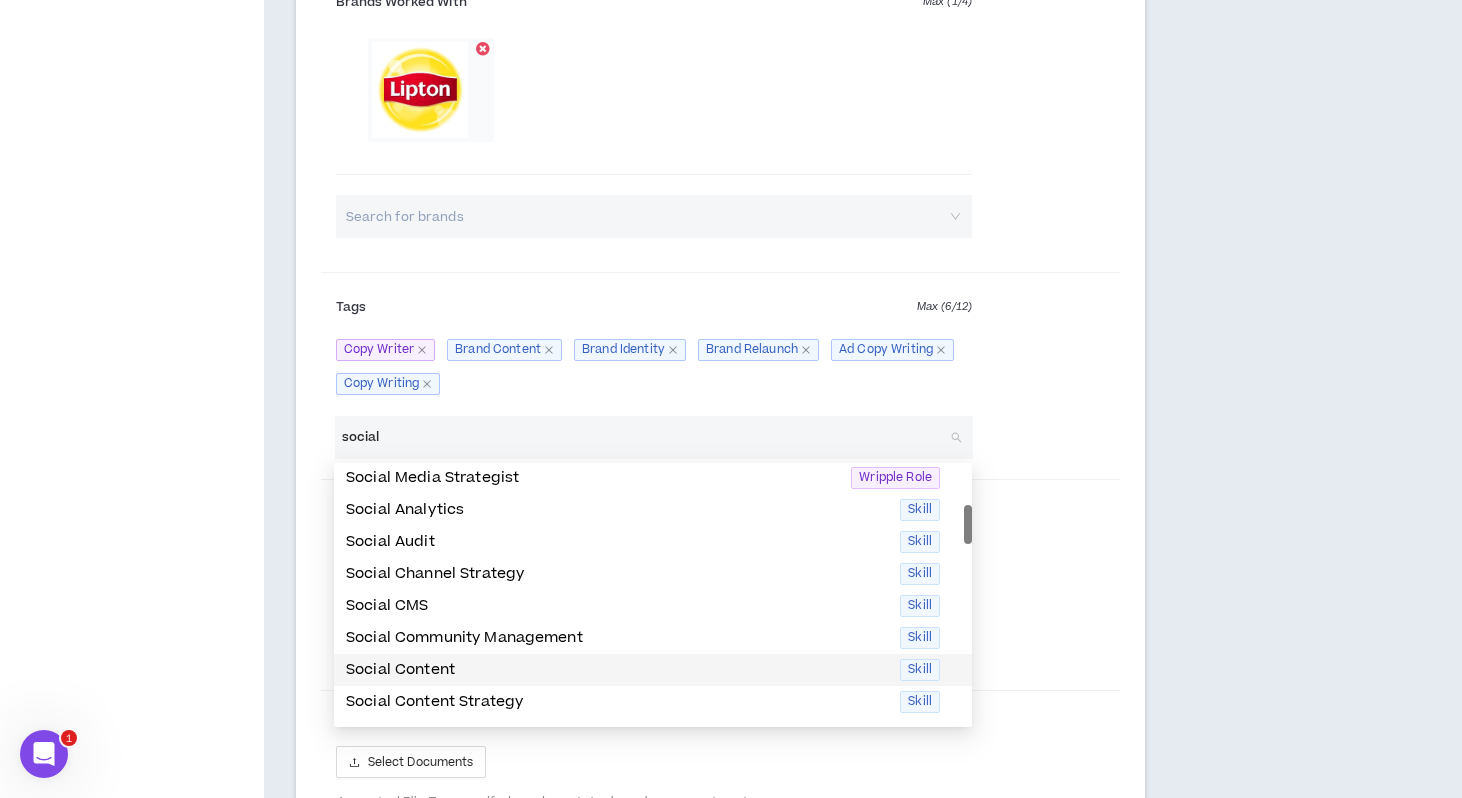 click on "Social Content" at bounding box center [617, 670] 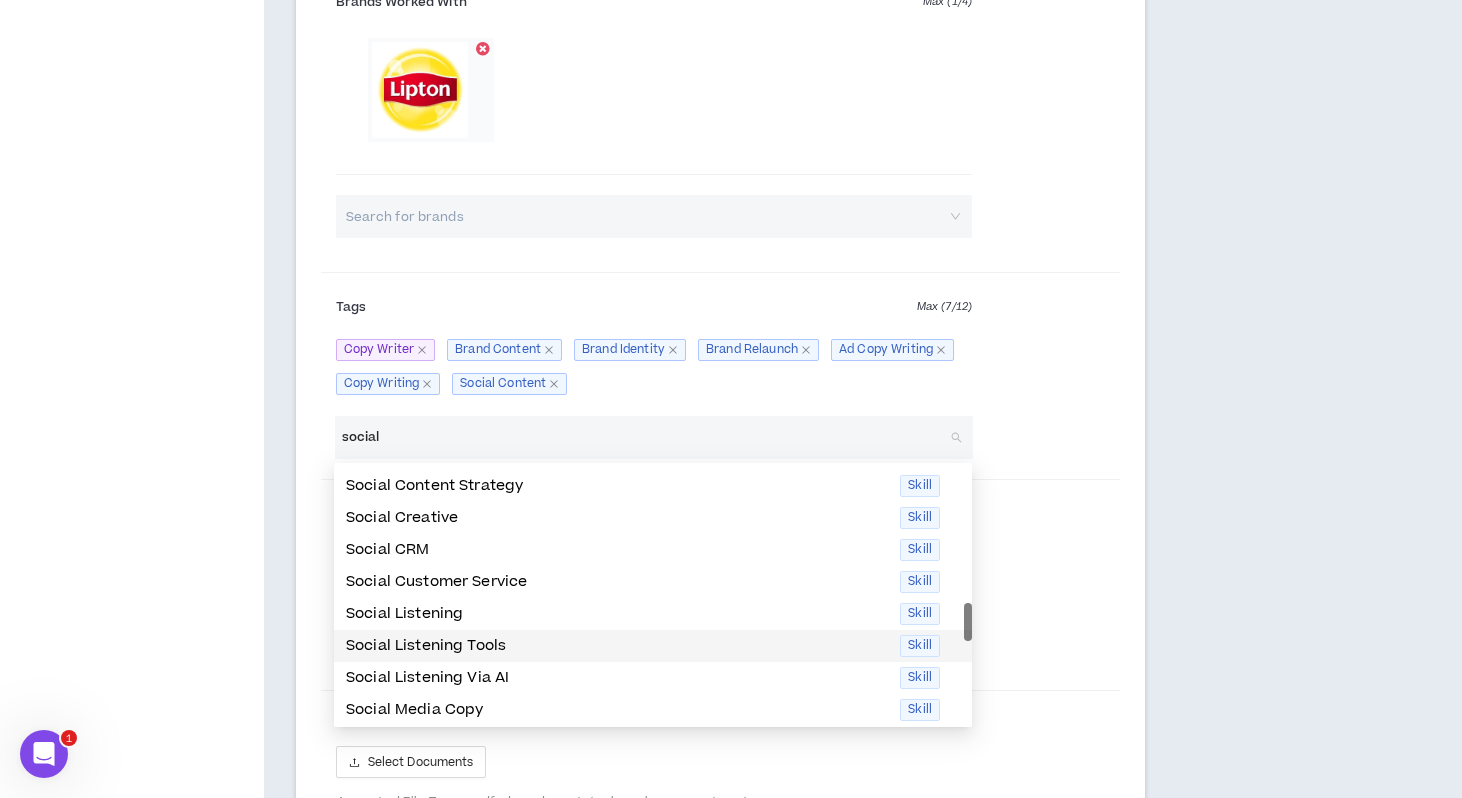 scroll, scrollTop: 363, scrollLeft: 0, axis: vertical 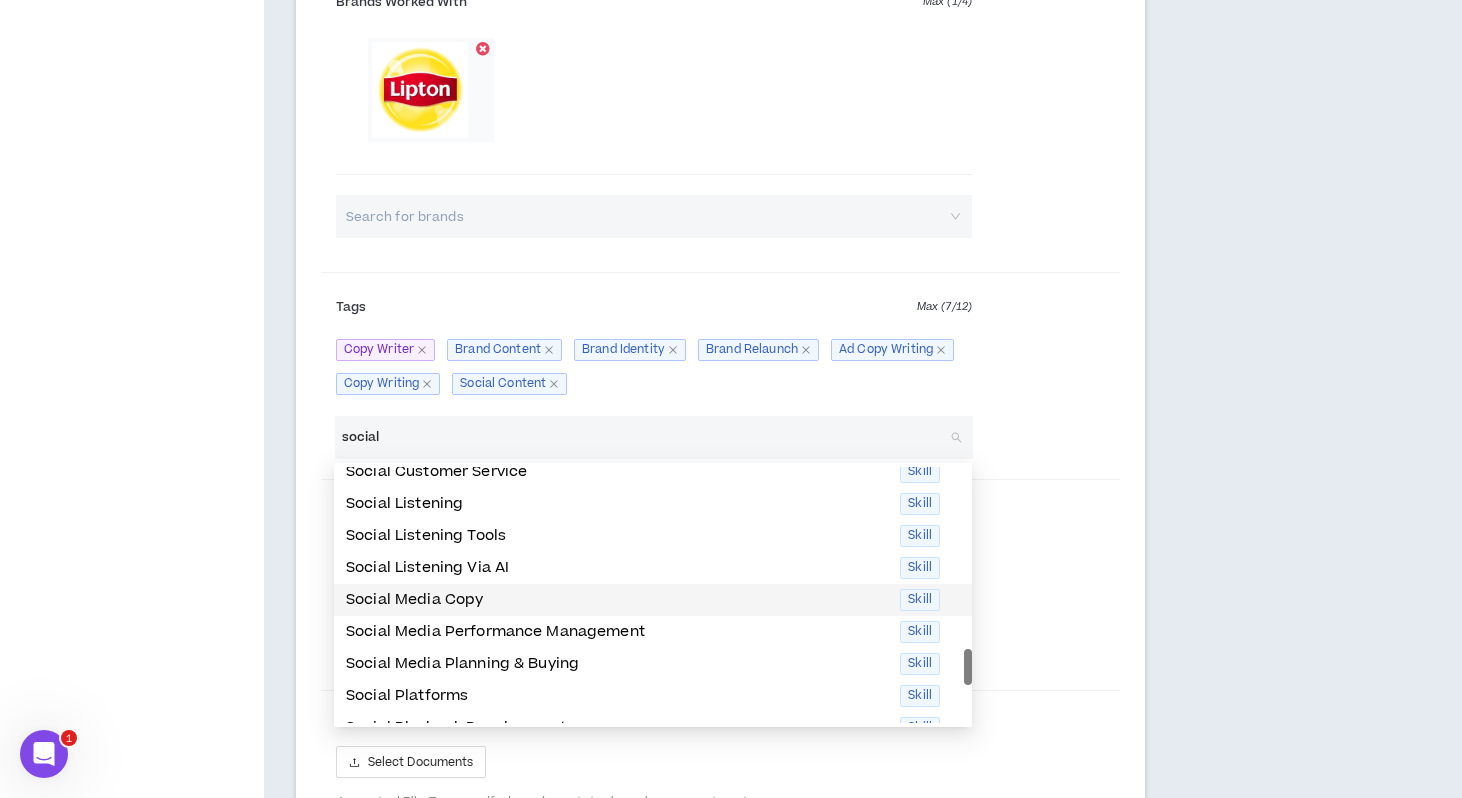 click on "Social Media Copy" at bounding box center [617, 600] 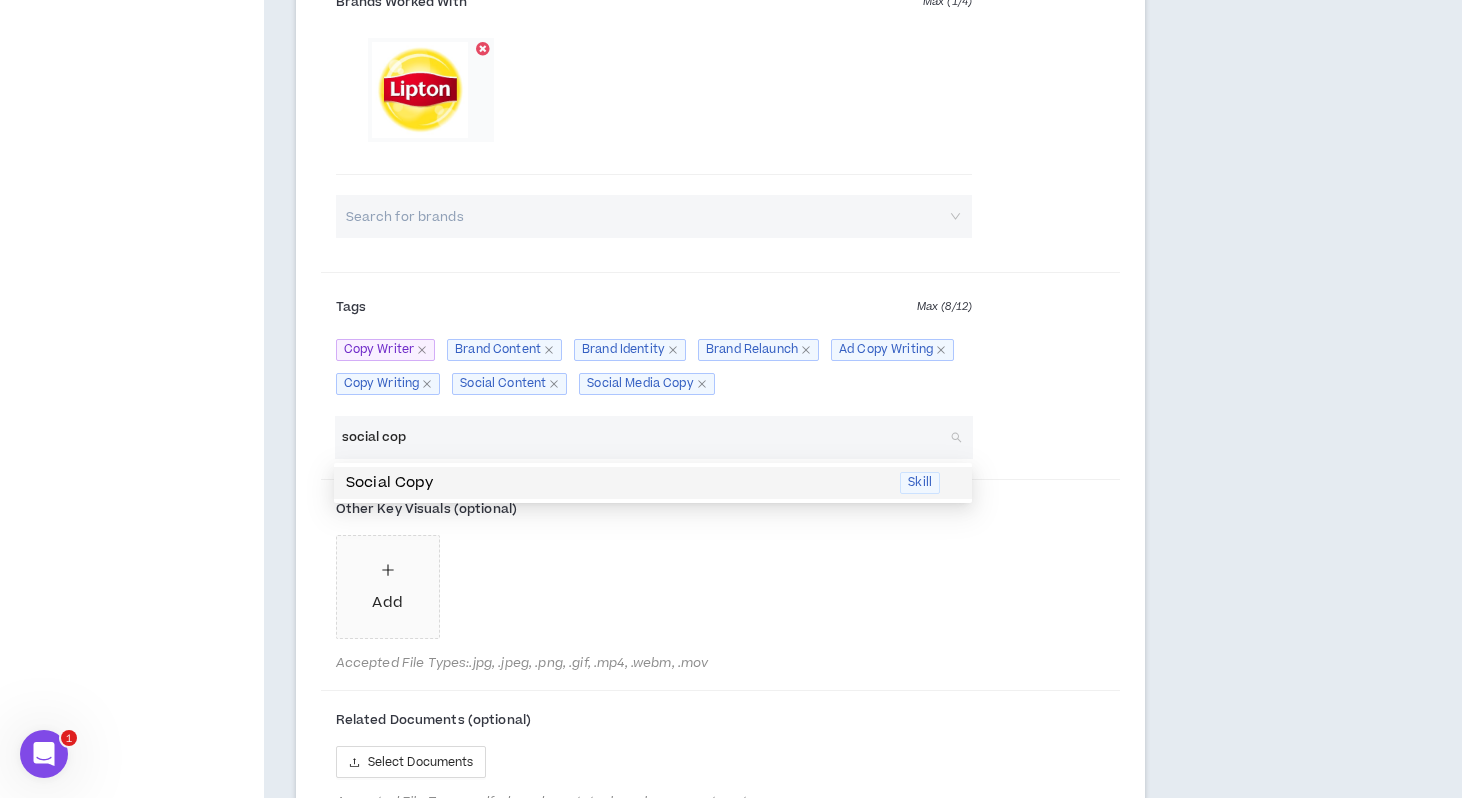 click on "Social Copy" at bounding box center (617, 483) 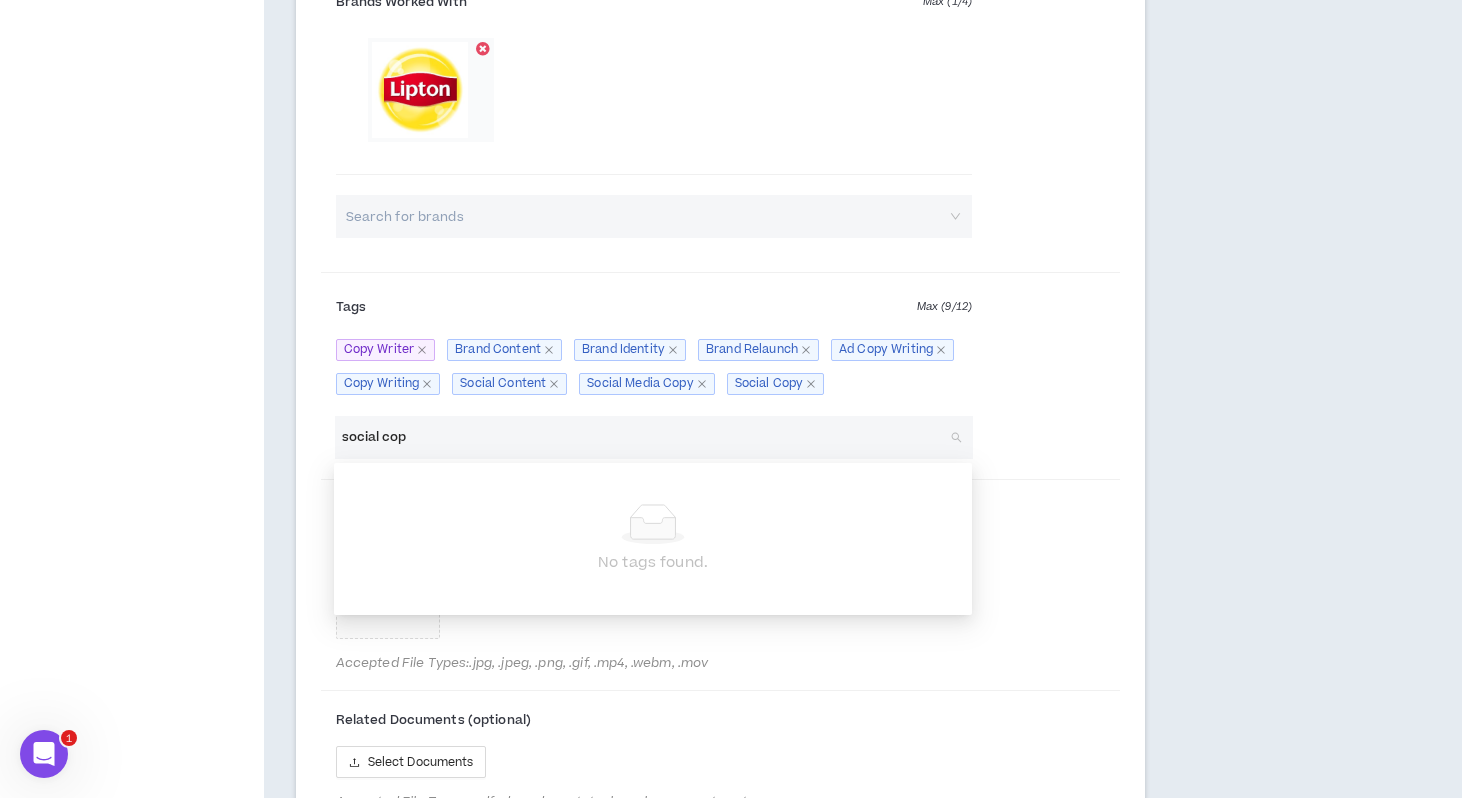 click on "social cop" at bounding box center (643, 437) 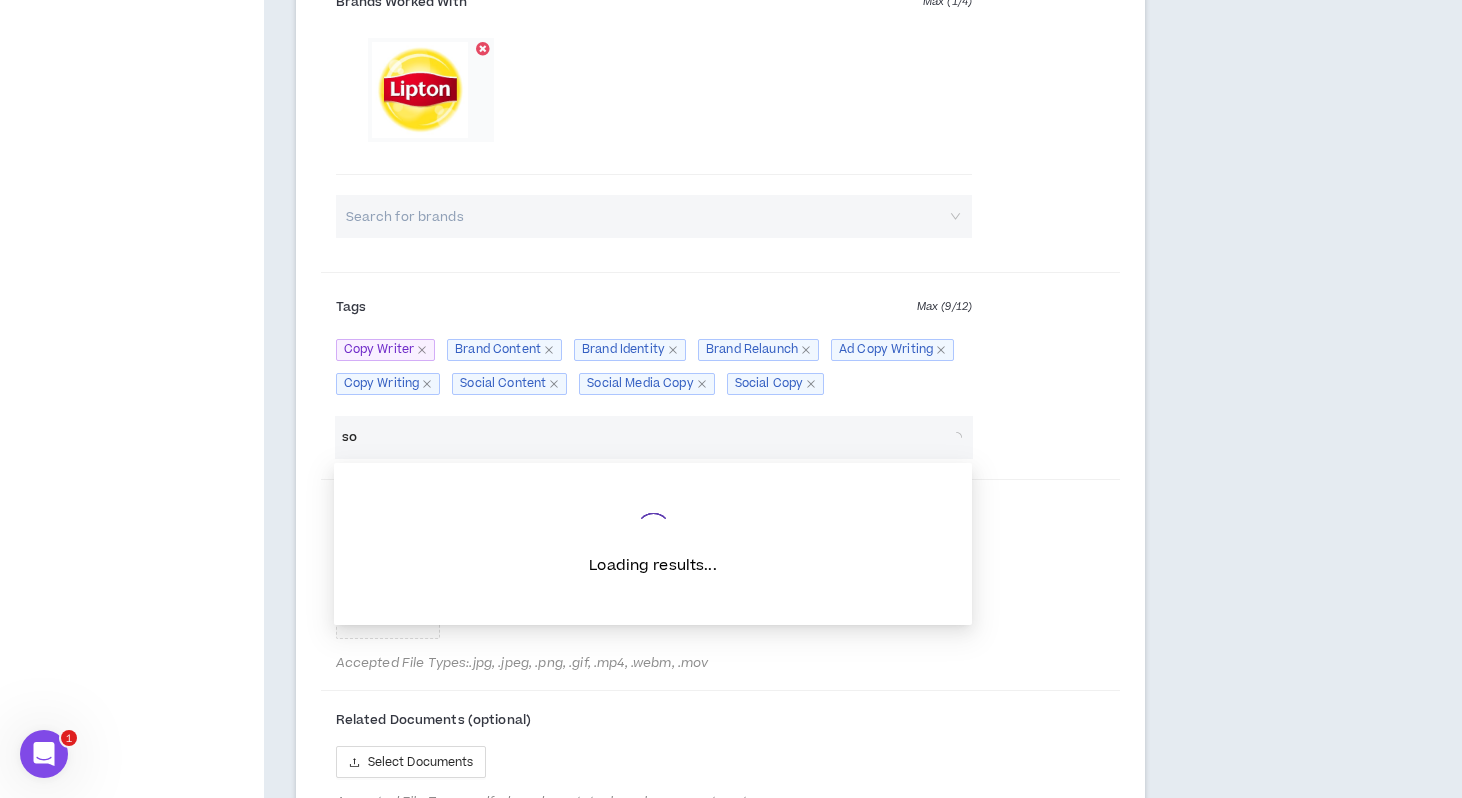 type on "s" 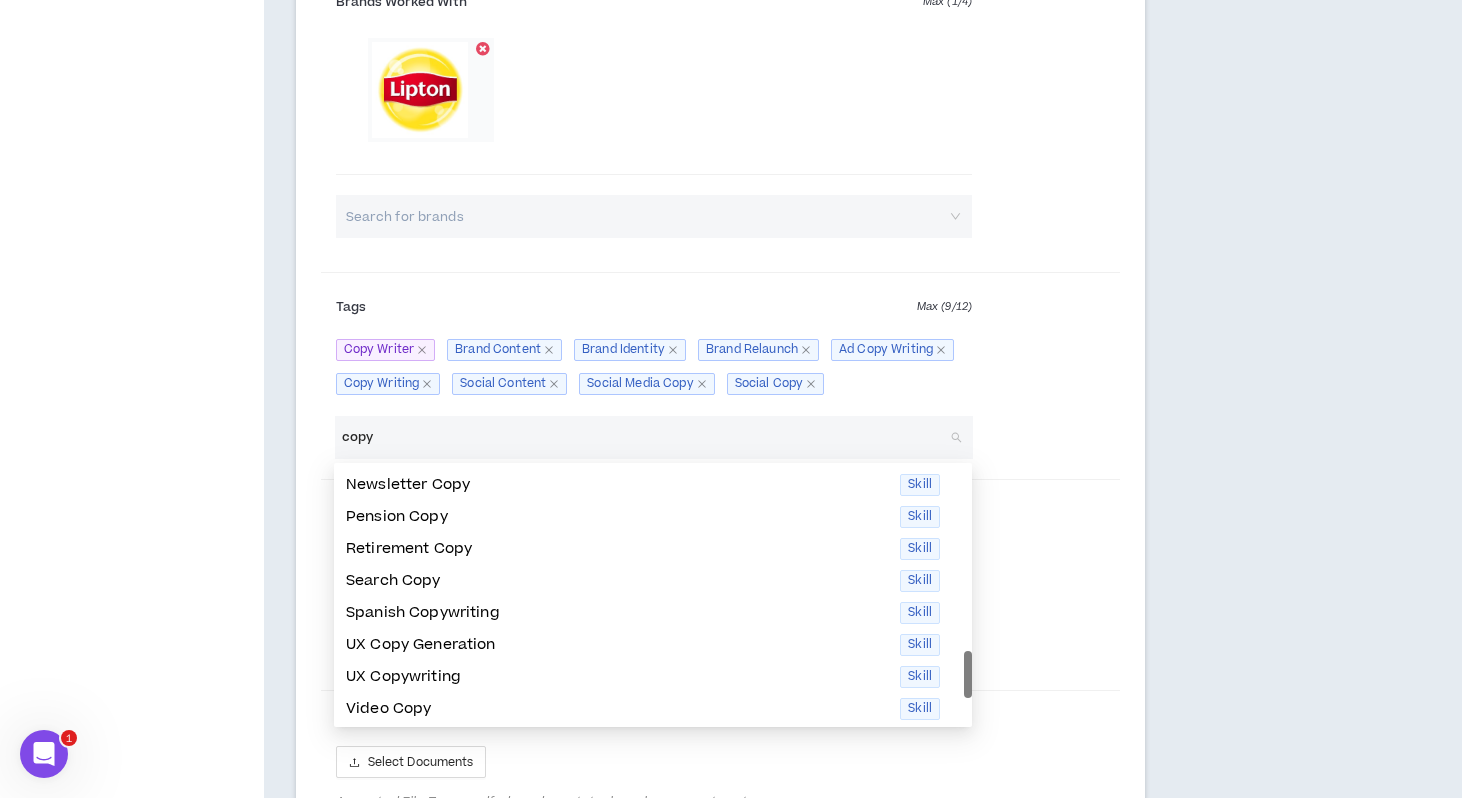 scroll, scrollTop: 288, scrollLeft: 0, axis: vertical 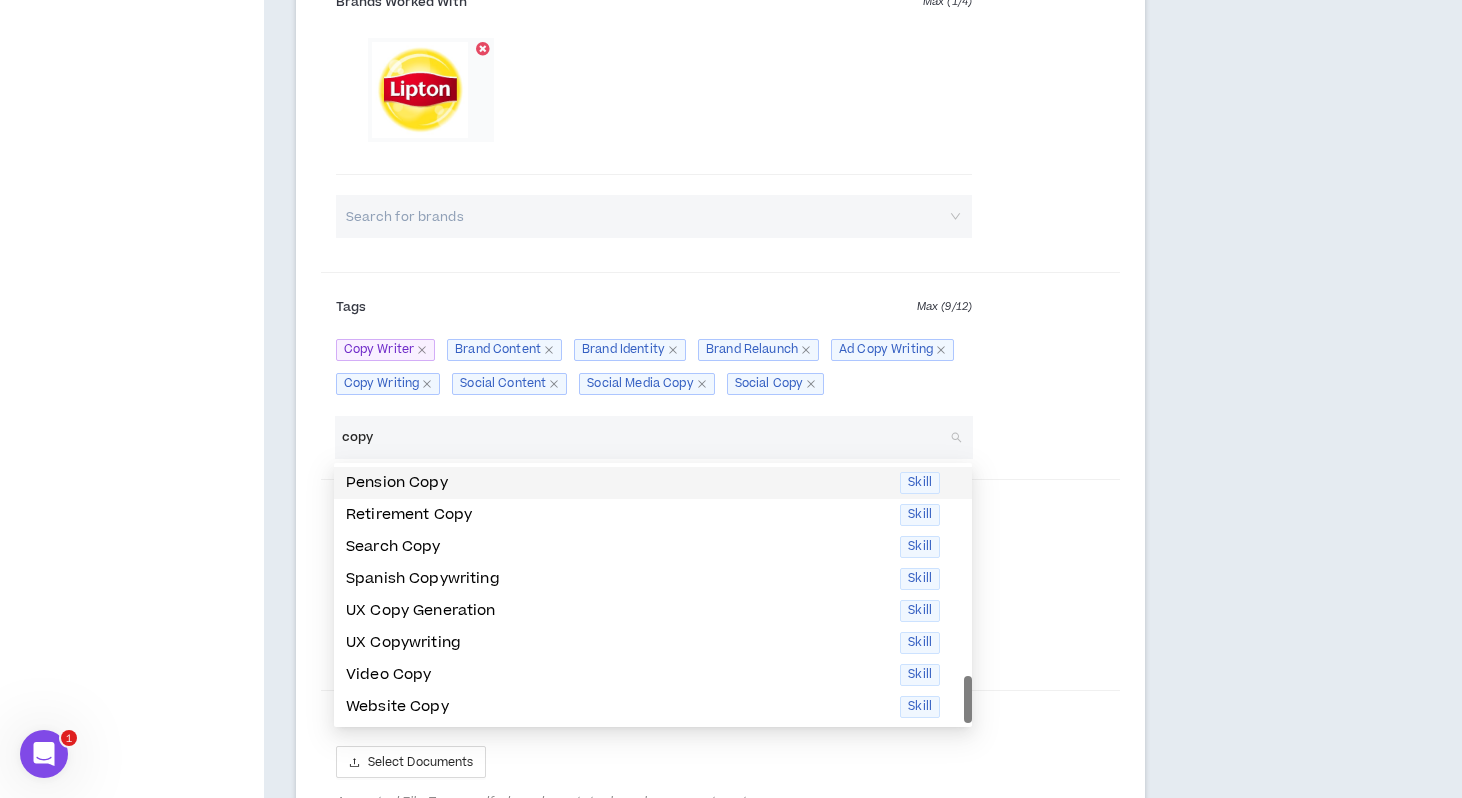 click on "copy" at bounding box center (643, 437) 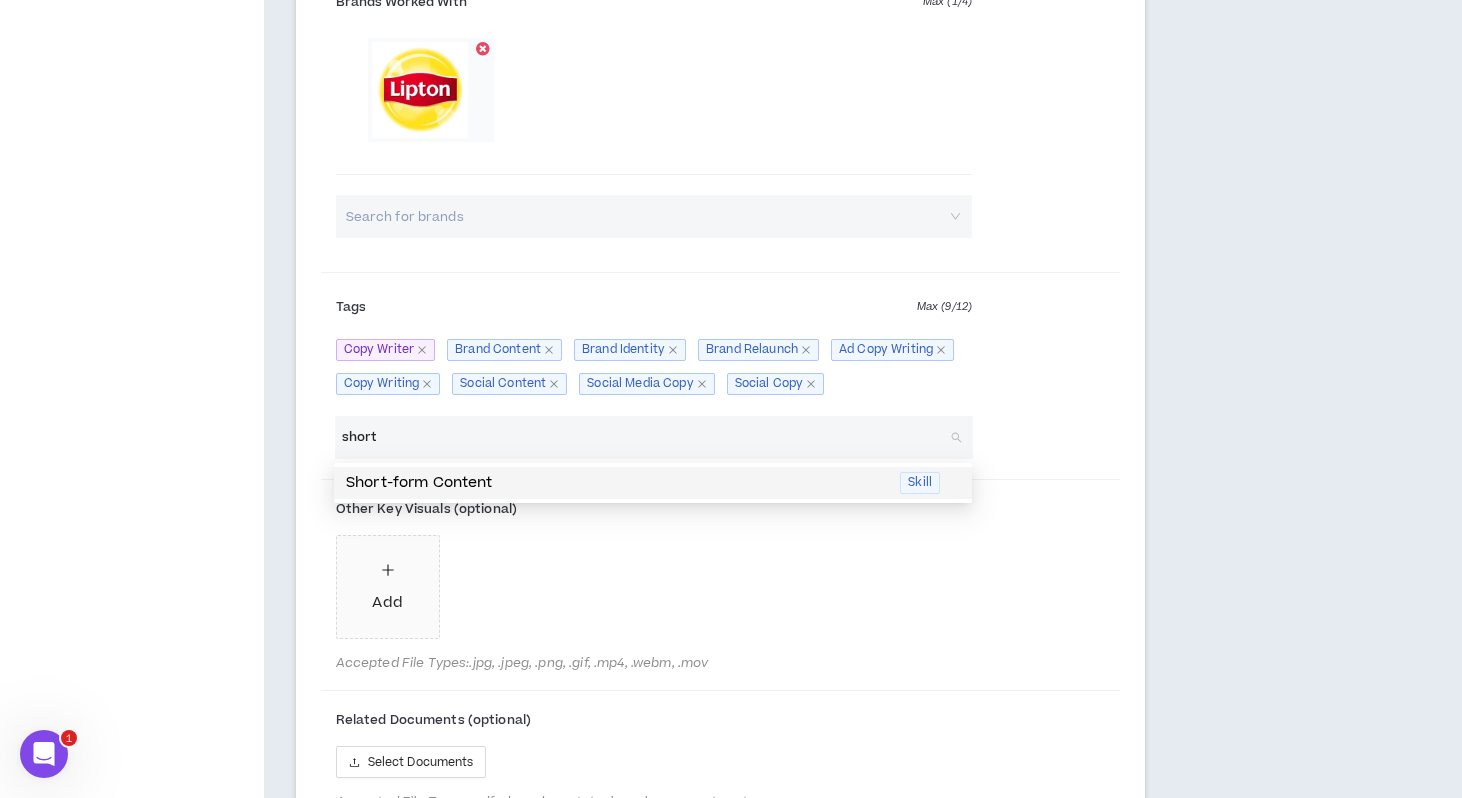 click on "Short-form Content" at bounding box center (617, 483) 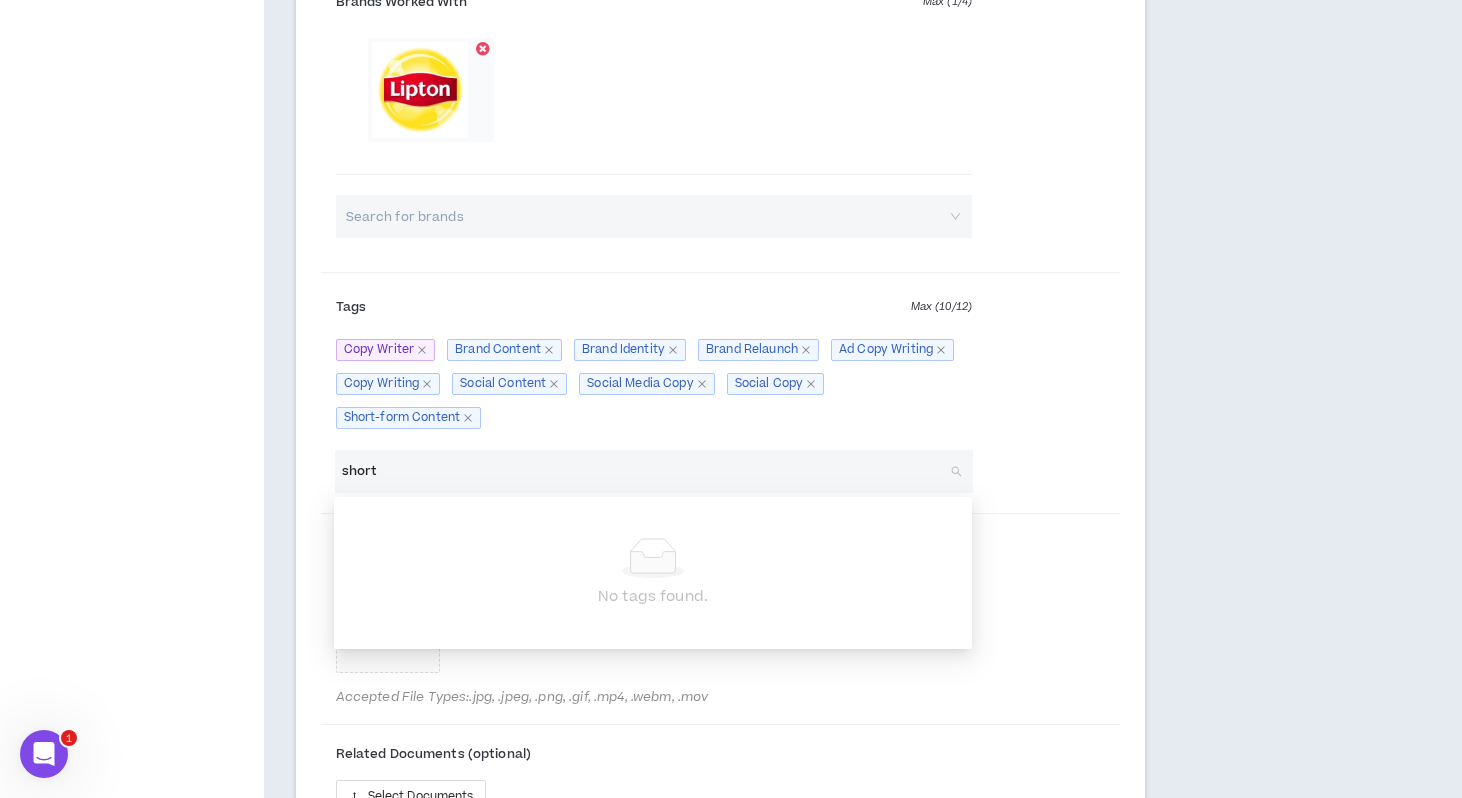 type on "short" 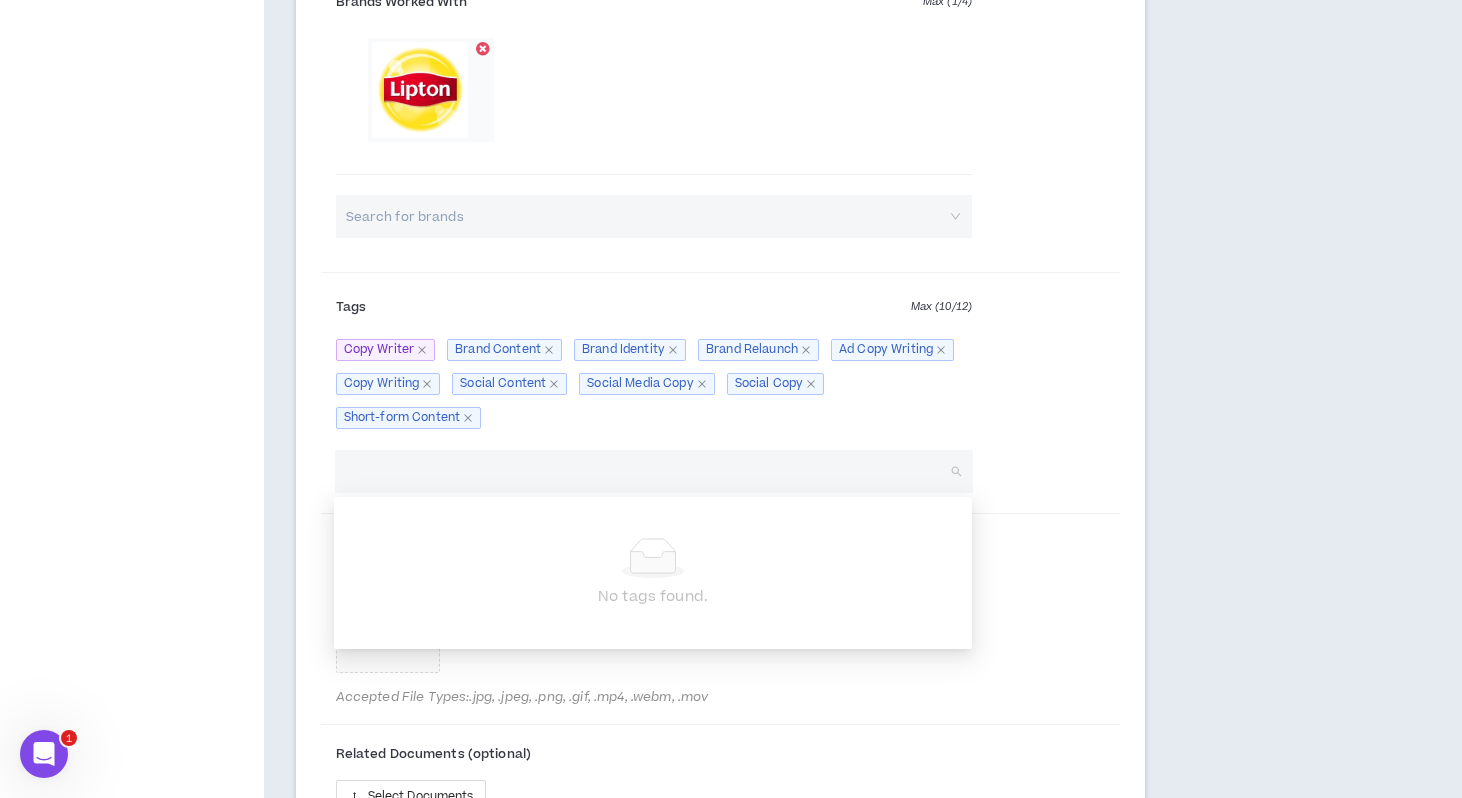 click on "Search tags for roles, skills, industries" at bounding box center [721, 479] 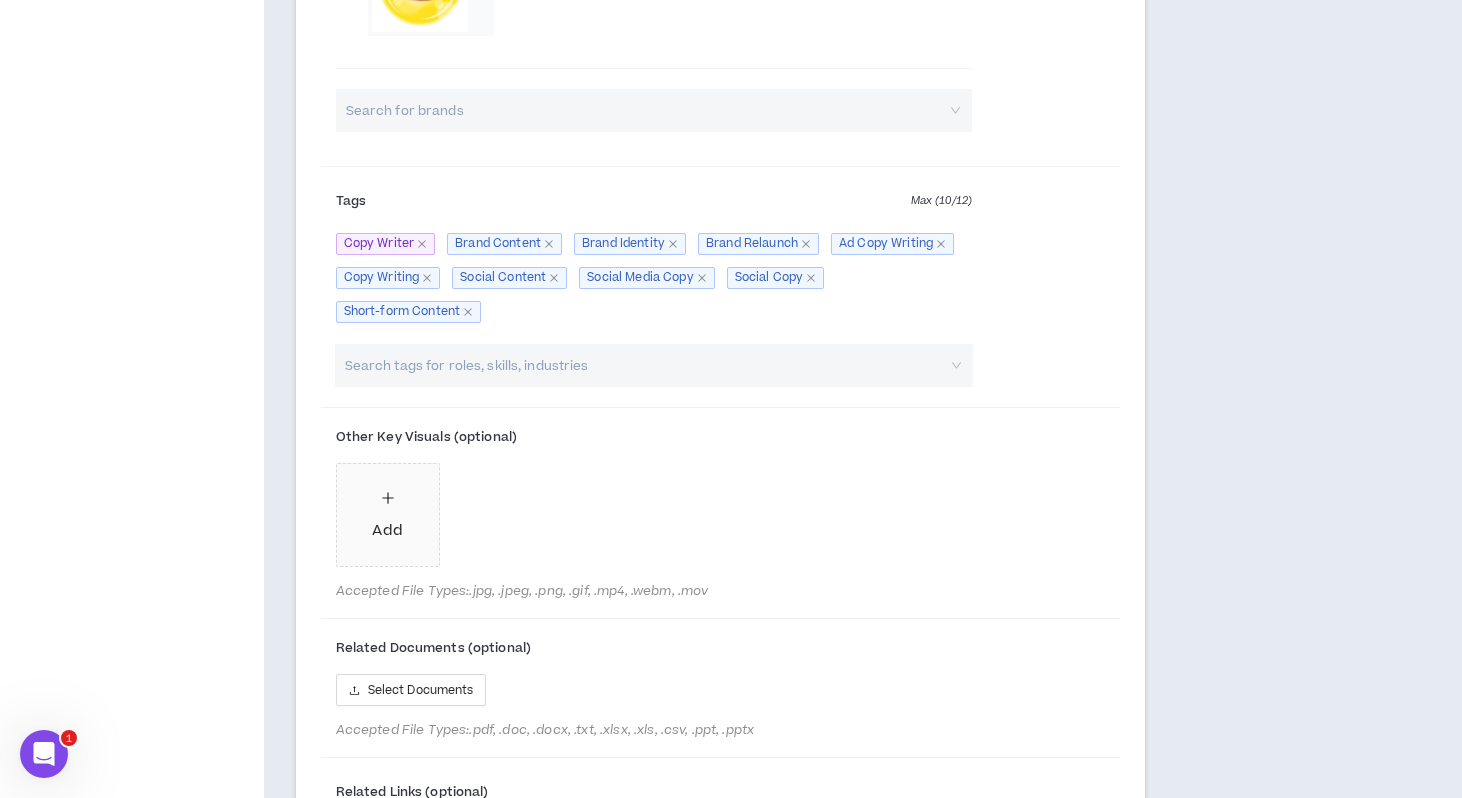 scroll, scrollTop: 3564, scrollLeft: 0, axis: vertical 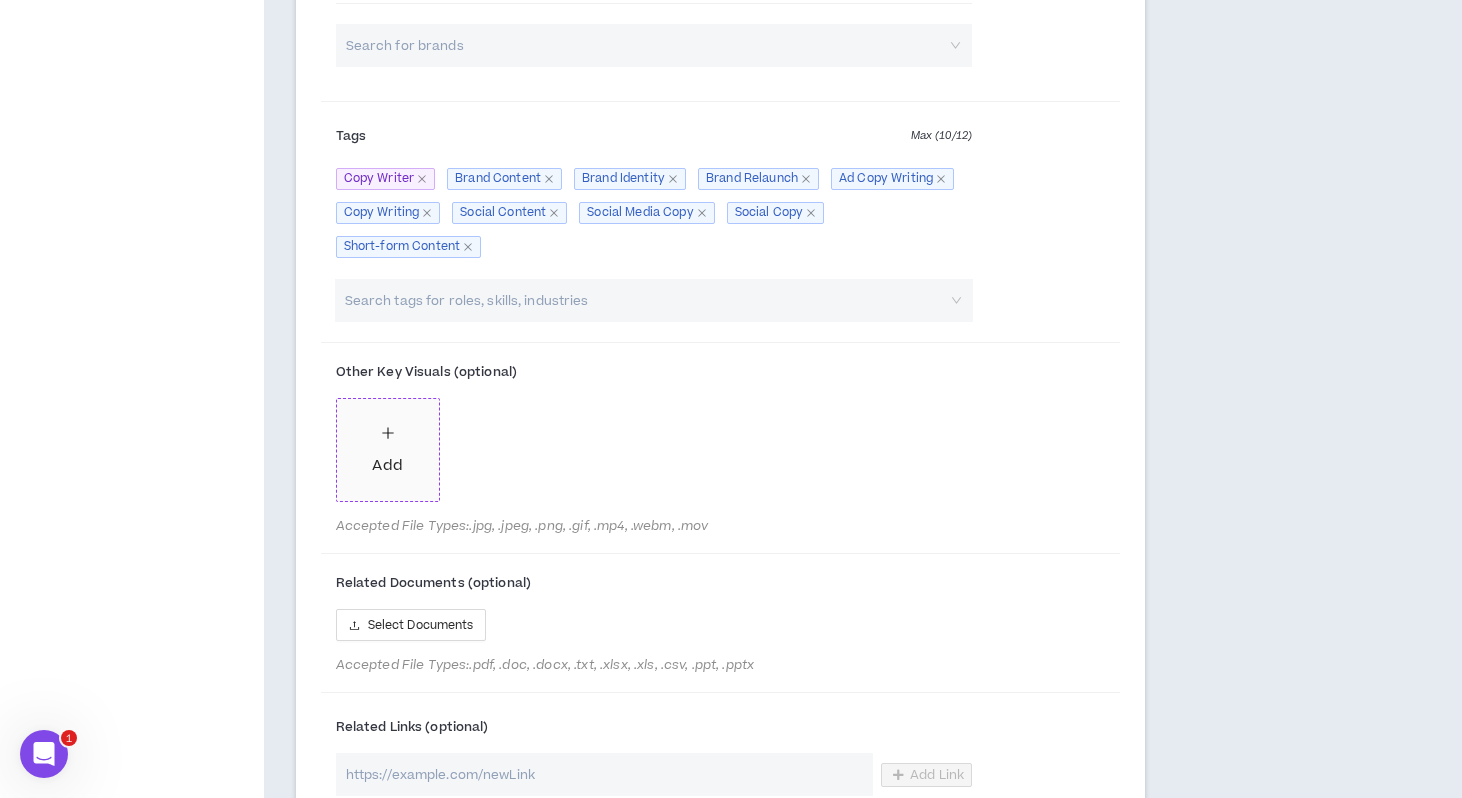 click on "Add" at bounding box center [388, 450] 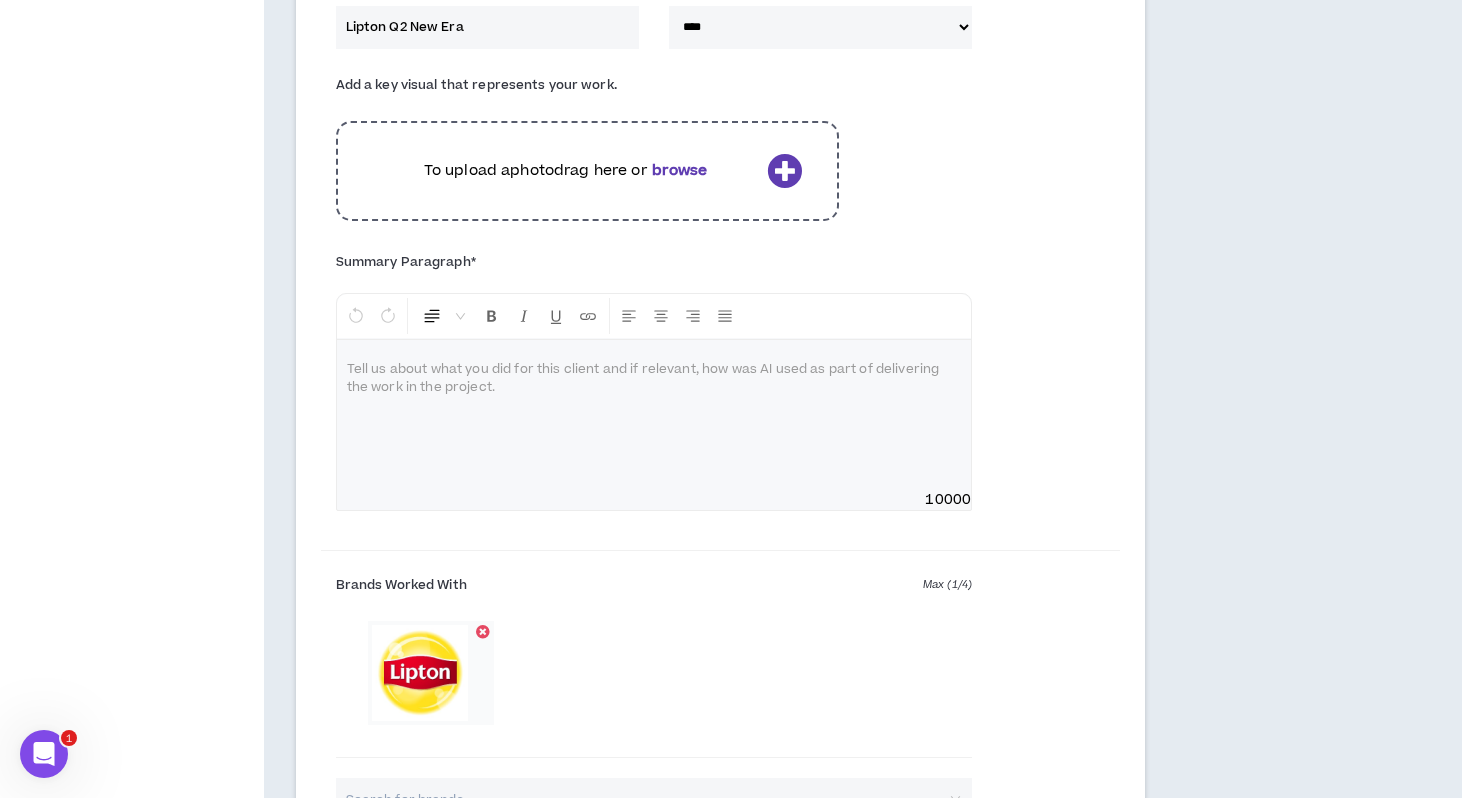 scroll, scrollTop: 2775, scrollLeft: 0, axis: vertical 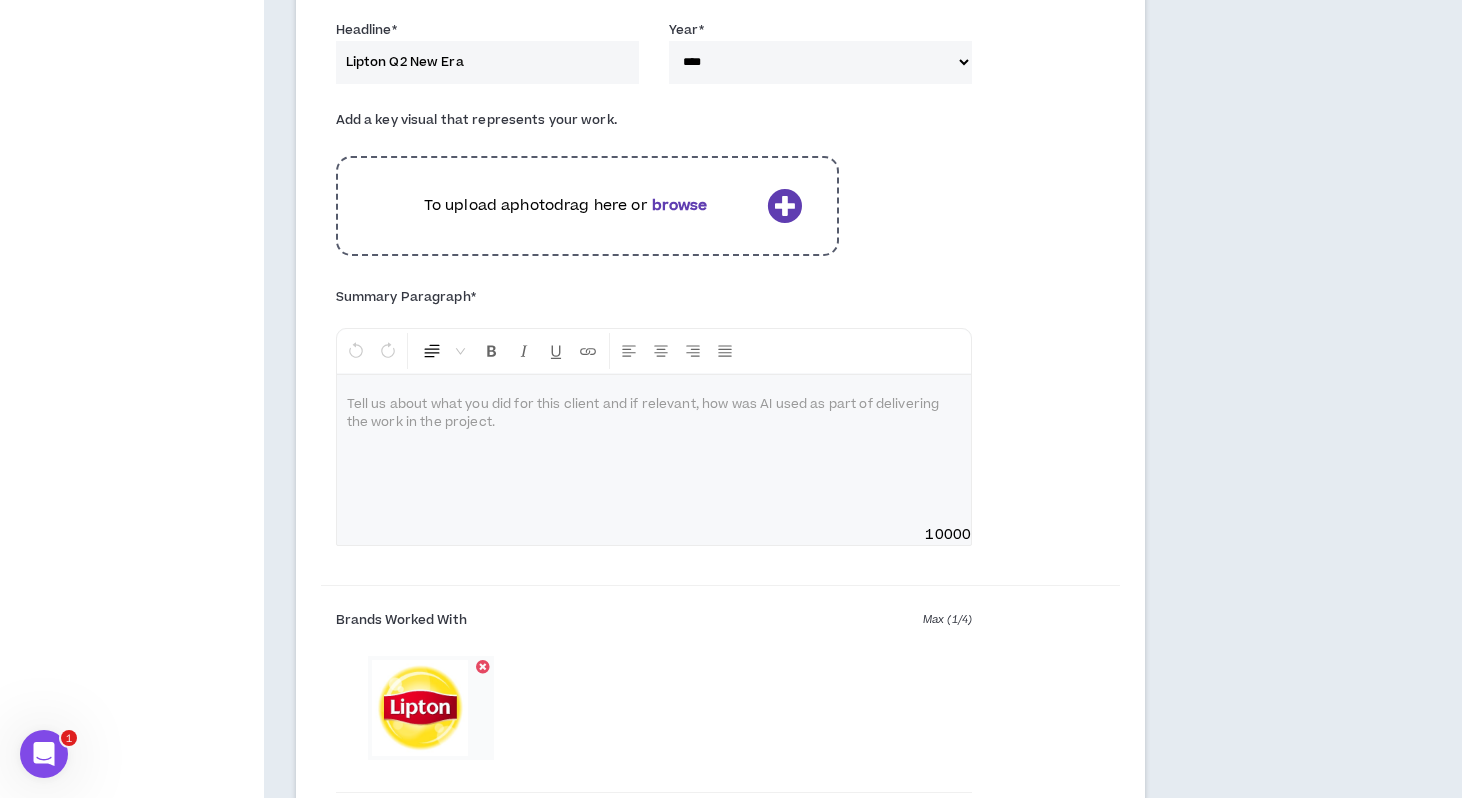 click at bounding box center (784, 205) 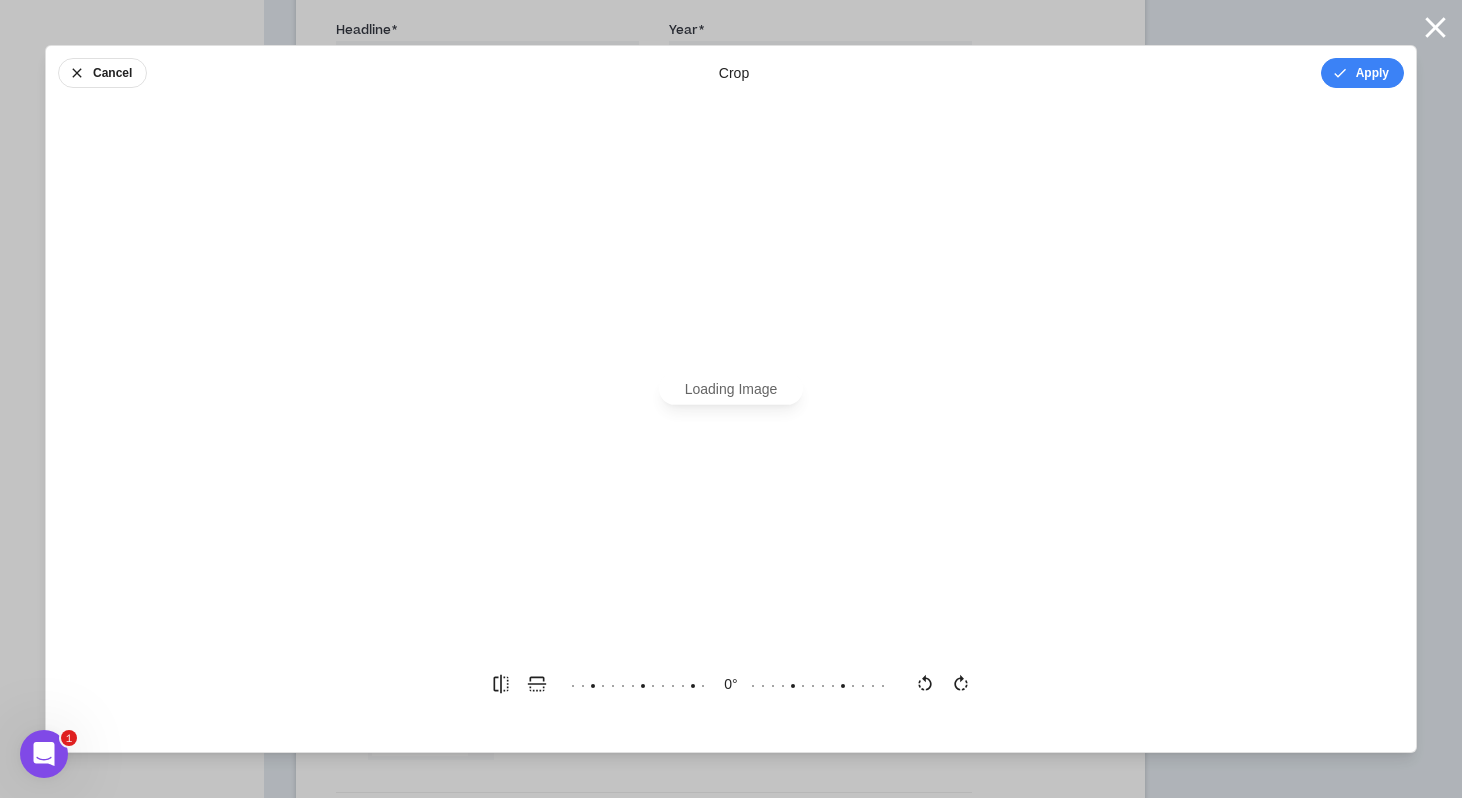 scroll, scrollTop: 0, scrollLeft: 0, axis: both 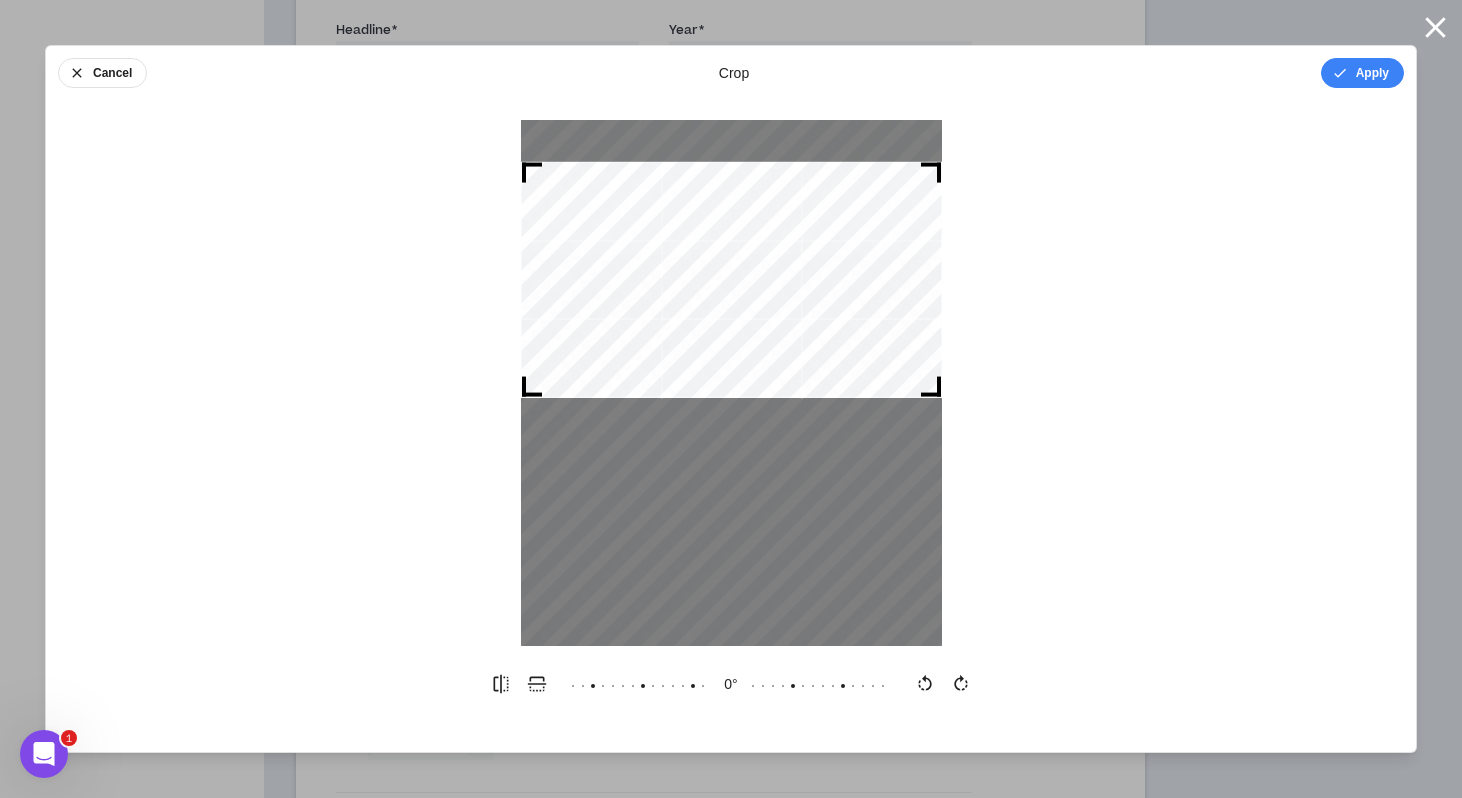 drag, startPoint x: 883, startPoint y: 471, endPoint x: 889, endPoint y: 368, distance: 103.17461 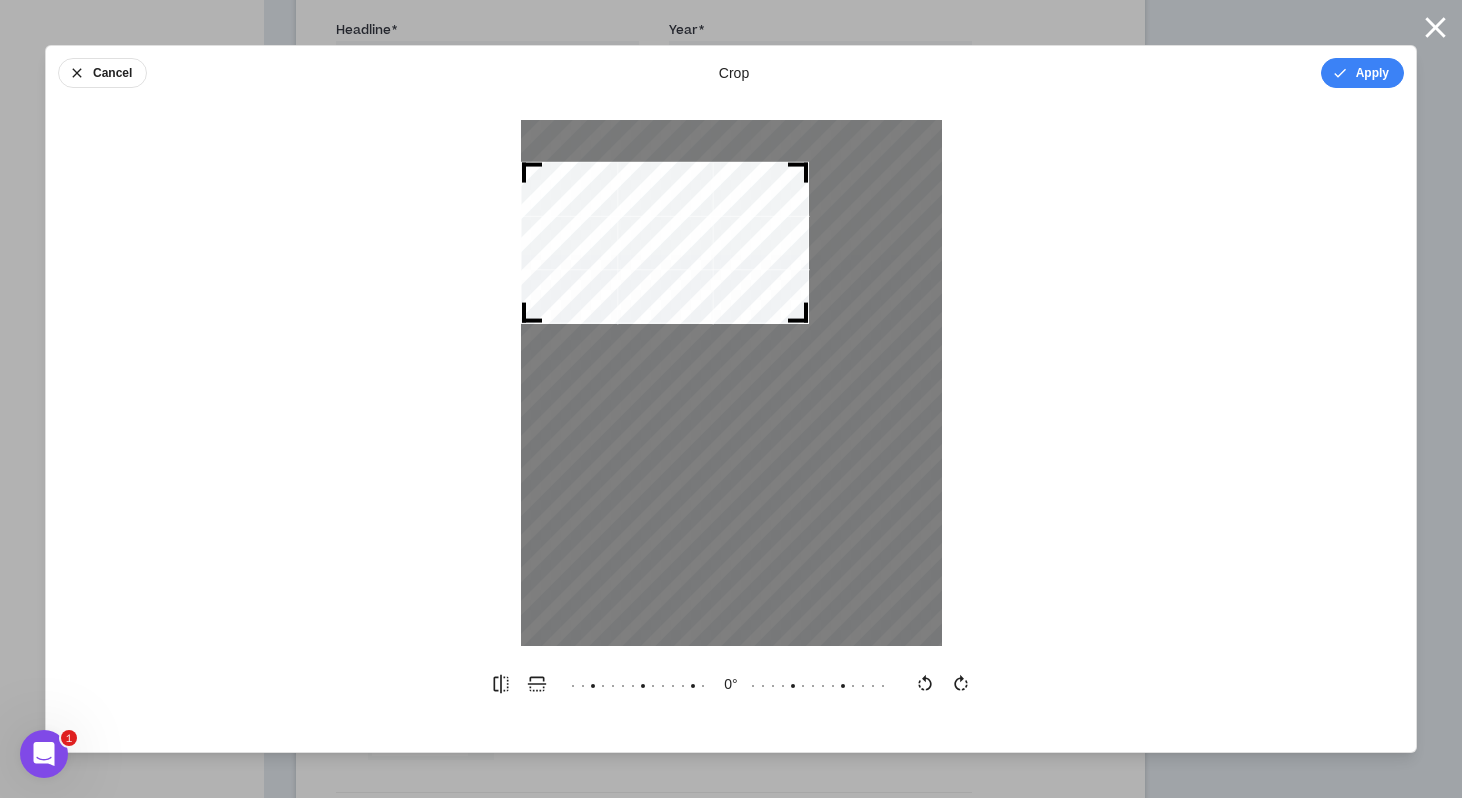 drag, startPoint x: 934, startPoint y: 394, endPoint x: 840, endPoint y: 337, distance: 109.9318 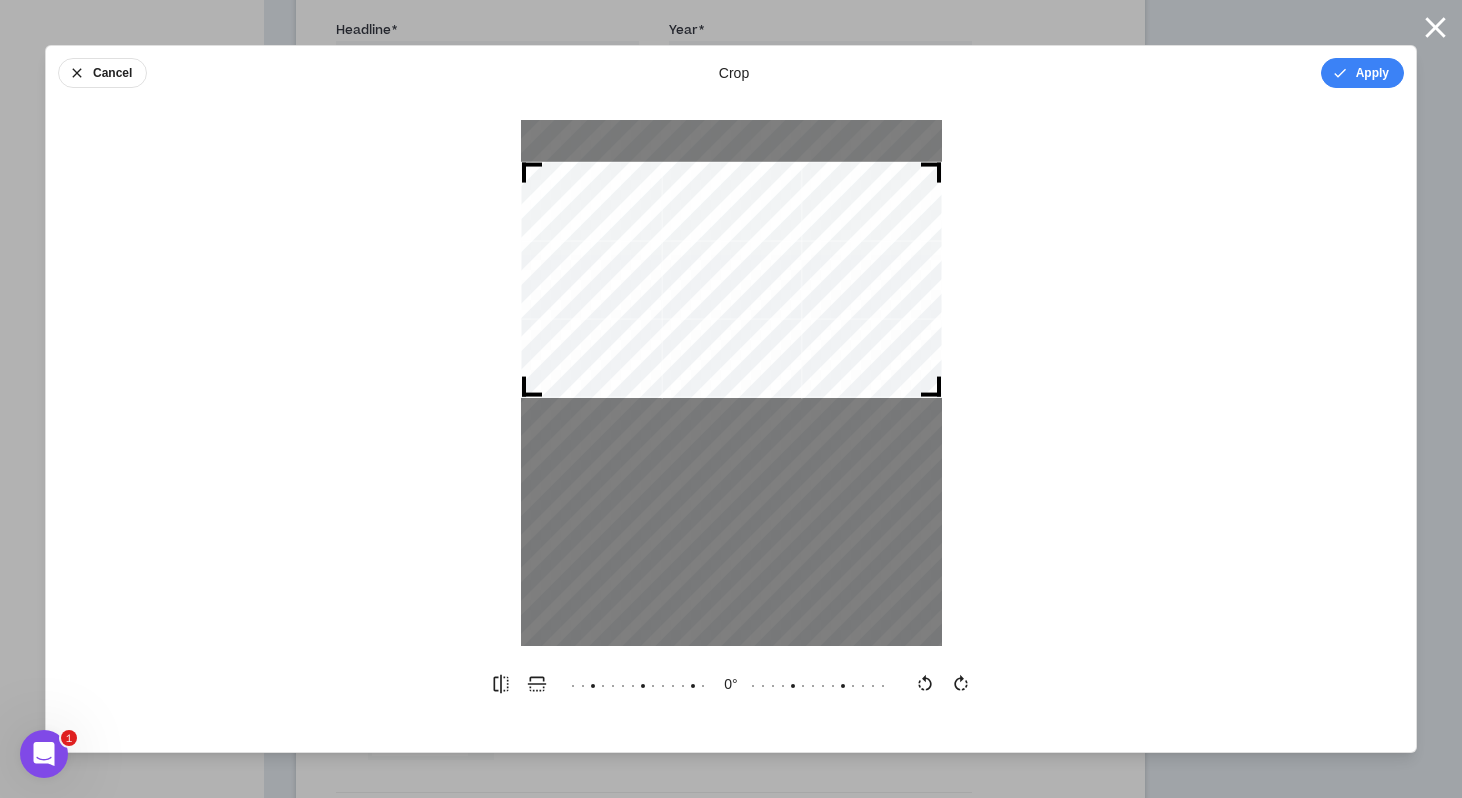 drag, startPoint x: 805, startPoint y: 321, endPoint x: 995, endPoint y: 423, distance: 215.64786 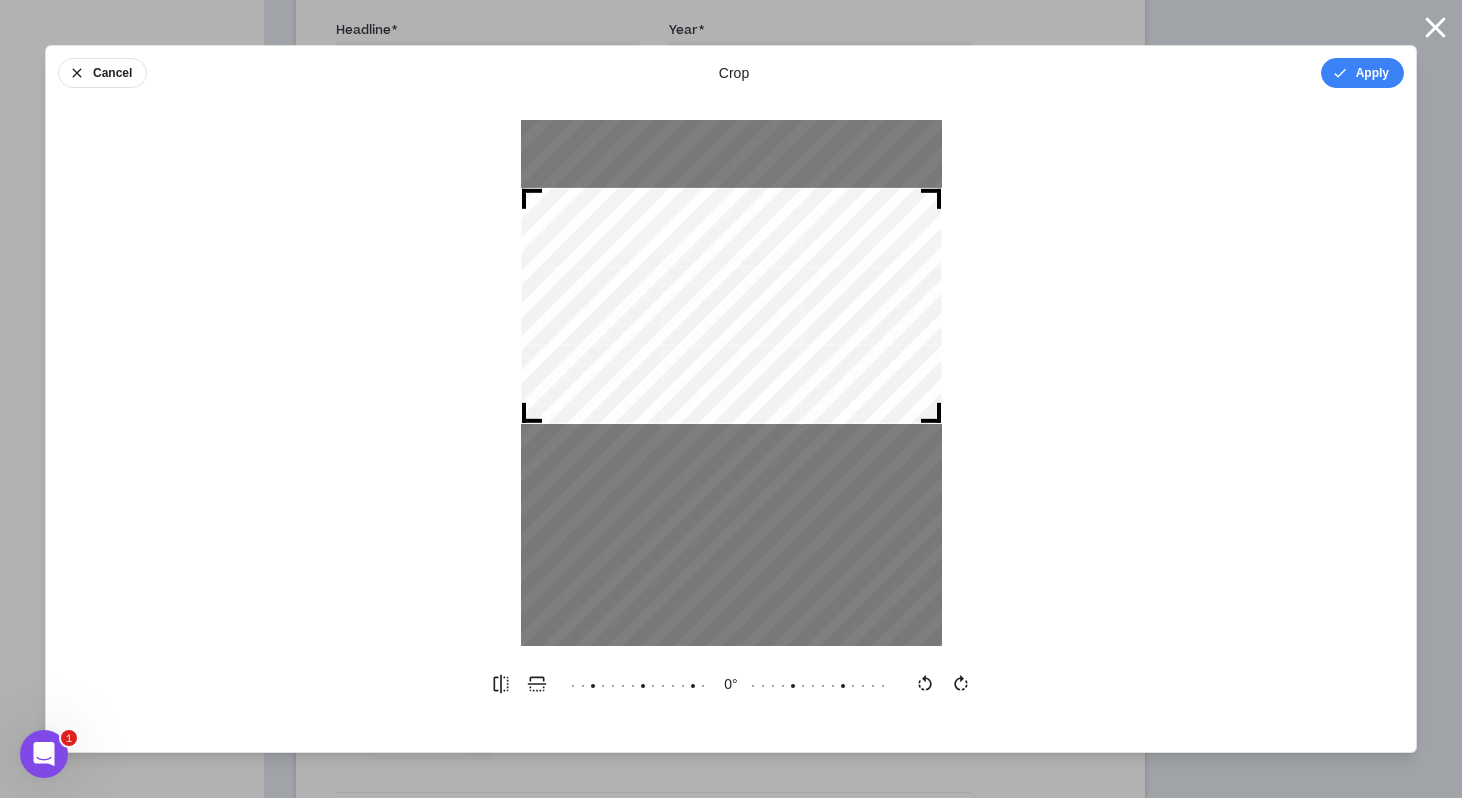 drag, startPoint x: 875, startPoint y: 359, endPoint x: 883, endPoint y: 385, distance: 27.202942 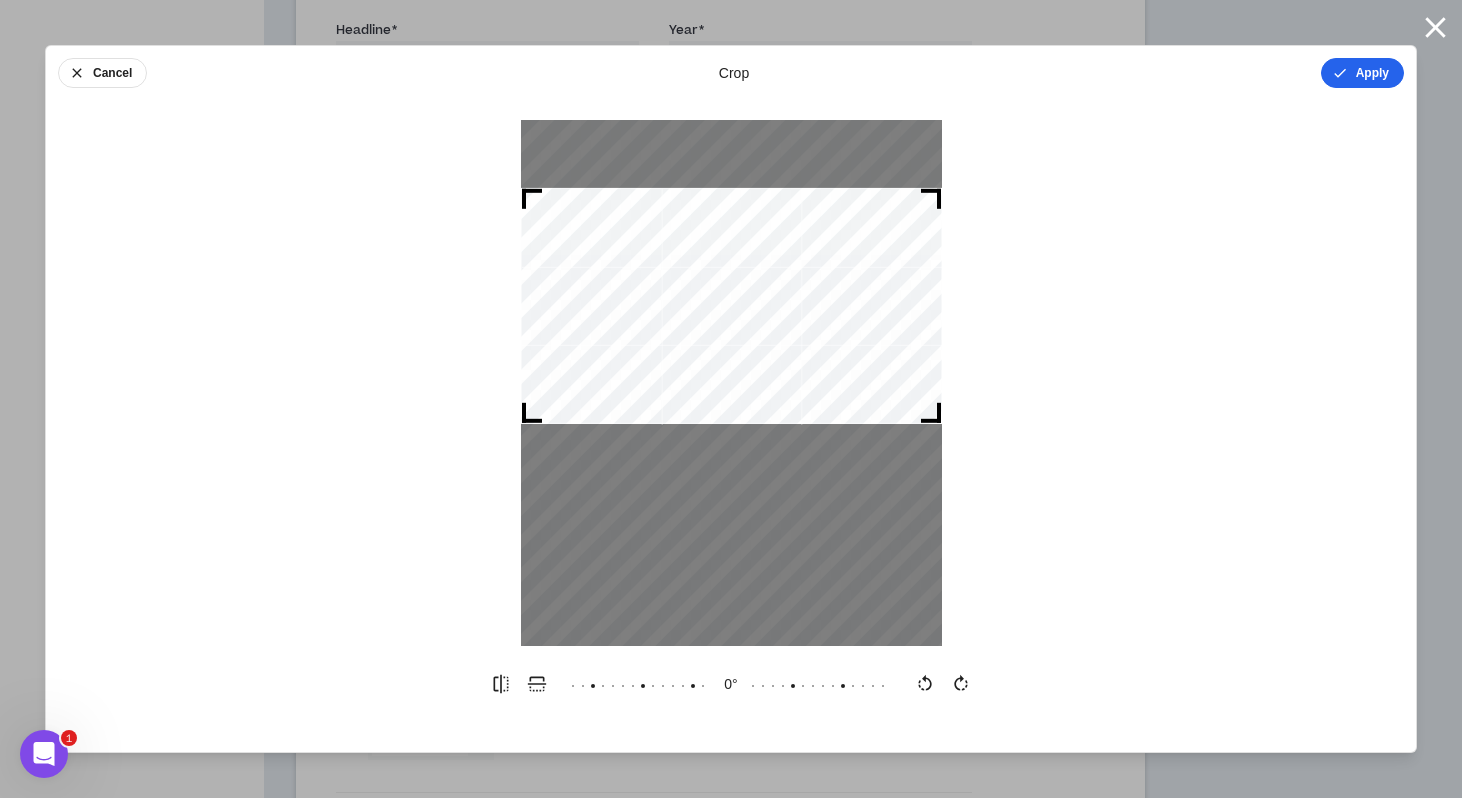 click on "Apply" at bounding box center (1362, 73) 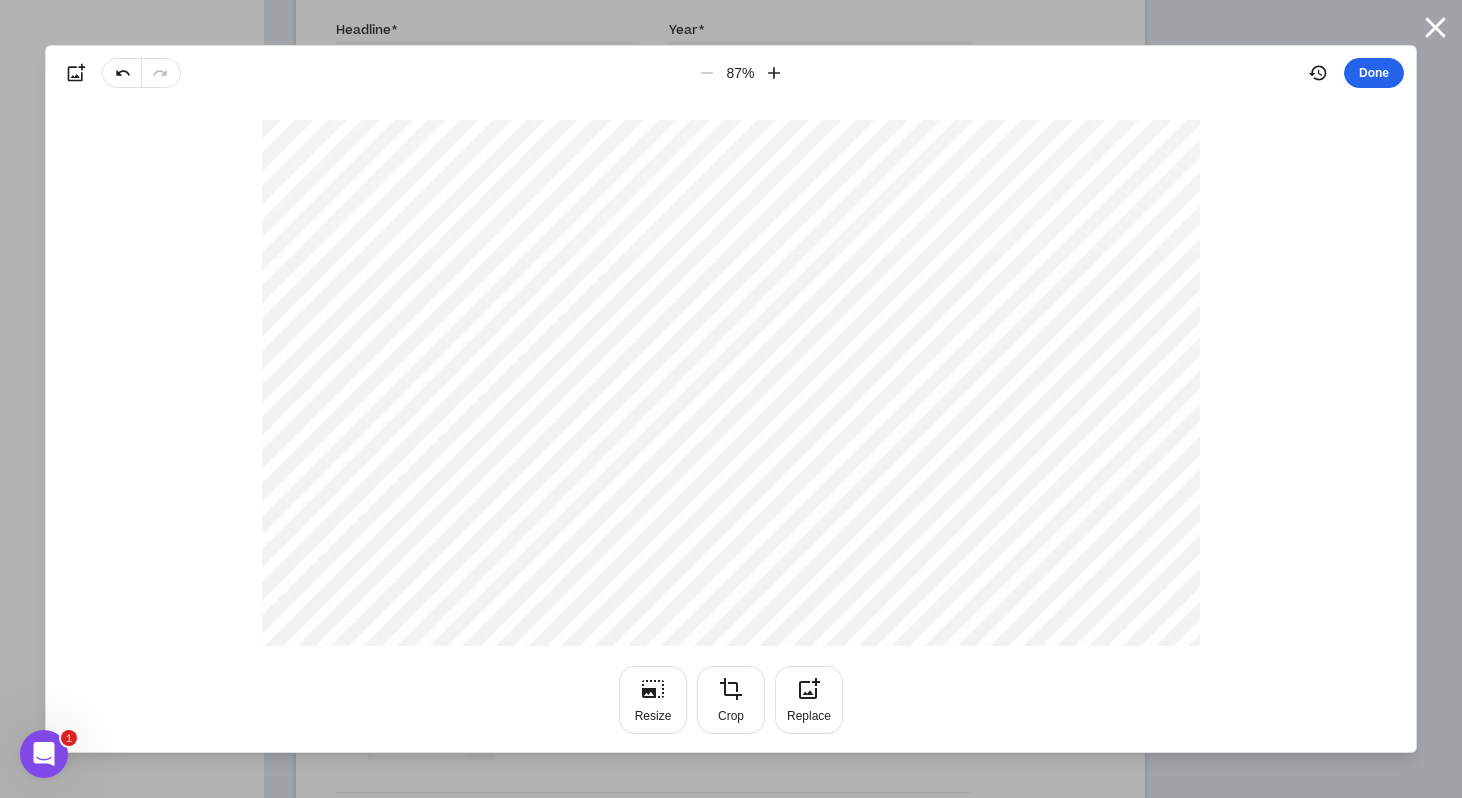 click on "Done" at bounding box center (1374, 73) 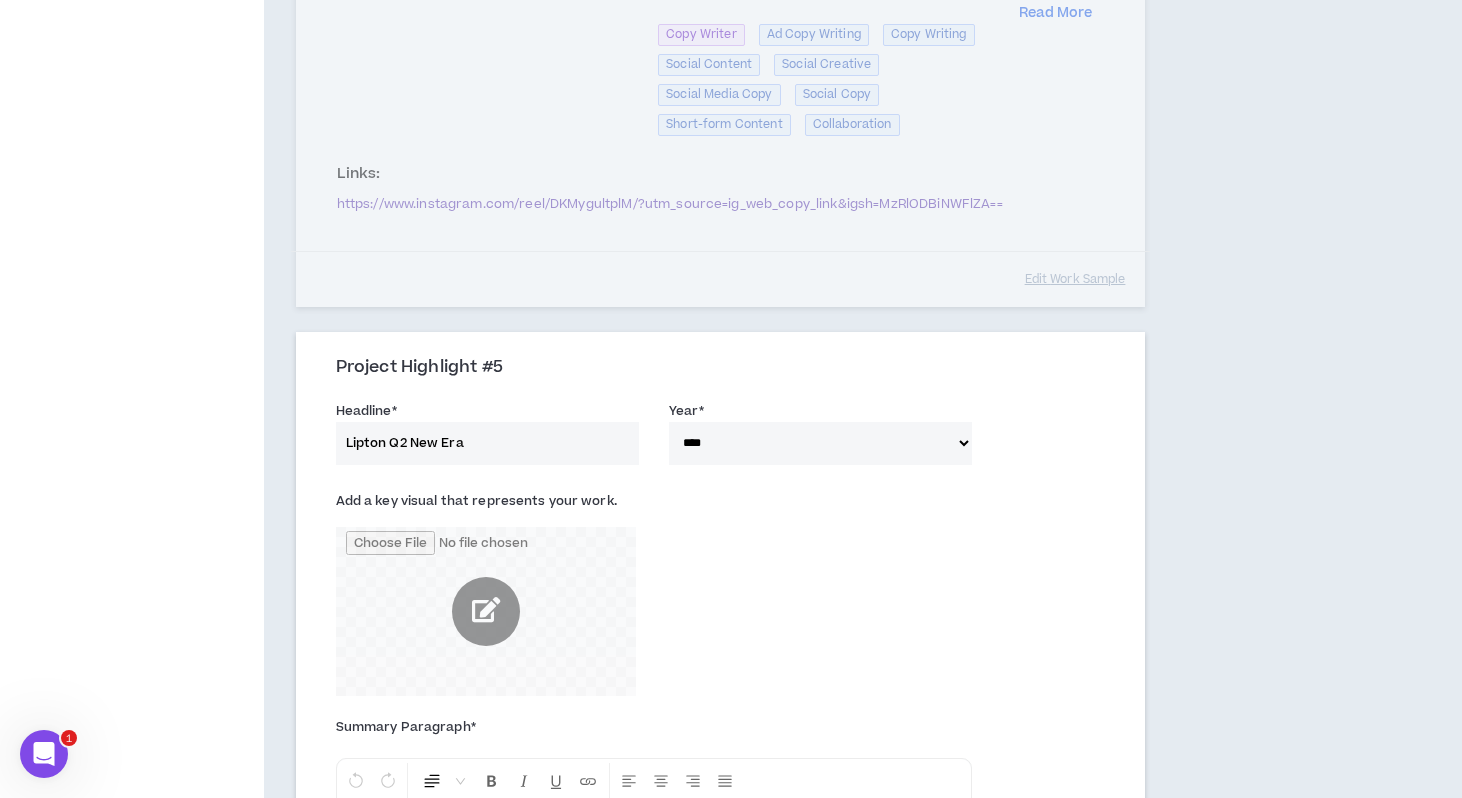 scroll, scrollTop: 2406, scrollLeft: 0, axis: vertical 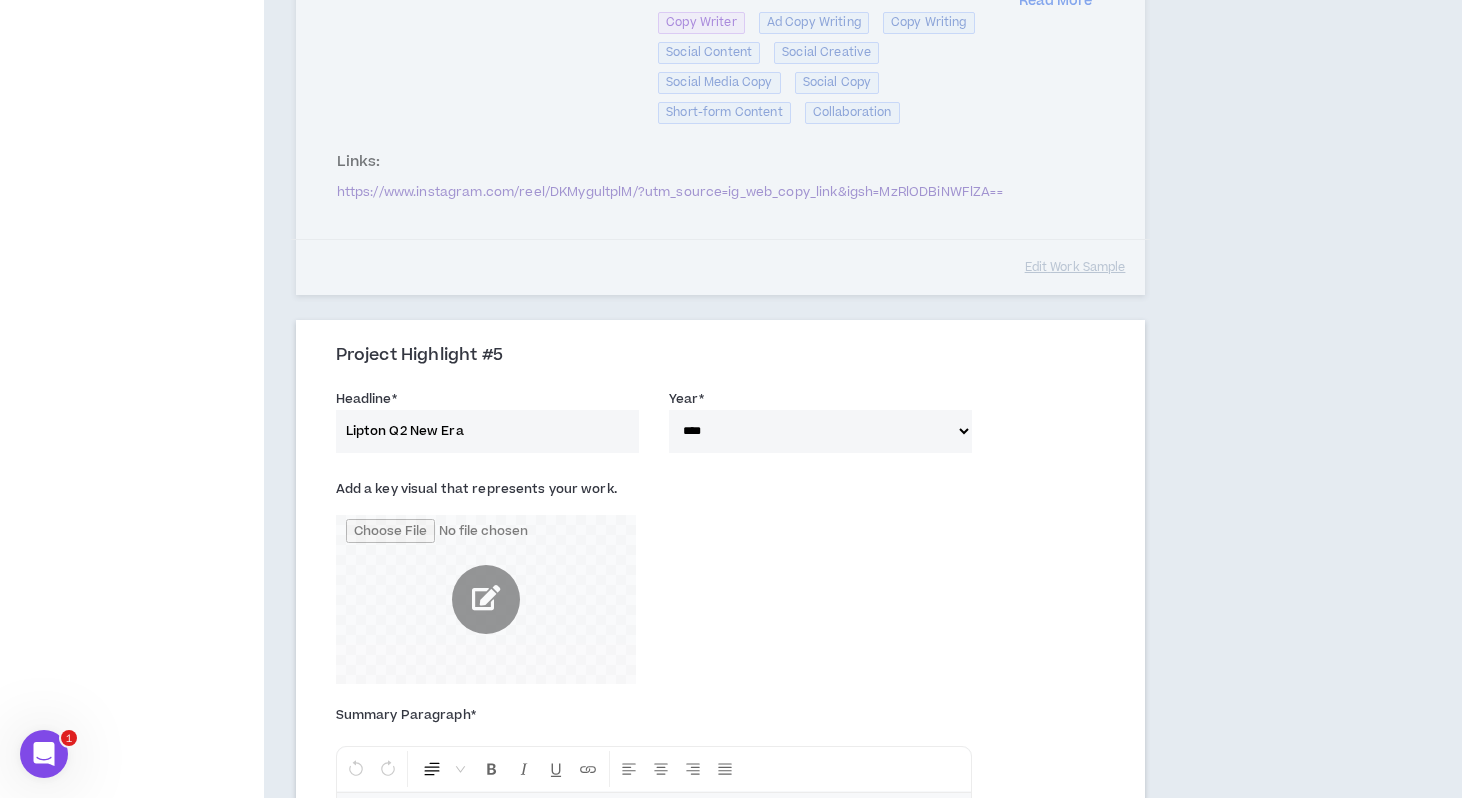 click at bounding box center (486, 599) 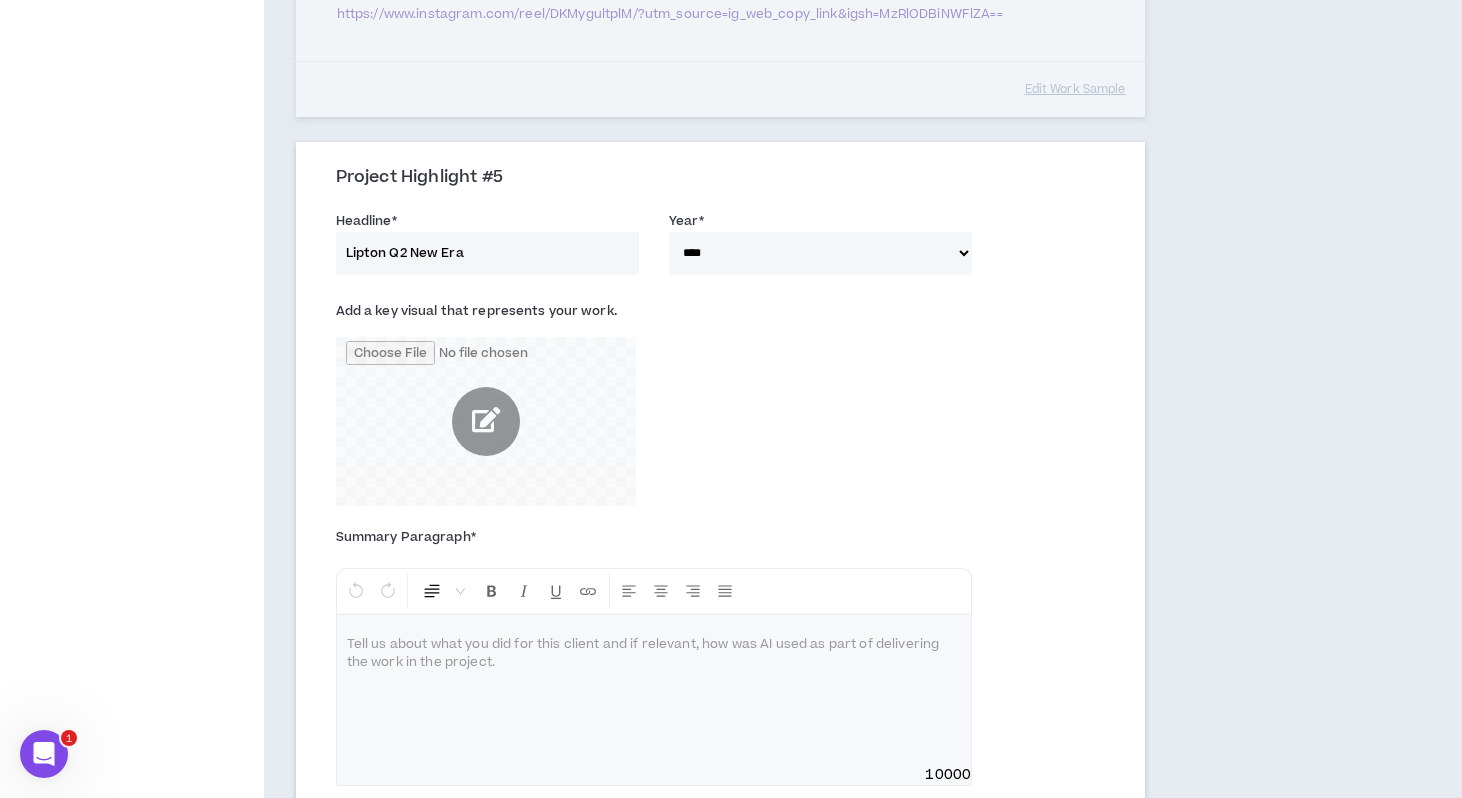click at bounding box center (486, 421) 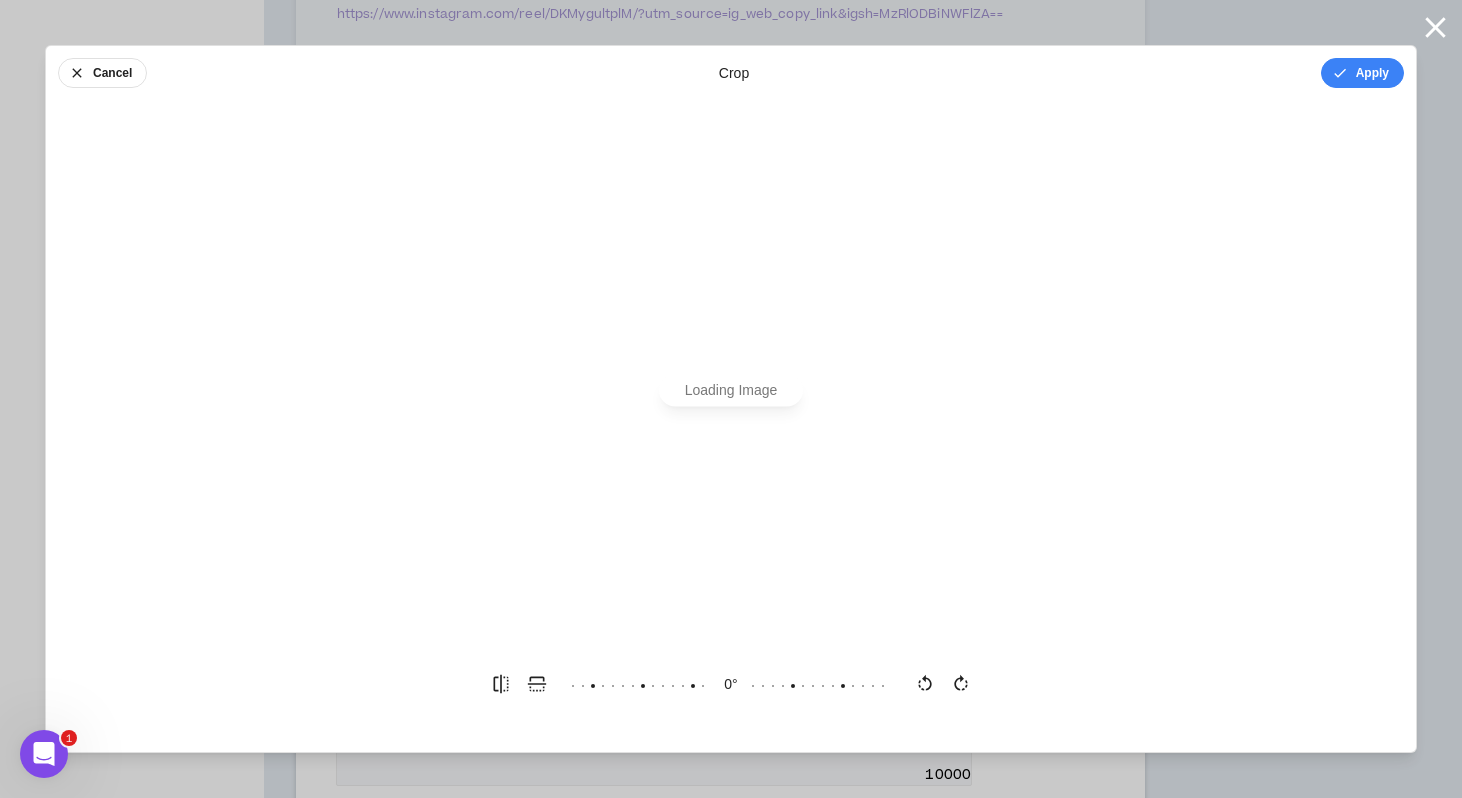 scroll, scrollTop: 0, scrollLeft: 0, axis: both 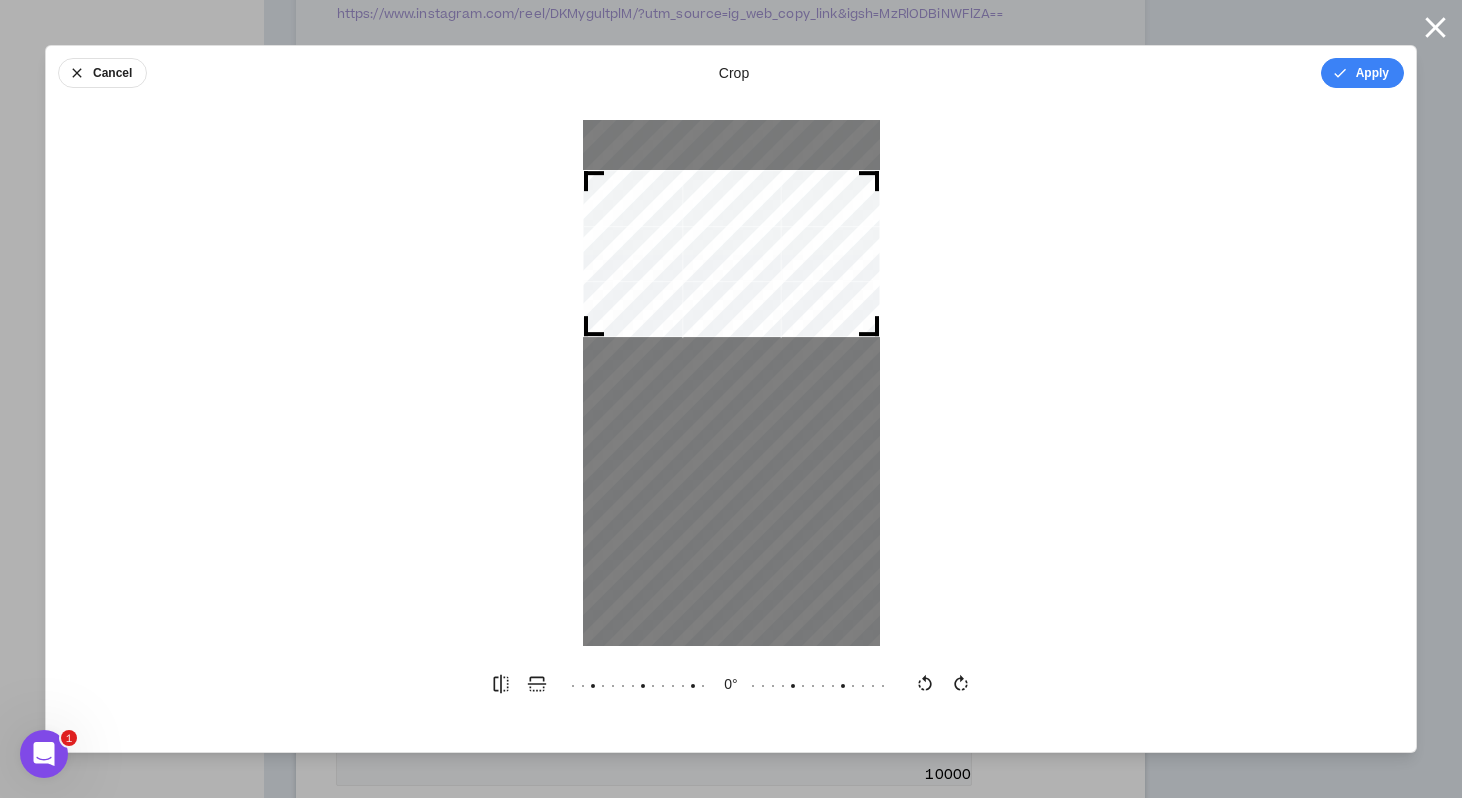 drag, startPoint x: 826, startPoint y: 357, endPoint x: 828, endPoint y: 228, distance: 129.0155 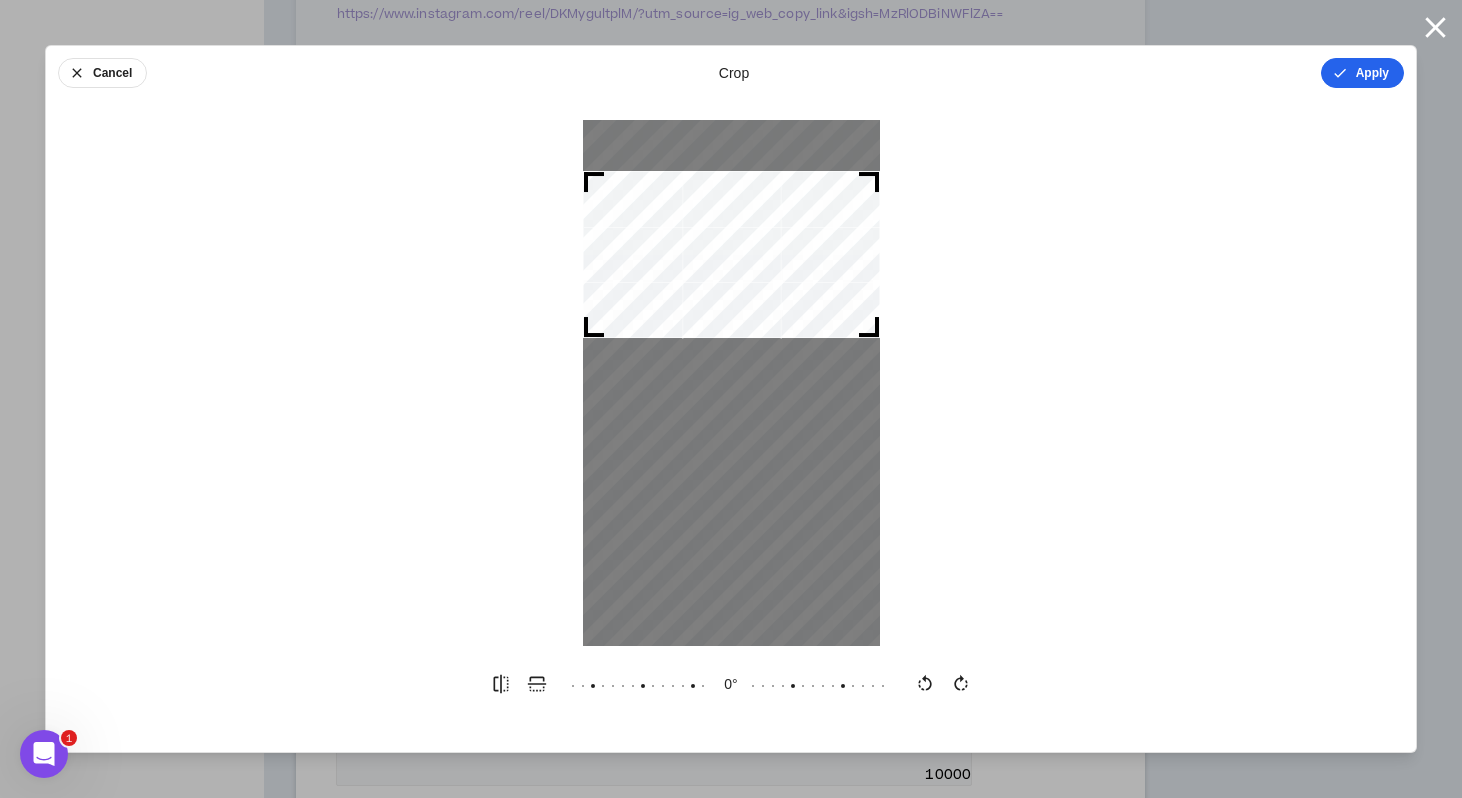click on "Apply" at bounding box center (1362, 73) 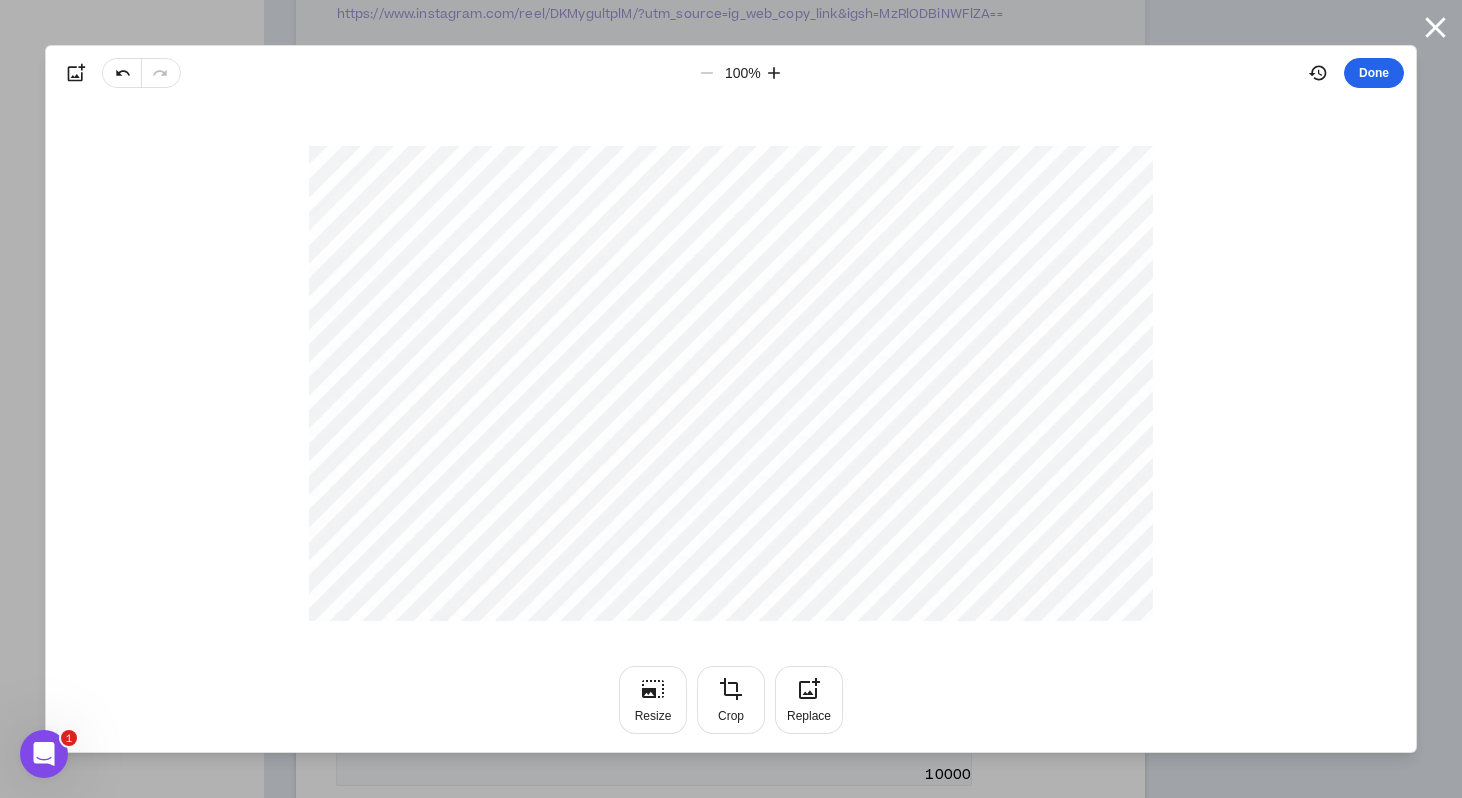 click on "Done" at bounding box center (1374, 73) 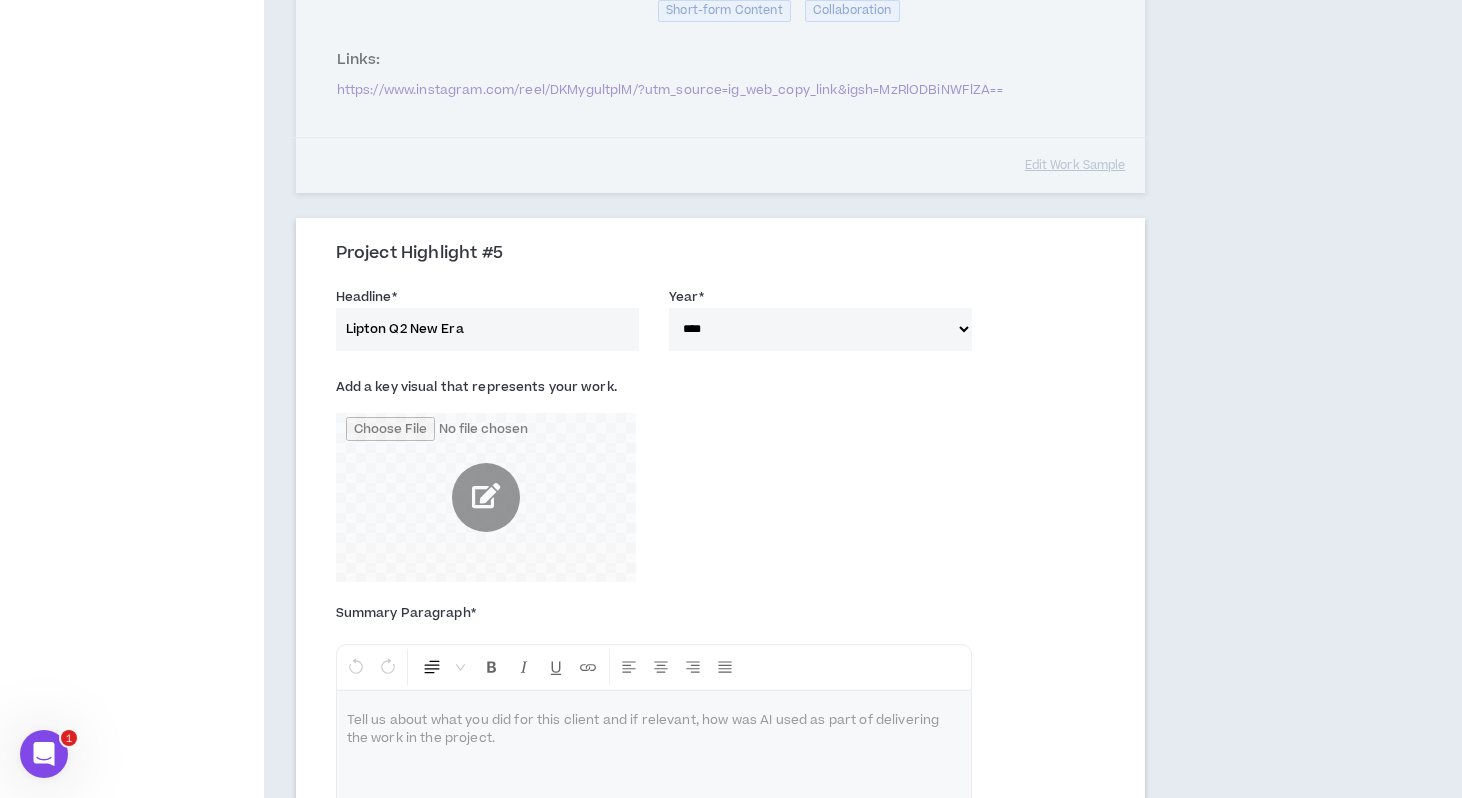 click on "Your profile is approved Preview   Client View Edit Your Profile Background Basic Information Bio Video Interview References Expertise Roles & Skills AI Expertise Skill Optimizer Industry Expertise Work Preferences Project Interests Work Status Worker Classification Work Highlights Brands Project Highlights Resume Work History Education Certifications Awards" at bounding box center [132, -114] 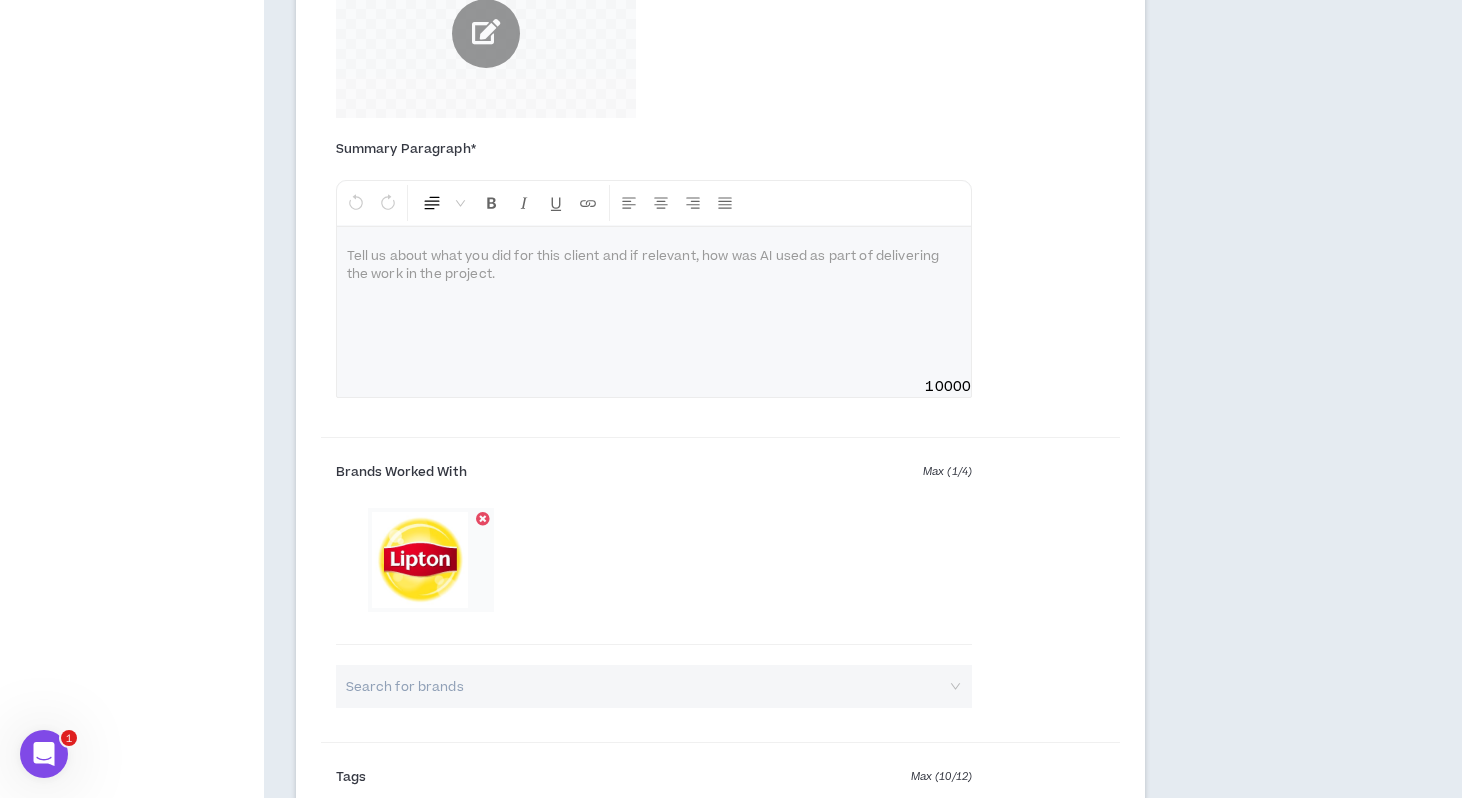 scroll, scrollTop: 2933, scrollLeft: 0, axis: vertical 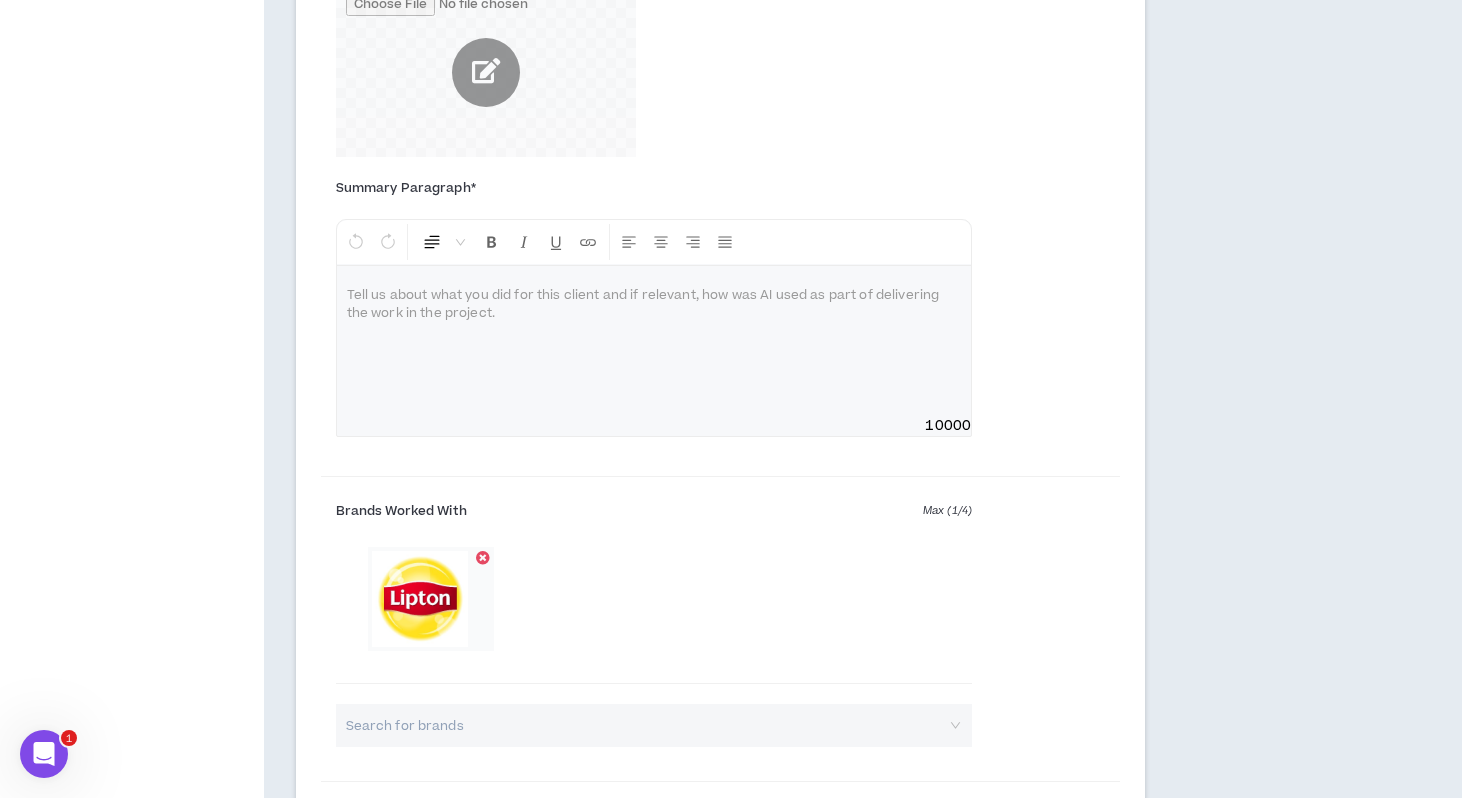 click at bounding box center (654, 341) 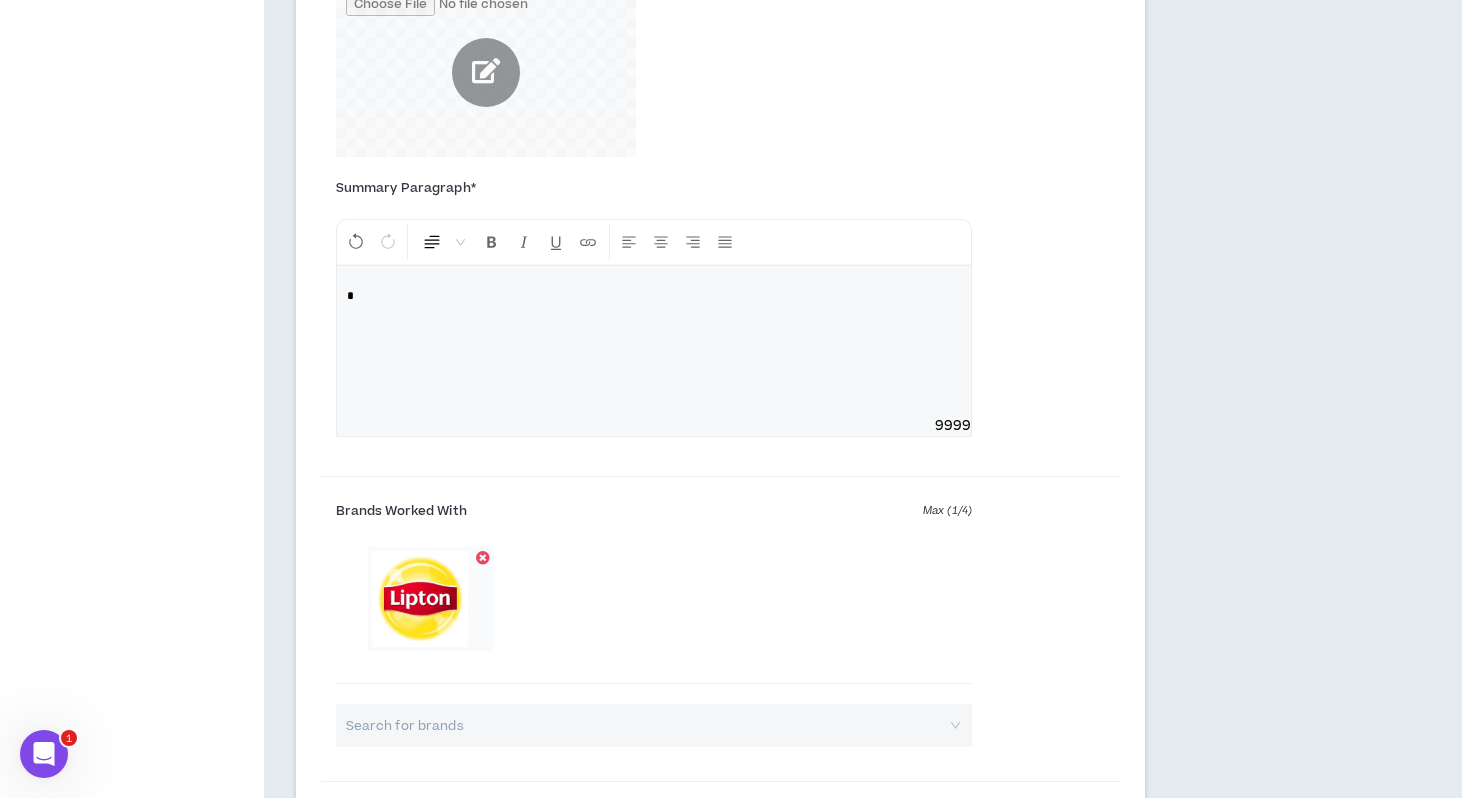 type 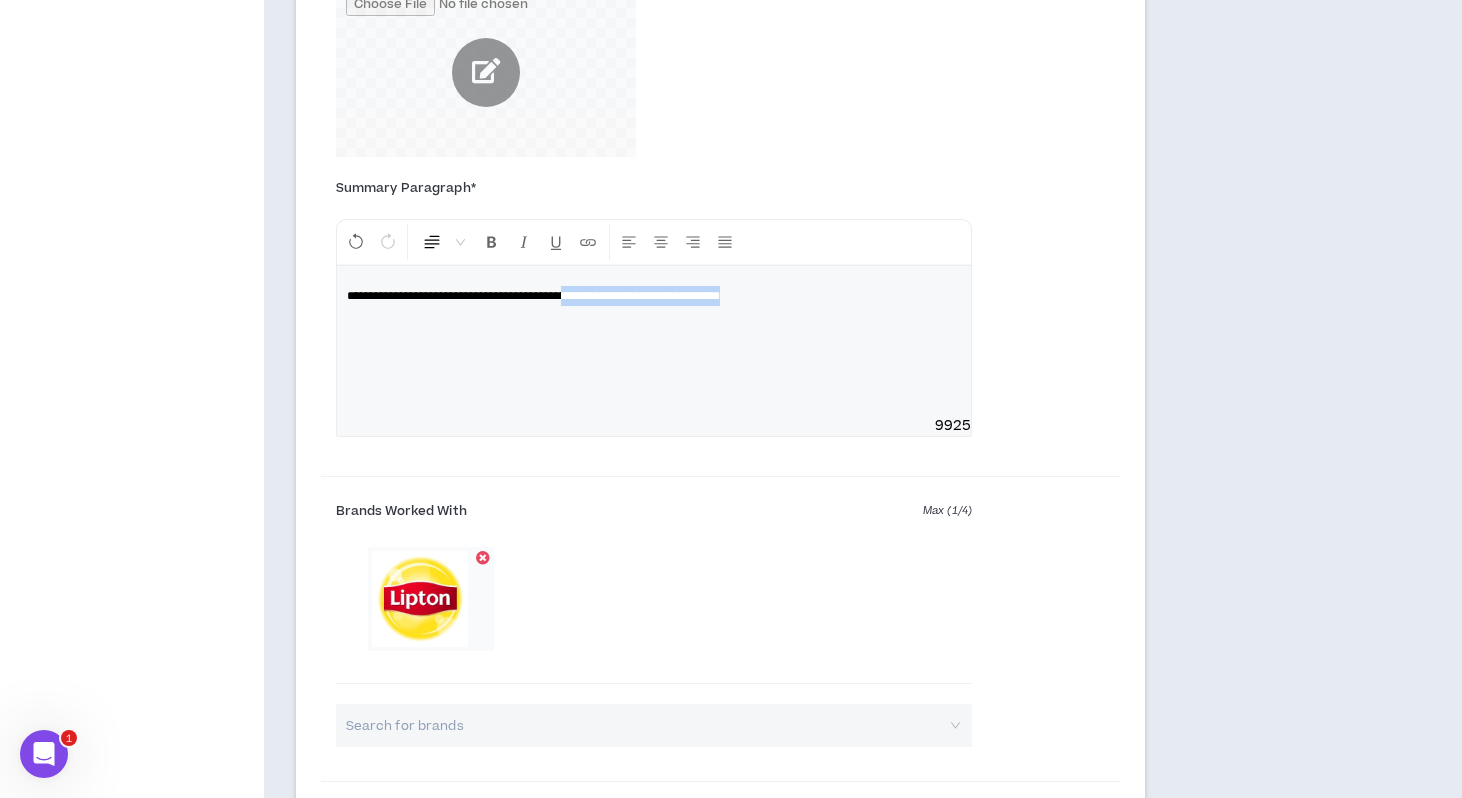 drag, startPoint x: 846, startPoint y: 312, endPoint x: 618, endPoint y: 300, distance: 228.31557 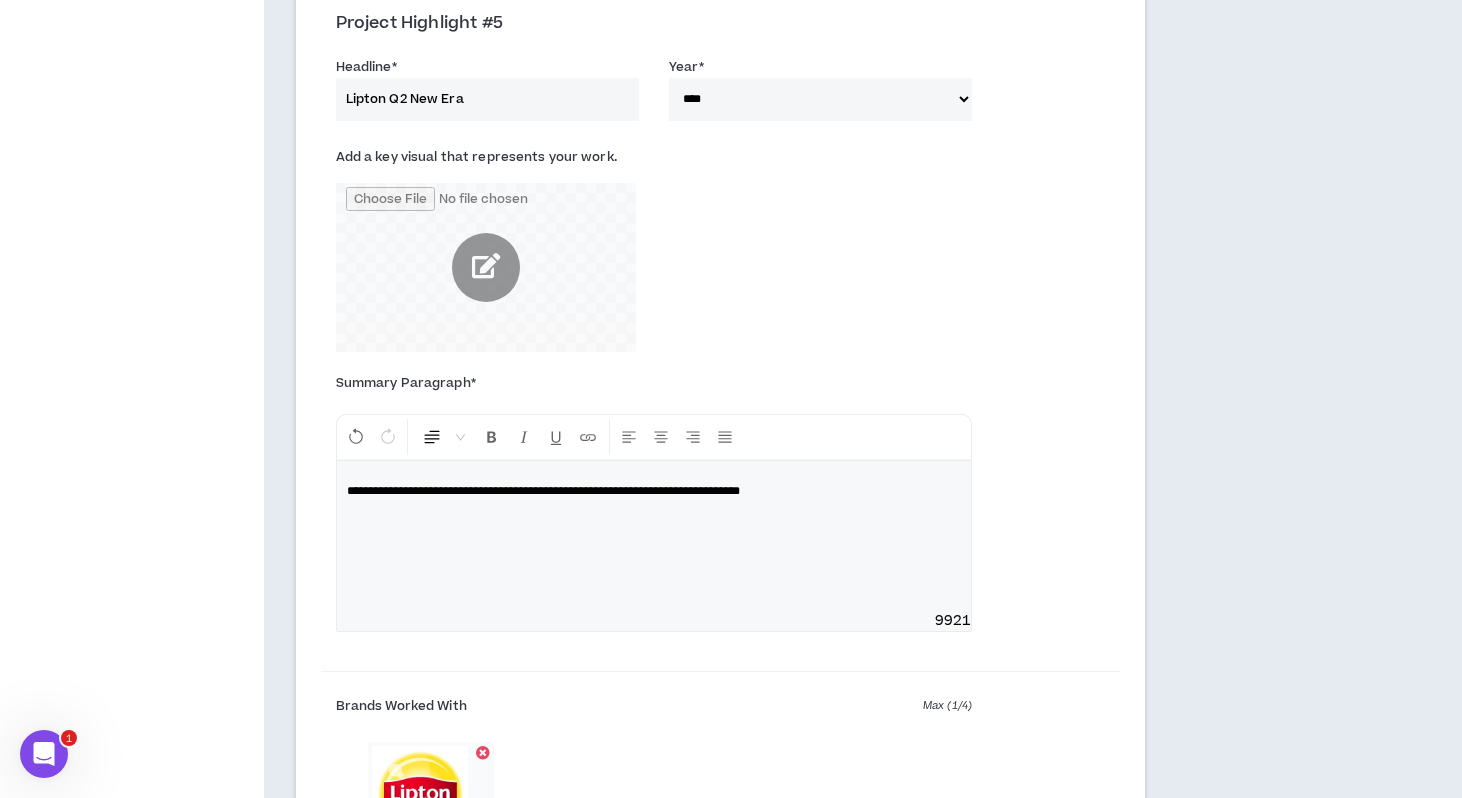 scroll, scrollTop: 2663, scrollLeft: 0, axis: vertical 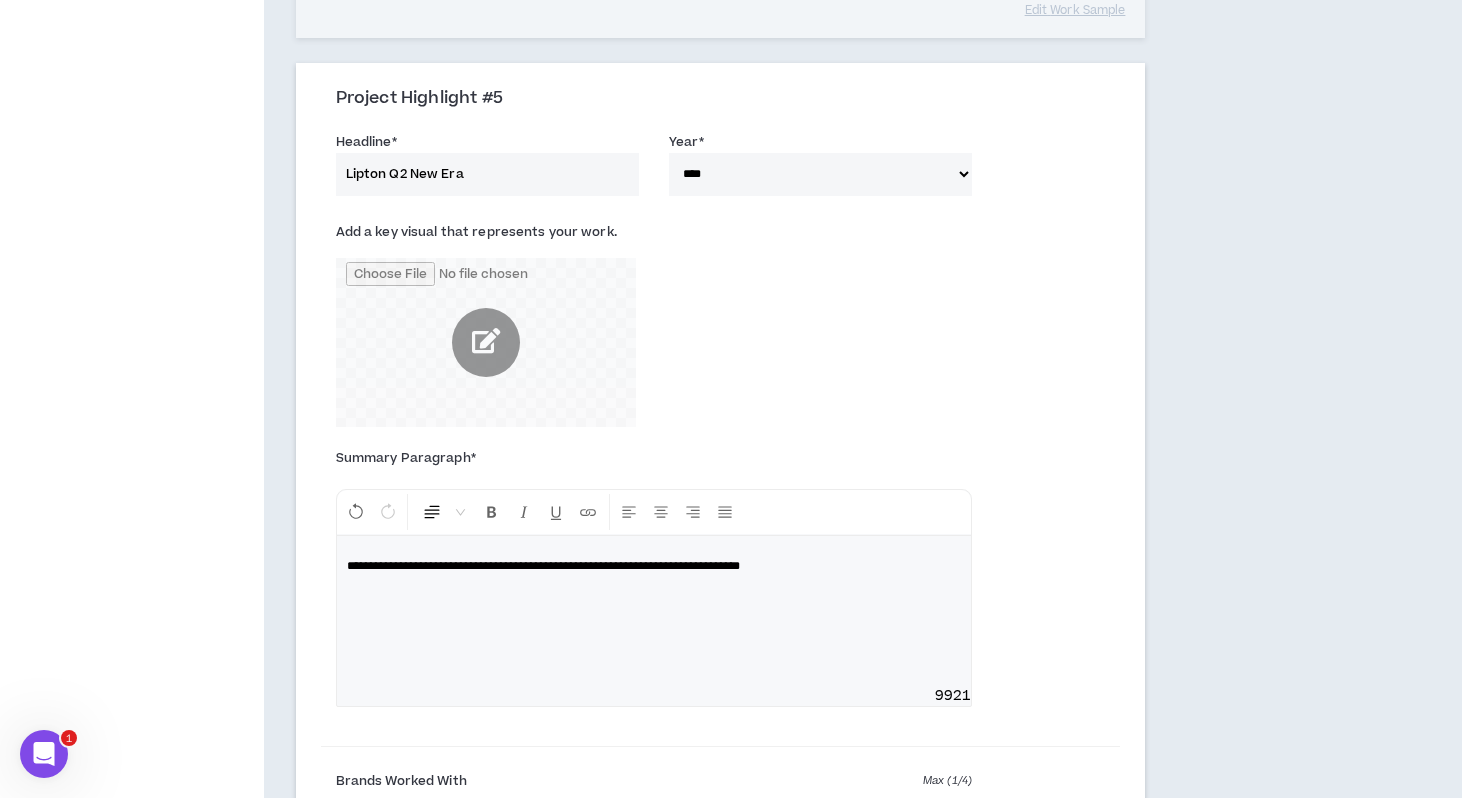 click on "**********" at bounding box center (654, 611) 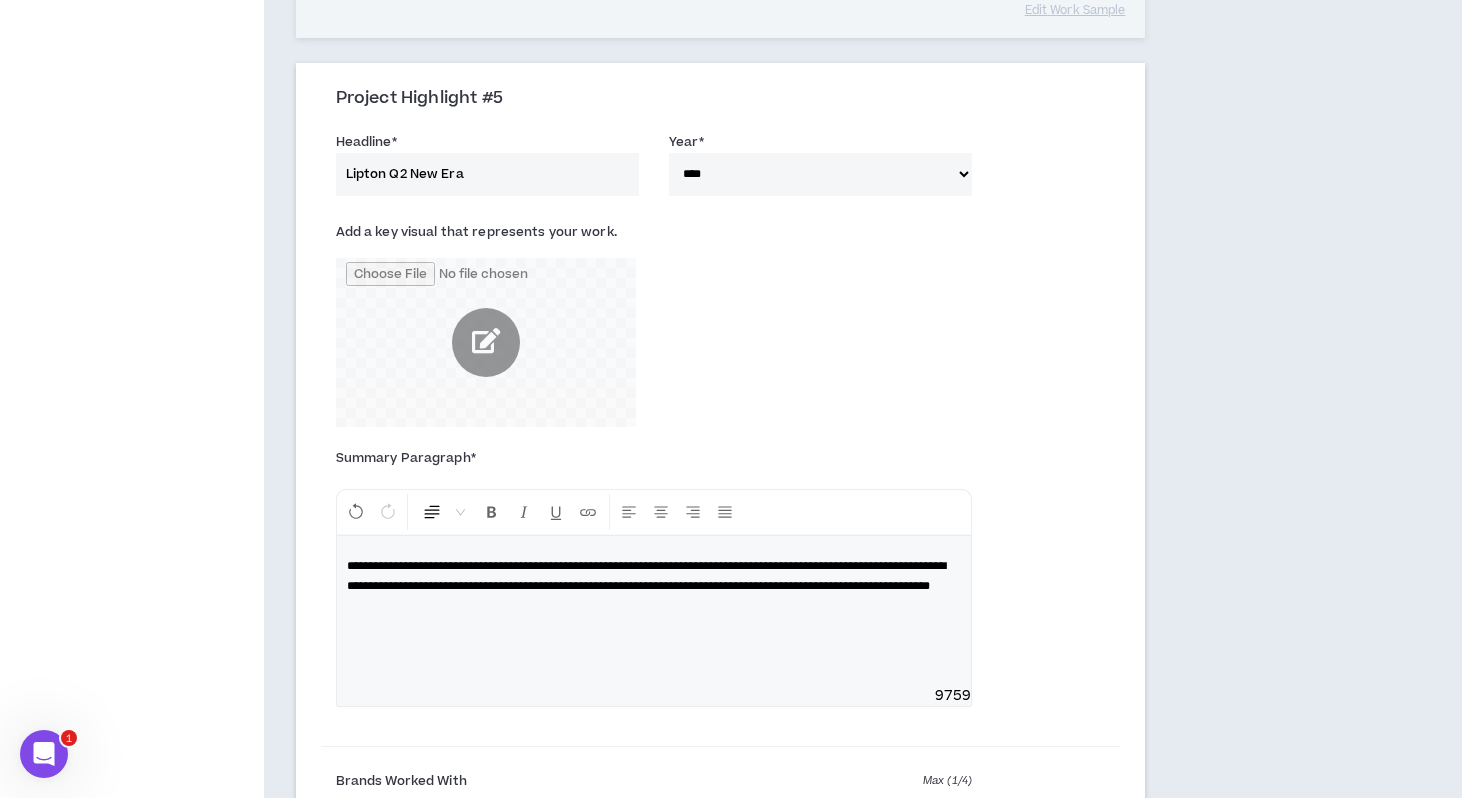 click on "**********" at bounding box center [646, 576] 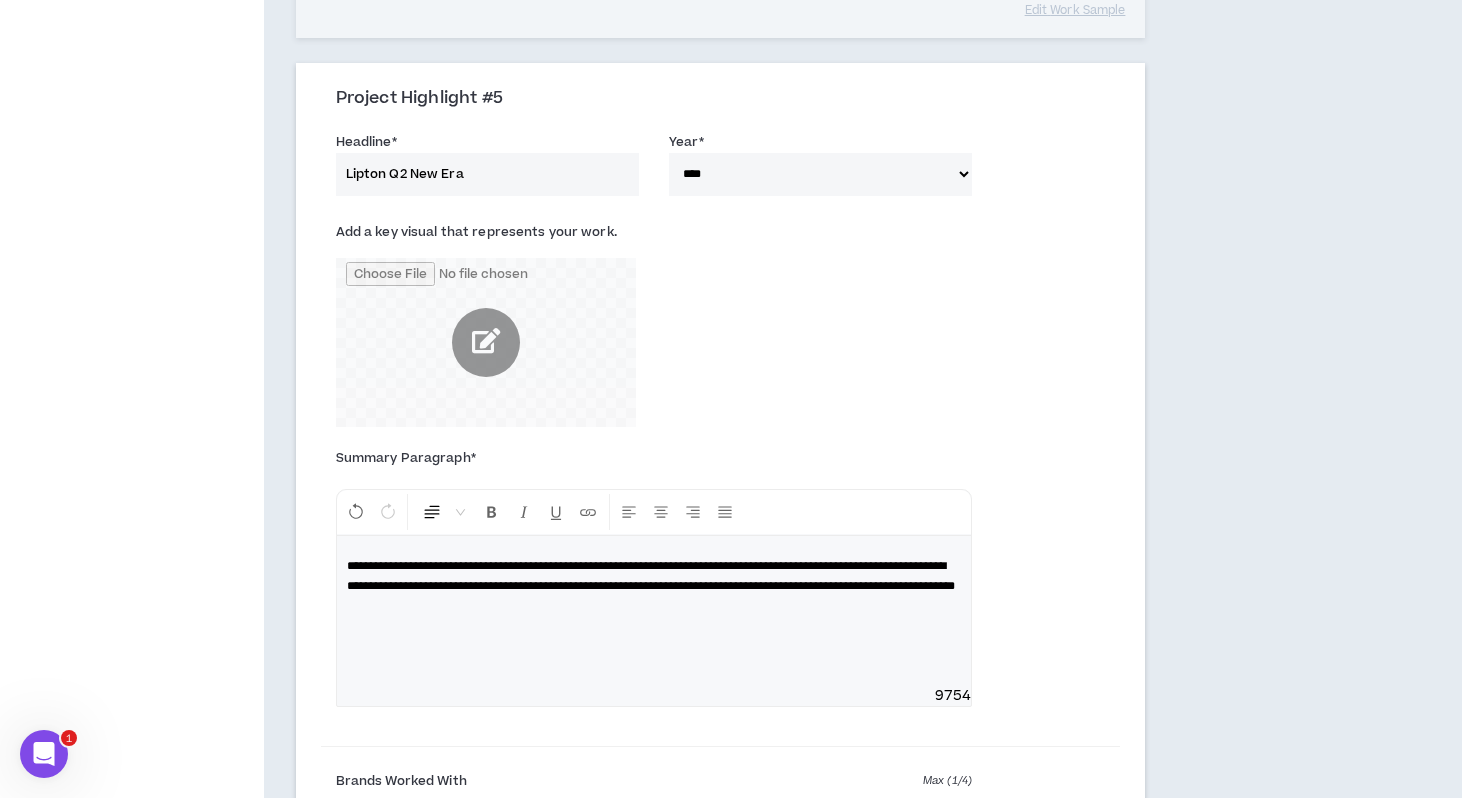 click on "**********" at bounding box center (651, 576) 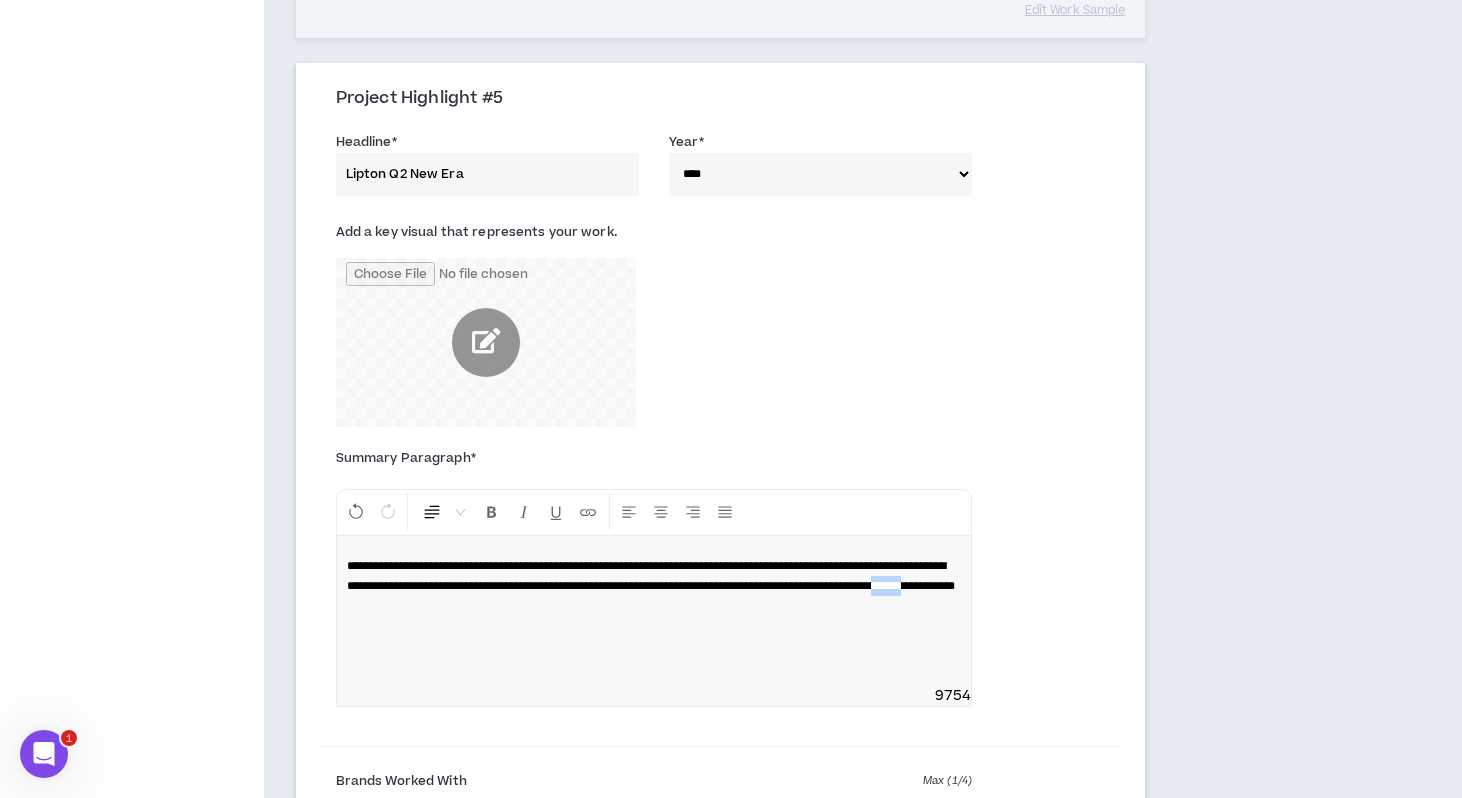 click on "**********" at bounding box center [651, 576] 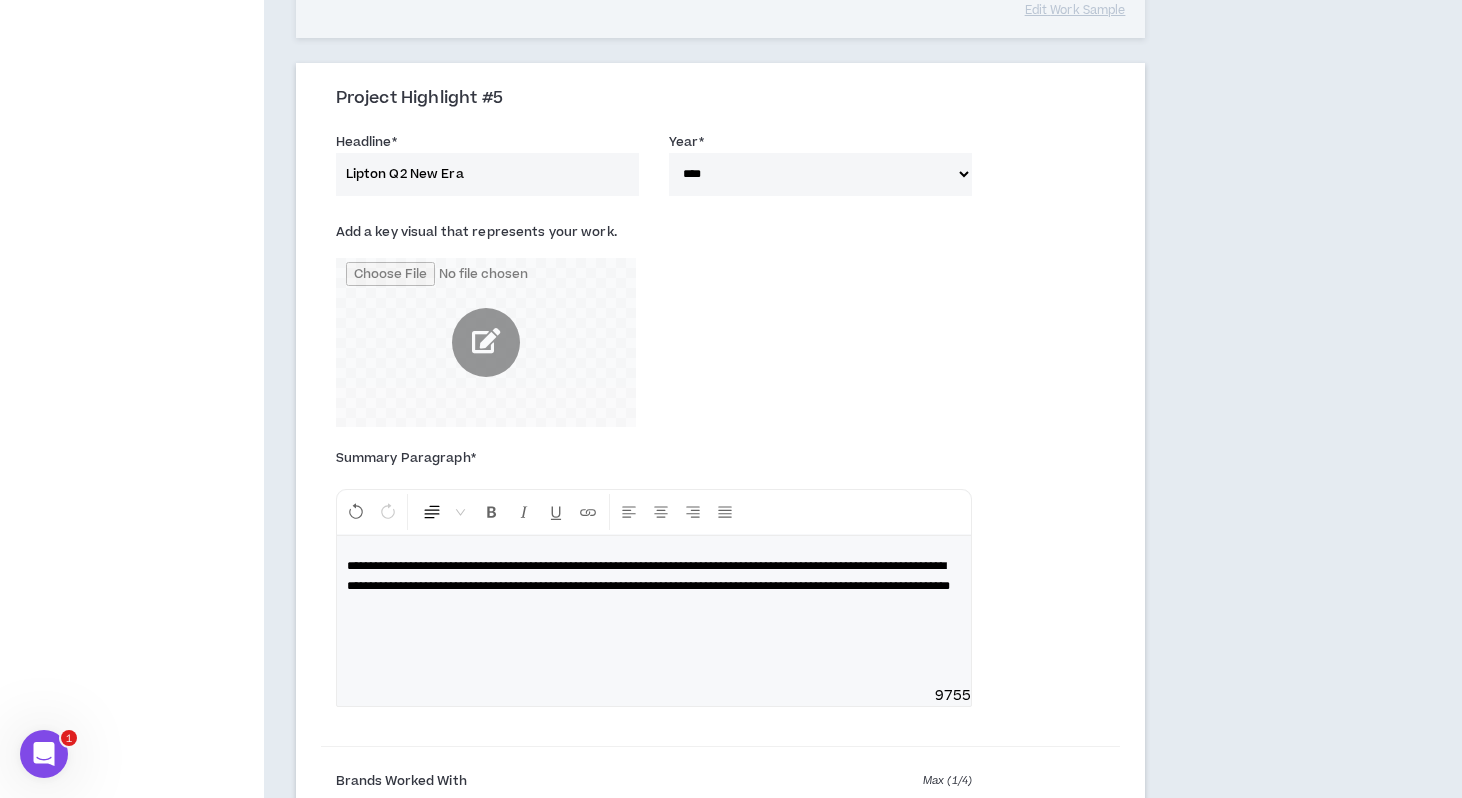 click on "**********" at bounding box center [654, 576] 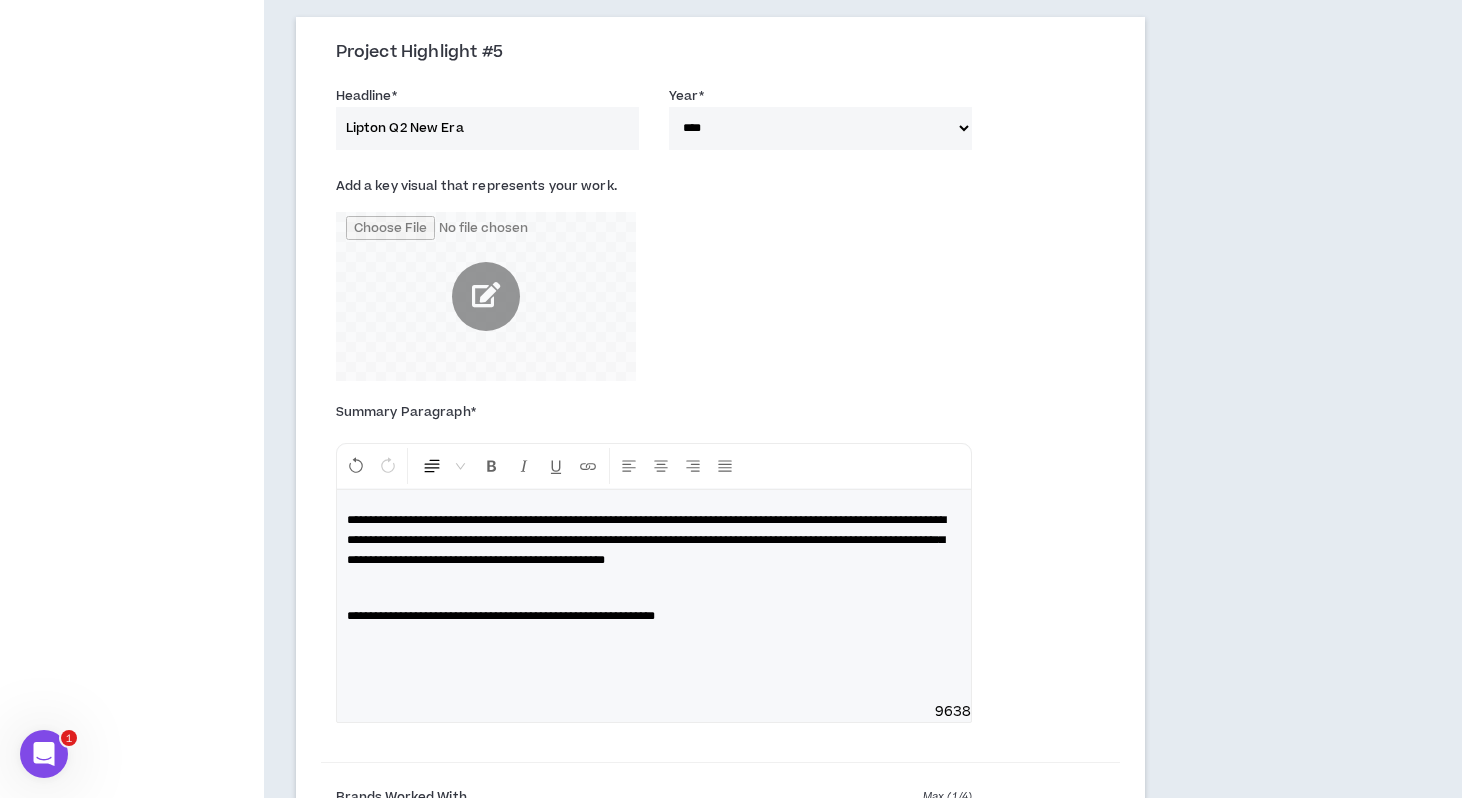 scroll, scrollTop: 2712, scrollLeft: 0, axis: vertical 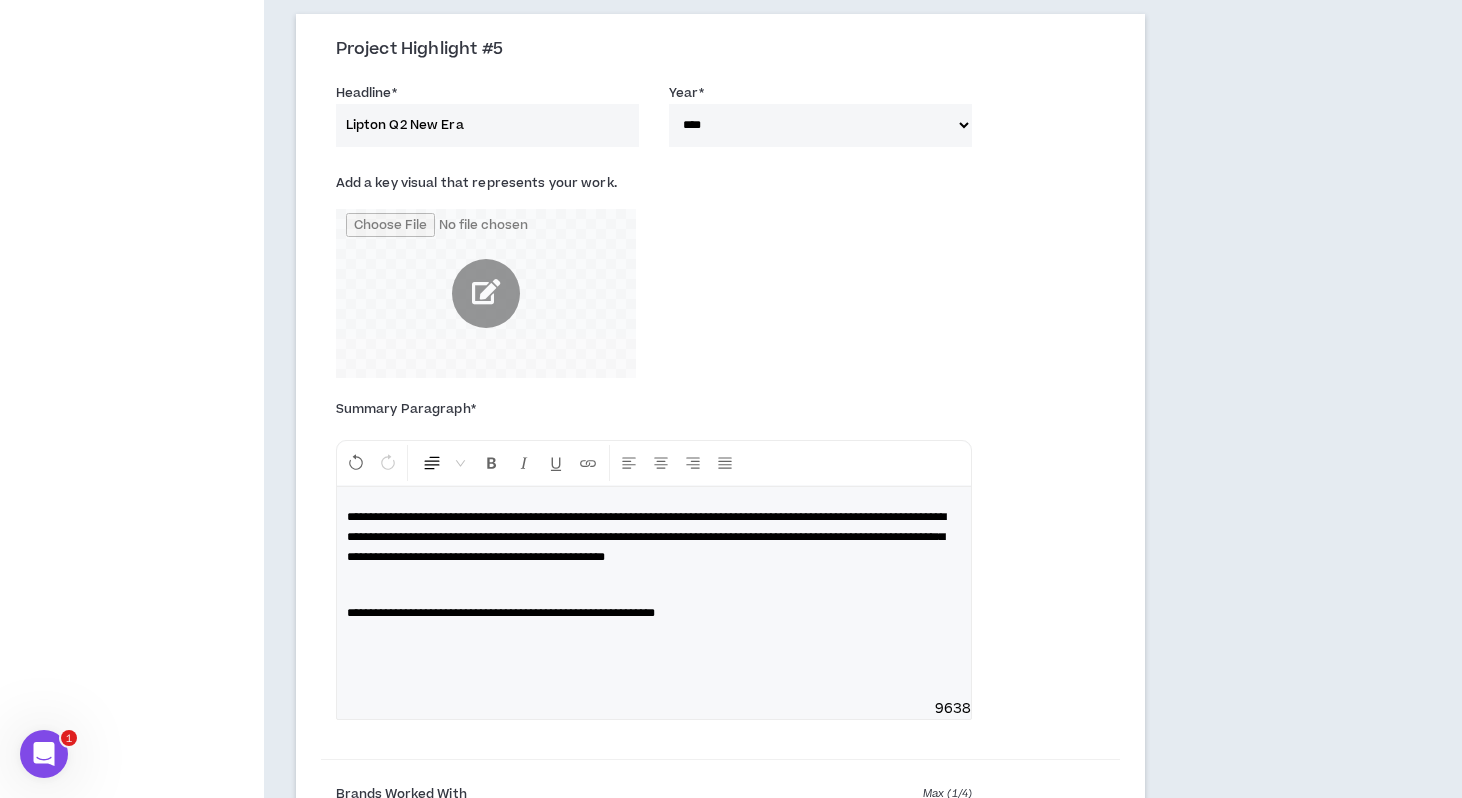 click on "**********" at bounding box center [654, 537] 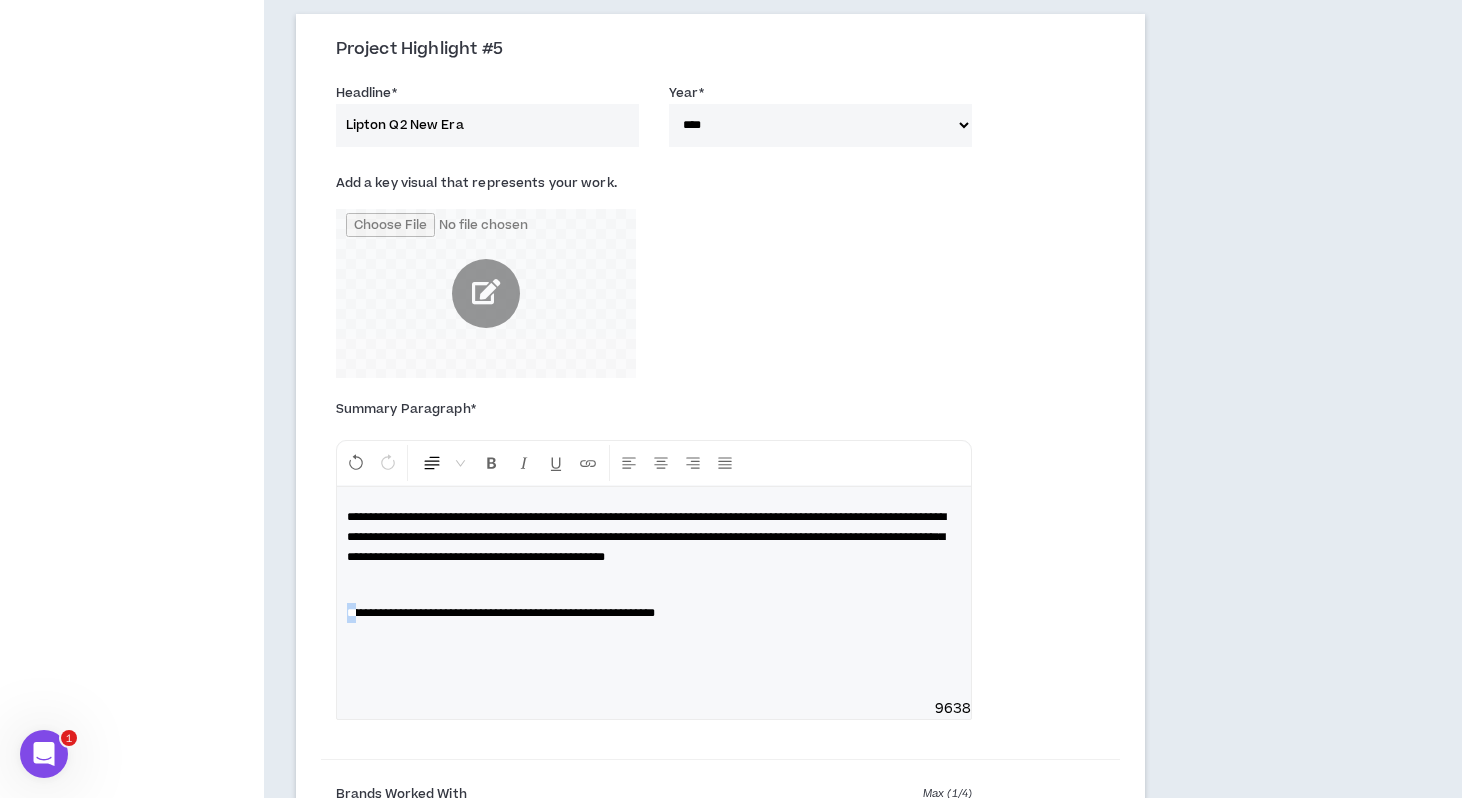 click on "**********" at bounding box center [654, 593] 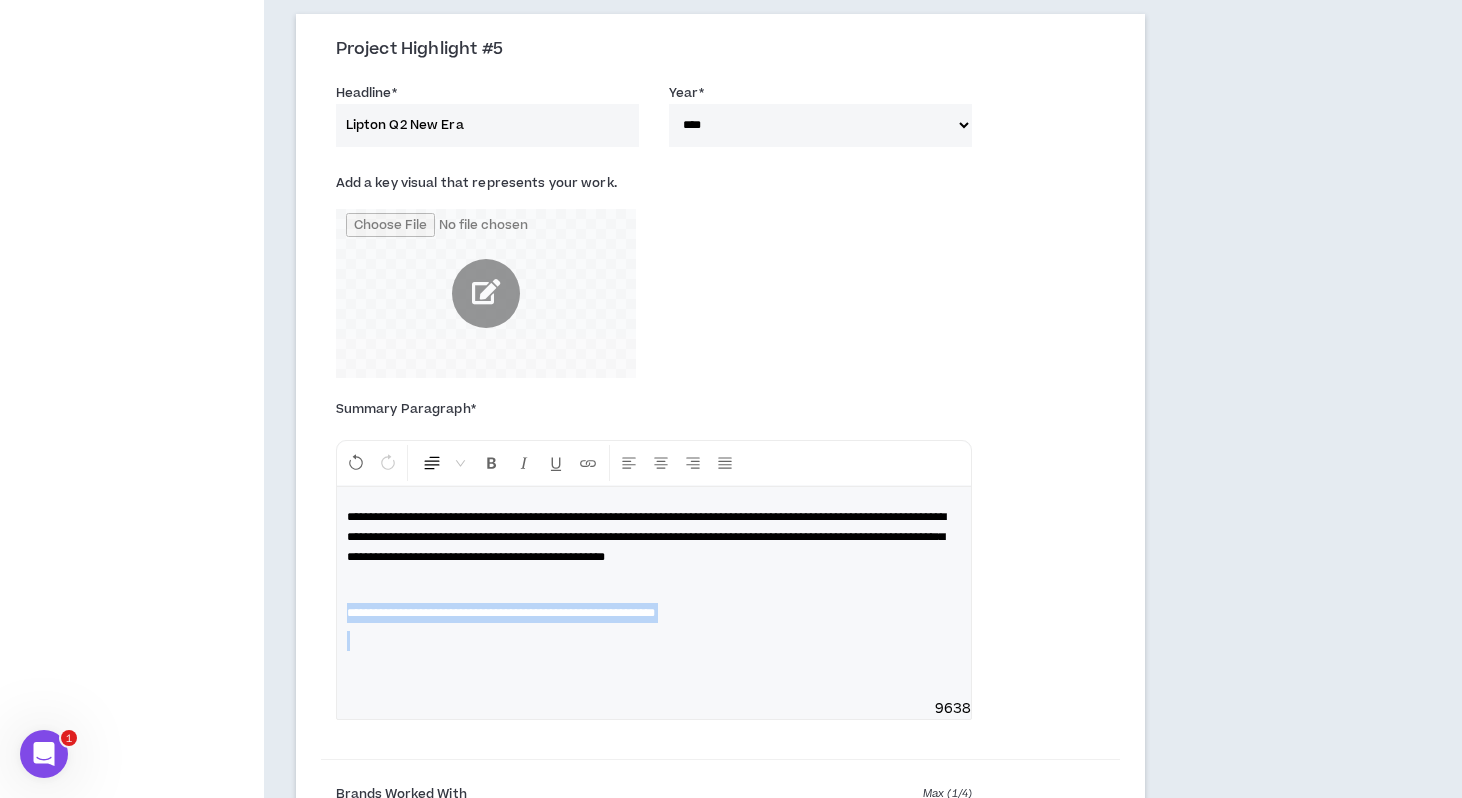 click on "**********" at bounding box center [654, 593] 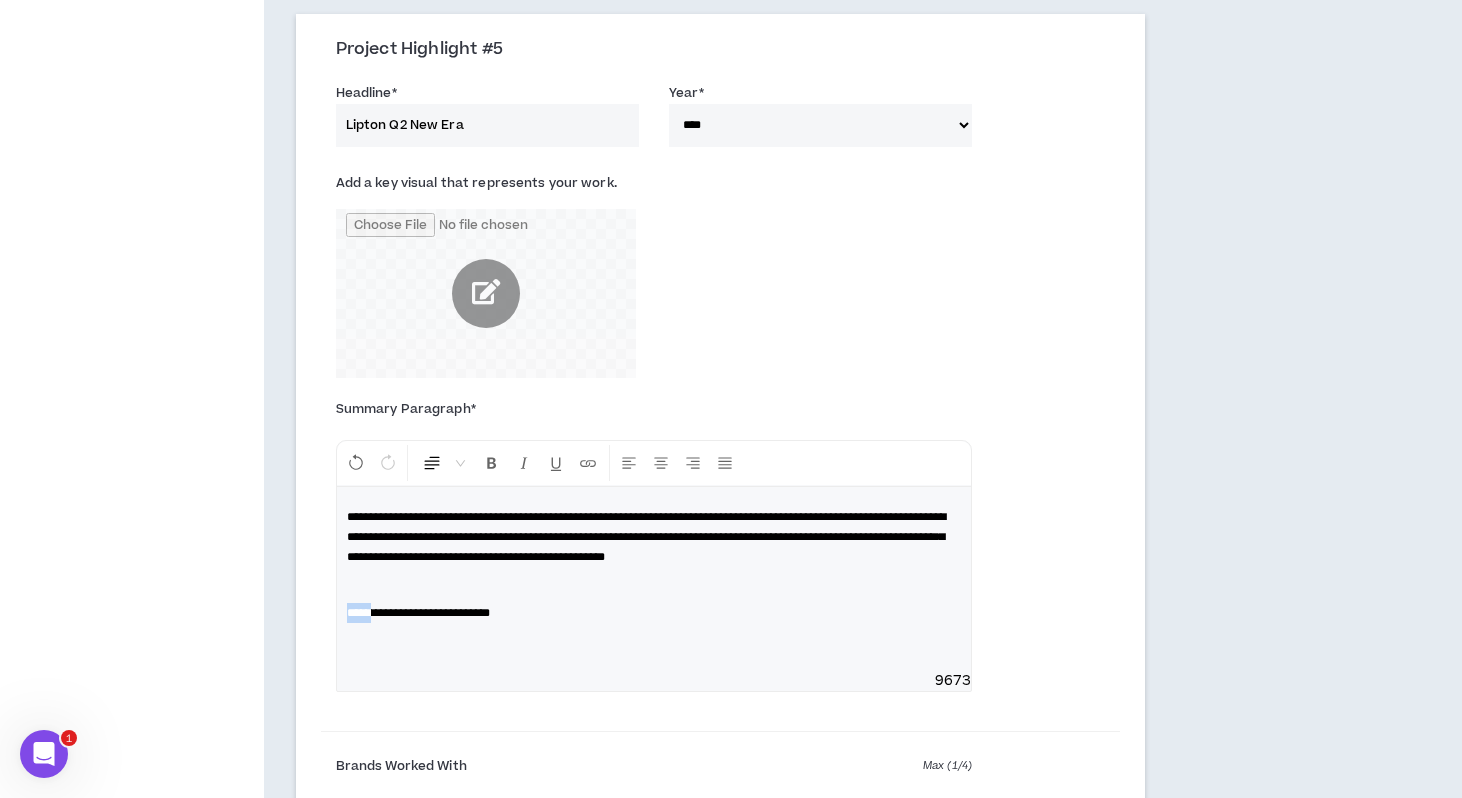 drag, startPoint x: 378, startPoint y: 636, endPoint x: 332, endPoint y: 636, distance: 46 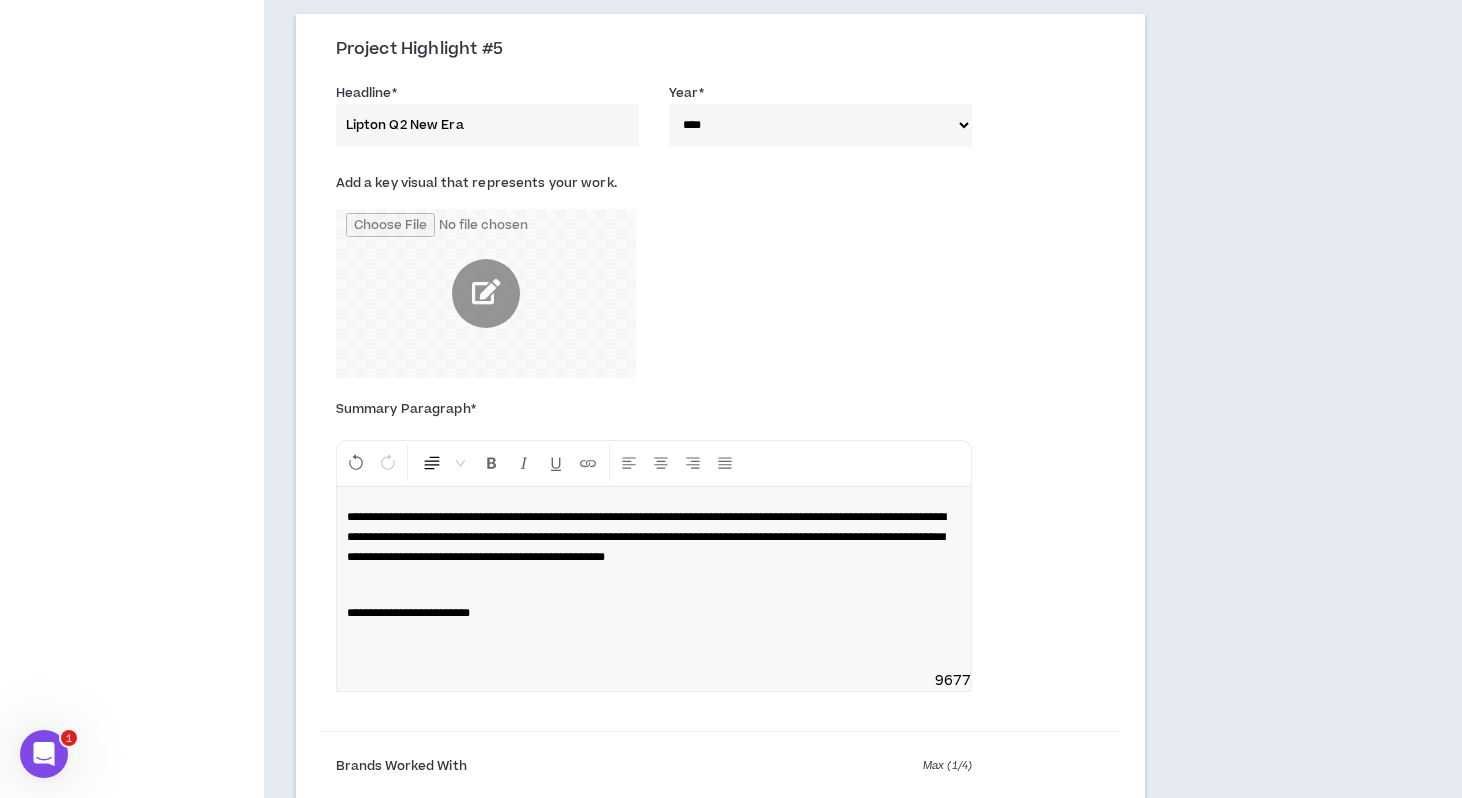 click on "**********" at bounding box center (654, 613) 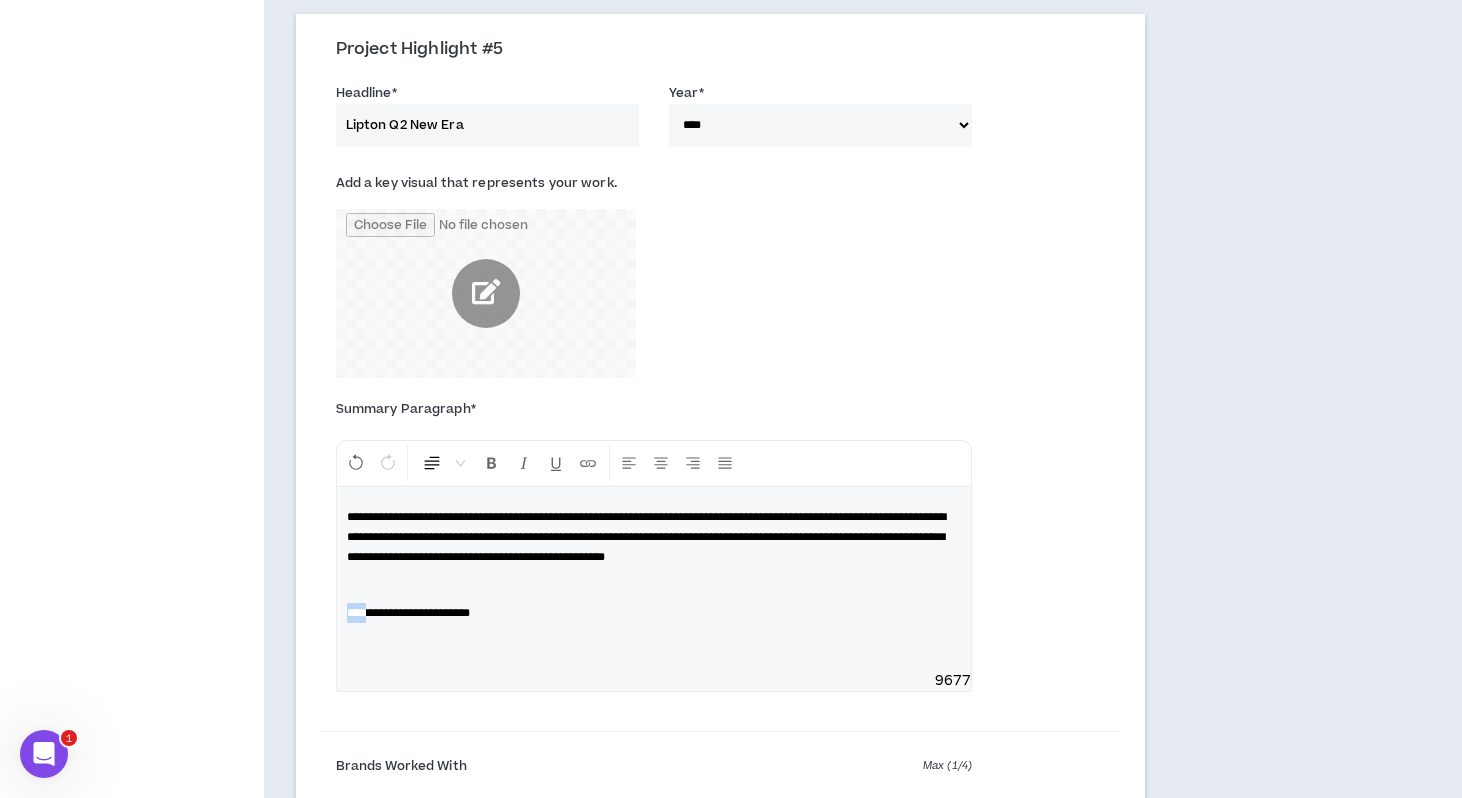 click on "**********" at bounding box center [408, 613] 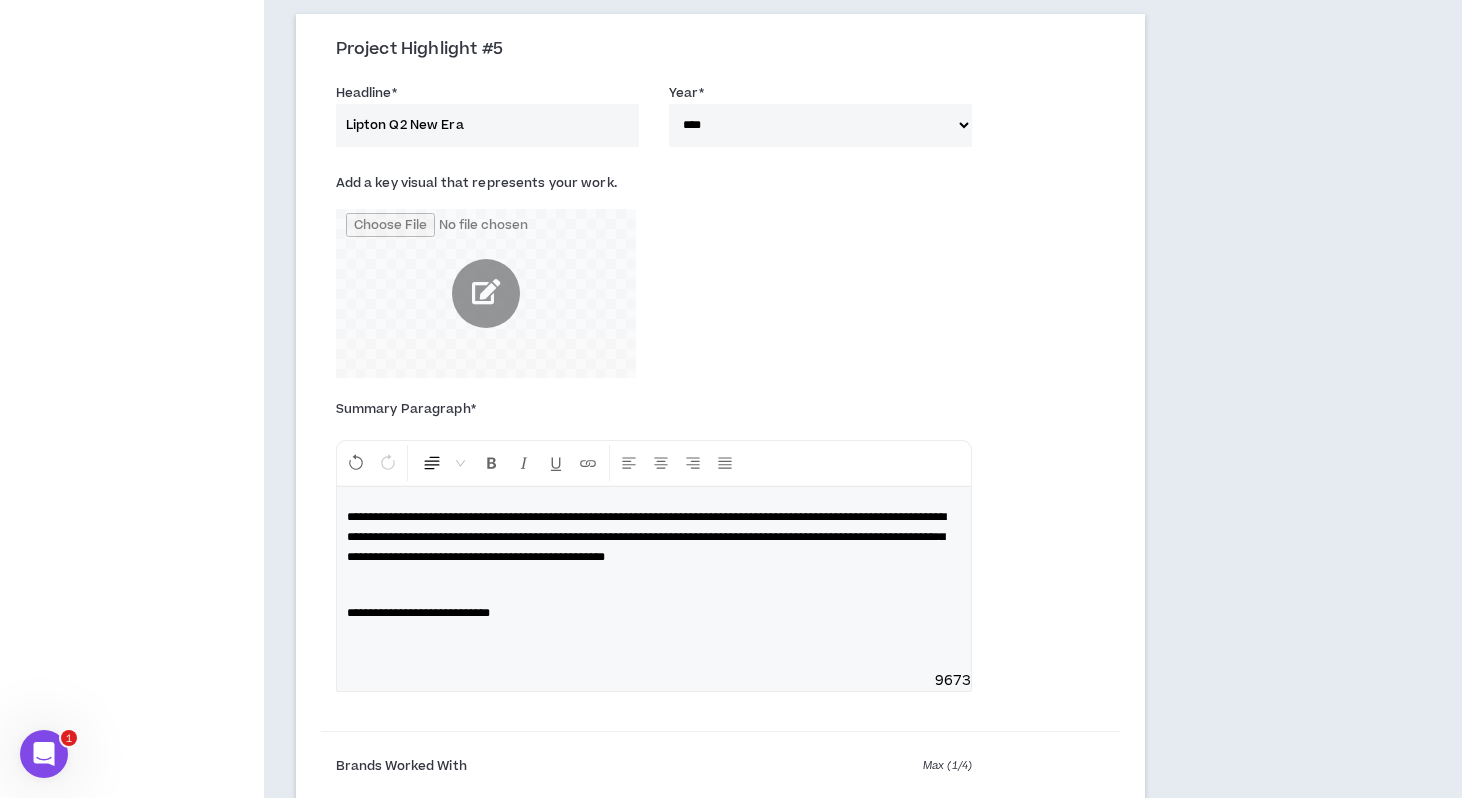 click on "**********" at bounding box center [654, 613] 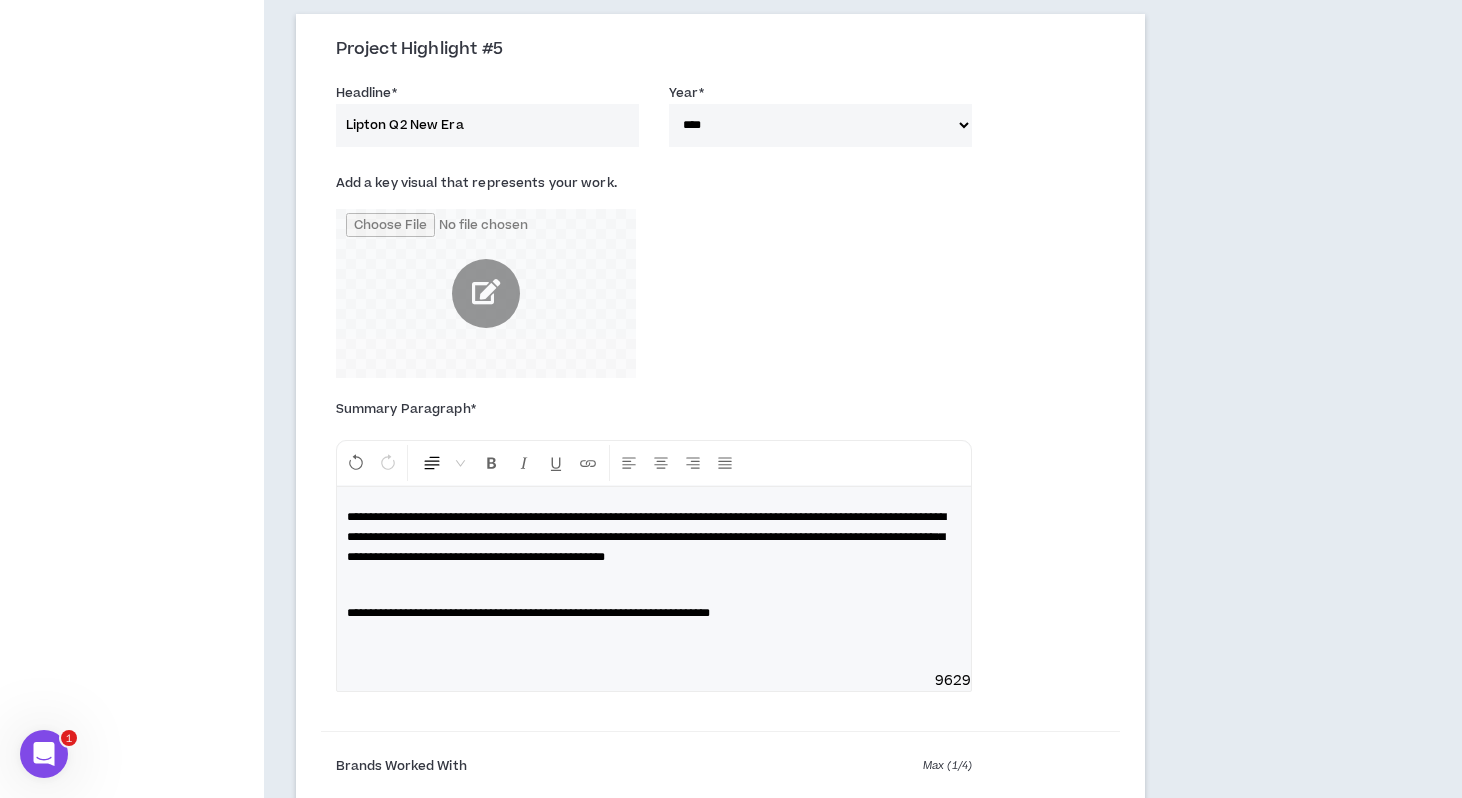 click on "**********" at bounding box center (528, 613) 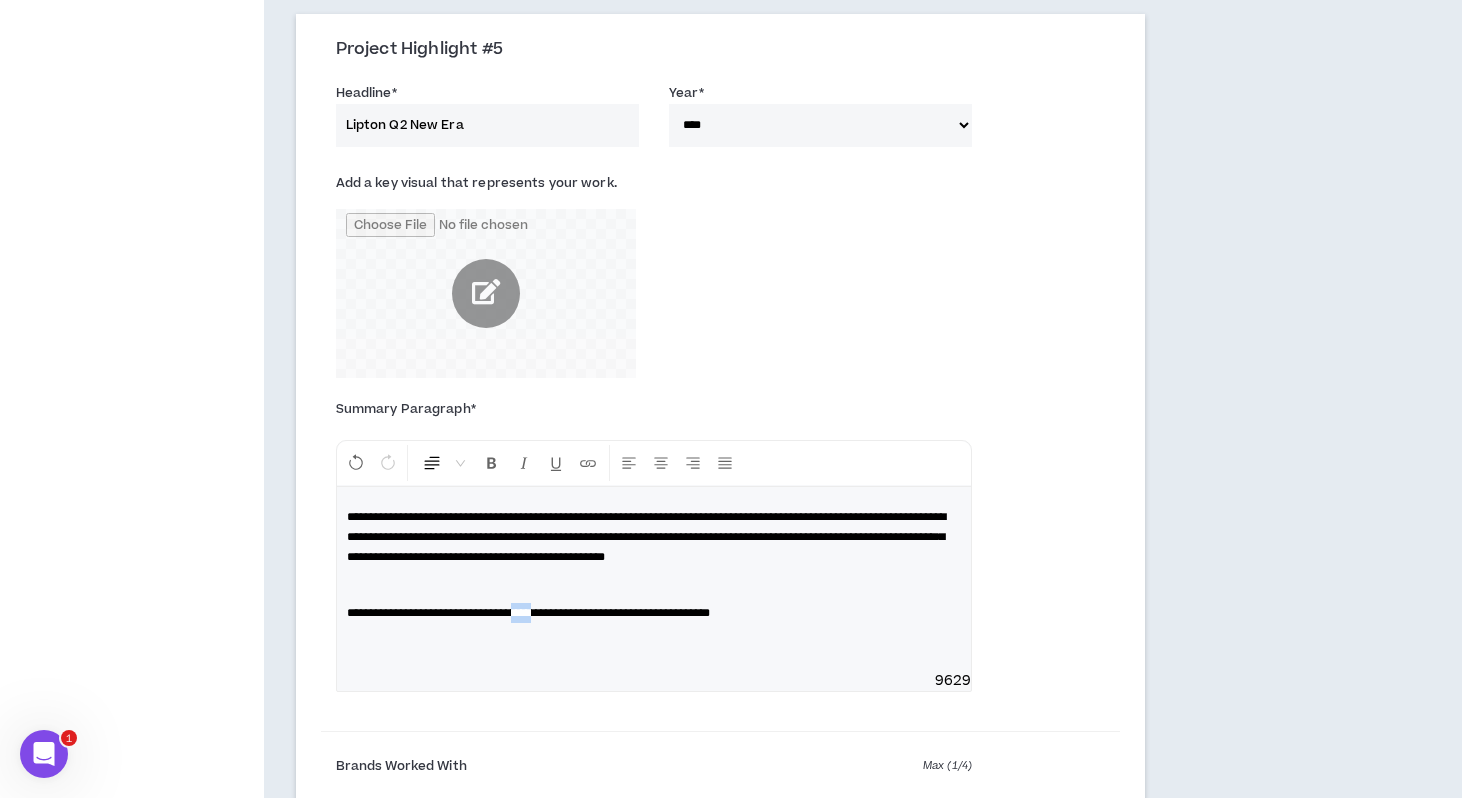 click on "**********" at bounding box center [528, 613] 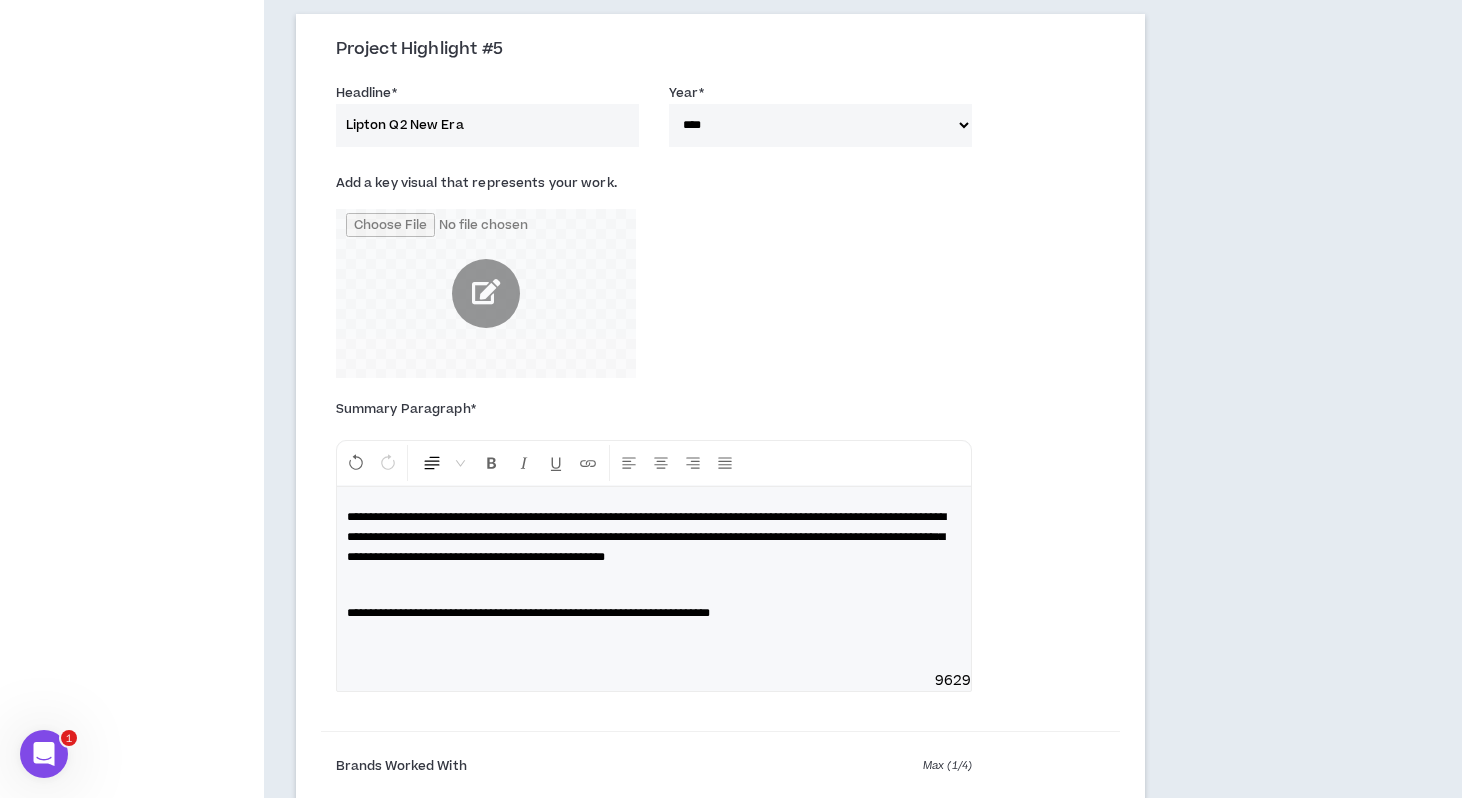 click on "**********" at bounding box center (654, 613) 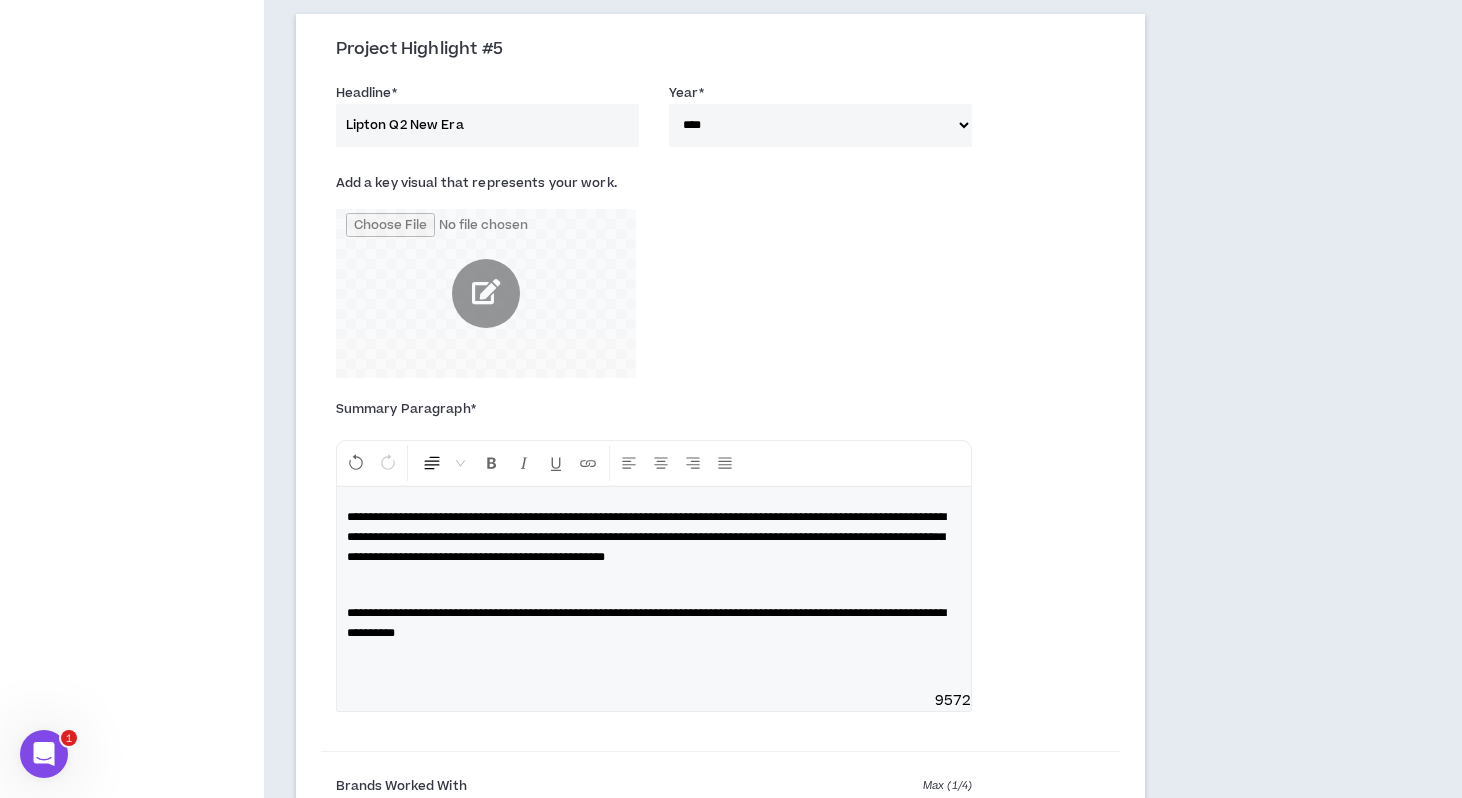 click on "**********" at bounding box center [646, 623] 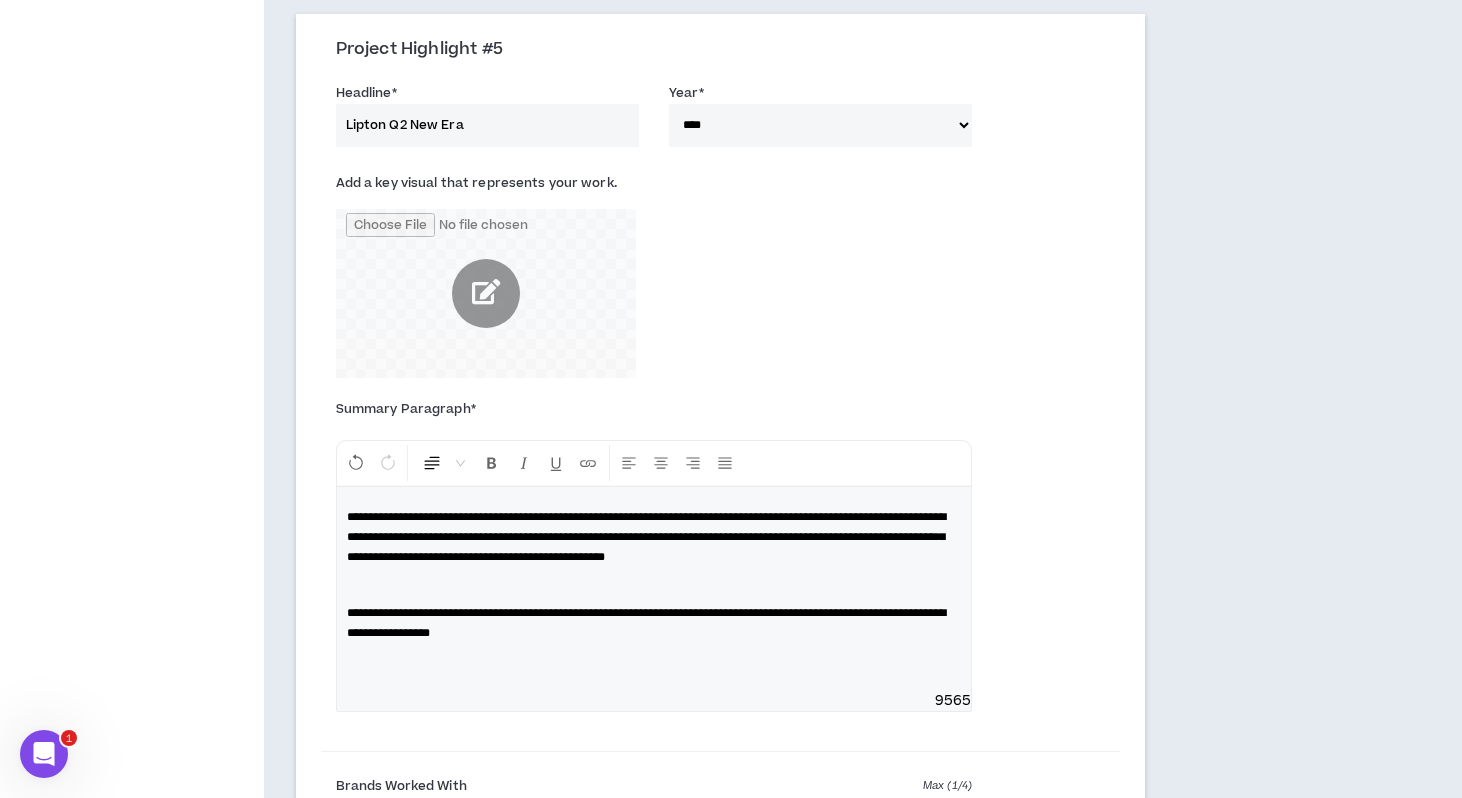 click on "**********" at bounding box center (646, 623) 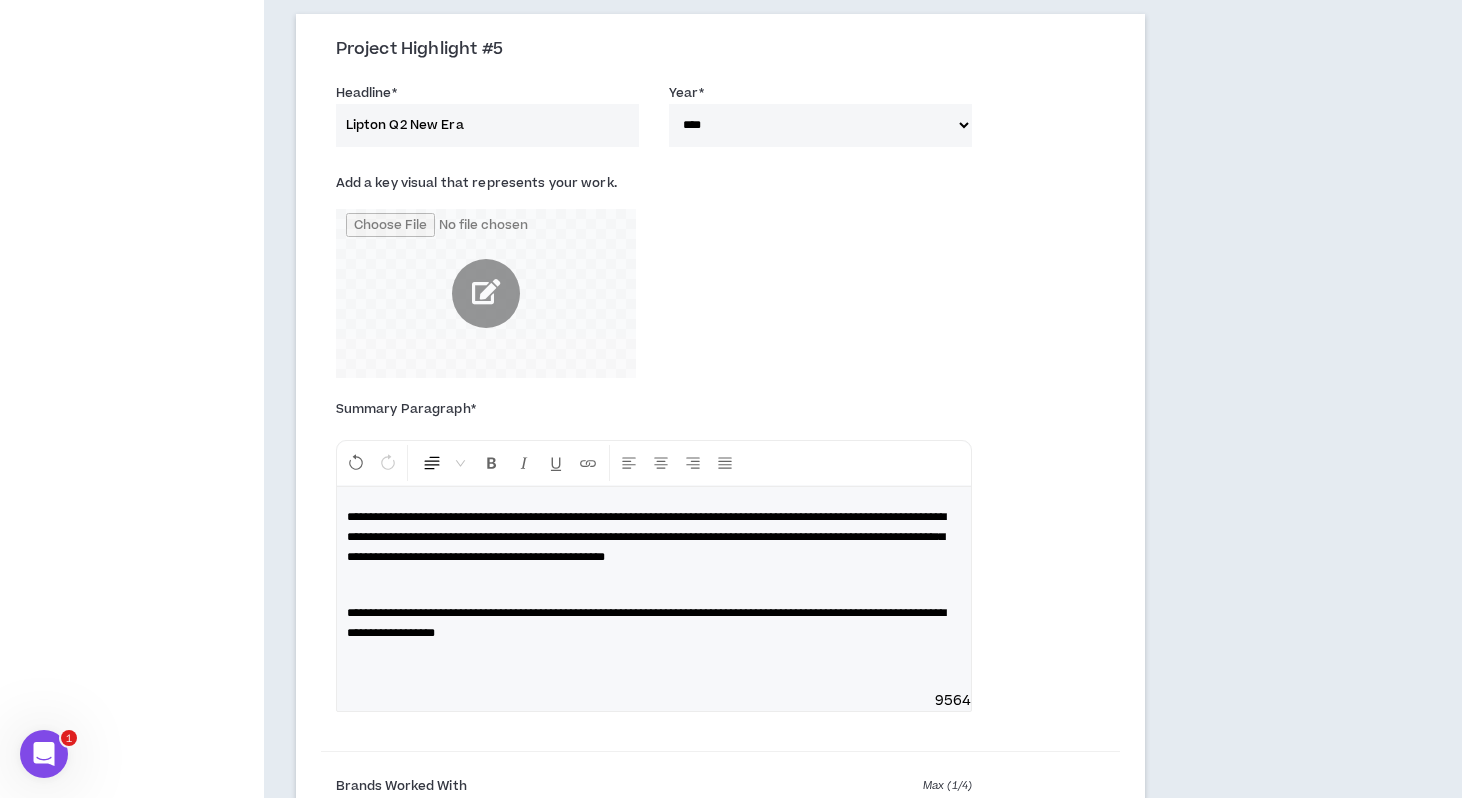 click on "**********" at bounding box center (654, 623) 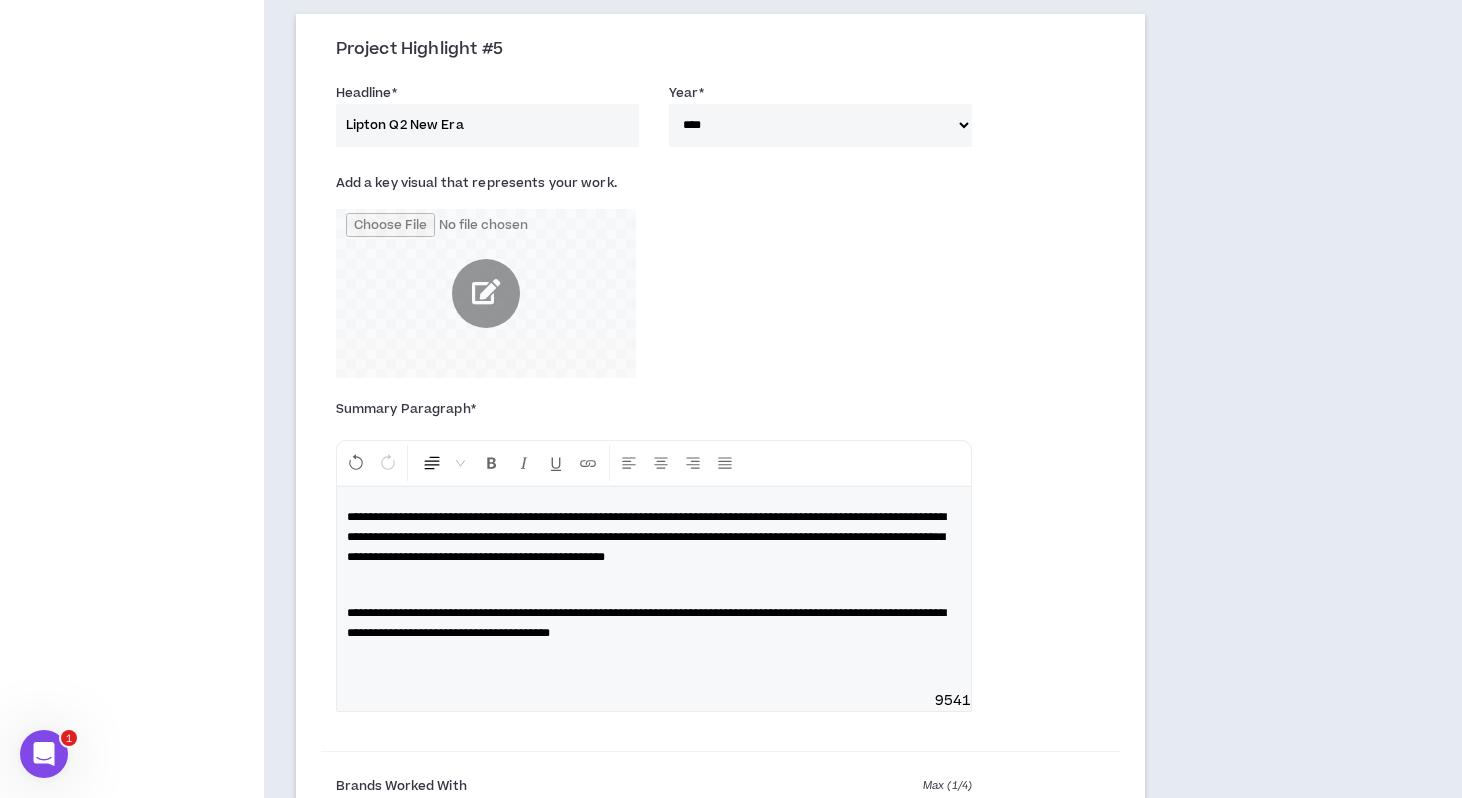 click on "**********" at bounding box center [646, 623] 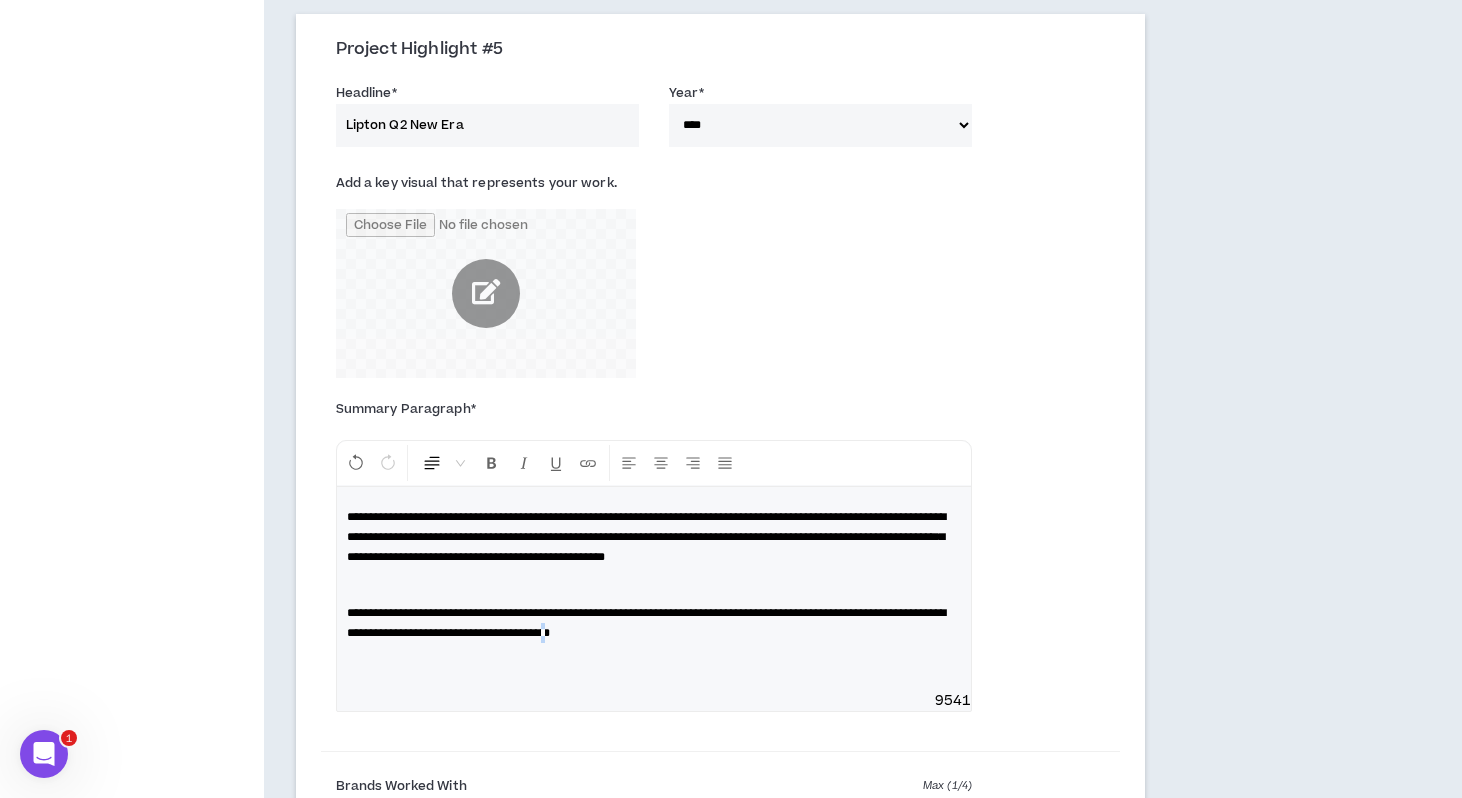 click on "**********" at bounding box center [646, 623] 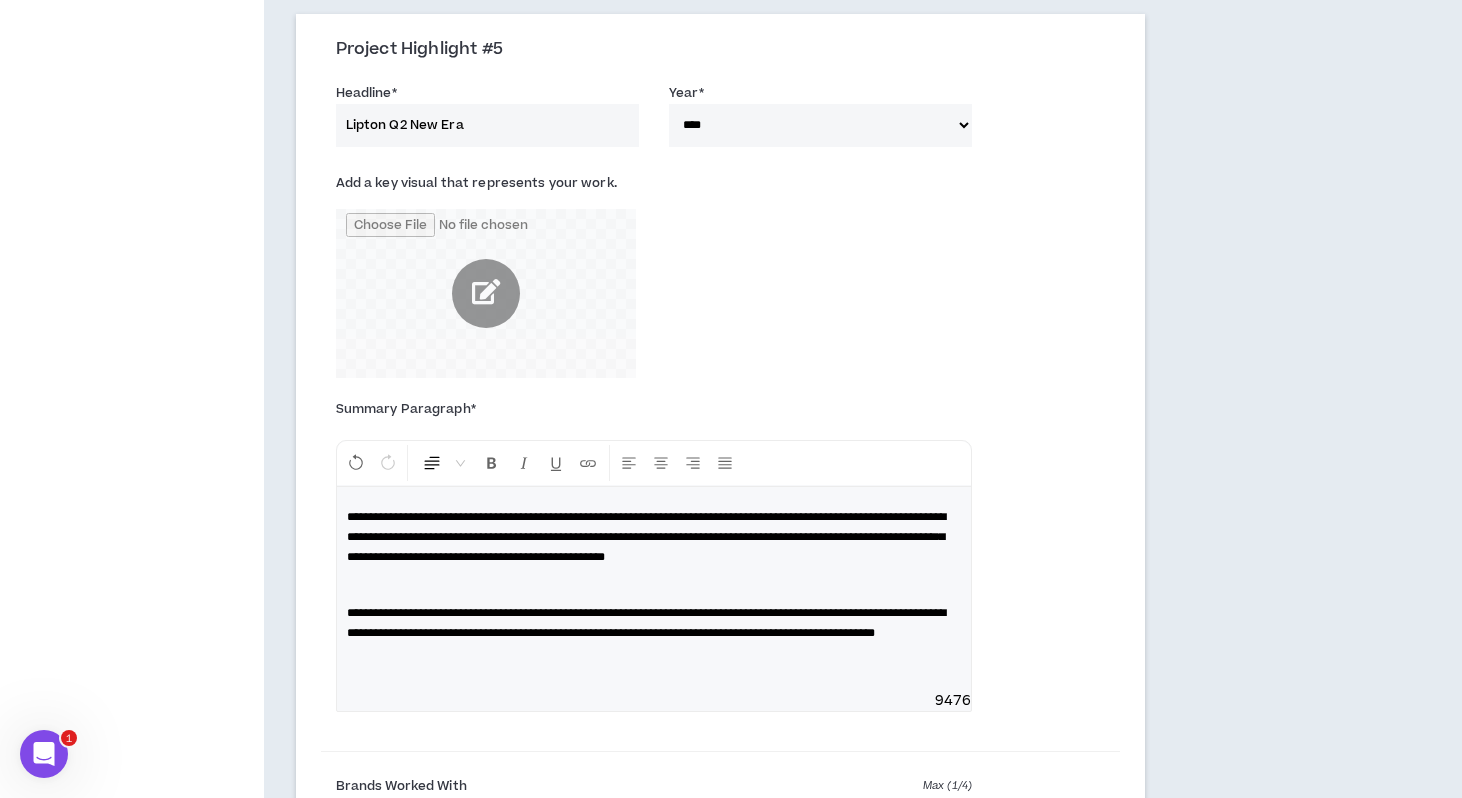 click on "**********" at bounding box center (646, 623) 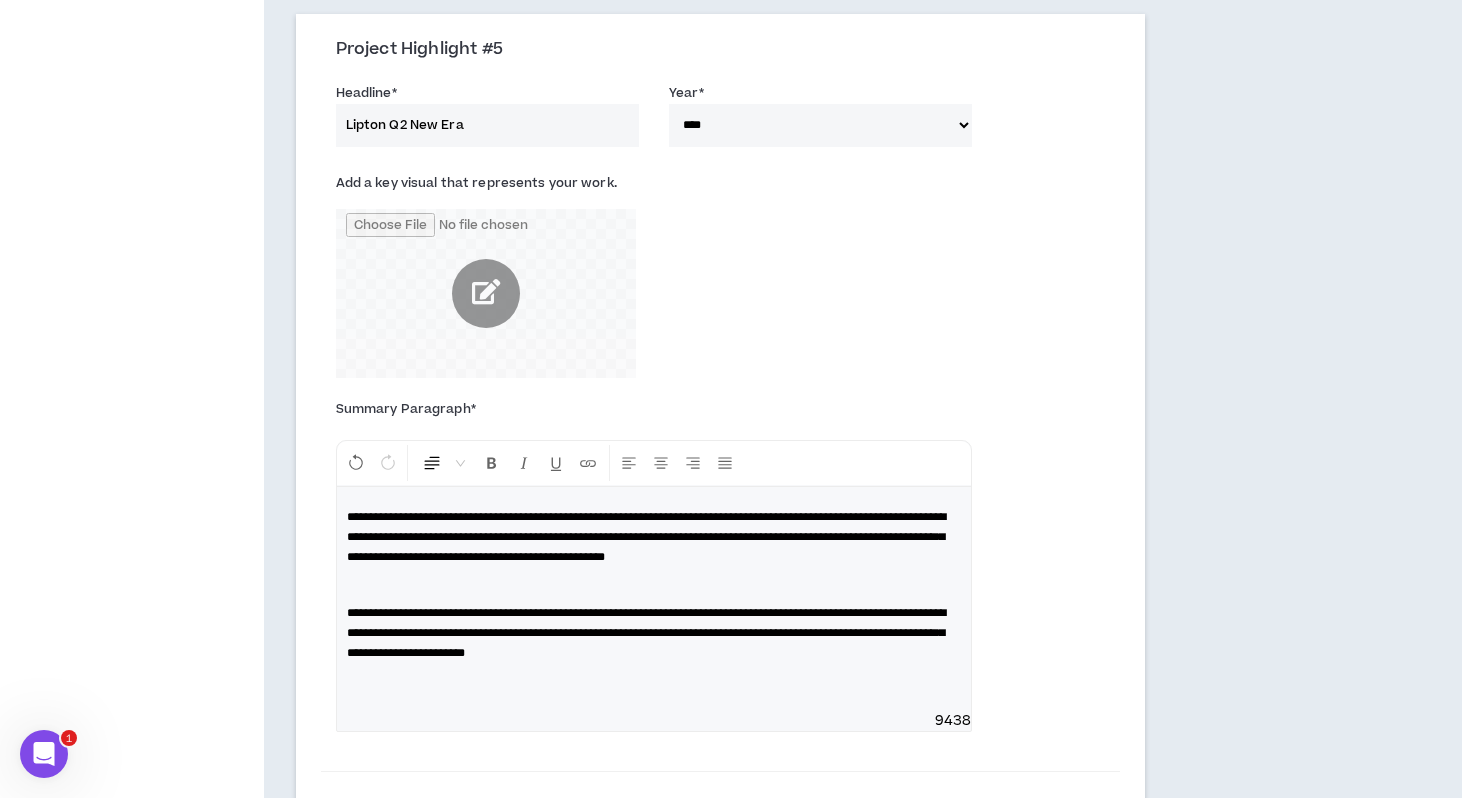 click on "**********" at bounding box center [646, 633] 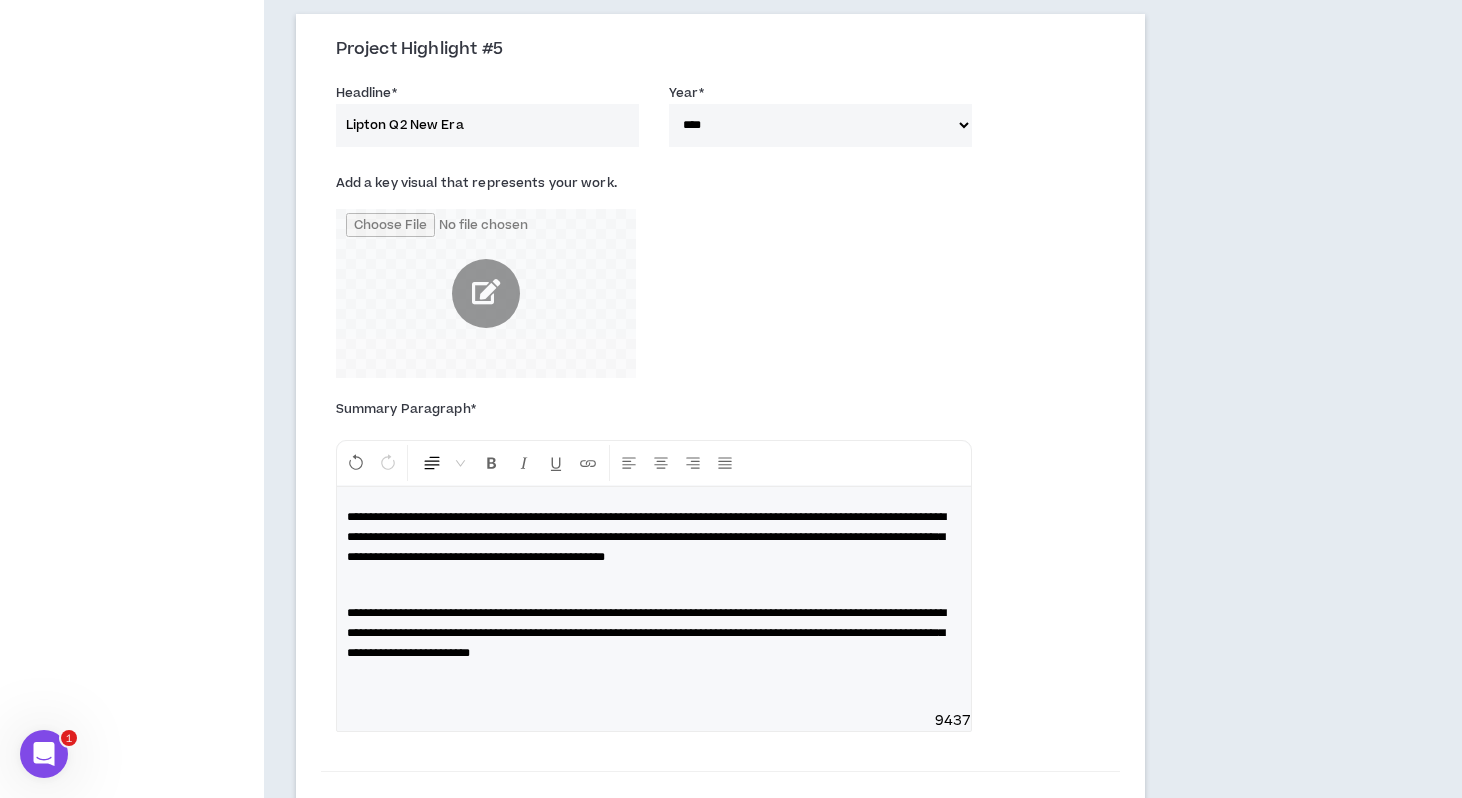 click on "**********" at bounding box center [654, 633] 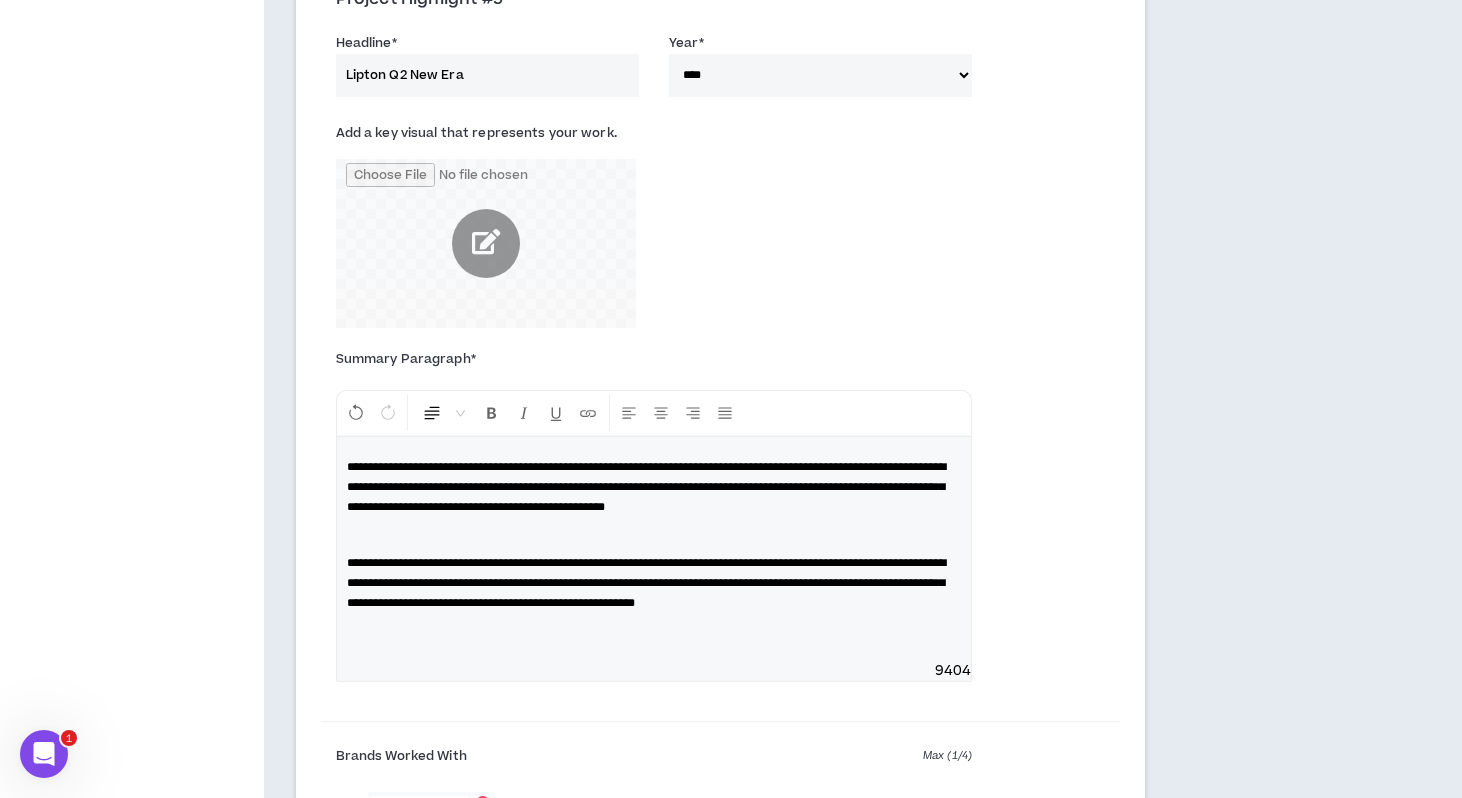 scroll, scrollTop: 2774, scrollLeft: 0, axis: vertical 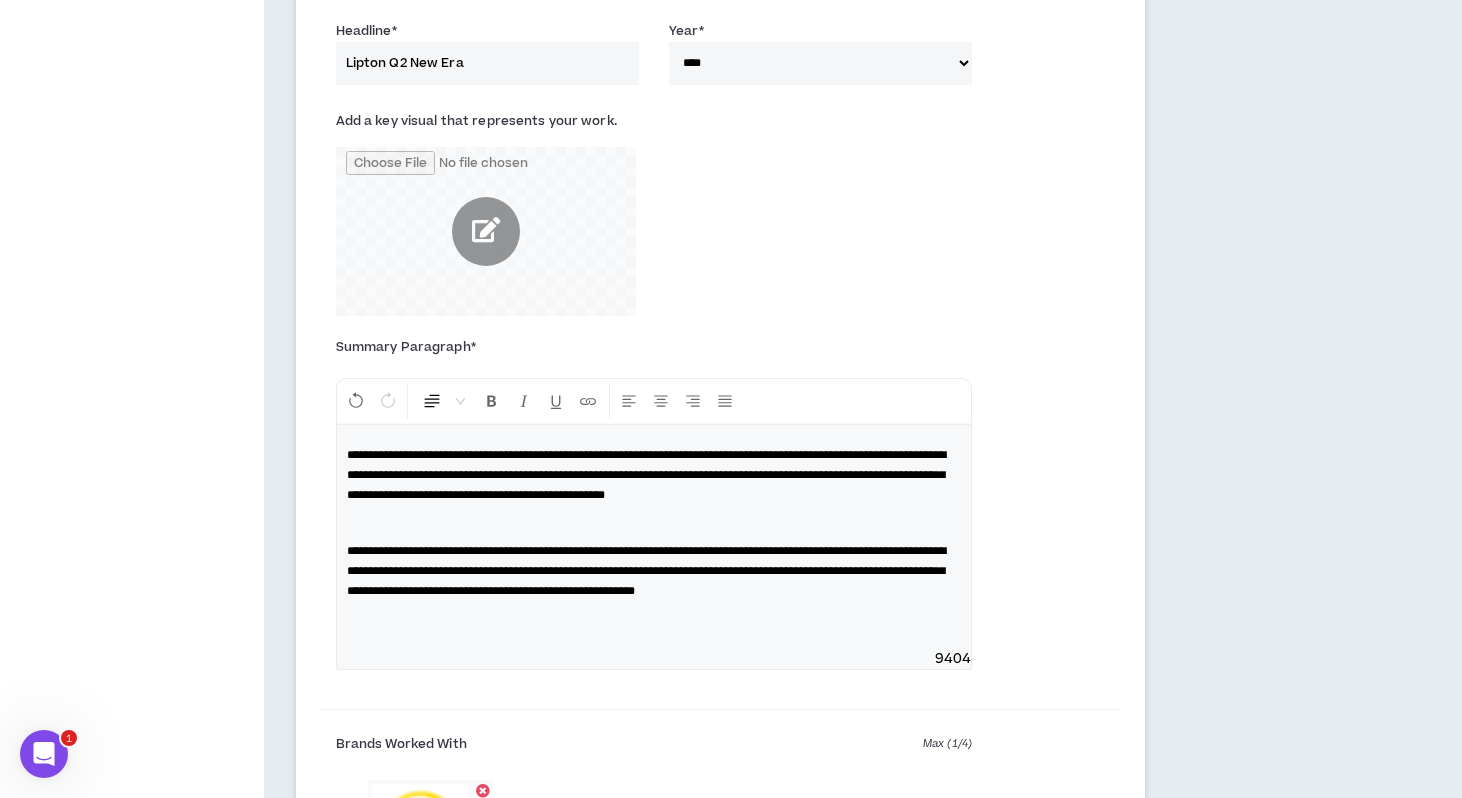 click on "**********" at bounding box center [646, 571] 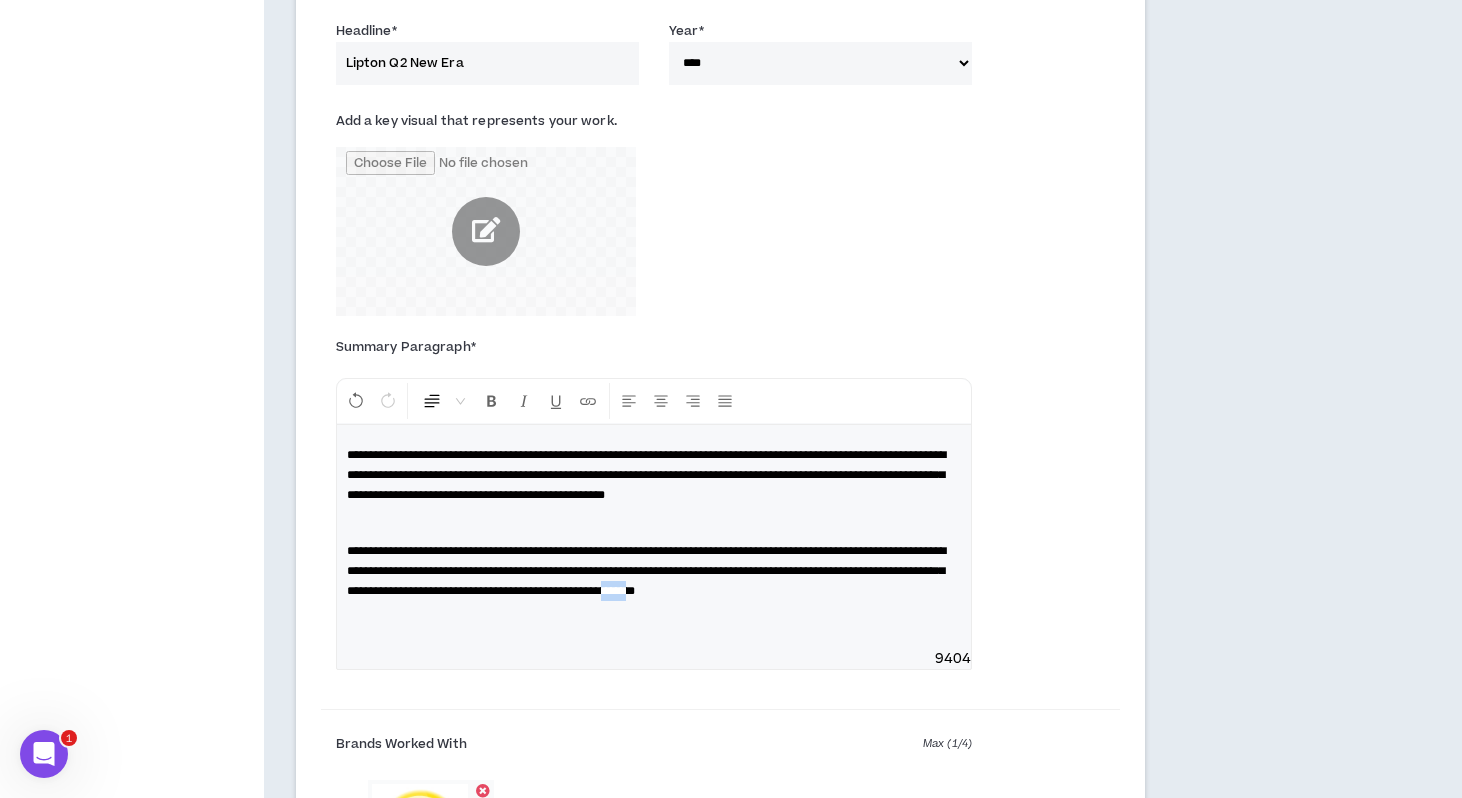 click on "**********" at bounding box center [646, 571] 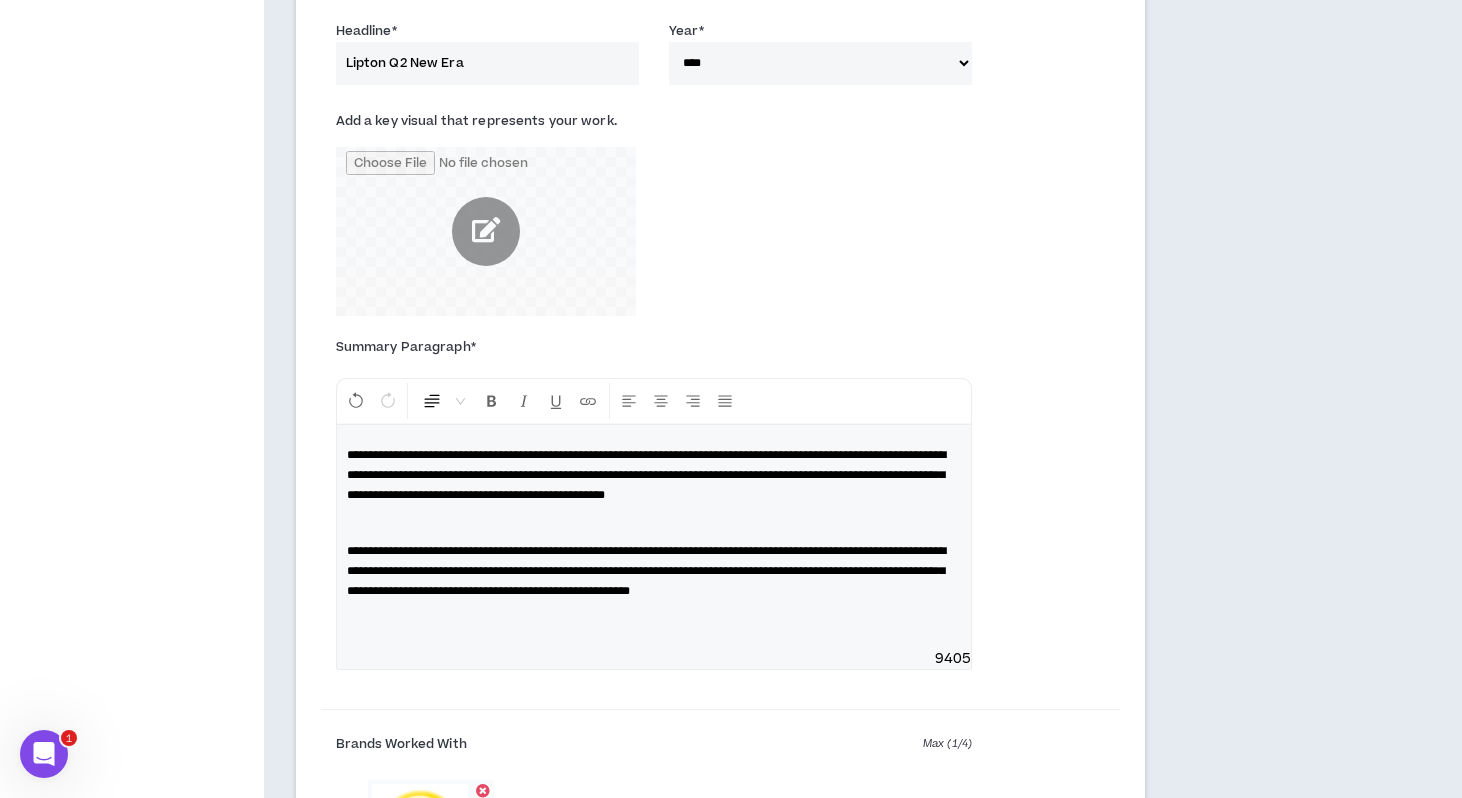 click on "**********" at bounding box center [646, 571] 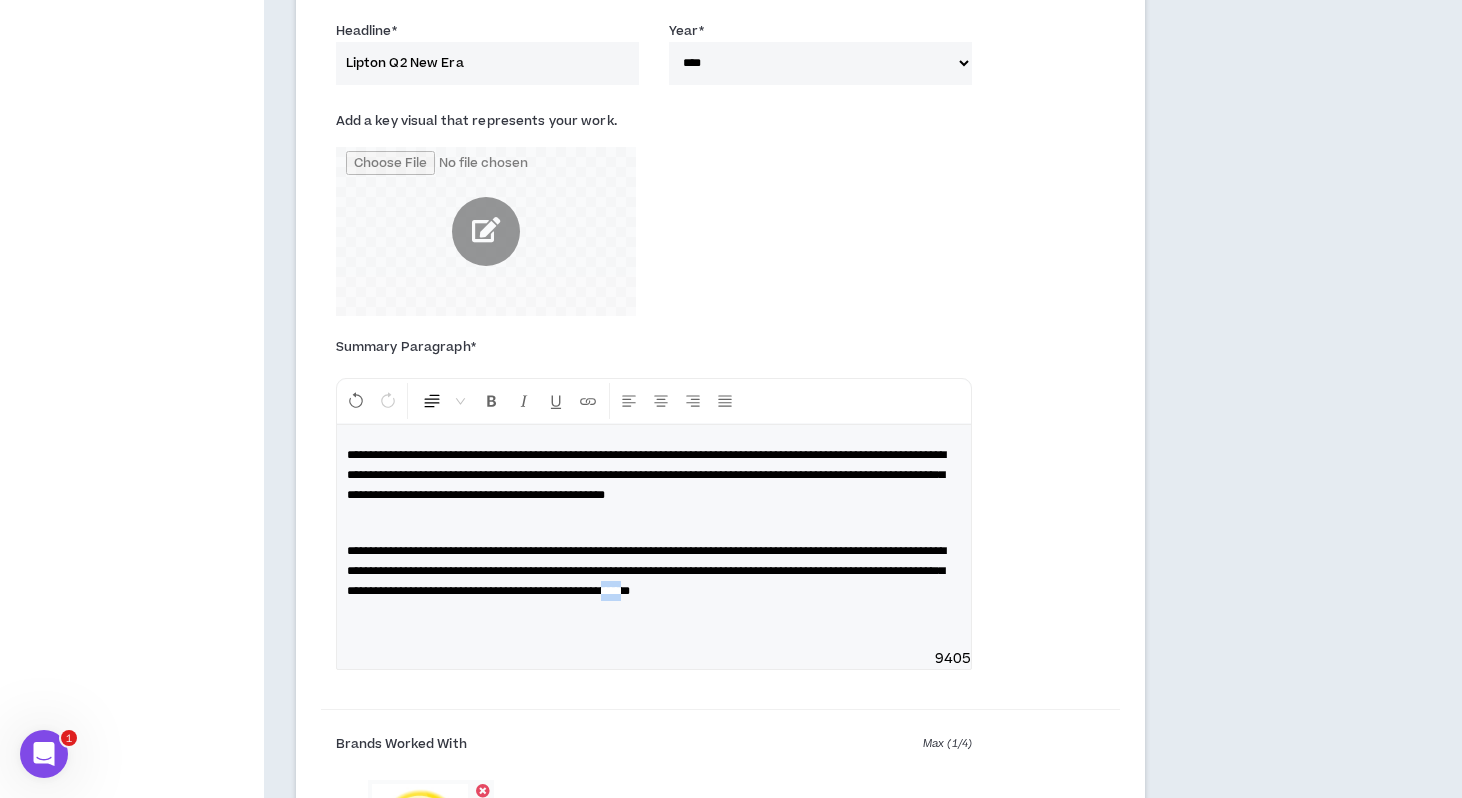 click on "**********" at bounding box center [646, 571] 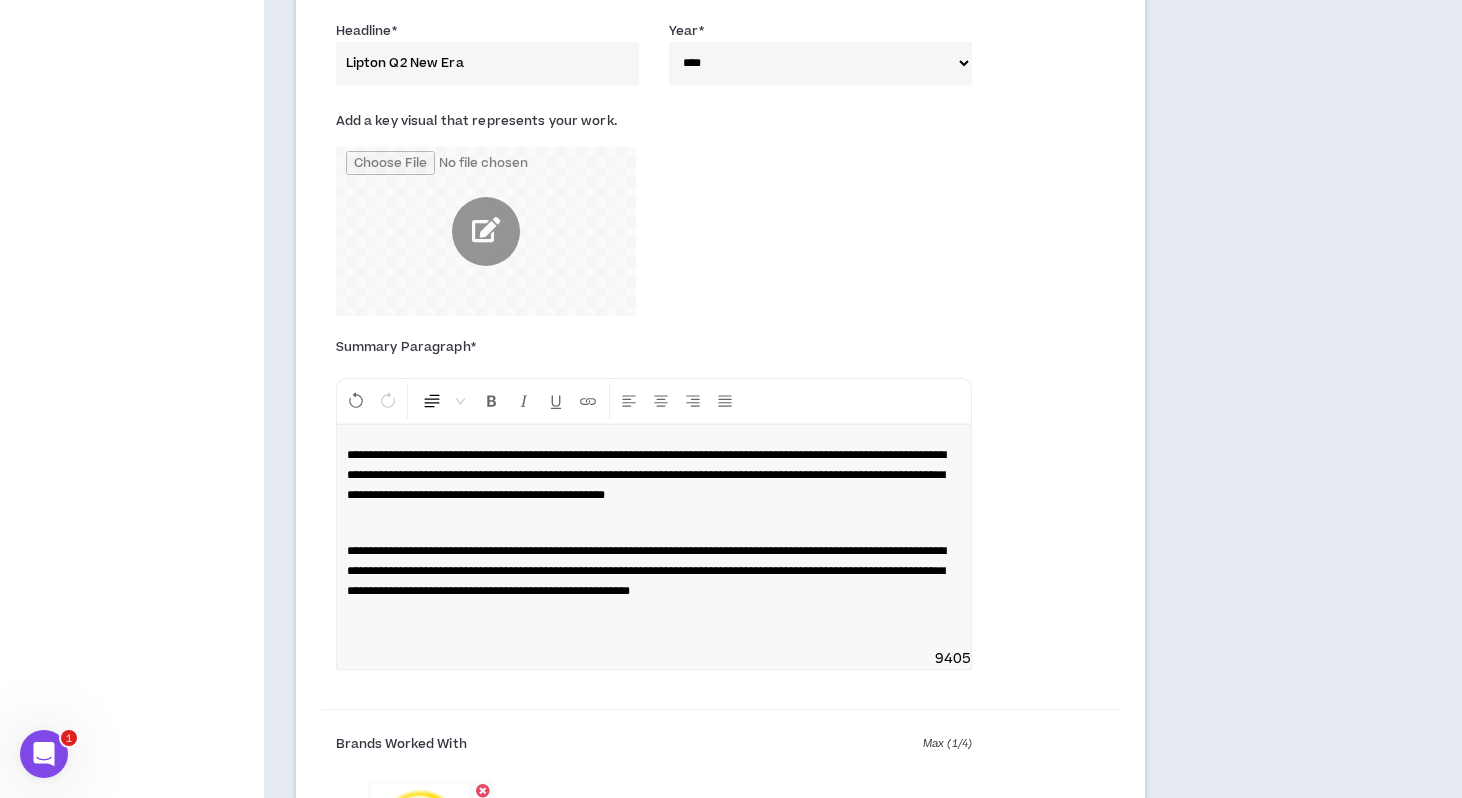 click on "**********" at bounding box center [654, 537] 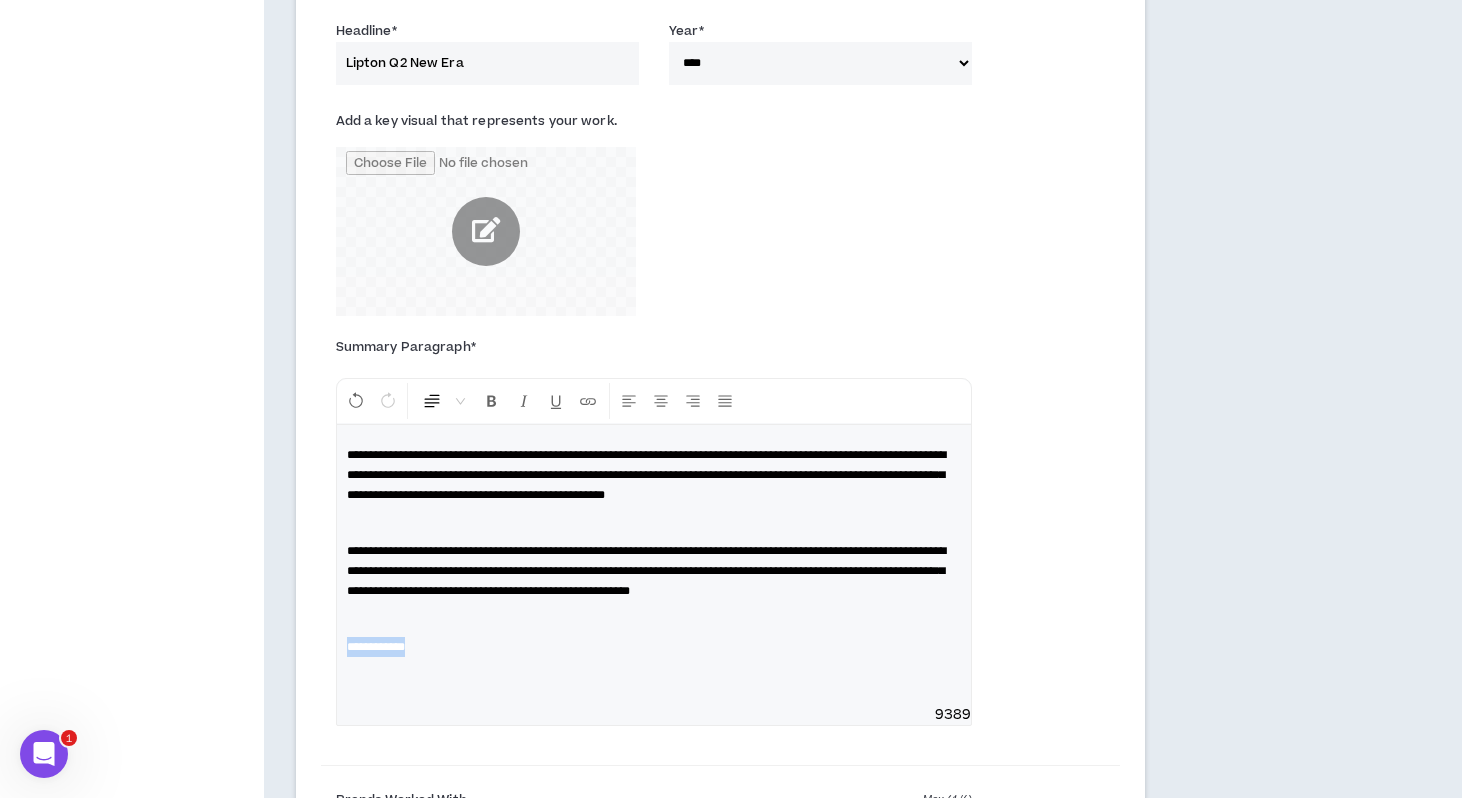 drag, startPoint x: 458, startPoint y: 694, endPoint x: 328, endPoint y: 694, distance: 130 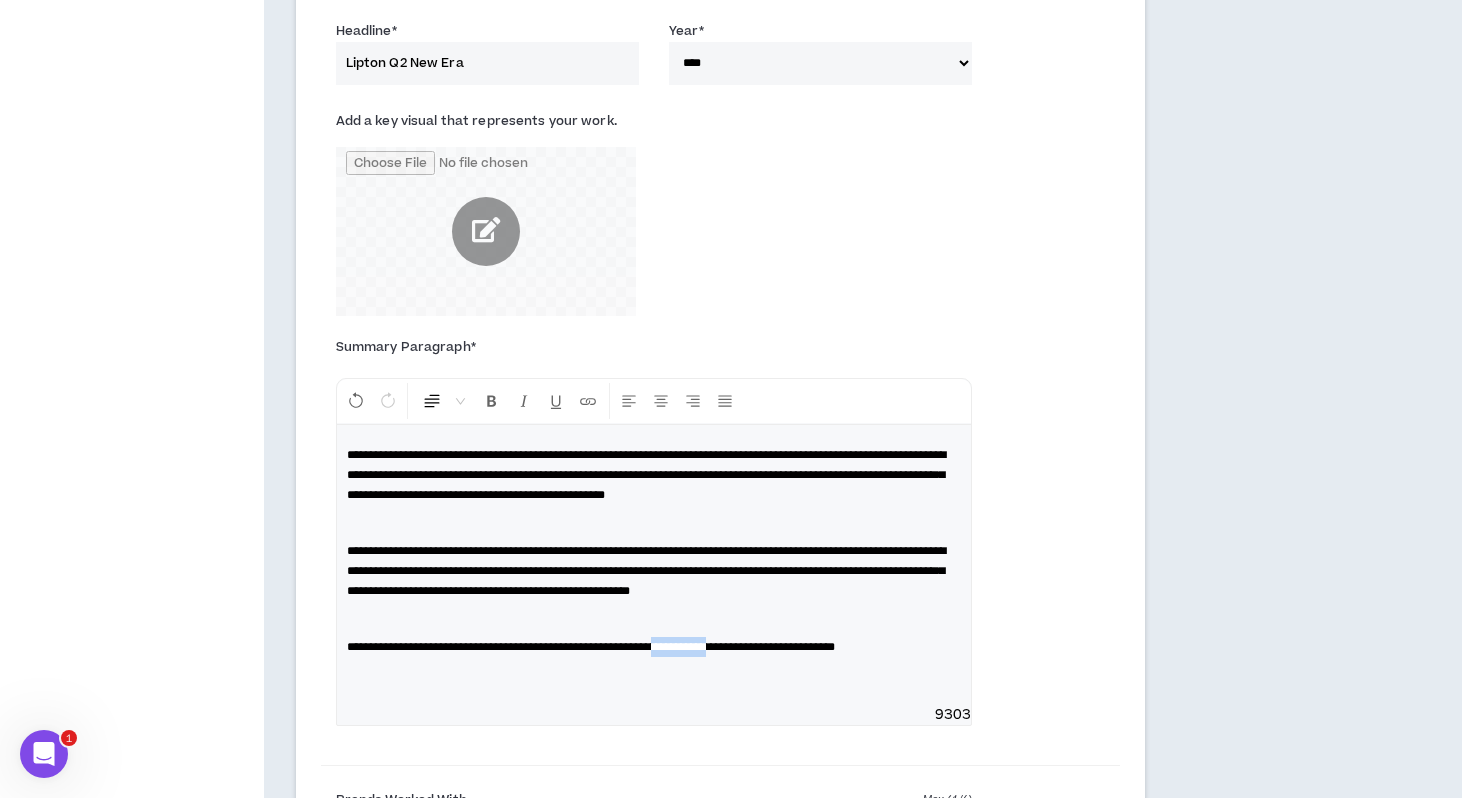 drag, startPoint x: 781, startPoint y: 687, endPoint x: 725, endPoint y: 687, distance: 56 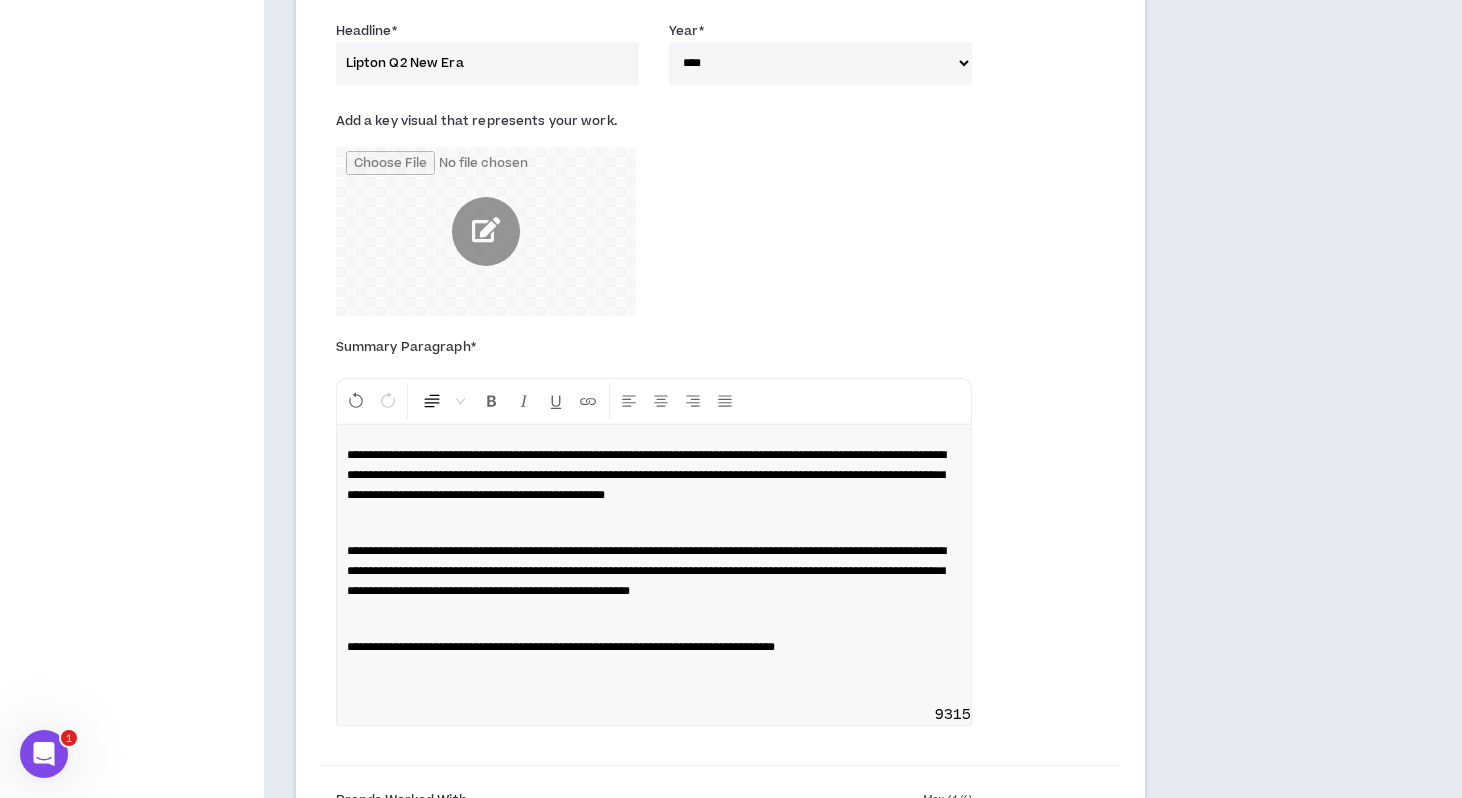 click on "**********" at bounding box center (561, 647) 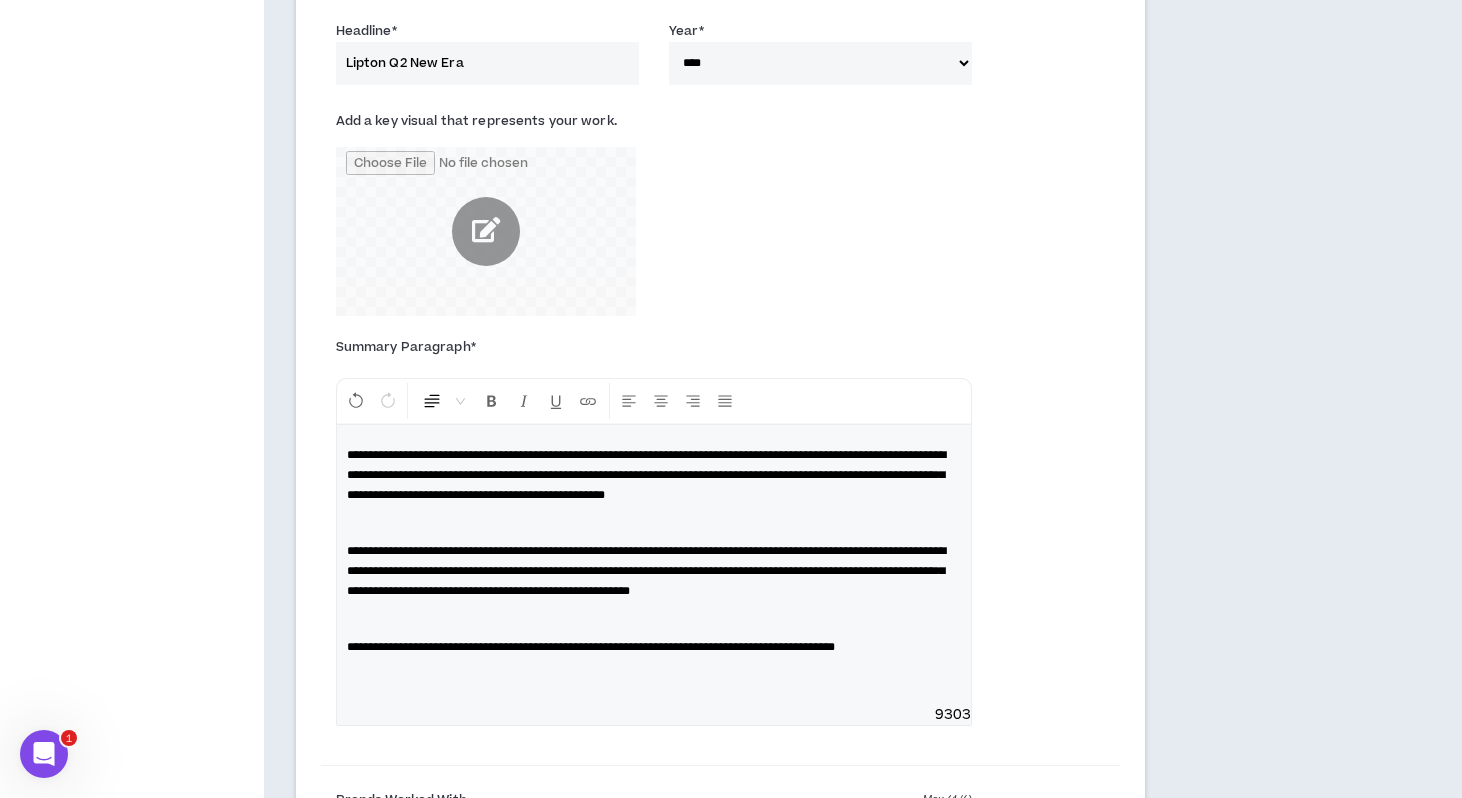 click on "**********" at bounding box center (654, 565) 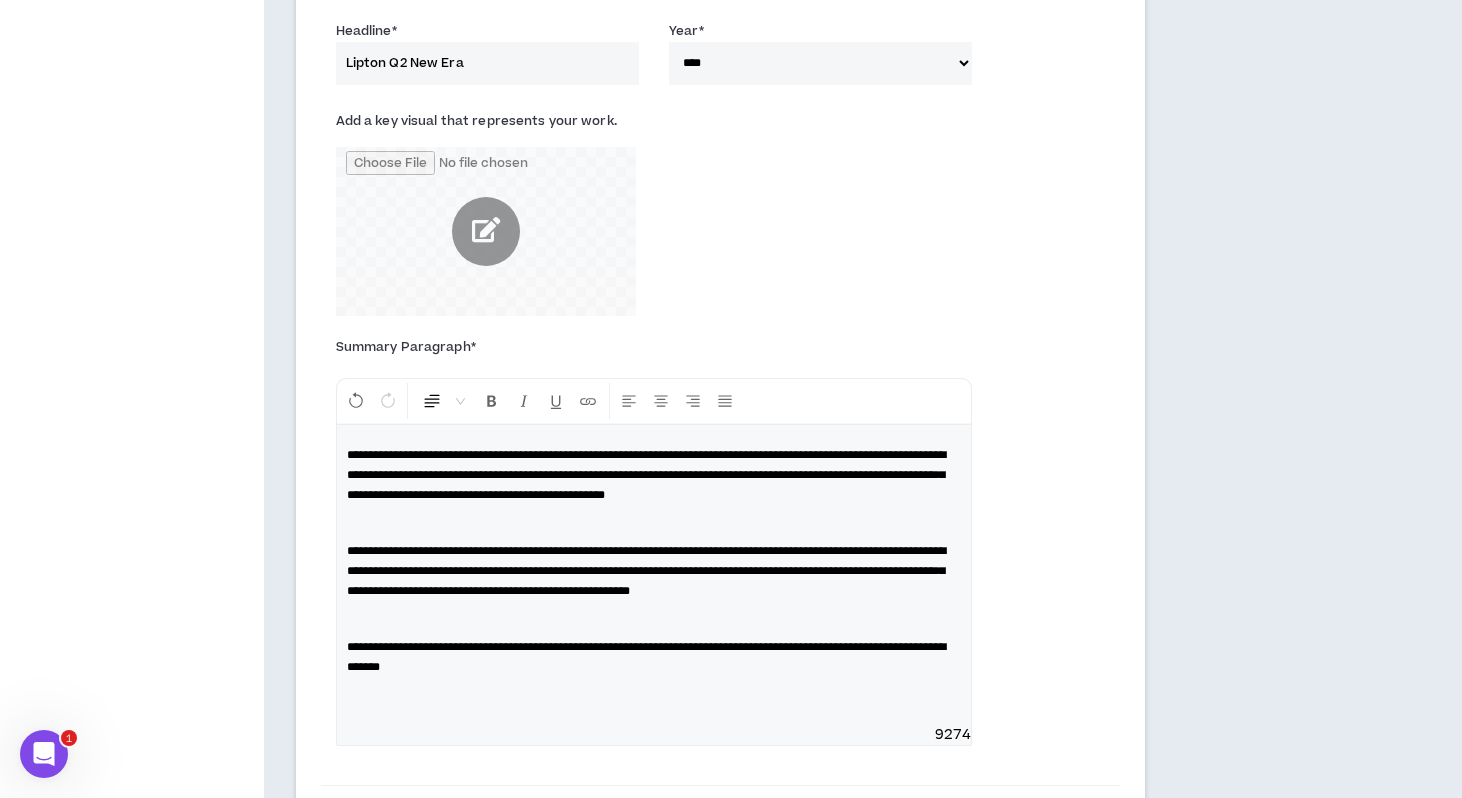 scroll, scrollTop: 2912, scrollLeft: 0, axis: vertical 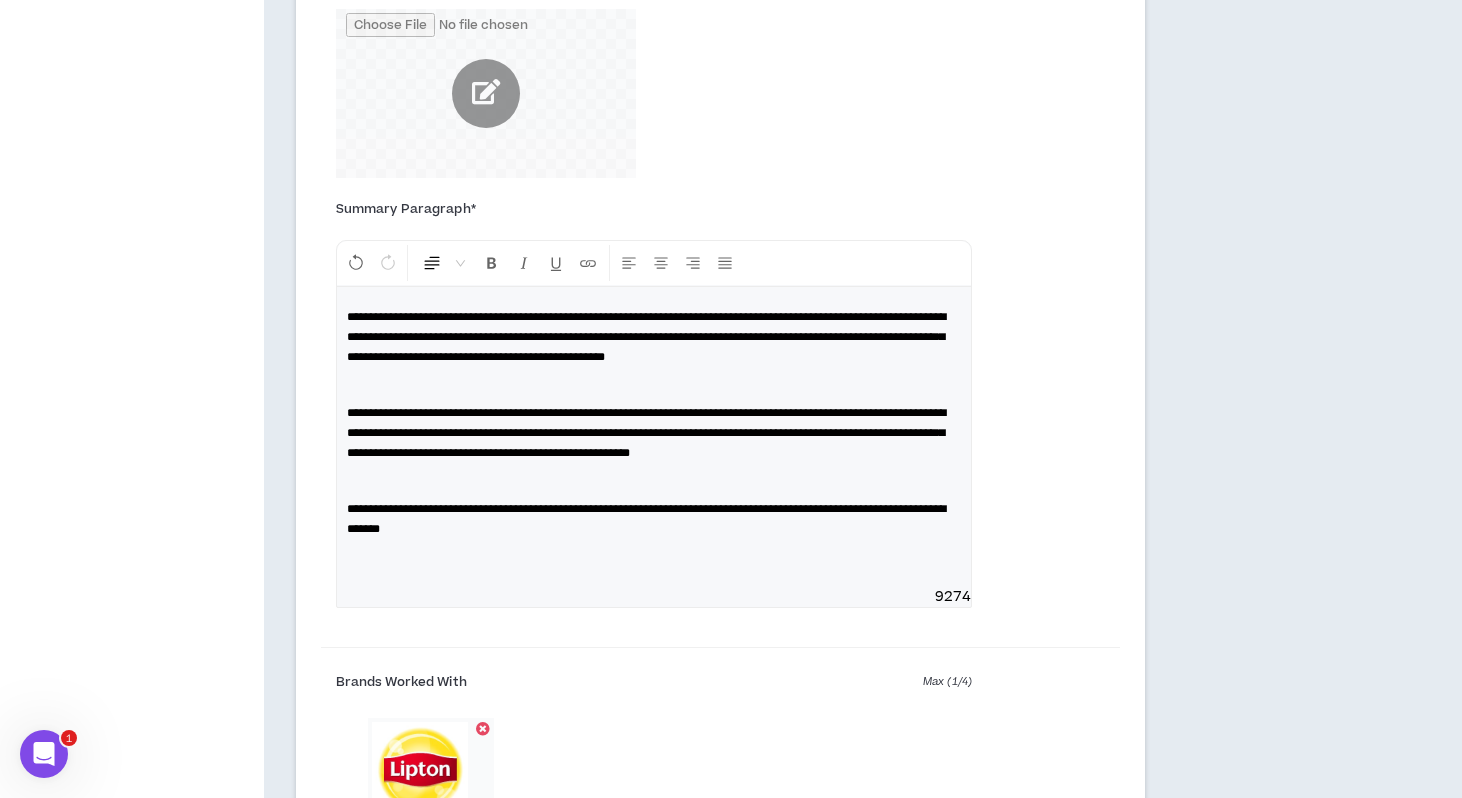 click on "**********" at bounding box center (646, 519) 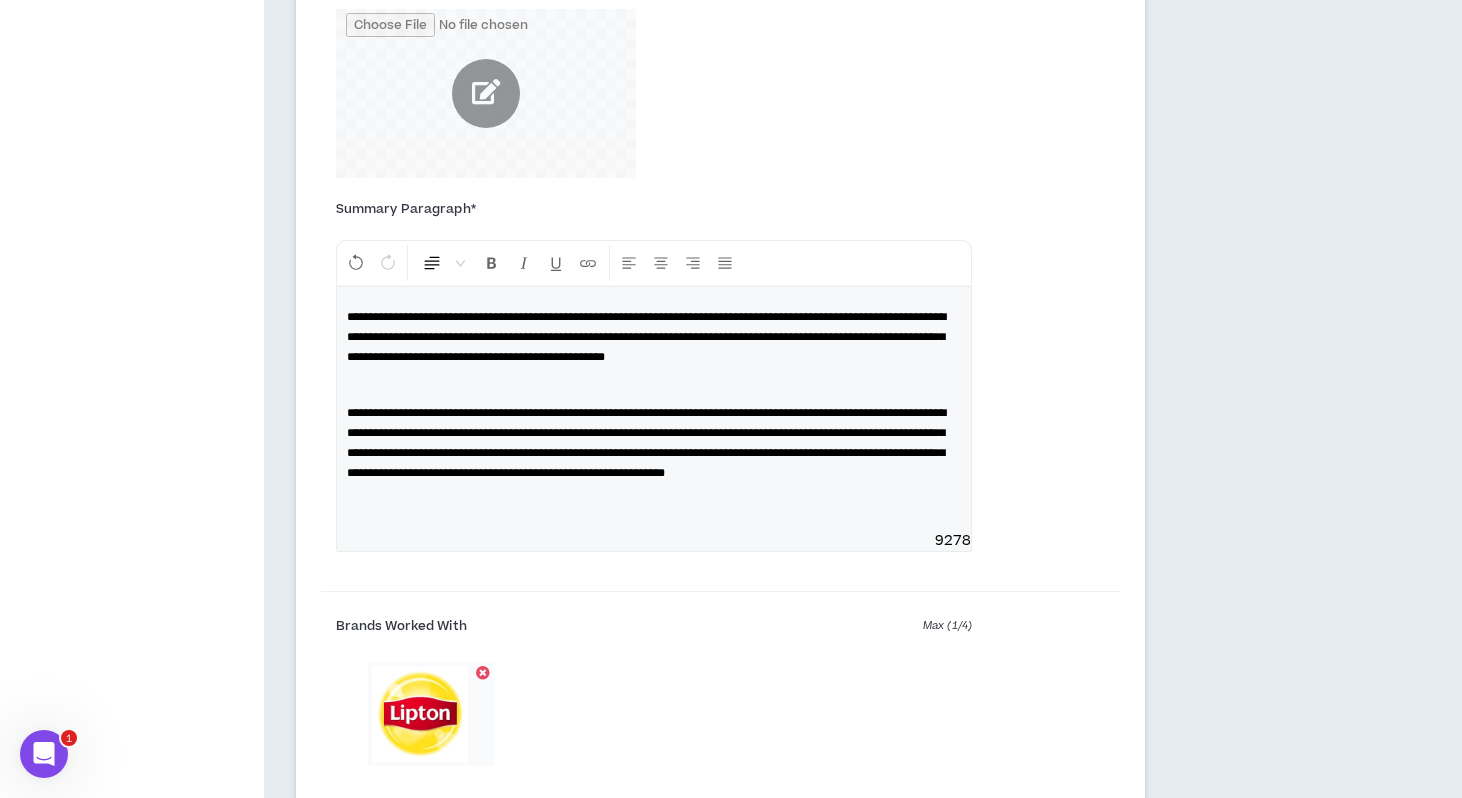 click on "**********" at bounding box center (654, 443) 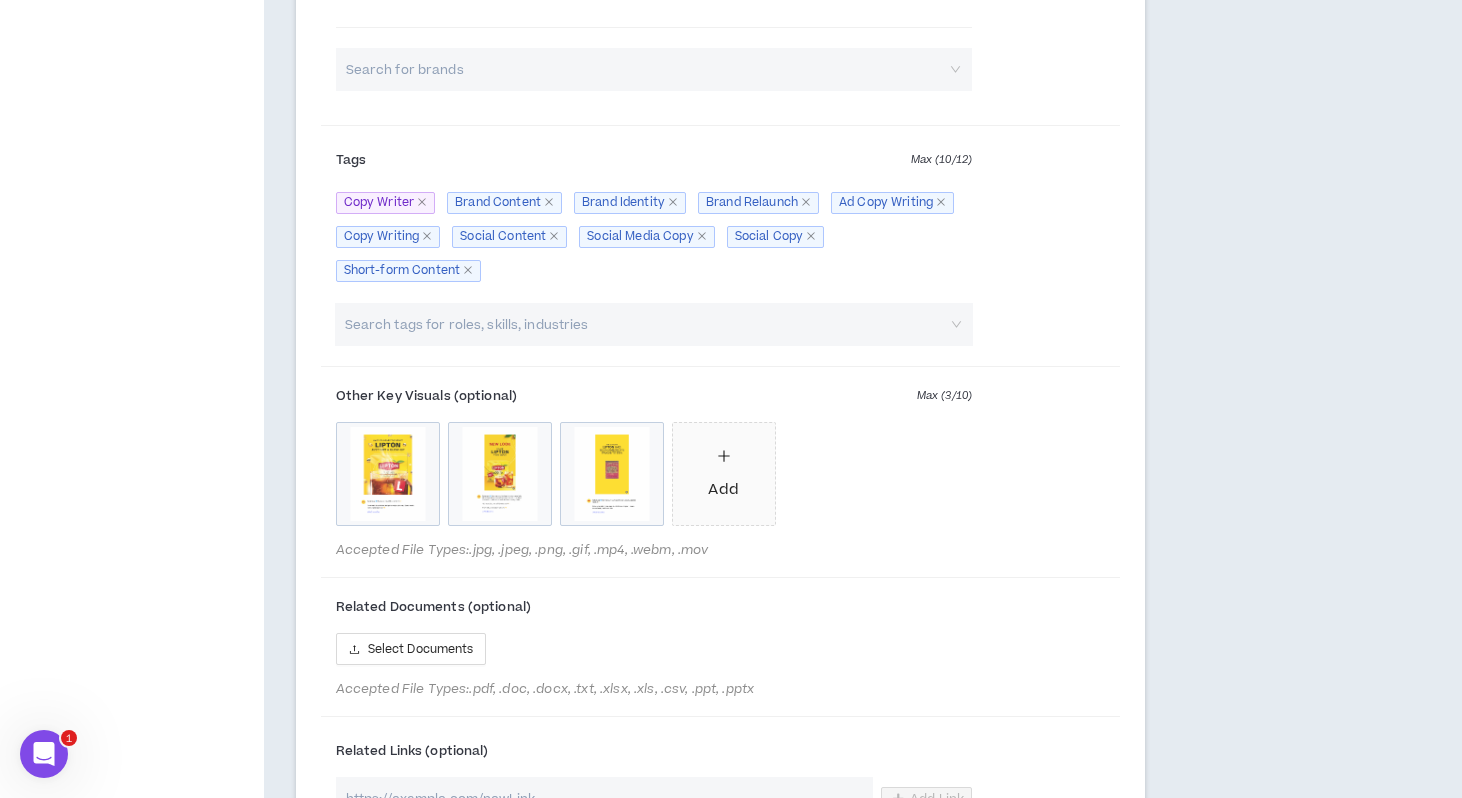 scroll, scrollTop: 4050, scrollLeft: 0, axis: vertical 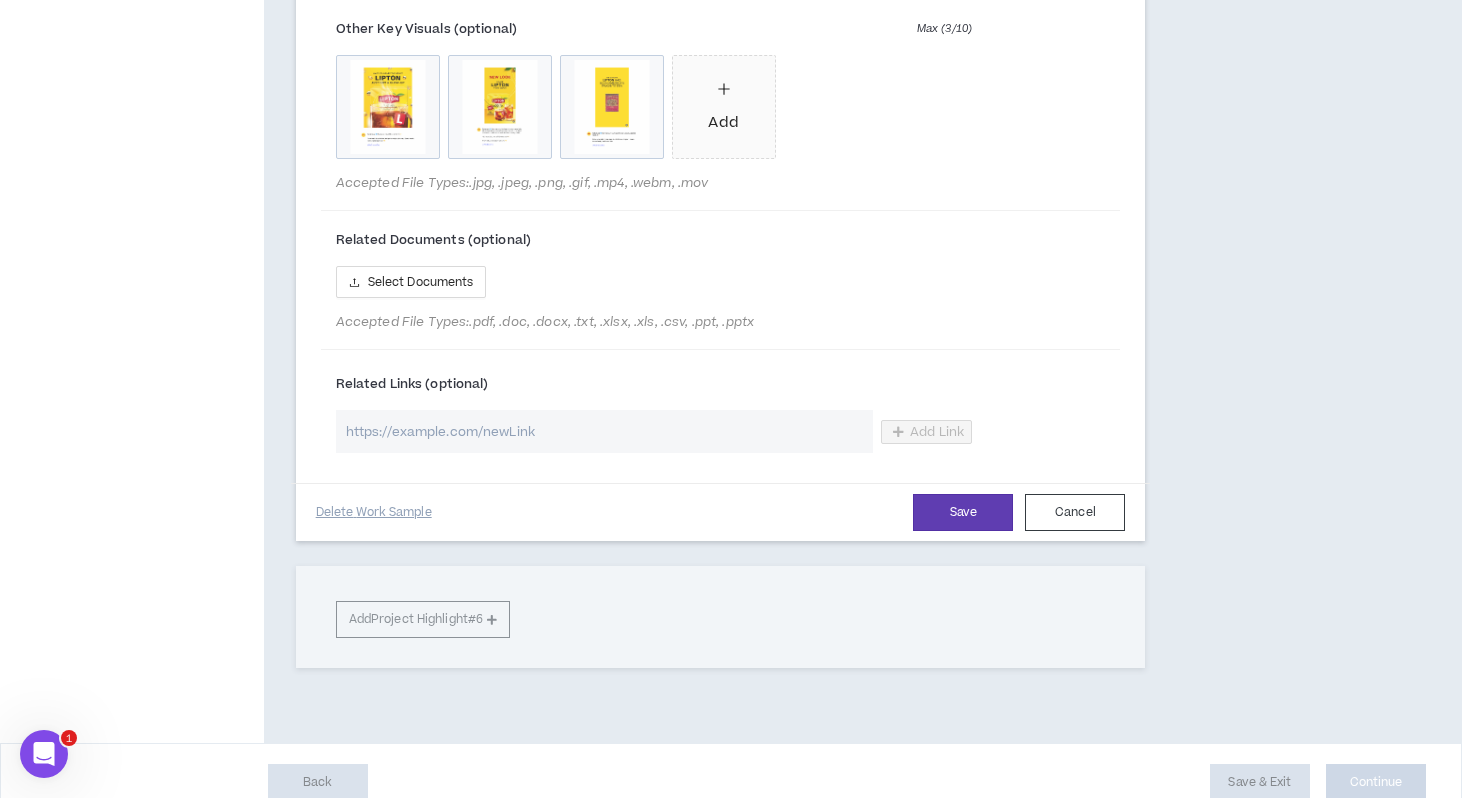 click at bounding box center (604, 431) 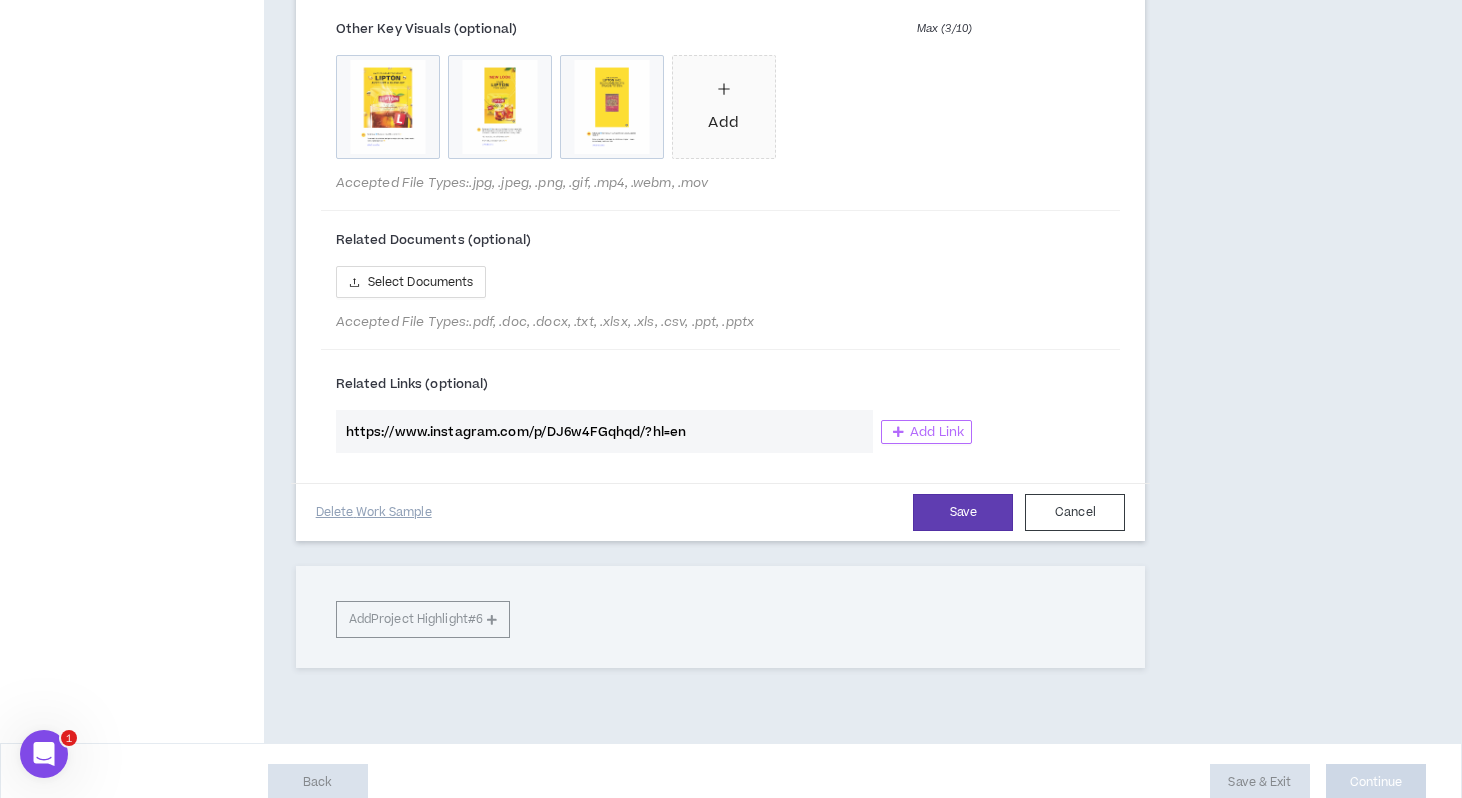 type on "https://www.instagram.com/p/DJ6w4FGqhqd/?hl=en" 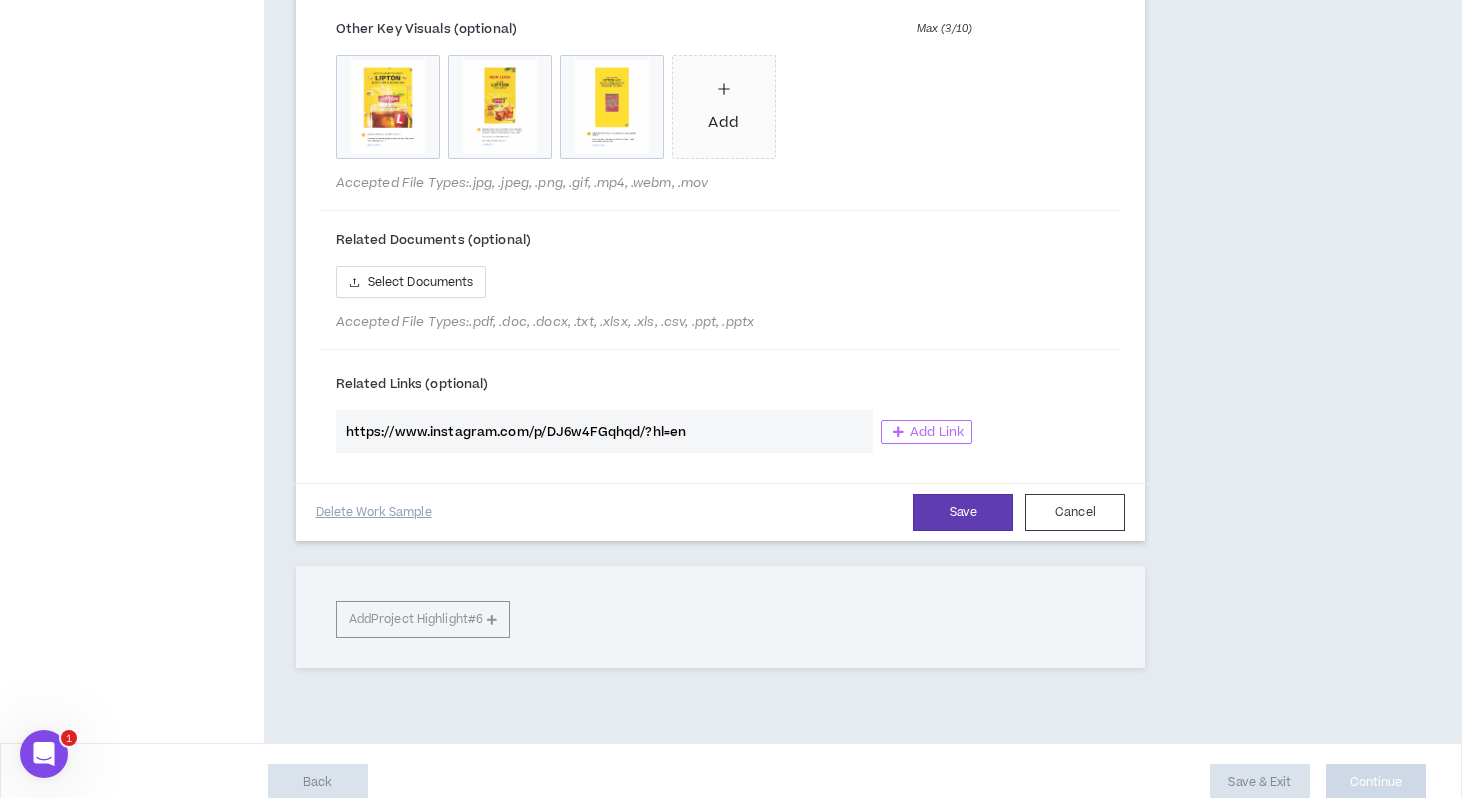 click on "Add Link" at bounding box center [937, 432] 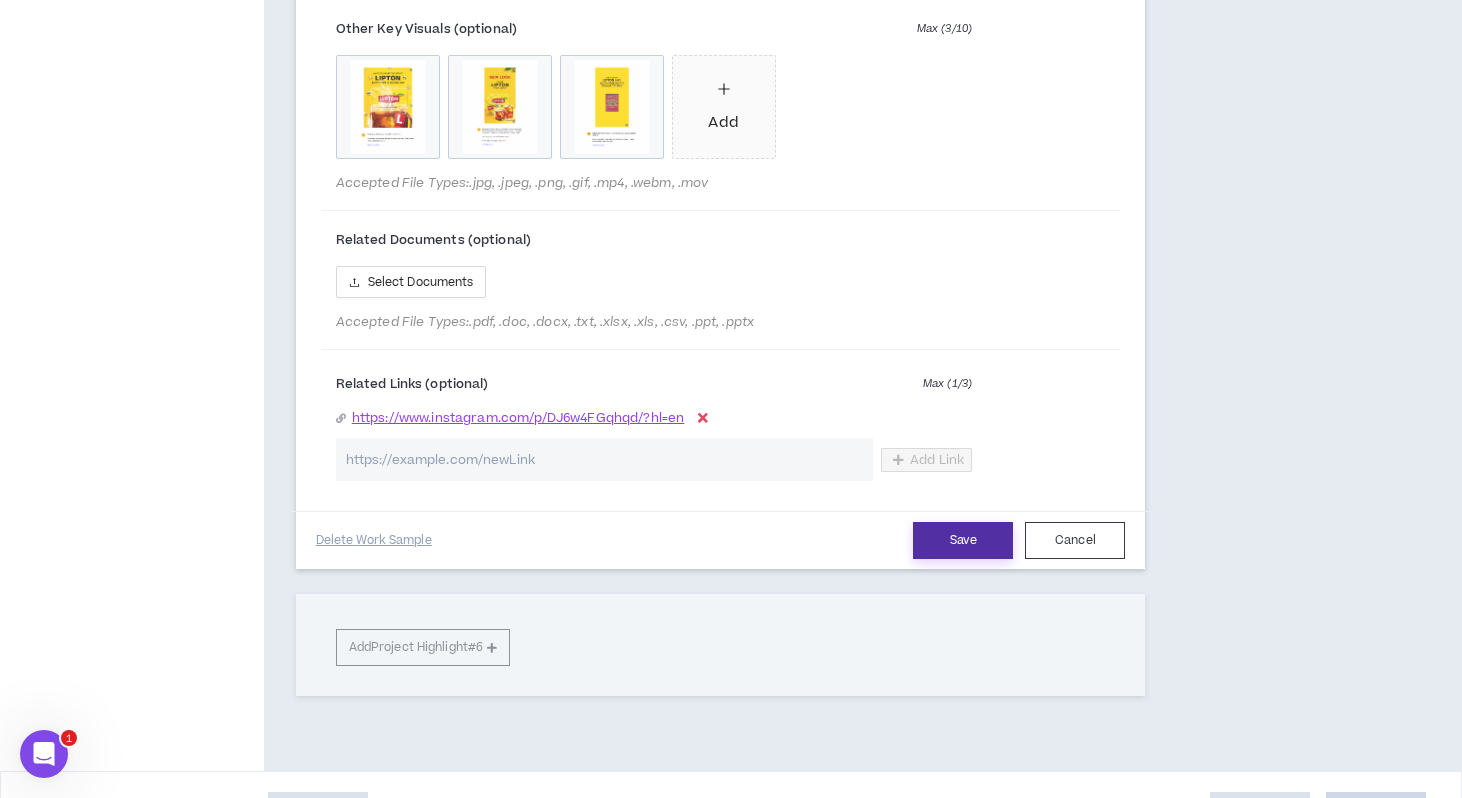 click on "Save" at bounding box center (963, 540) 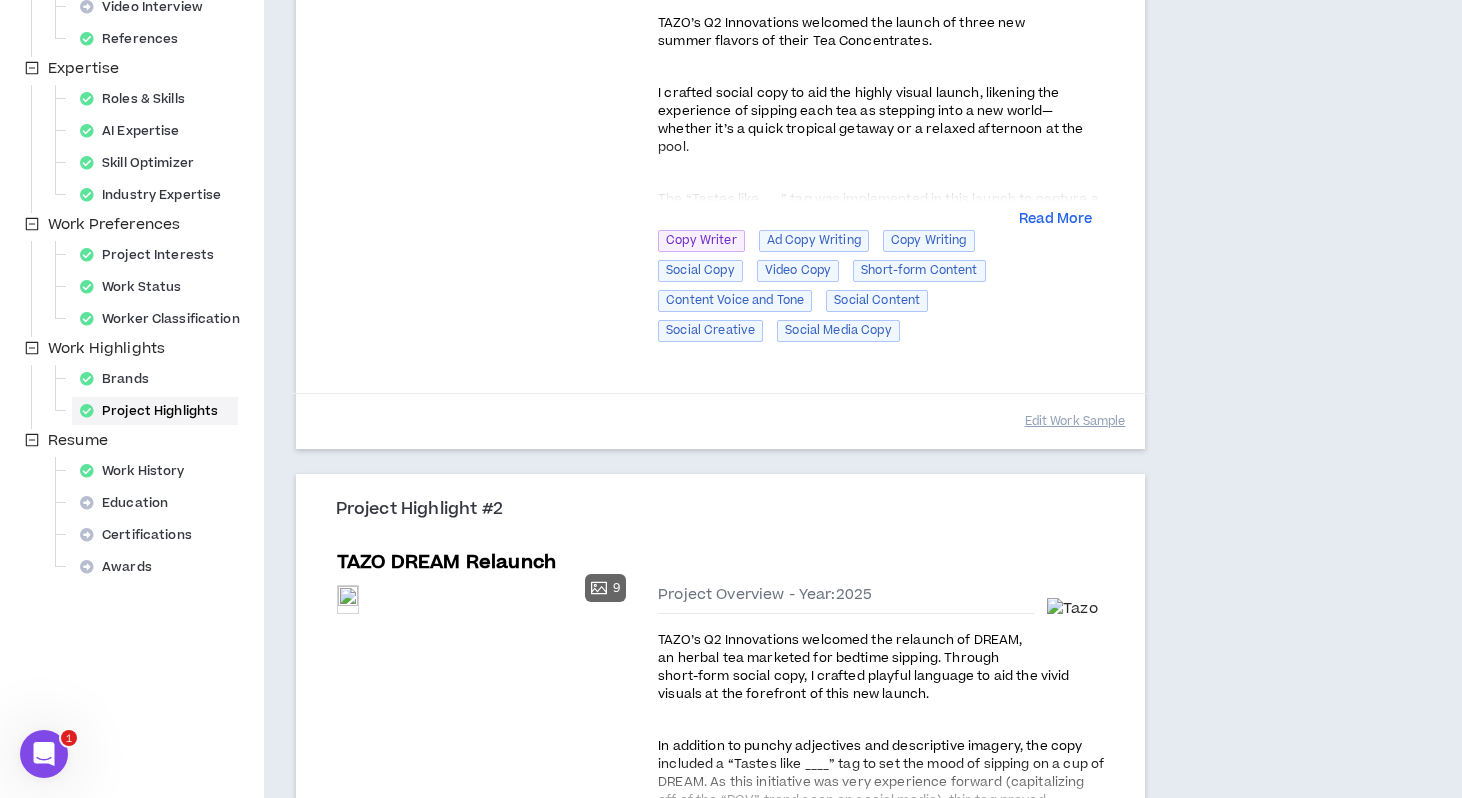 scroll, scrollTop: 0, scrollLeft: 0, axis: both 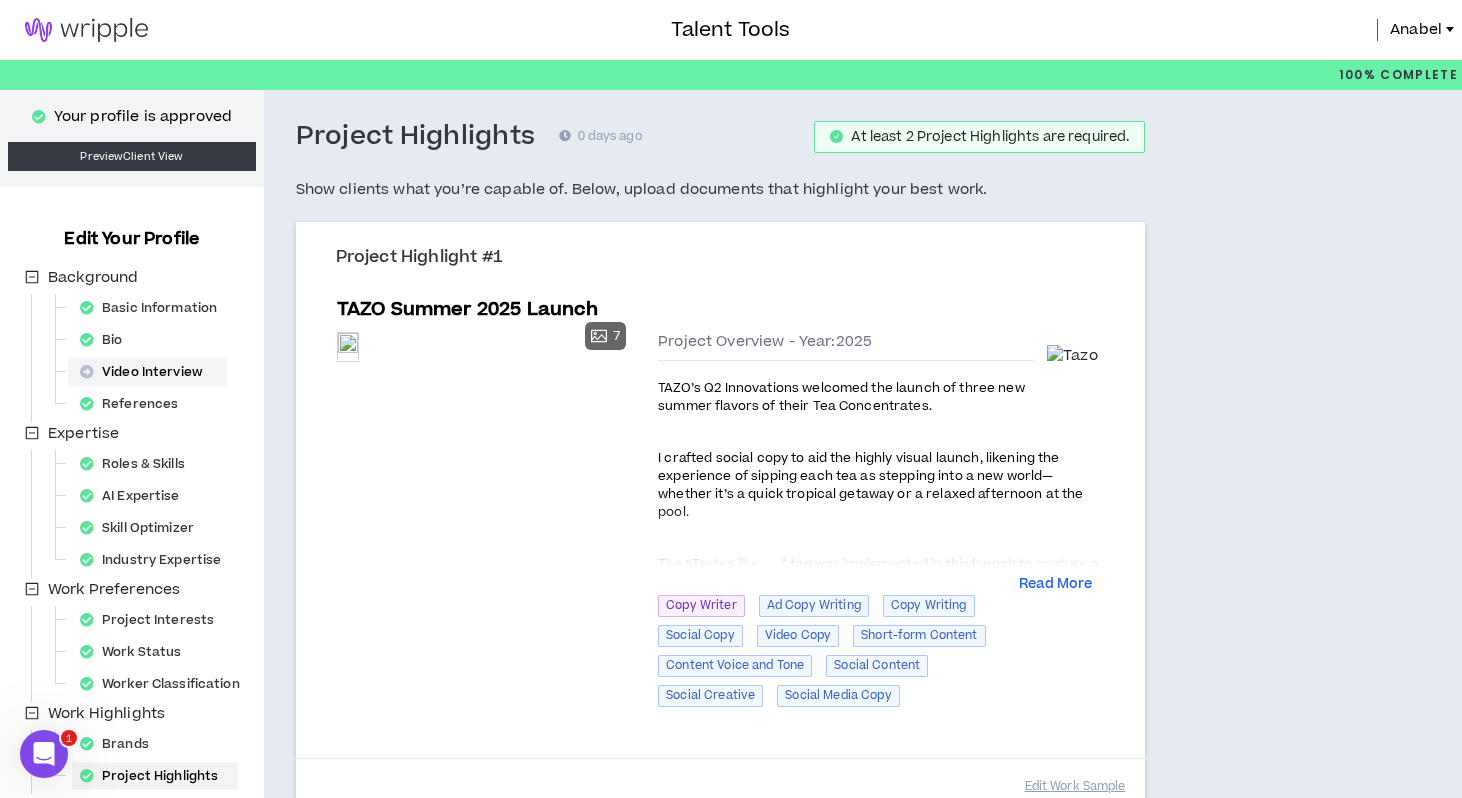 click on "Video Interview" at bounding box center (147, 372) 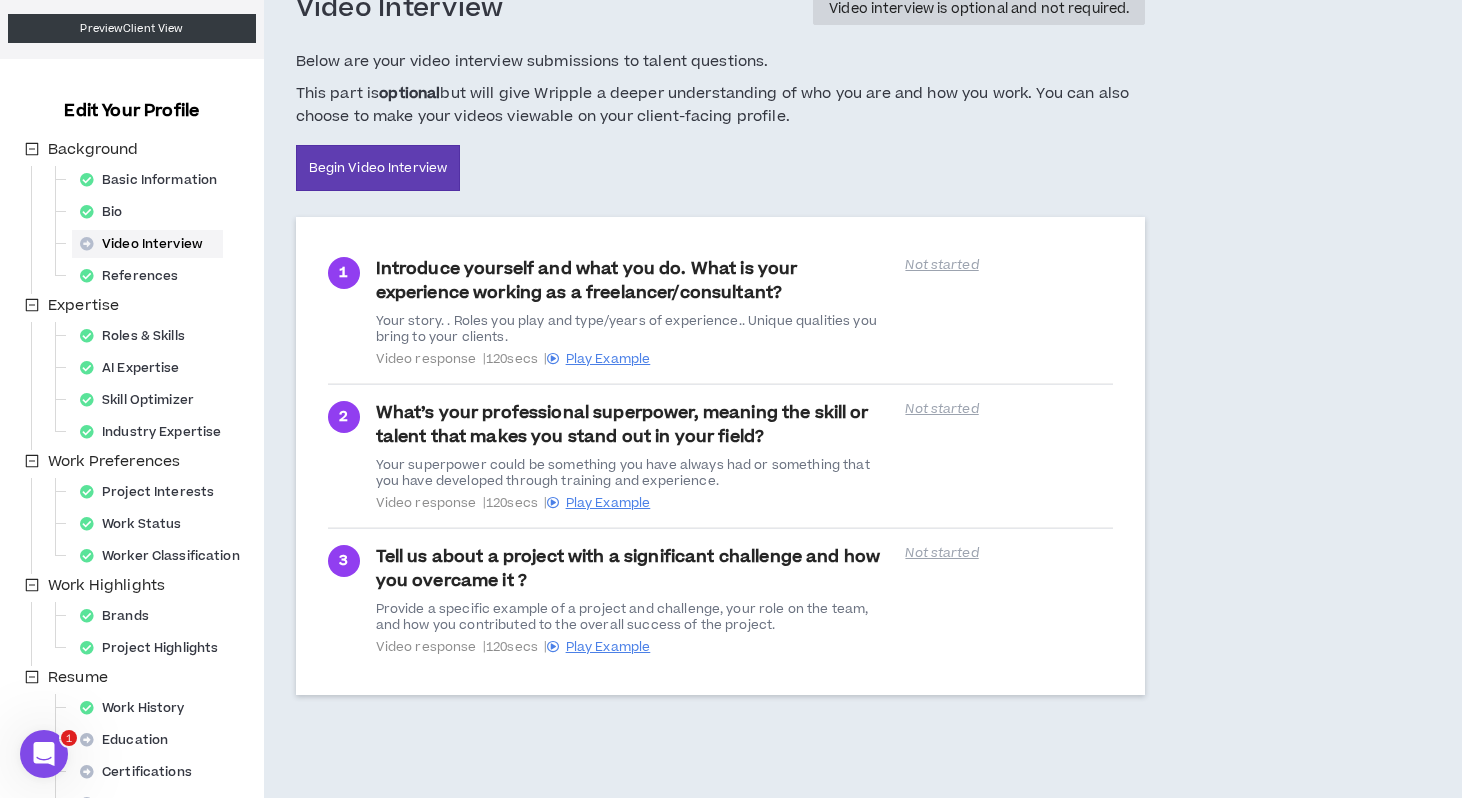 scroll, scrollTop: 142, scrollLeft: 0, axis: vertical 